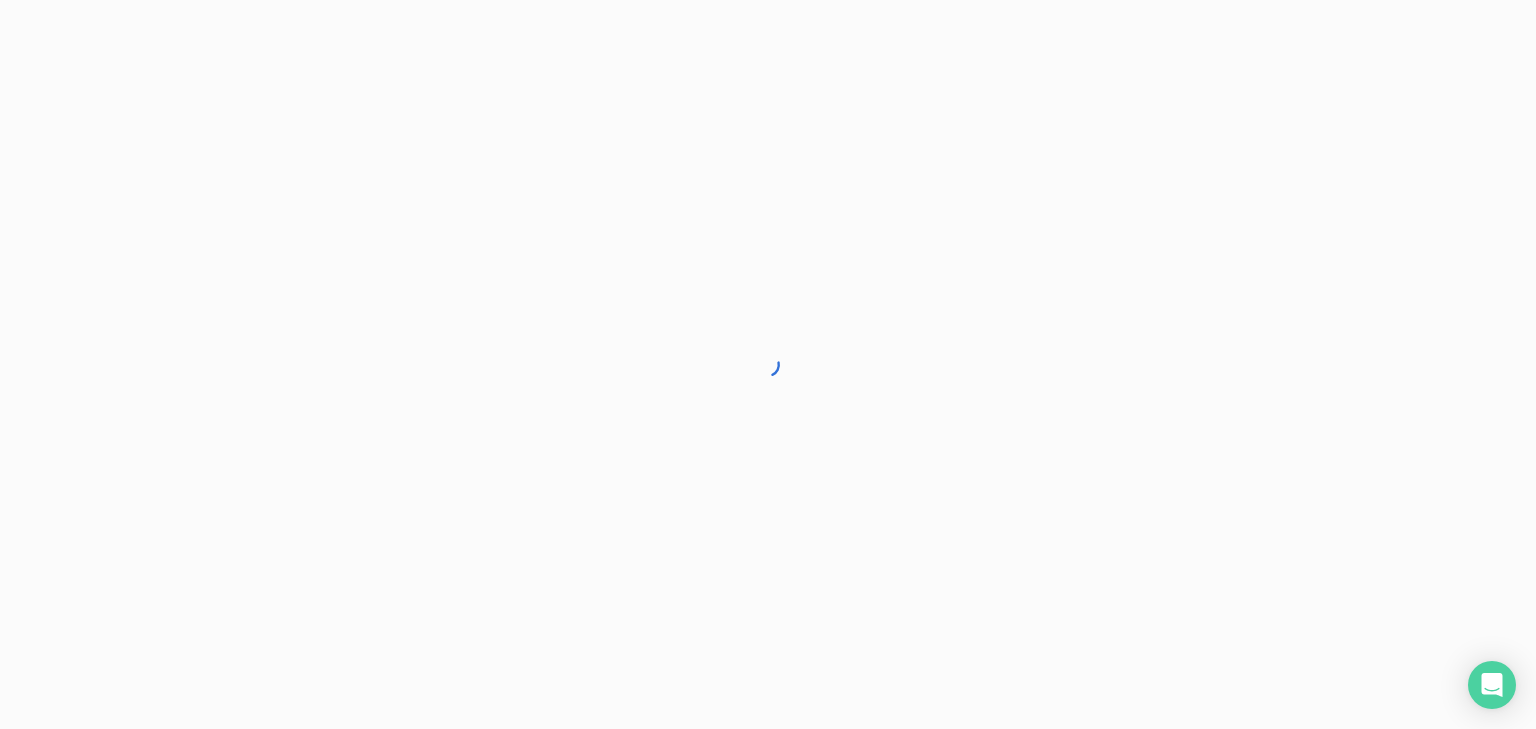 scroll, scrollTop: 0, scrollLeft: 0, axis: both 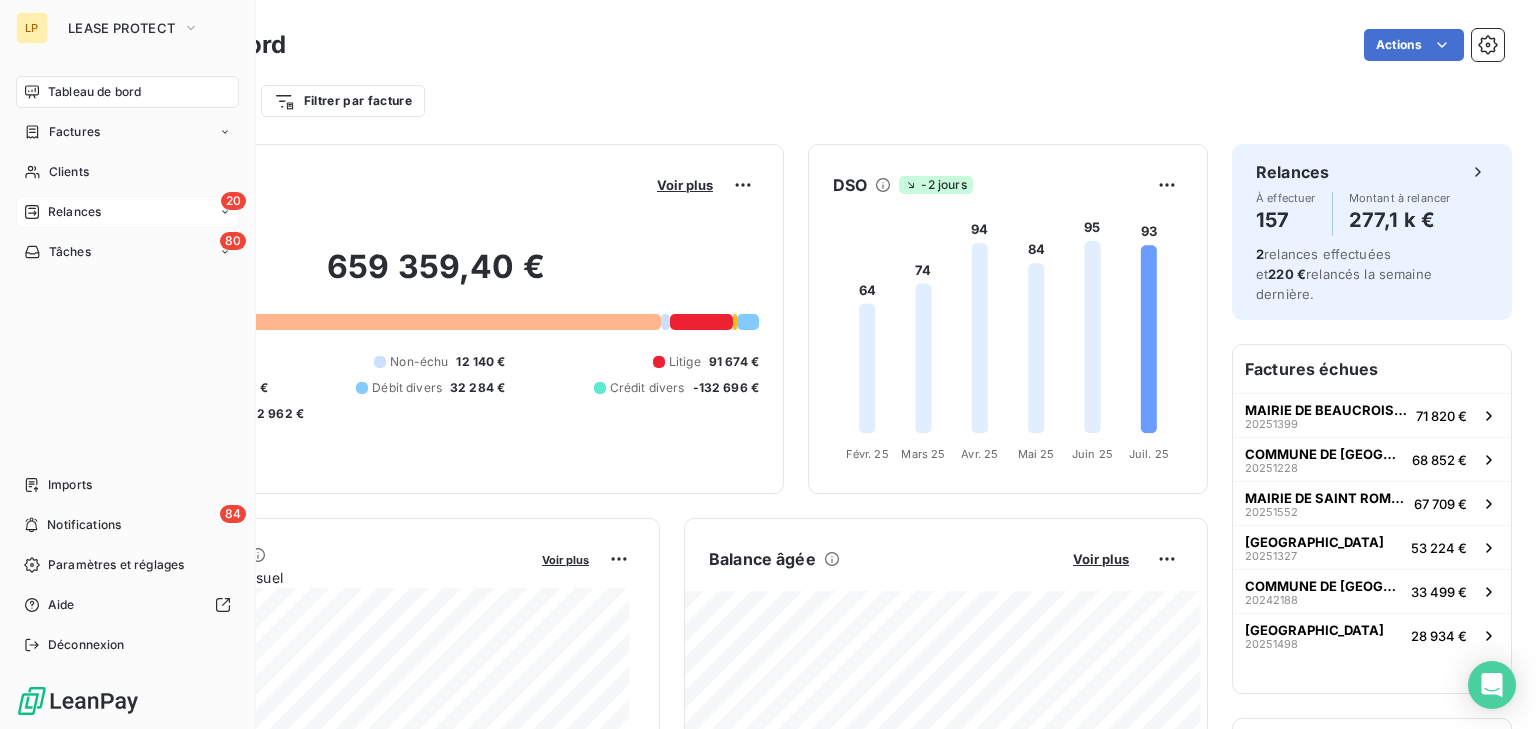 click on "20 Relances" at bounding box center [127, 212] 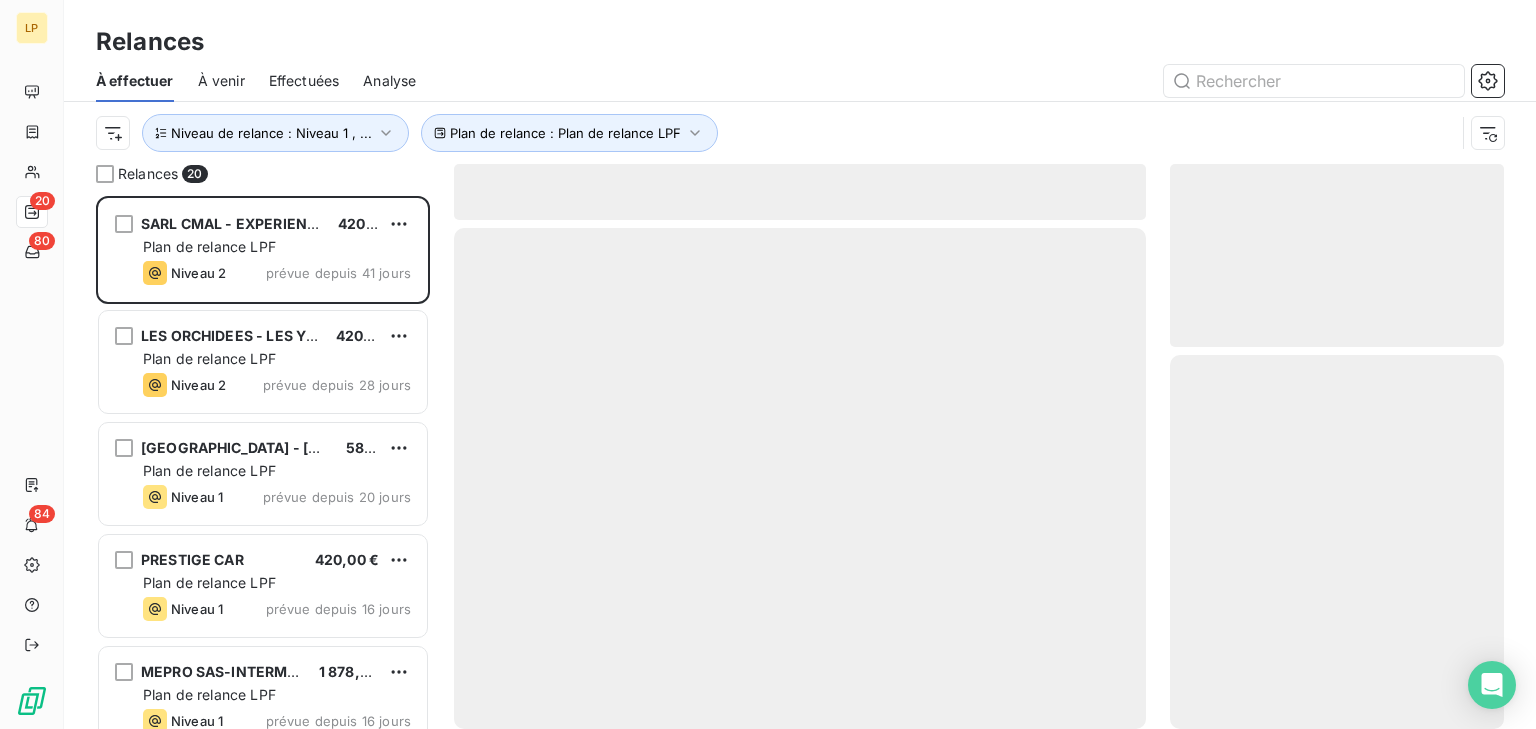 scroll, scrollTop: 15, scrollLeft: 14, axis: both 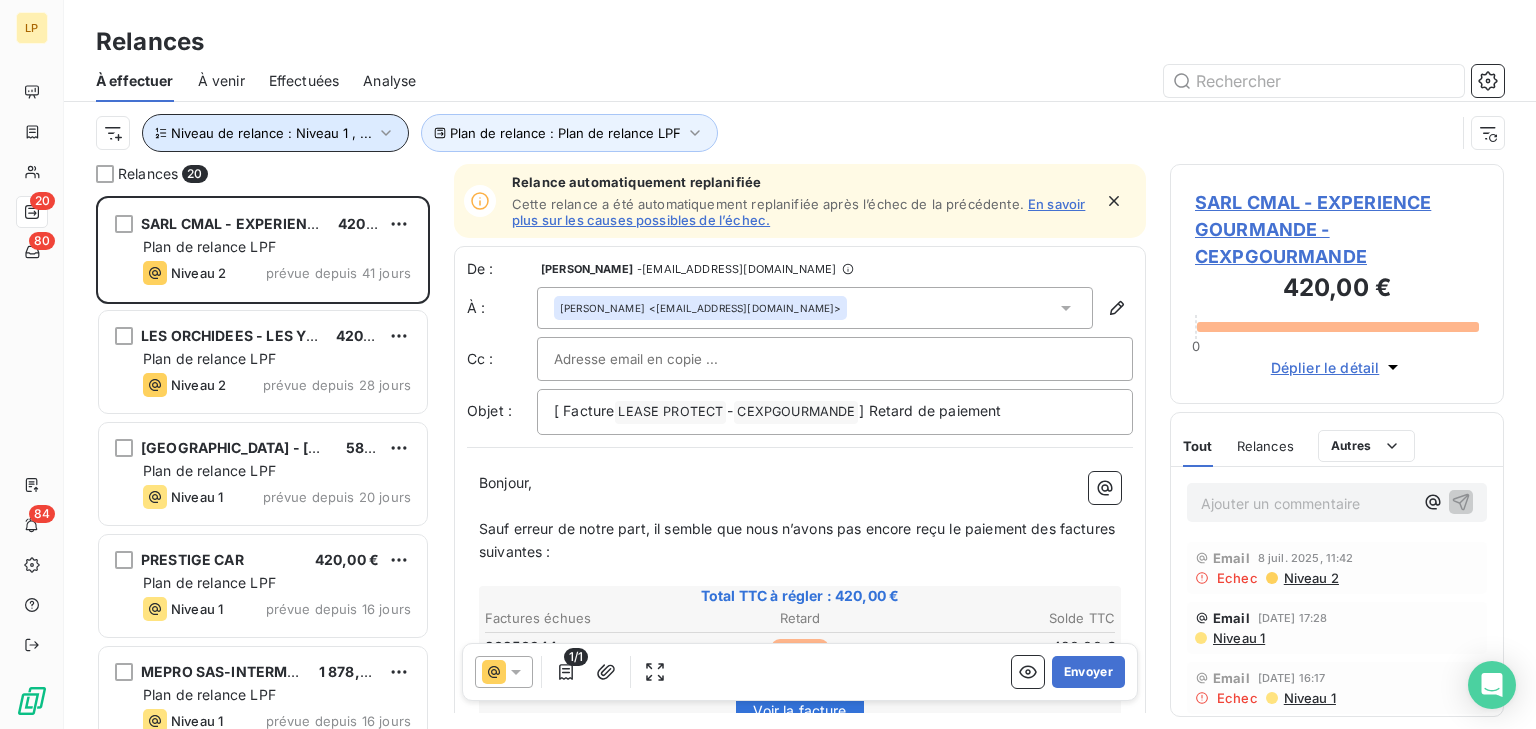 click on "Niveau de relance  : Niveau 1 , ..." at bounding box center [271, 133] 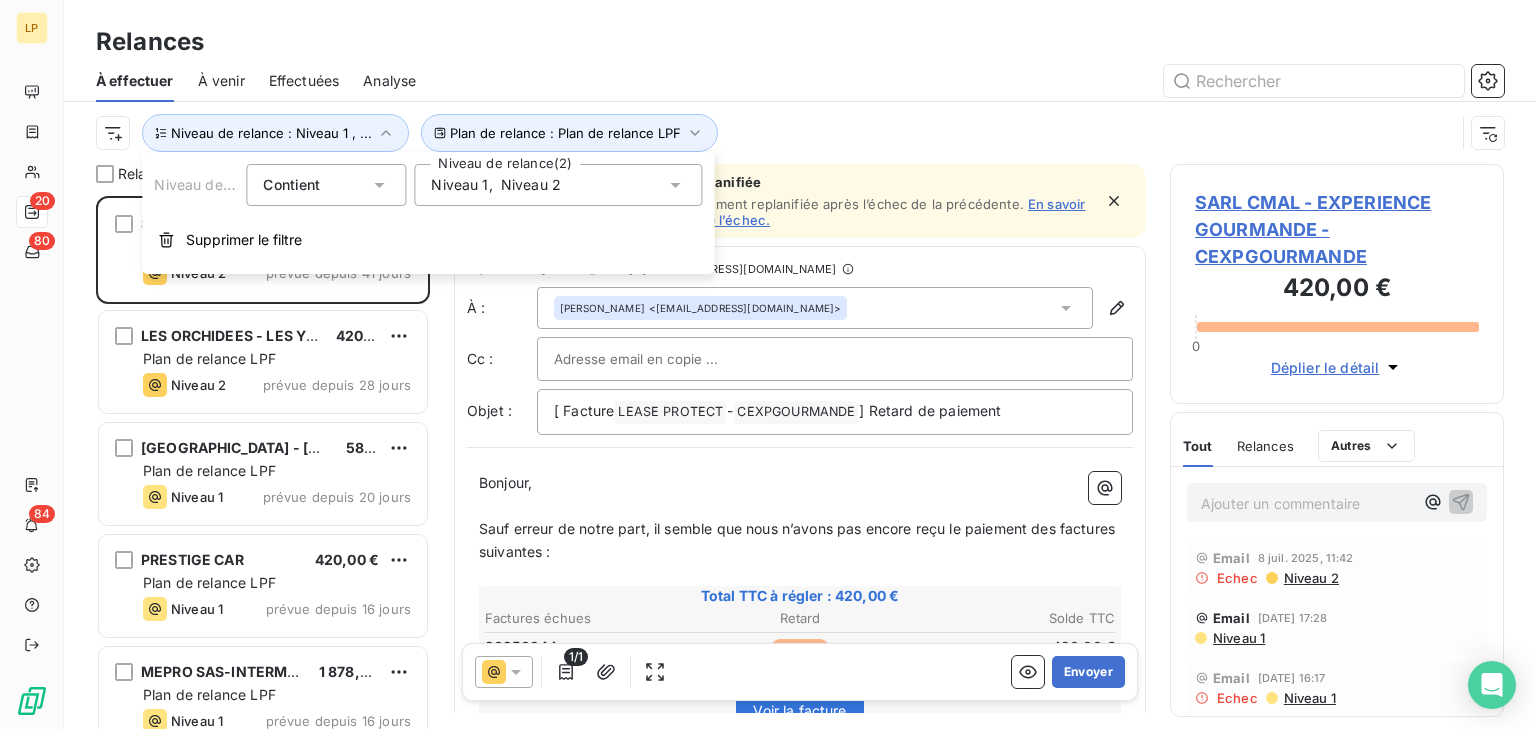 click on "Niveau 1 , Niveau 2" at bounding box center (558, 185) 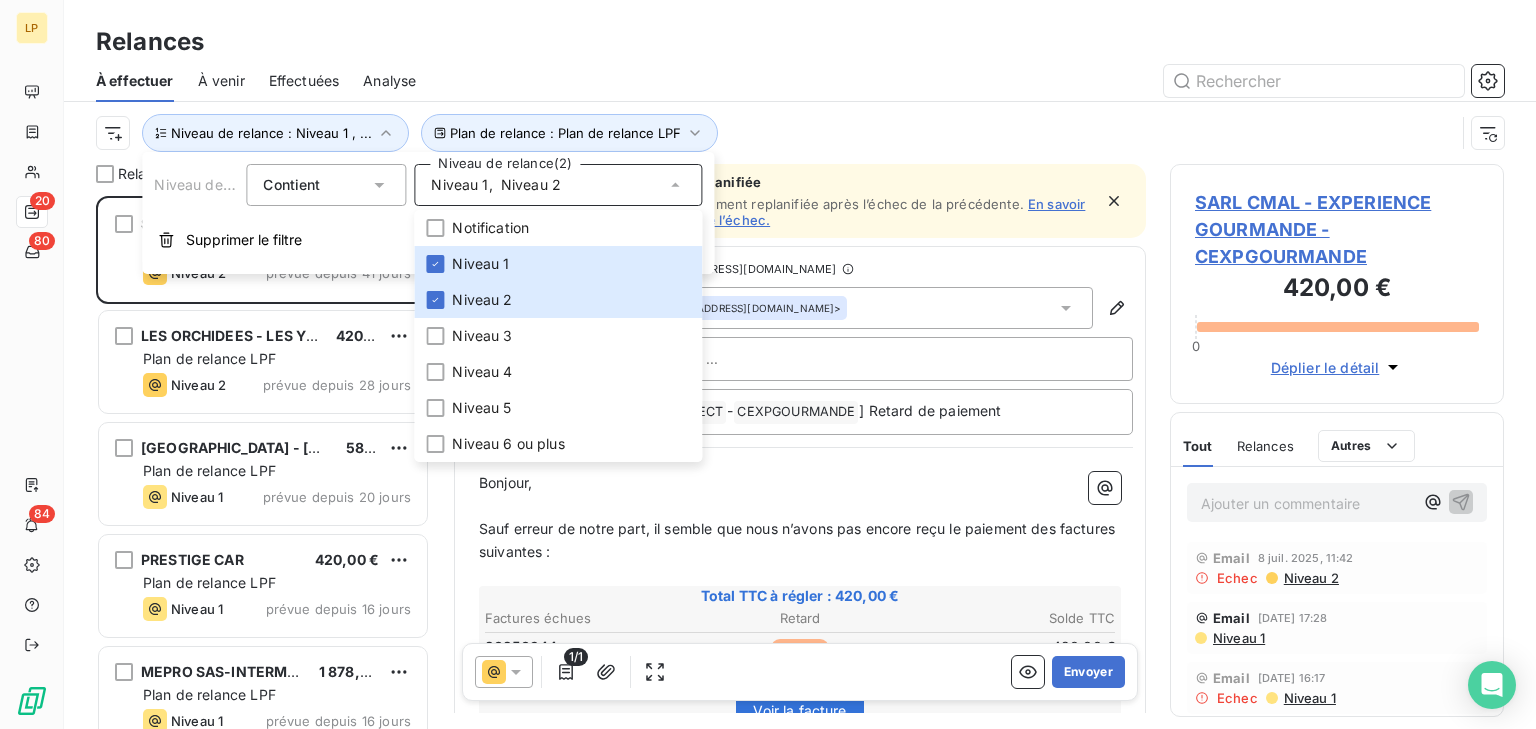 click on "Relances" at bounding box center [800, 42] 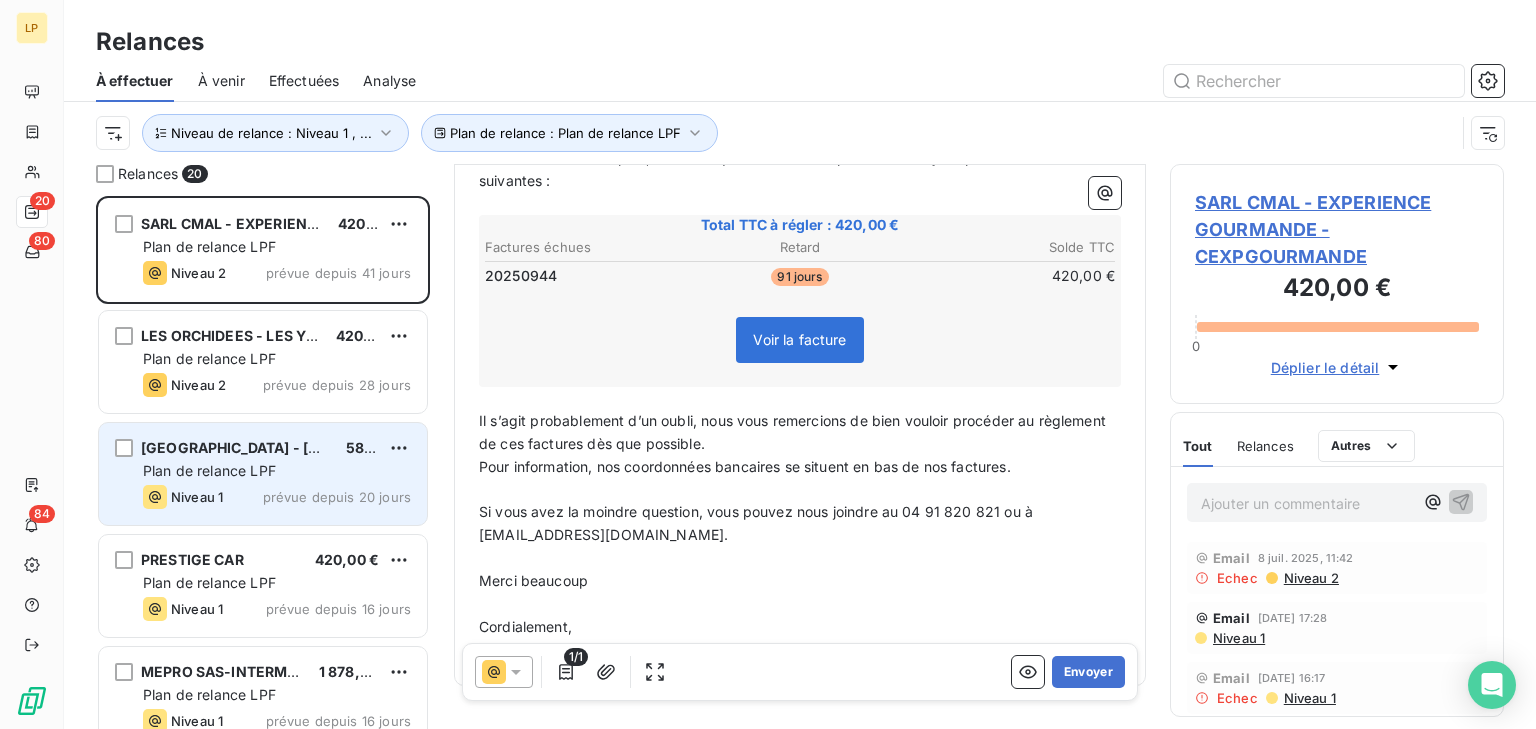 scroll, scrollTop: 424, scrollLeft: 0, axis: vertical 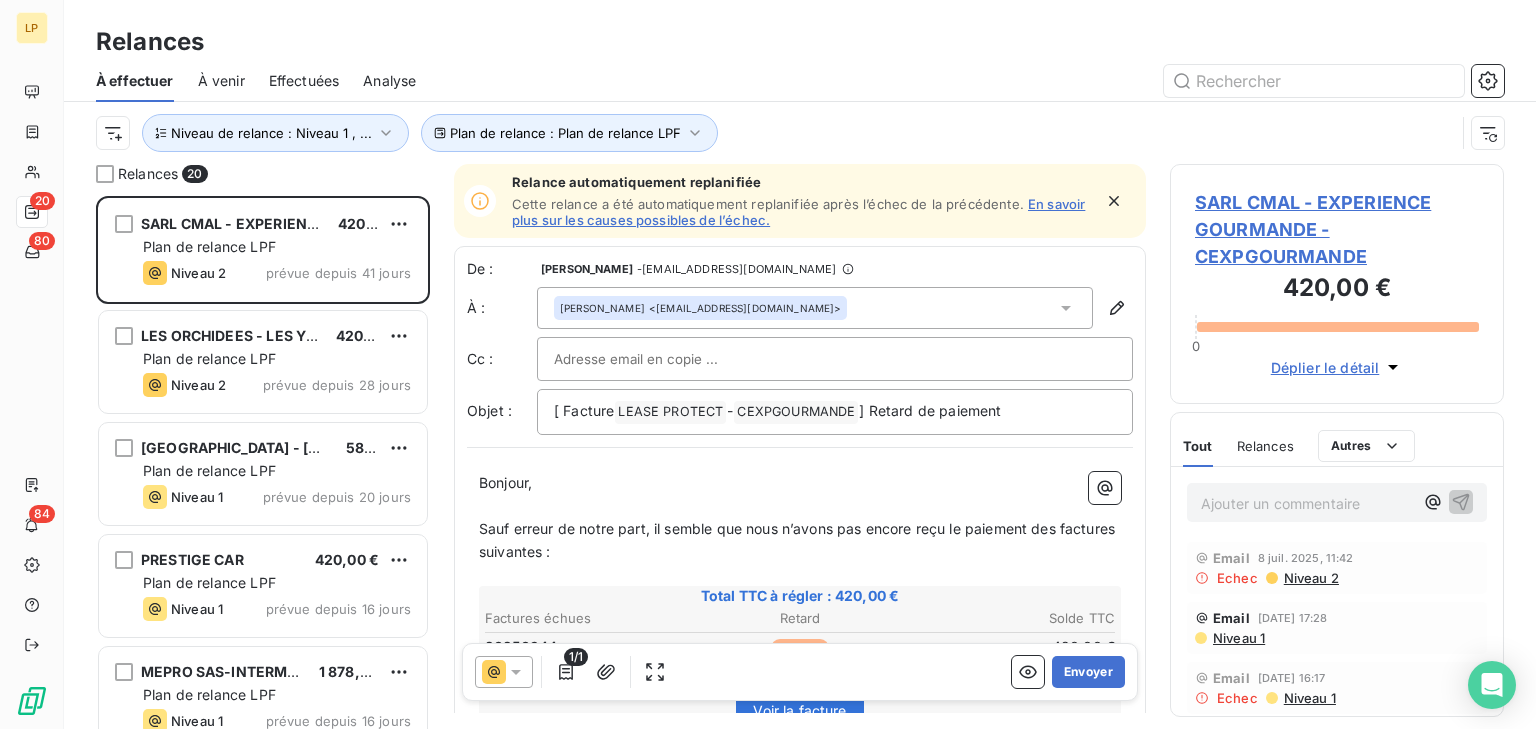 click on "Niveau 1" at bounding box center (1238, 638) 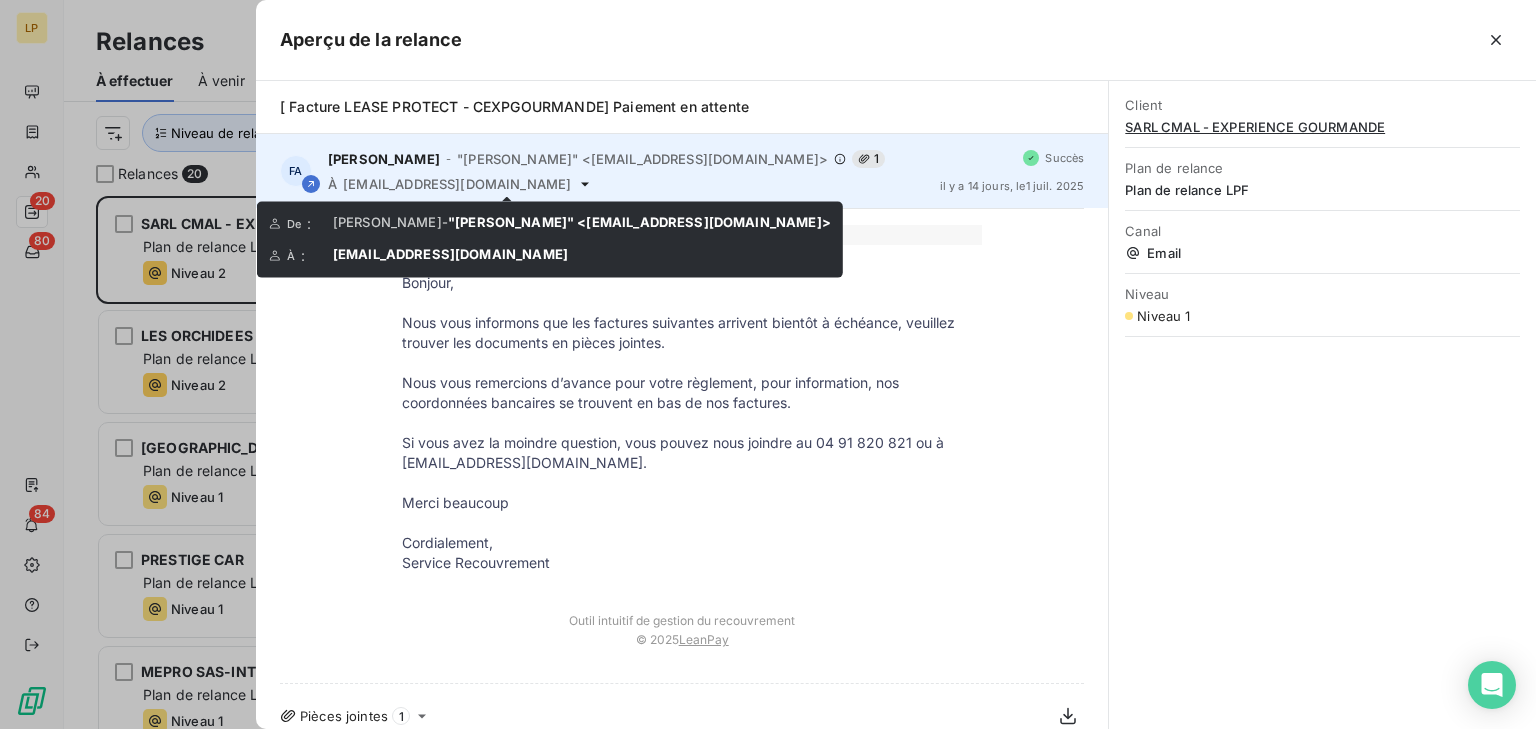 click on "[EMAIL_ADDRESS][DOMAIN_NAME]" at bounding box center (457, 184) 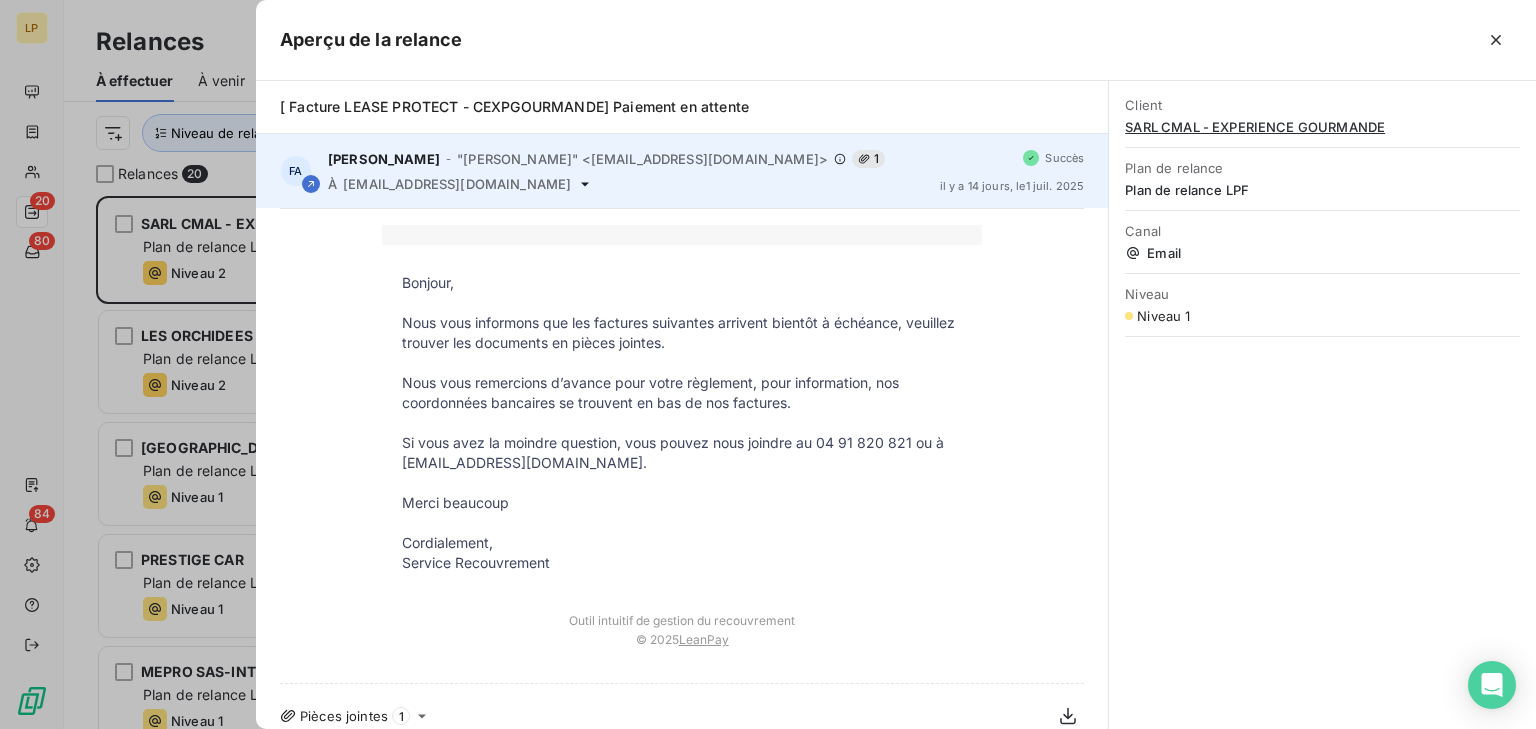 click 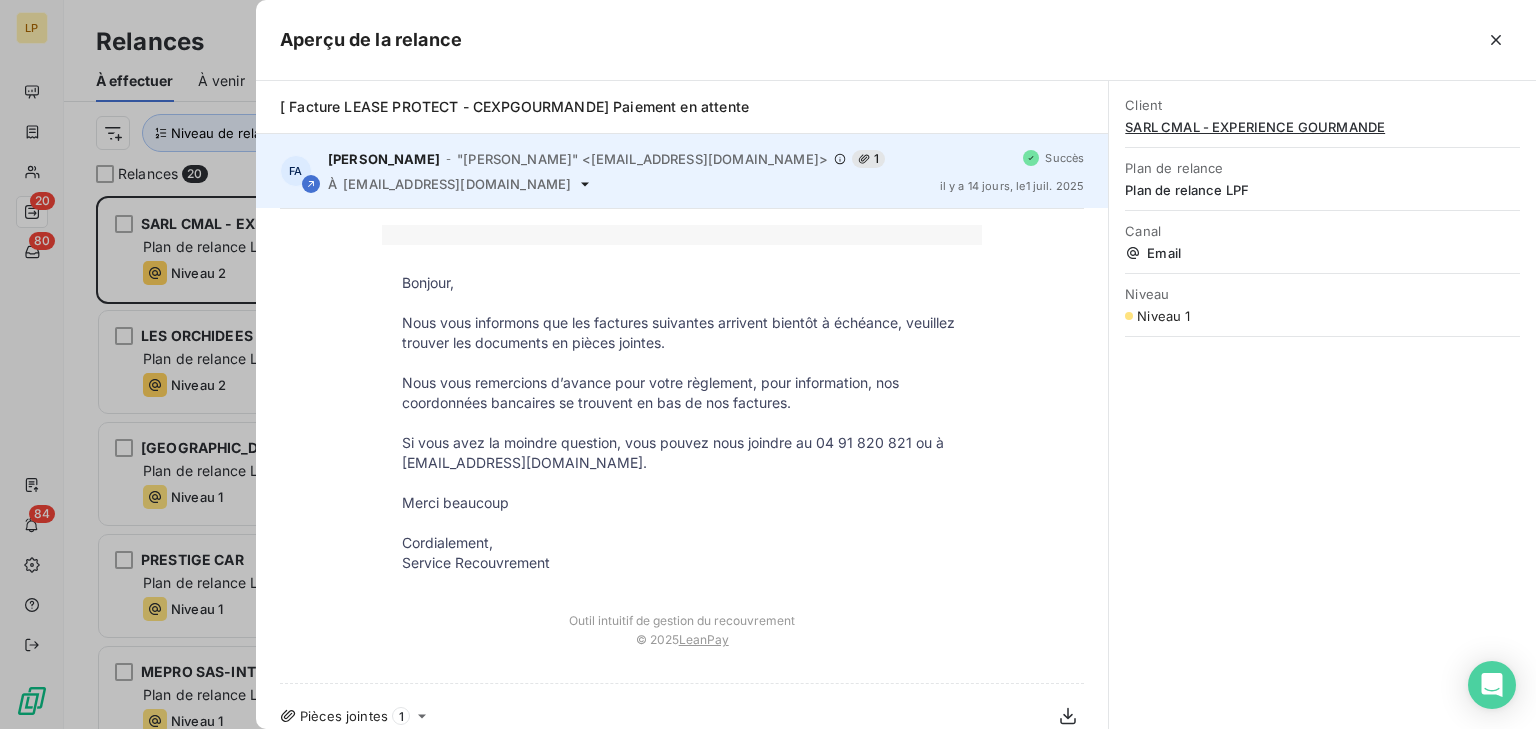 click on "[EMAIL_ADDRESS][DOMAIN_NAME]" at bounding box center (457, 184) 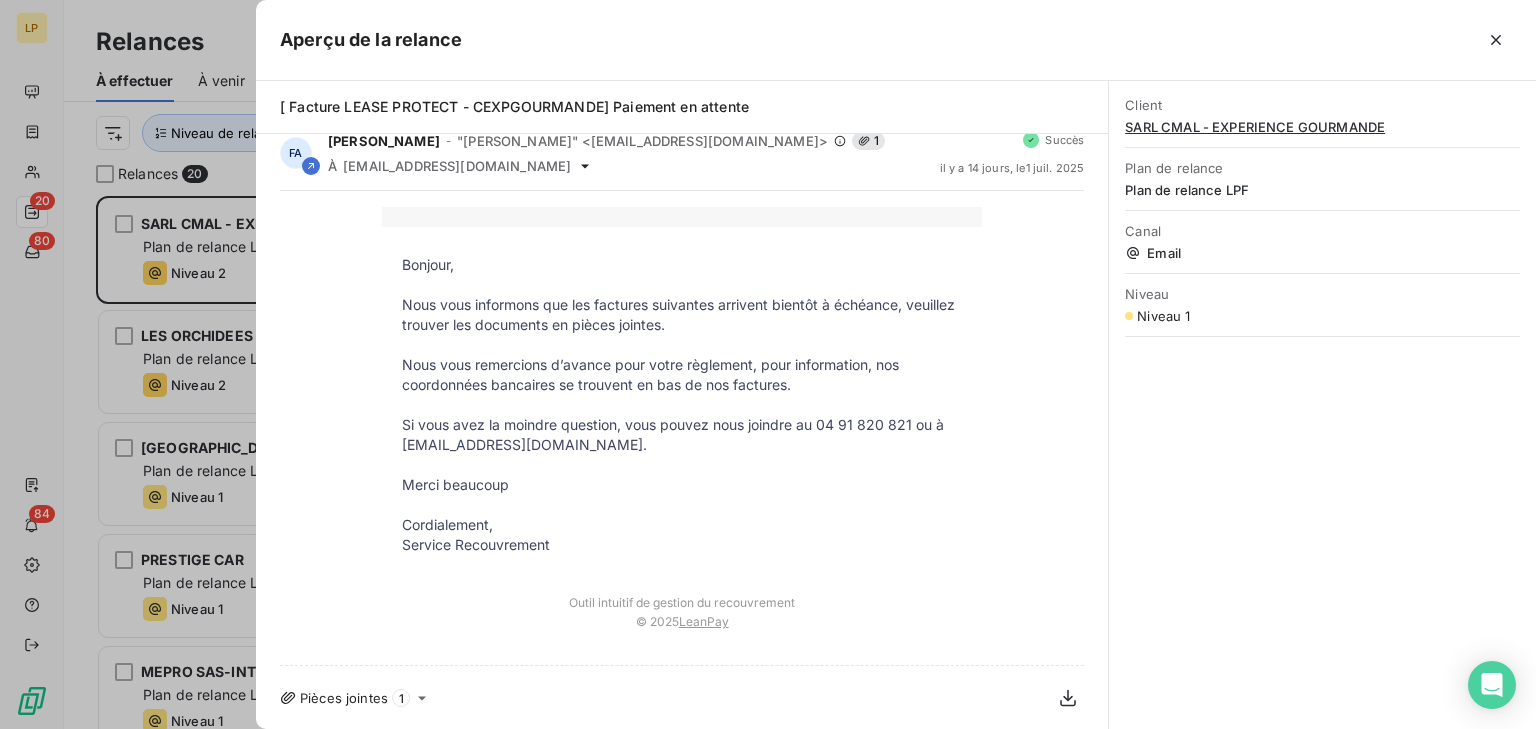 scroll, scrollTop: 0, scrollLeft: 0, axis: both 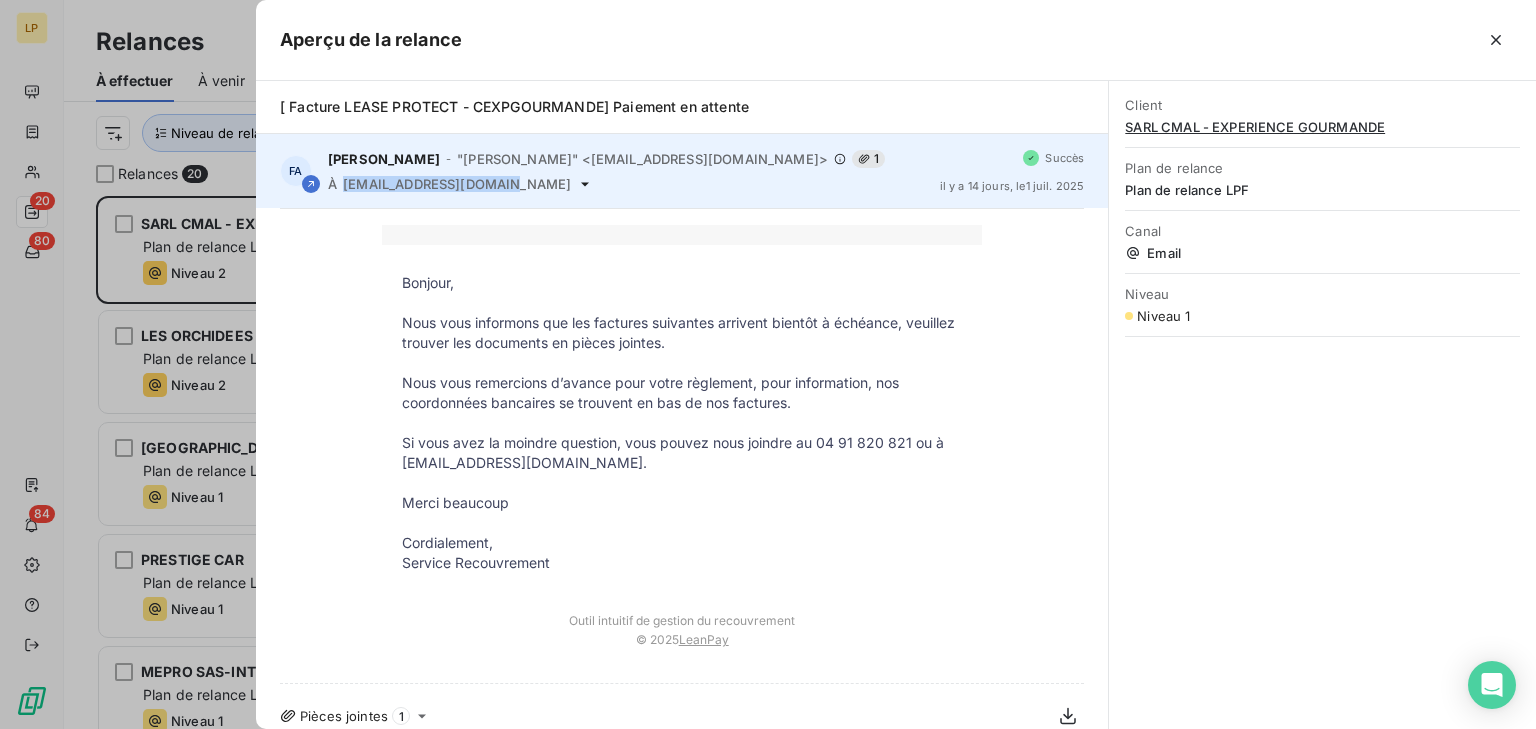 copy on "[EMAIL_ADDRESS][DOMAIN_NAME]" 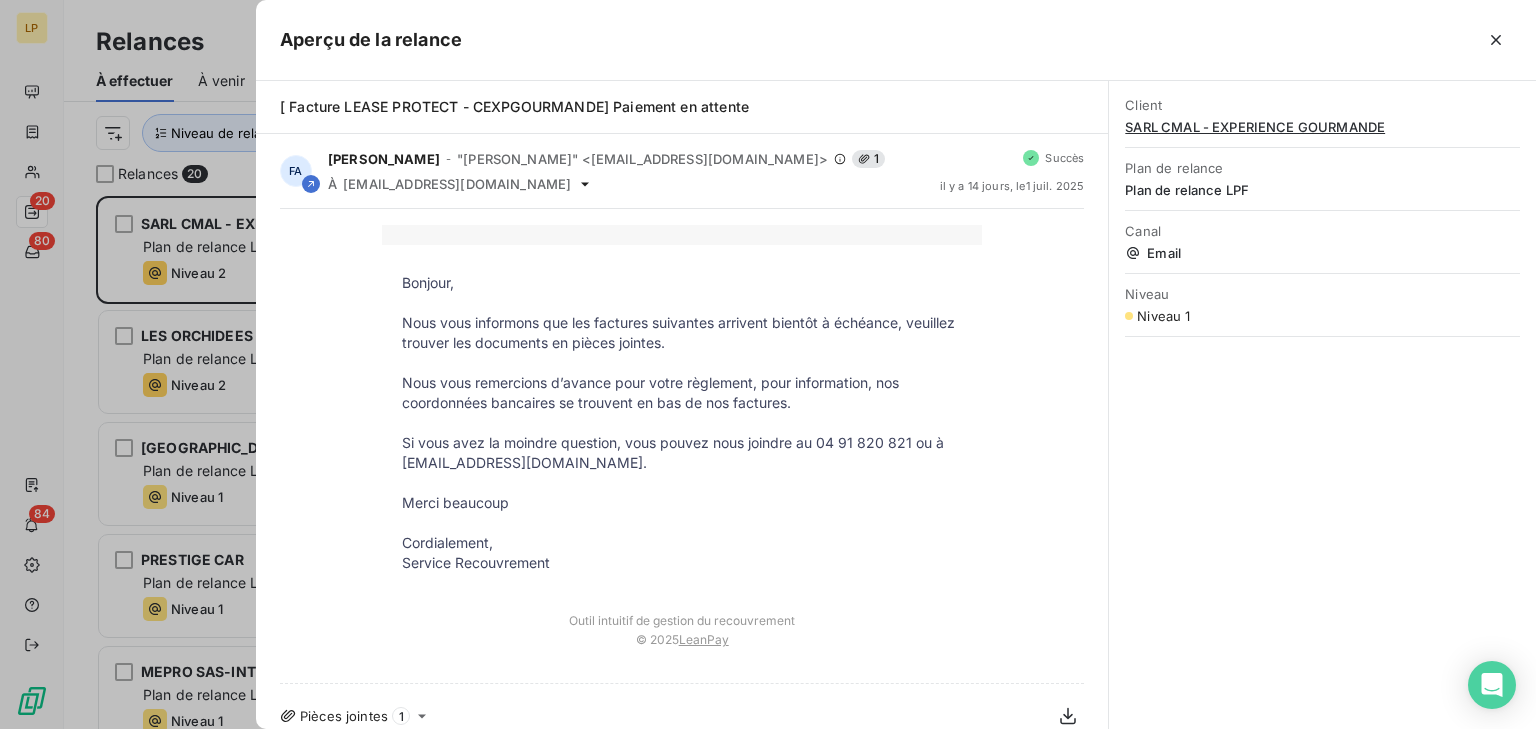 click at bounding box center [768, 364] 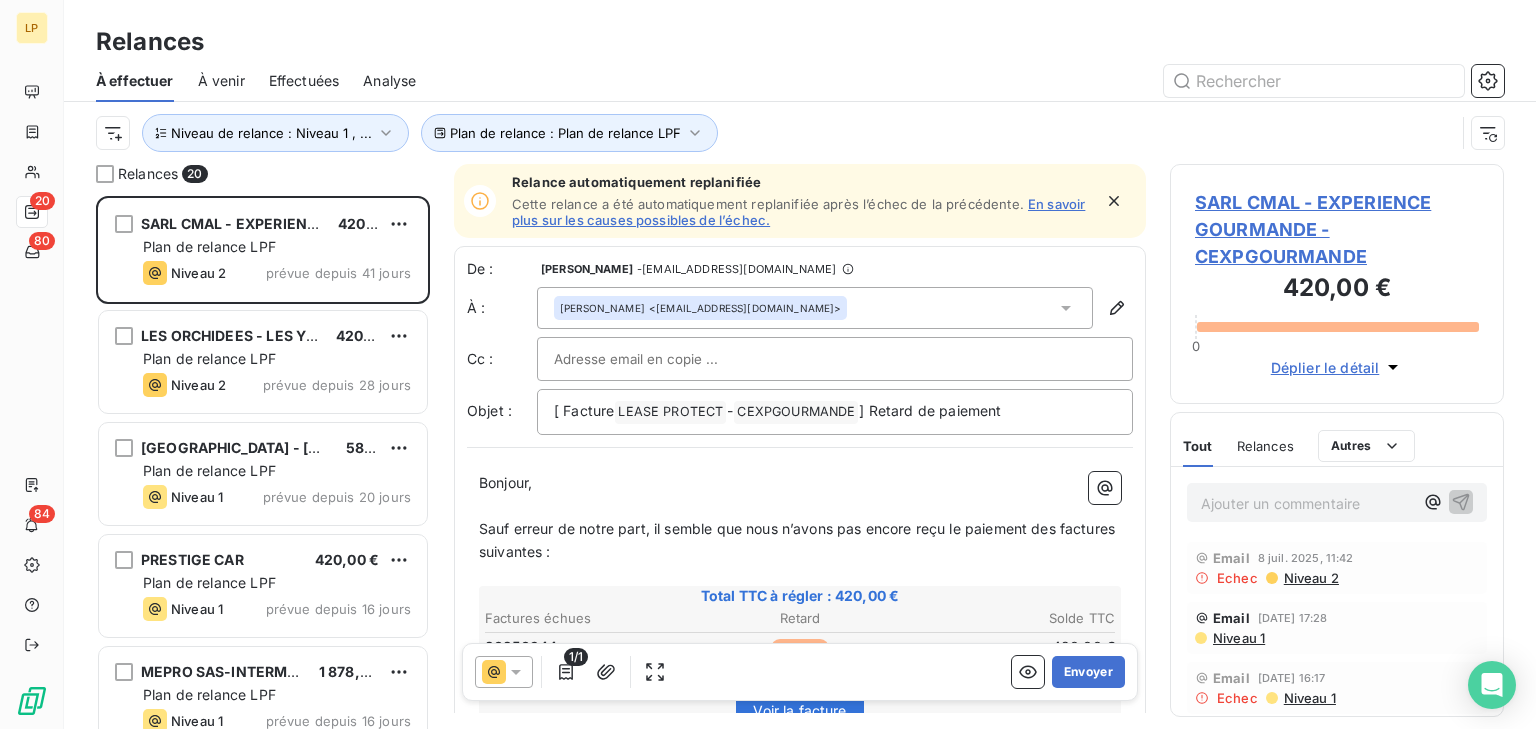 click on "[PERSON_NAME]   <[EMAIL_ADDRESS][DOMAIN_NAME]>" at bounding box center (815, 308) 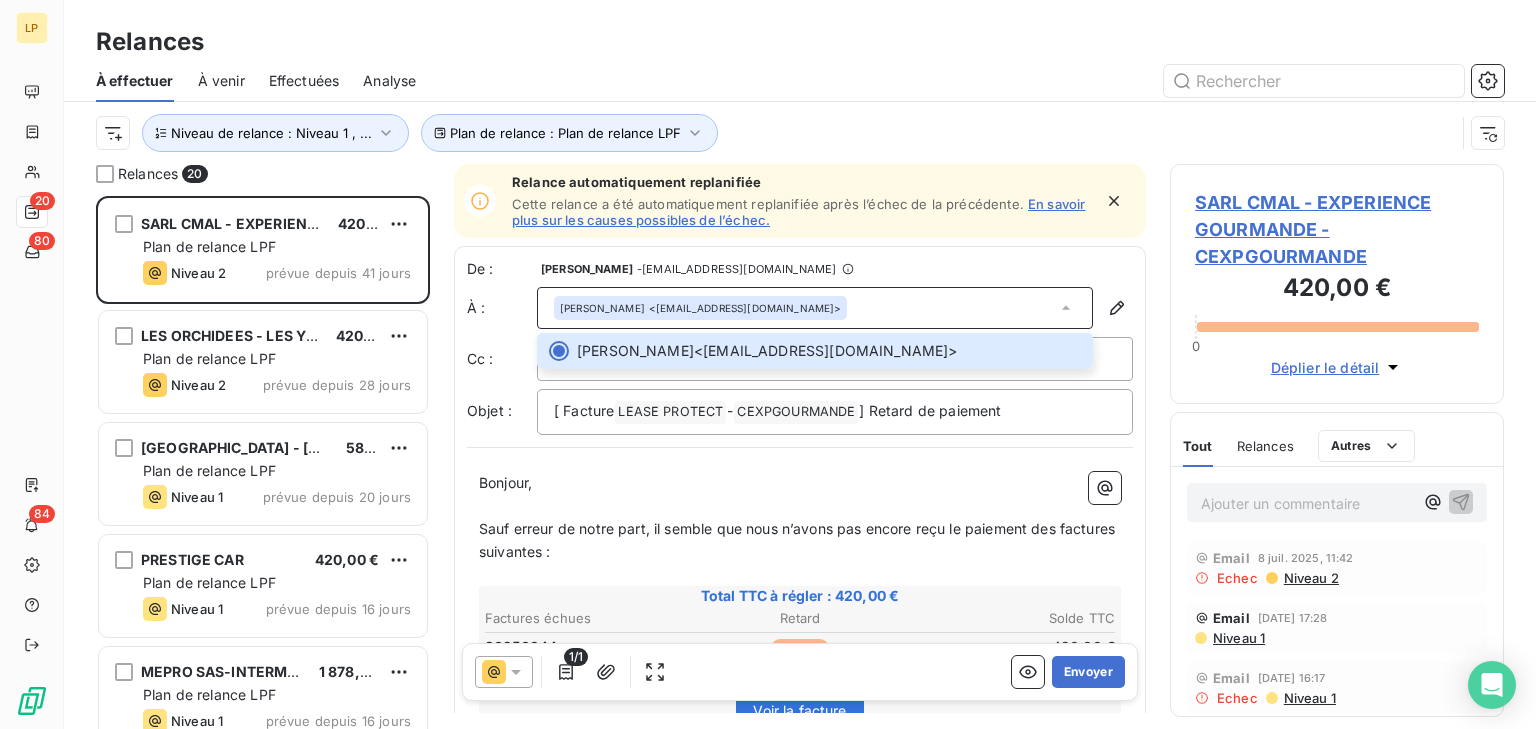 click on "De : [PERSON_NAME] -  [EMAIL_ADDRESS][DOMAIN_NAME] À : [PERSON_NAME]   <[EMAIL_ADDRESS][DOMAIN_NAME]> [PERSON_NAME]   <[EMAIL_ADDRESS][DOMAIN_NAME]> Cc : Objet : [ Facture  LEASE PROTECT ﻿  -  CEXPGOURMANDE ﻿ ] Retard de paiement Bonjour, ﻿ Sauf erreur de notre part, il semble que nous n’avons pas encore reçu le paiement des factures suivantes : ﻿ Total TTC à régler :   420,00 € Factures échues Retard Solde TTC 20250944 91 jours   420,00 € Voir   la facture ﻿ ﻿ Il s’agit probablement d’un oubli, nous vous remercions de bien vouloir procéder au règlement de ces factures dès que possible. Pour information, nos coordonnées bancaires se situent en bas de nos factures. ﻿ Si vous avez la moindre question, vous pouvez nous joindre au 04 91 820 821 ou à [EMAIL_ADDRESS][DOMAIN_NAME]. ﻿ Merci beaucoup ﻿ Cordialement, Service Recouvrement" at bounding box center [800, 651] 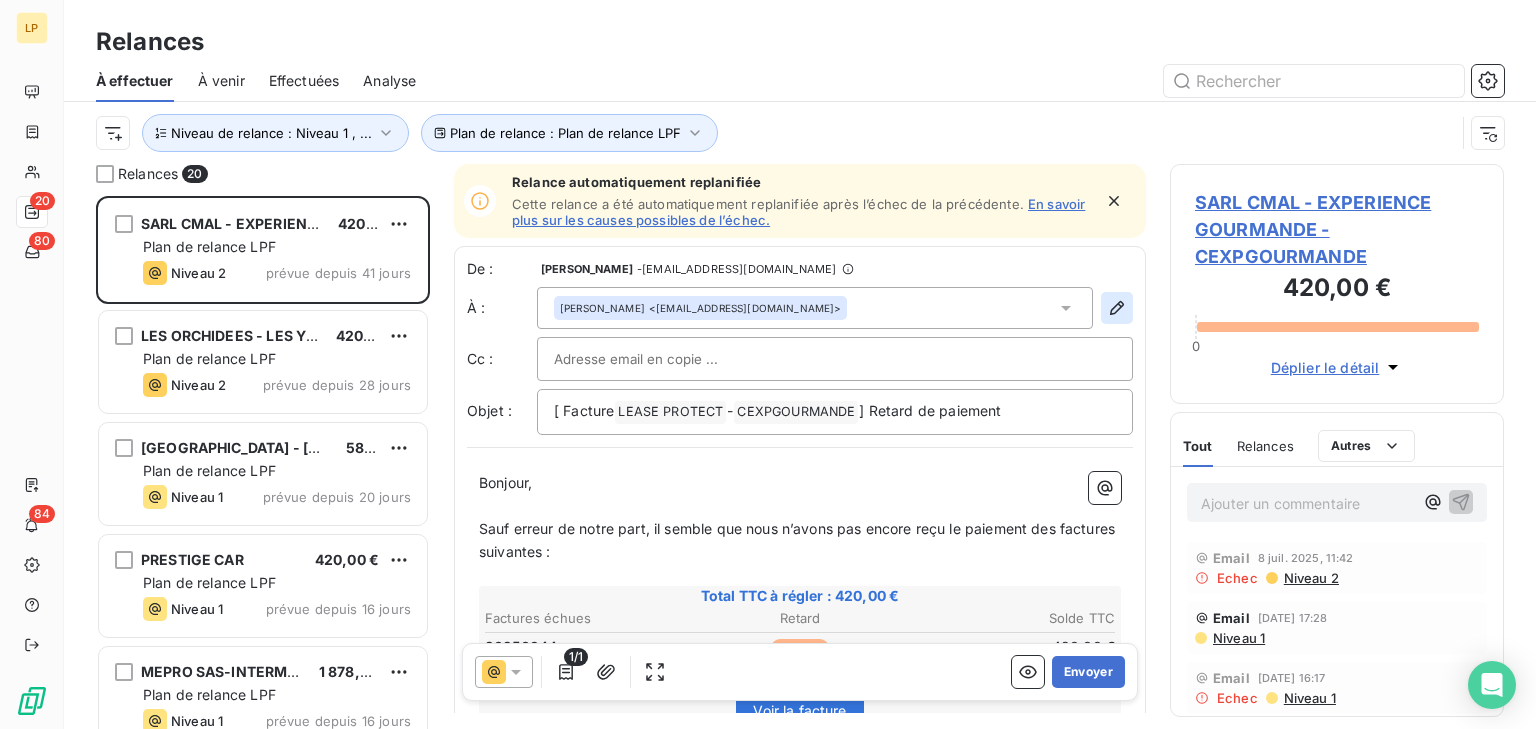 click at bounding box center (1117, 308) 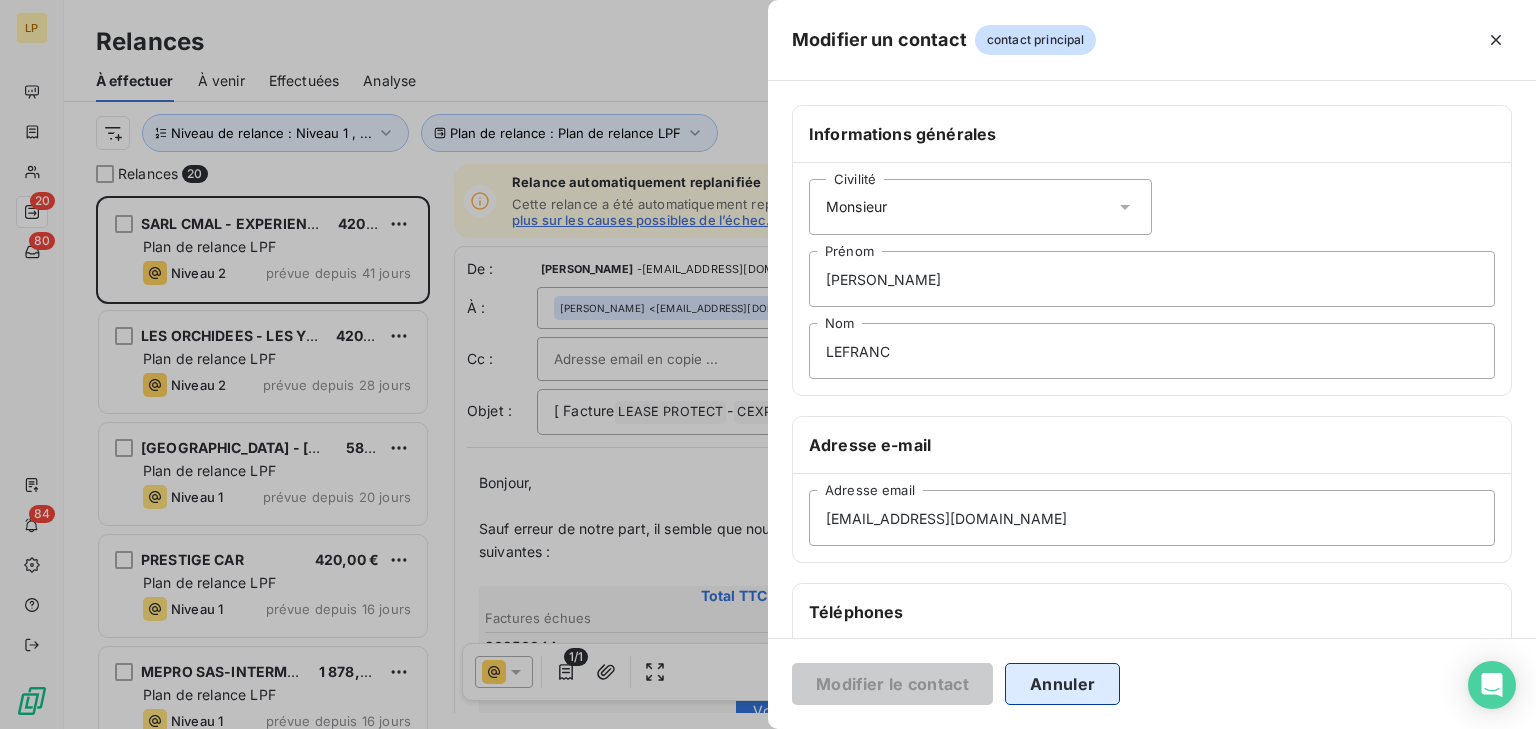 click on "Annuler" at bounding box center (1062, 684) 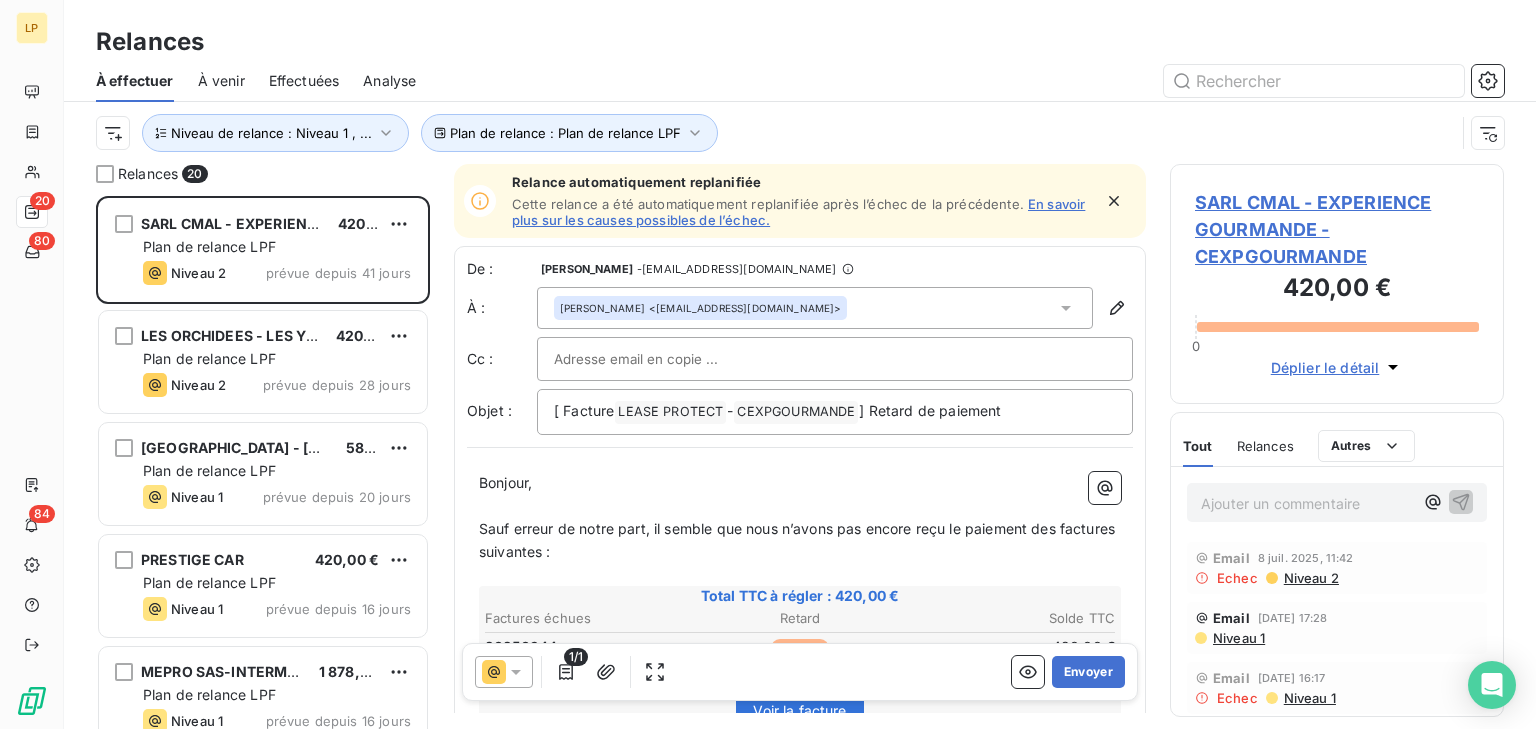 click on "SARL CMAL - EXPERIENCE GOURMANDE - CEXPGOURMANDE" at bounding box center [1337, 229] 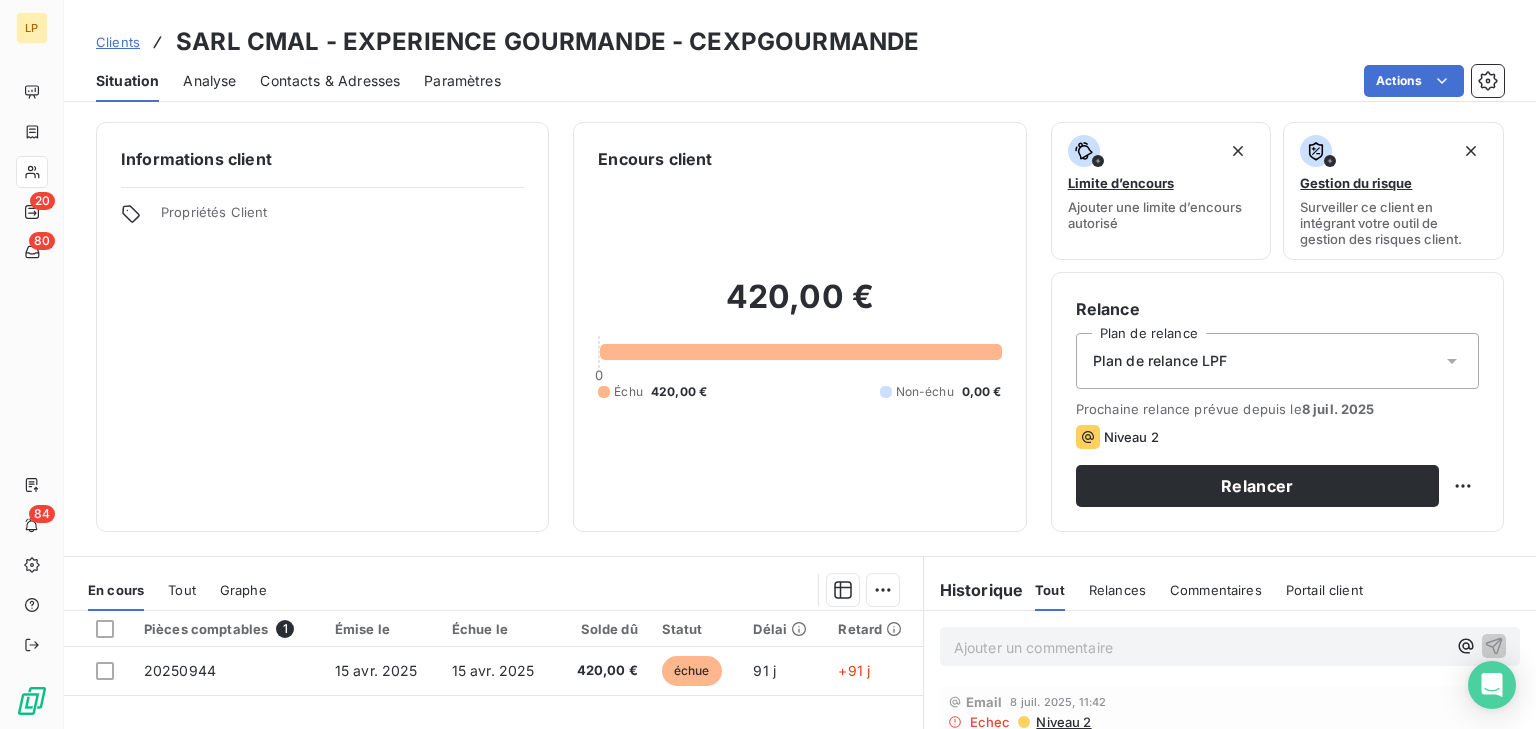 click on "Contacts & Adresses" at bounding box center [330, 81] 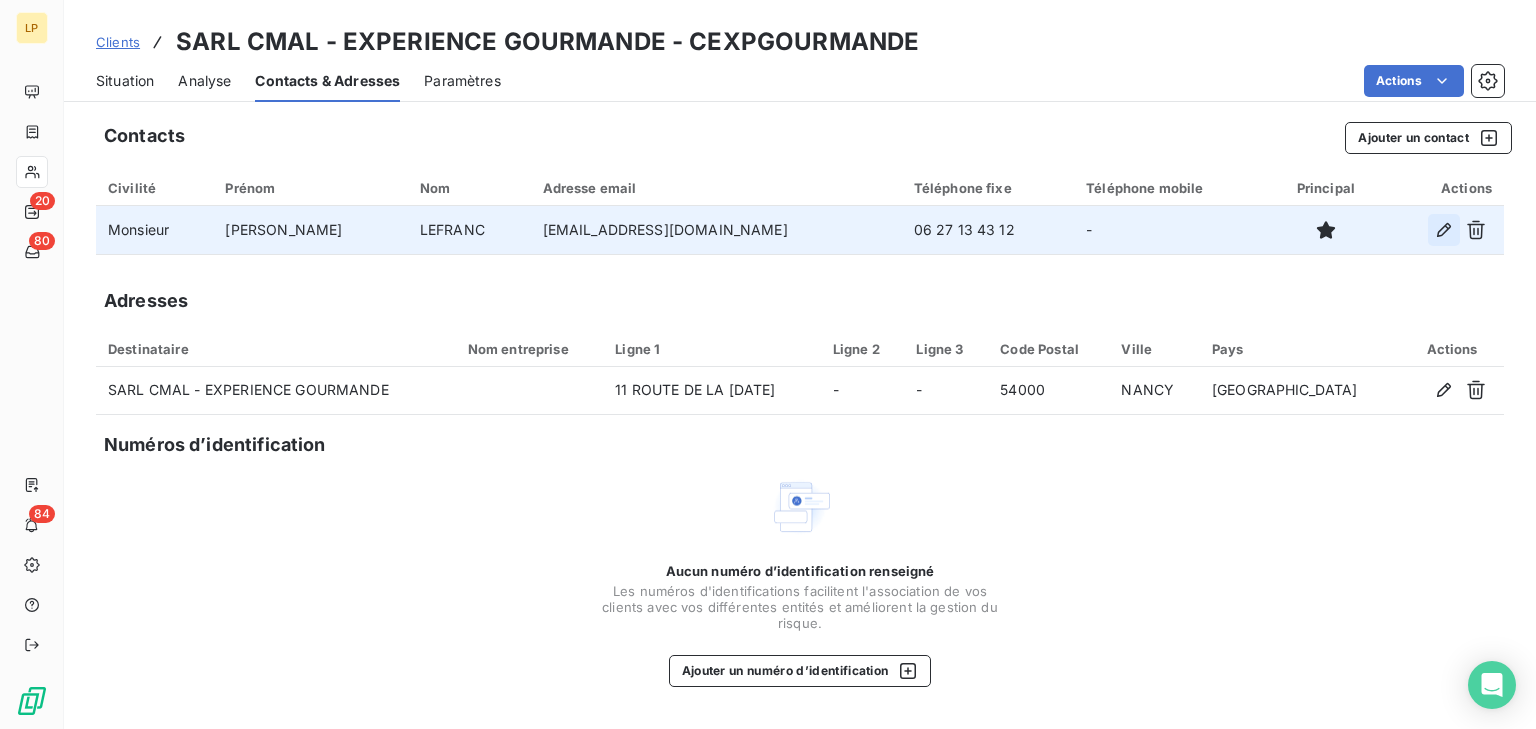 click 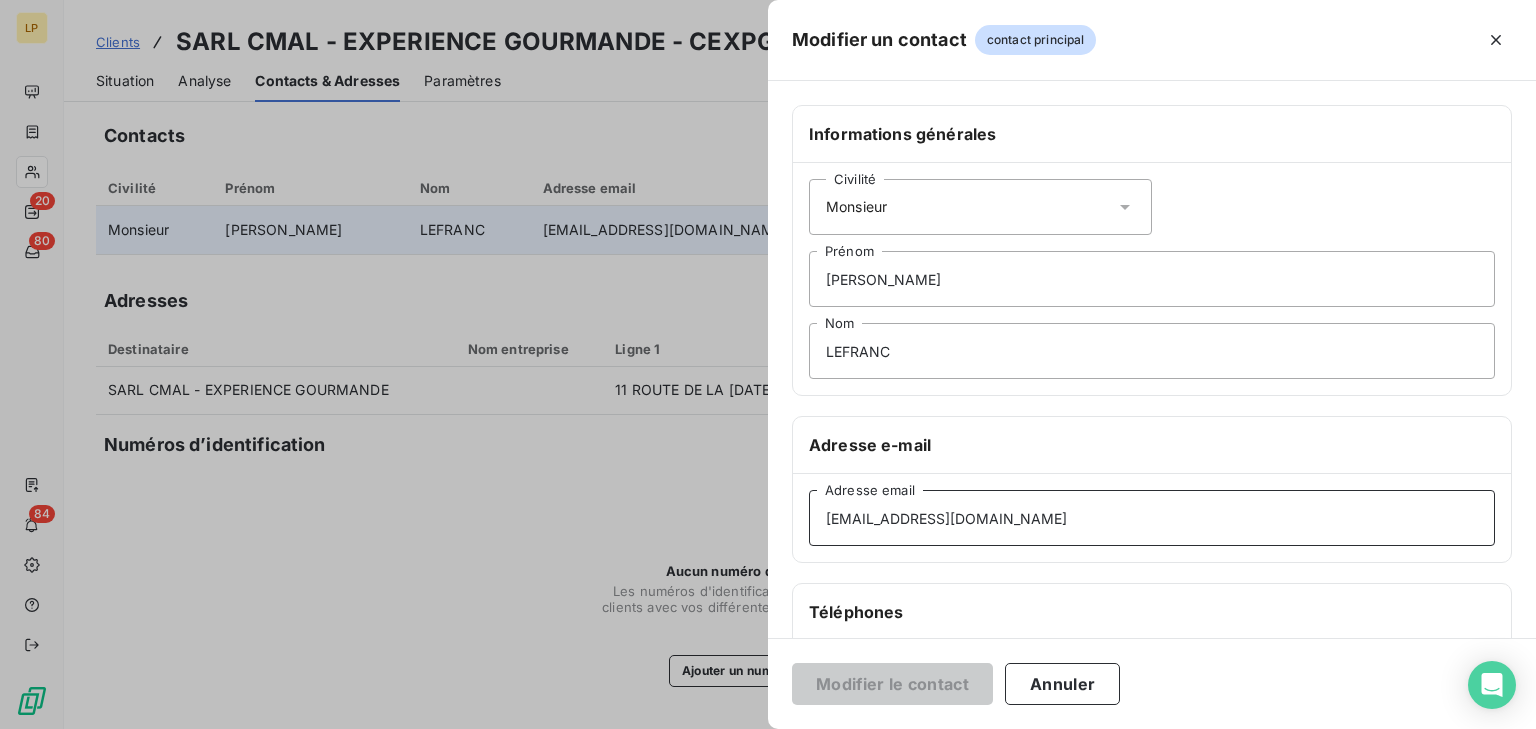 drag, startPoint x: 1001, startPoint y: 509, endPoint x: 501, endPoint y: 466, distance: 501.84558 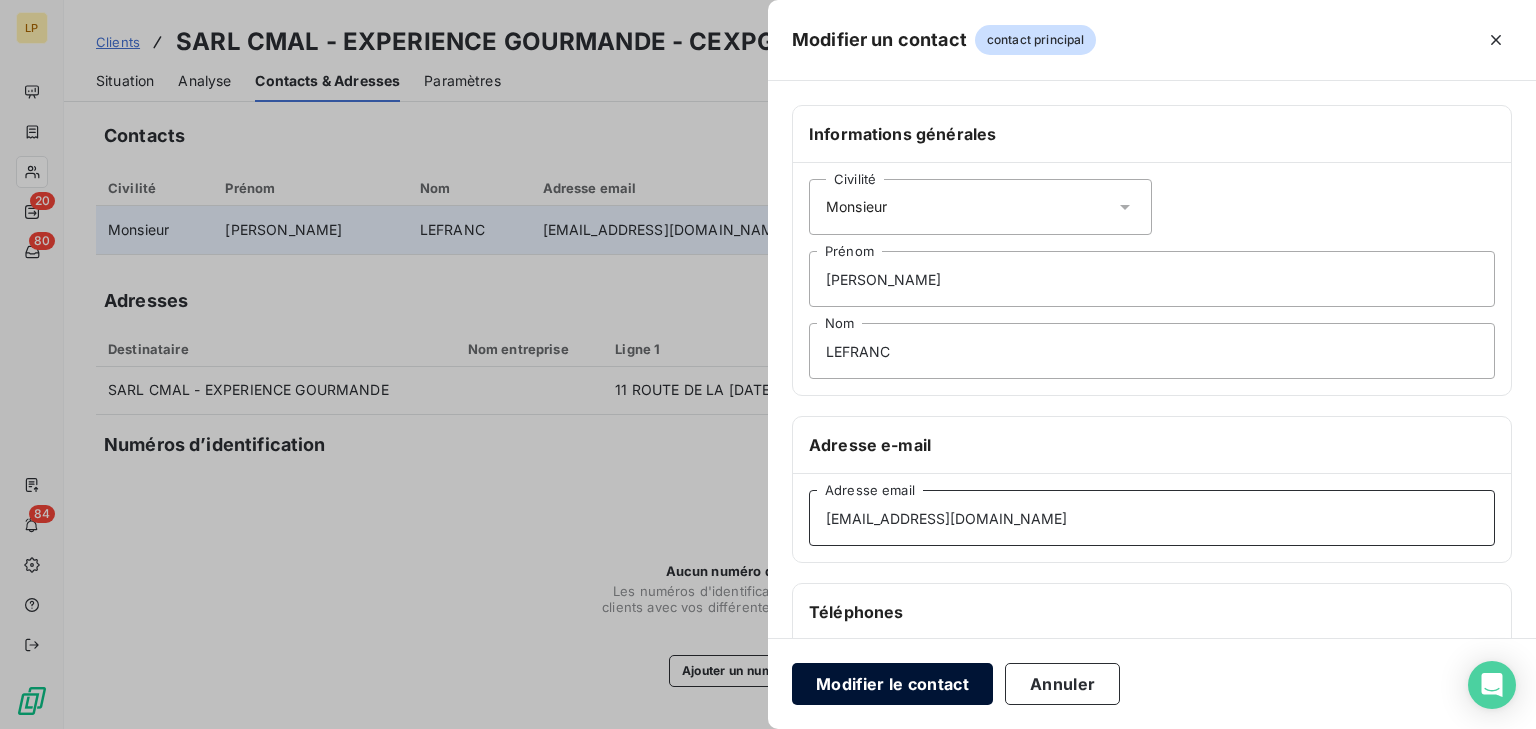 type on "[EMAIL_ADDRESS][DOMAIN_NAME]" 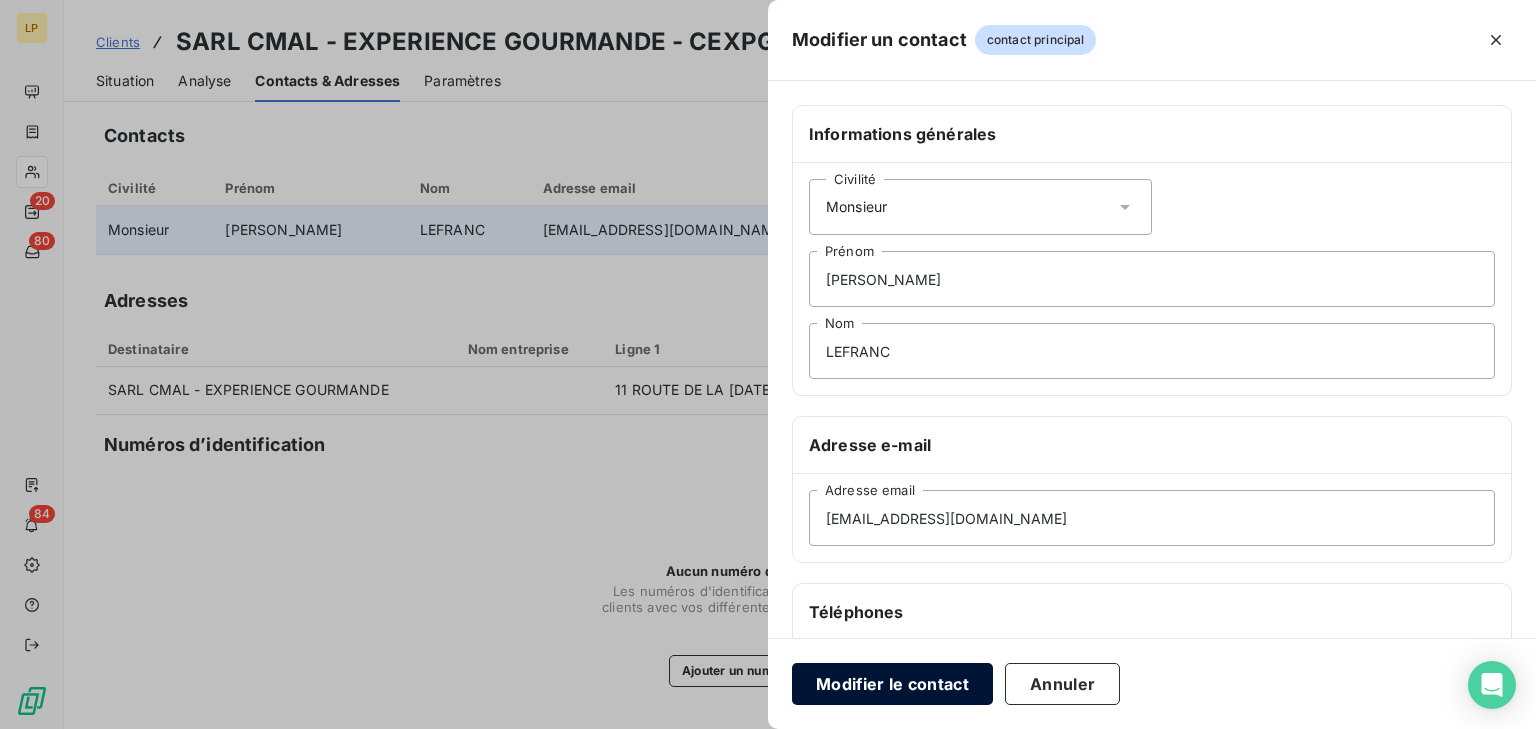 click on "Modifier le contact" at bounding box center (892, 684) 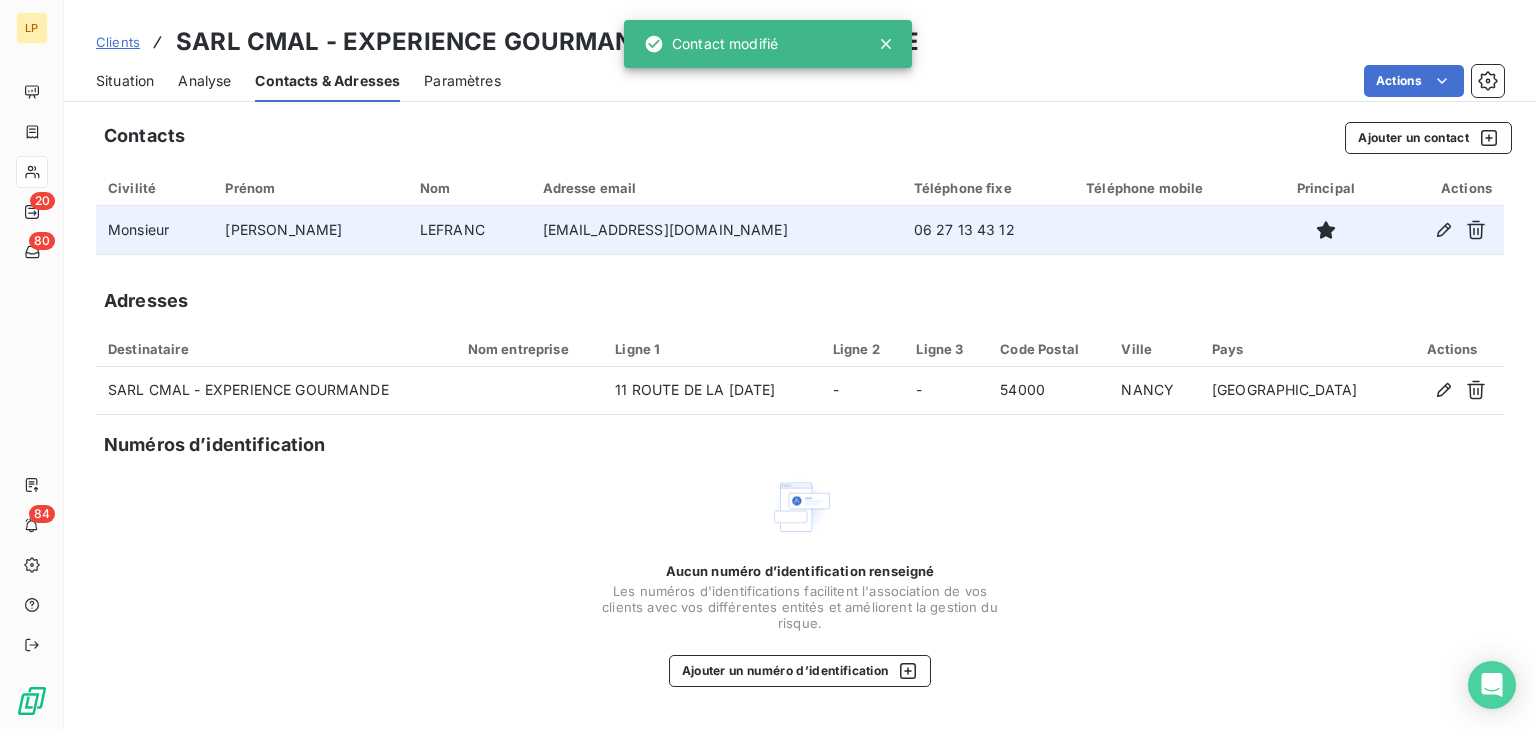 click on "Situation" at bounding box center [125, 81] 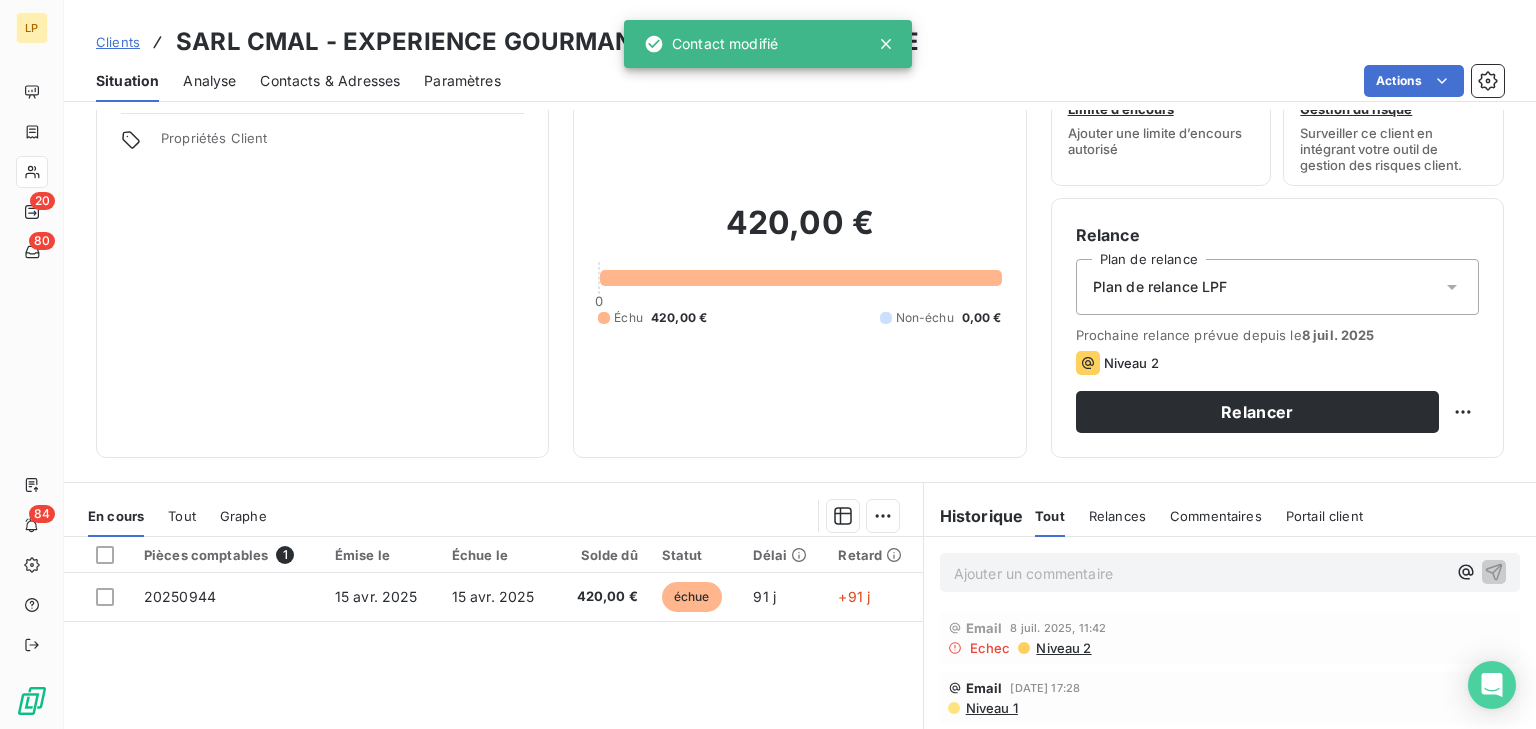 scroll, scrollTop: 160, scrollLeft: 0, axis: vertical 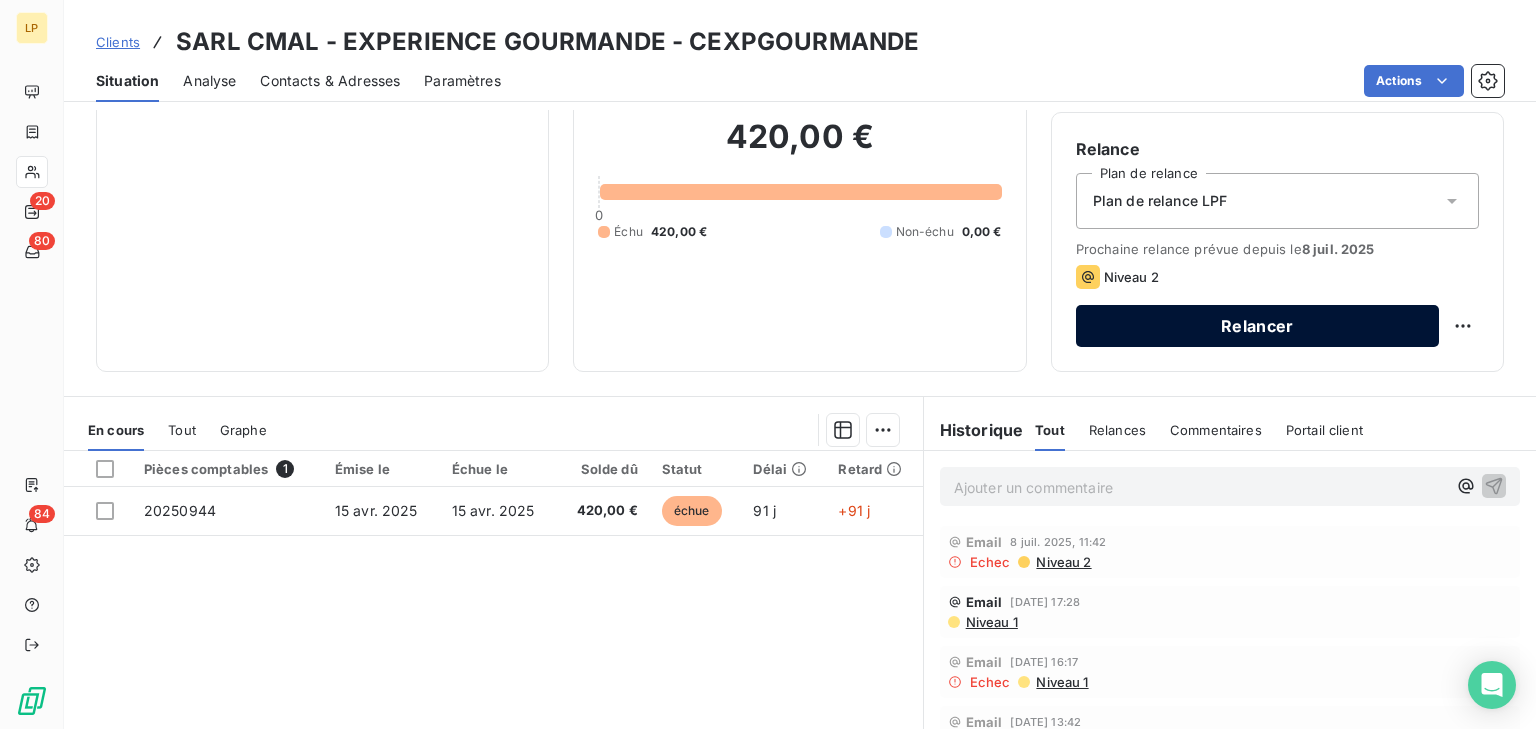 click on "Relancer" at bounding box center [1257, 326] 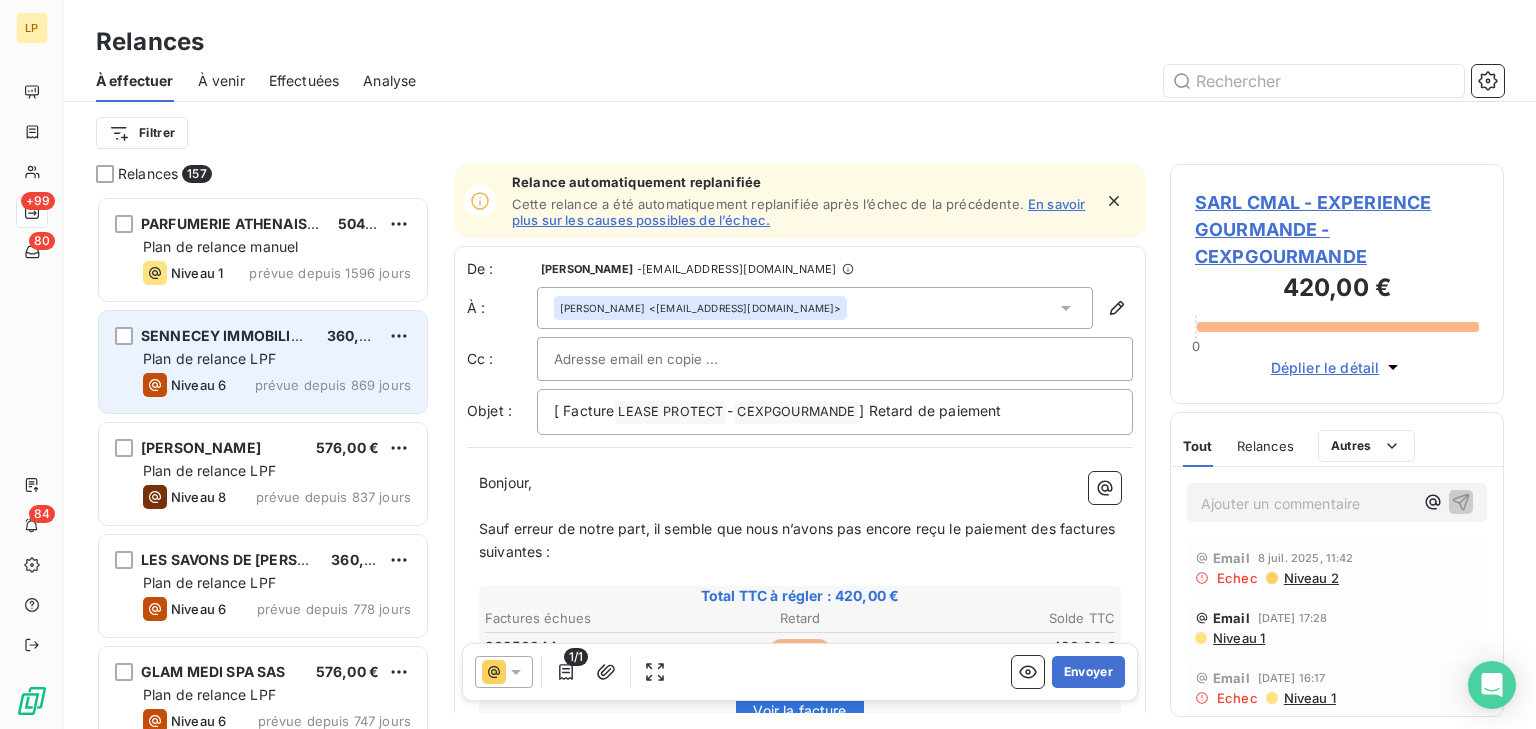 scroll, scrollTop: 15, scrollLeft: 14, axis: both 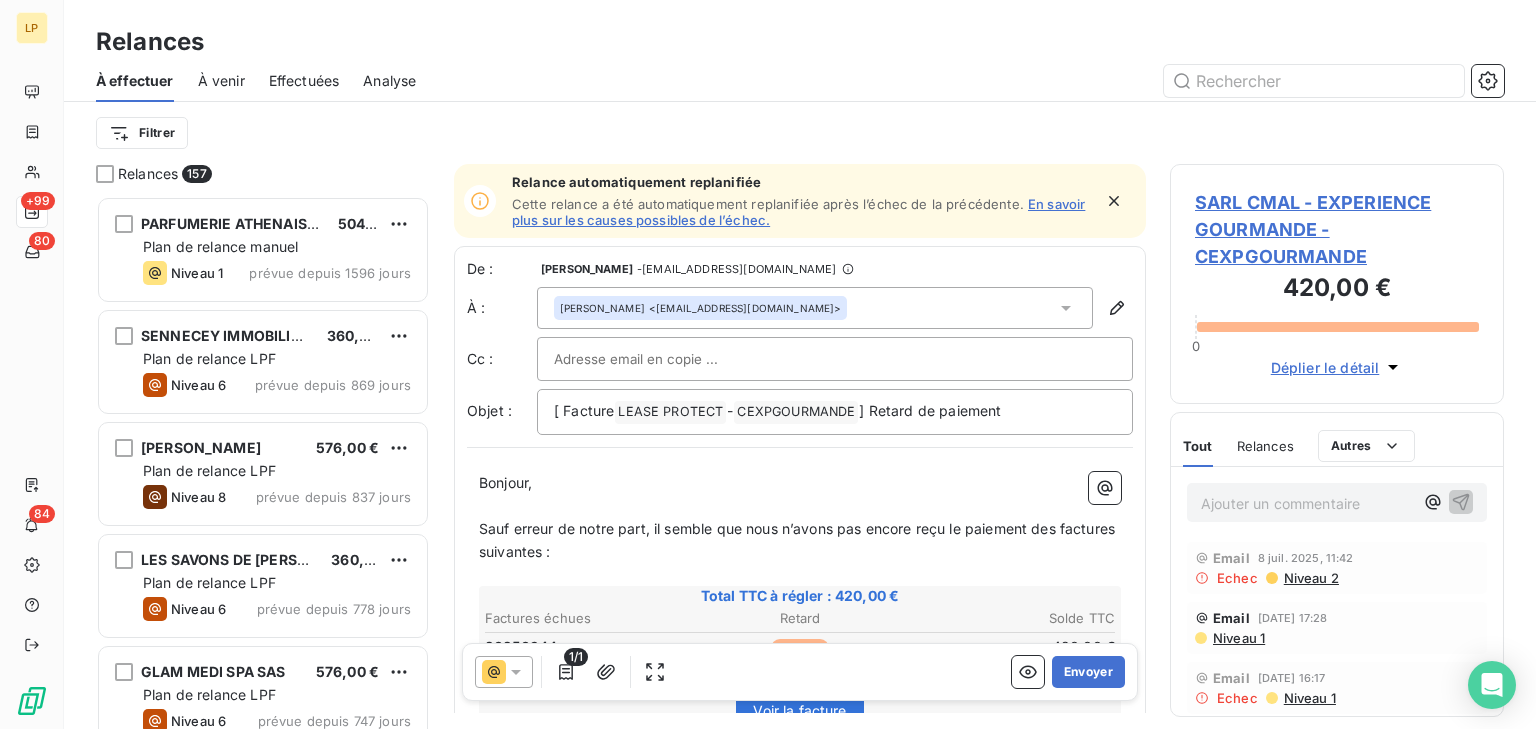 click on "À venir" at bounding box center [221, 81] 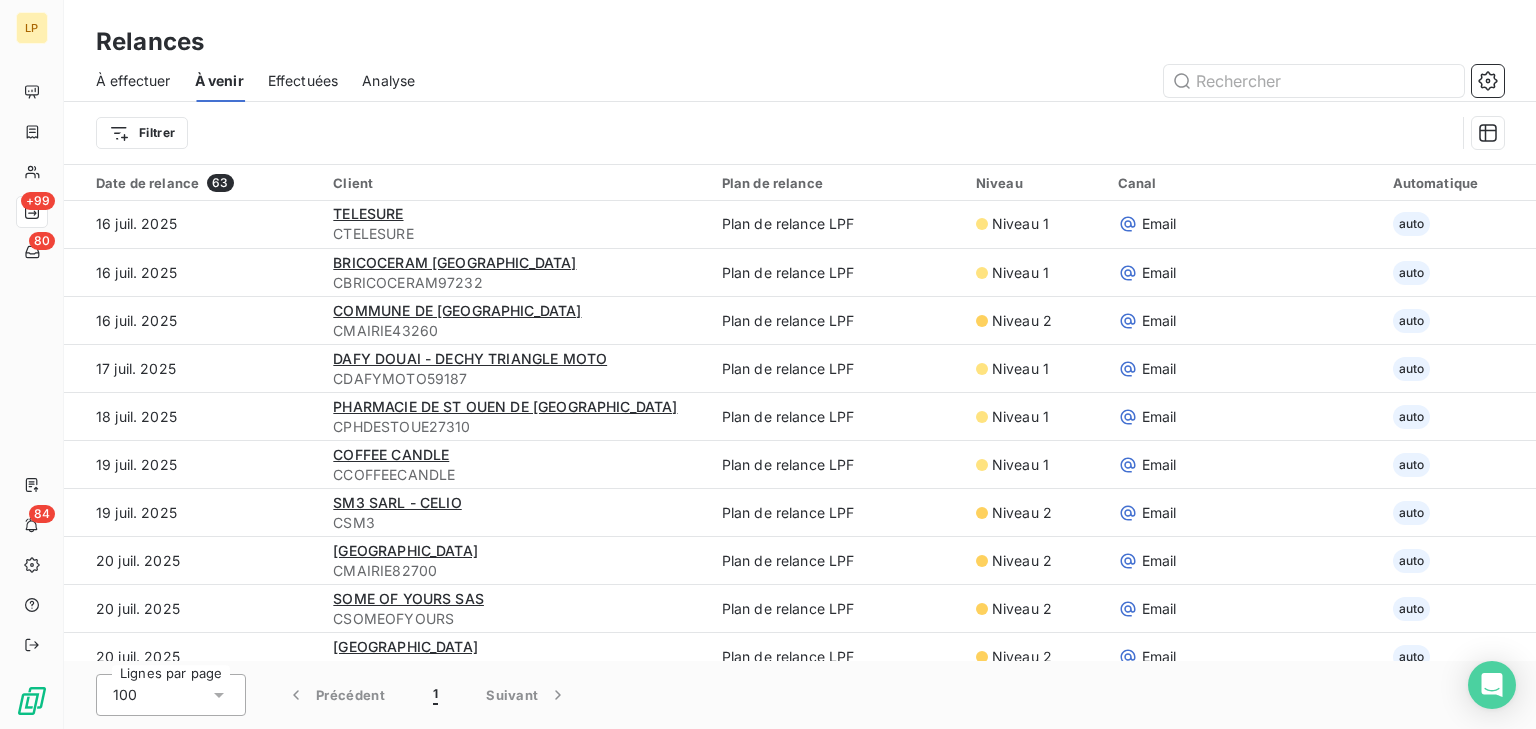 click on "À effectuer" at bounding box center [133, 81] 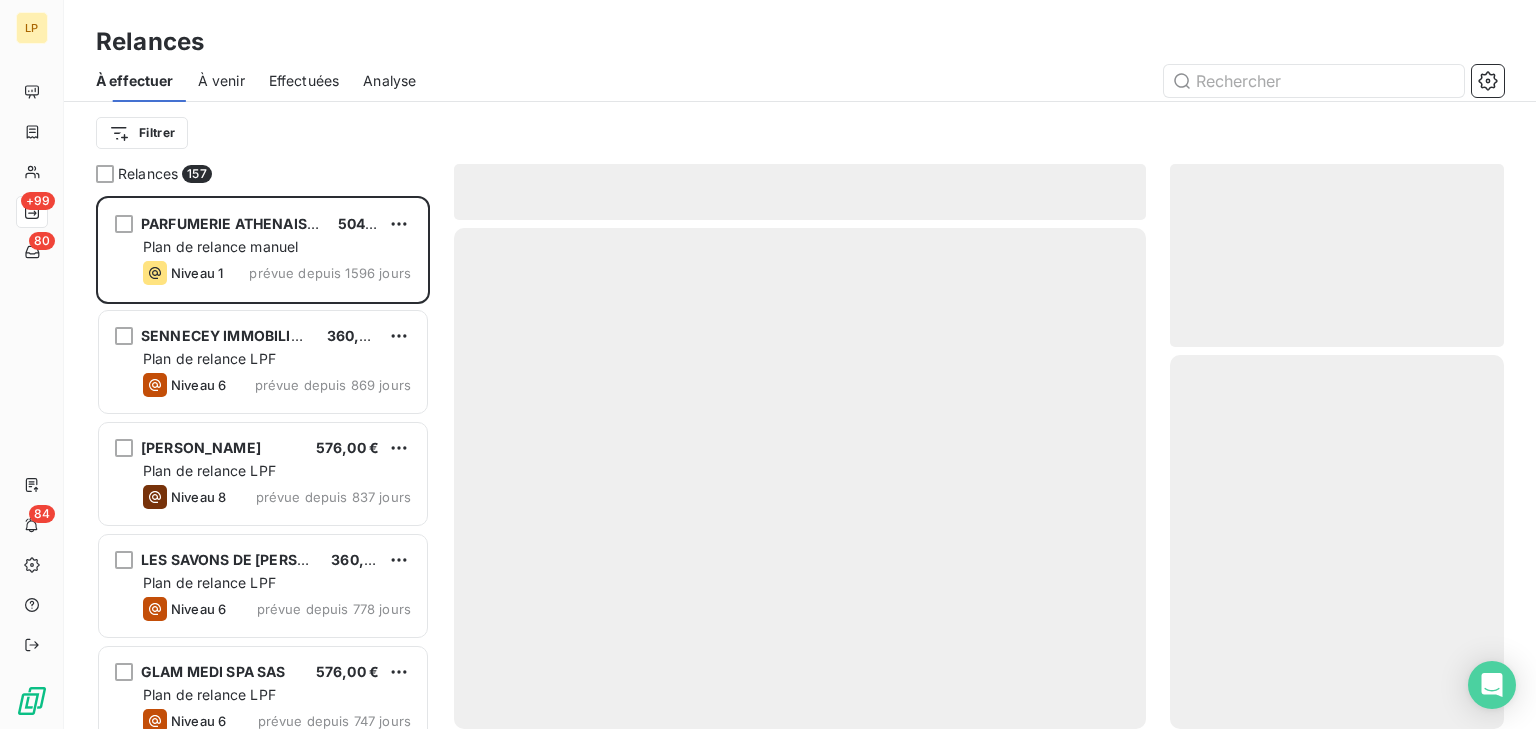 scroll, scrollTop: 15, scrollLeft: 14, axis: both 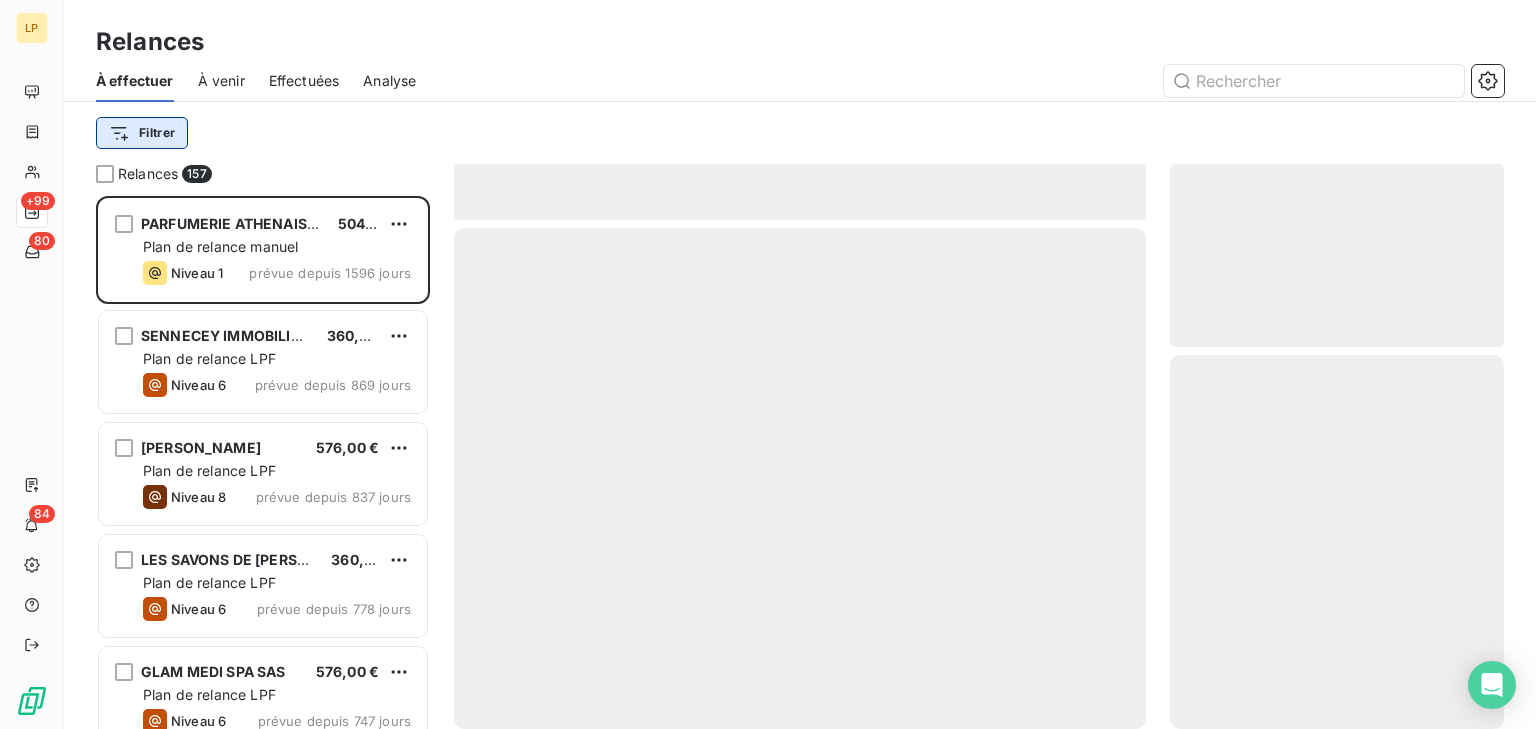 click on "LP +99 80 84 Relances À effectuer À venir Effectuées Analyse Filtrer Relances 157 PARFUMERIE ATHENAIS SAS -APRIL M04 504,00 € Plan de relance [PERSON_NAME] 1 prévue depuis 1596 jours SENNECEY IMMOBILIER SARL 360,00 € Plan de relance LPF Niveau 6 prévue depuis 869 jours [PERSON_NAME] 576,00 € Plan de relance LPF Niveau 8 prévue depuis 837 jours LES SAVONS DE CELINE SAS 360,00 € Plan de relance LPF Niveau 6 prévue depuis 778 jours GLAM MEDI SPA SAS 576,00 € Plan de relance LPF Niveau 6 prévue depuis 747 jours SEVER SARL - BOULANGERIE PAUL-RONDE 576,00 € Plan de relance LPF Niveau 8 prévue depuis 733 jours ROYAL NAVY SARL 588,00 € Plan de relance [PERSON_NAME] 1 prévue depuis 685 jours [PERSON_NAME] 445,50 € Plan de relance LPF Niveau 8 prévue depuis 623 jours CARROSSERIE LISON C DESIGN AUTO(NPU 446,00 € Plan de relance LPF Niveau 8 prévue depuis 593 jours VB STUDIO LIFESTYLE SASU-KIKI STUDI 552,00 € Plan de relance LPF Niveau 6" at bounding box center [768, 364] 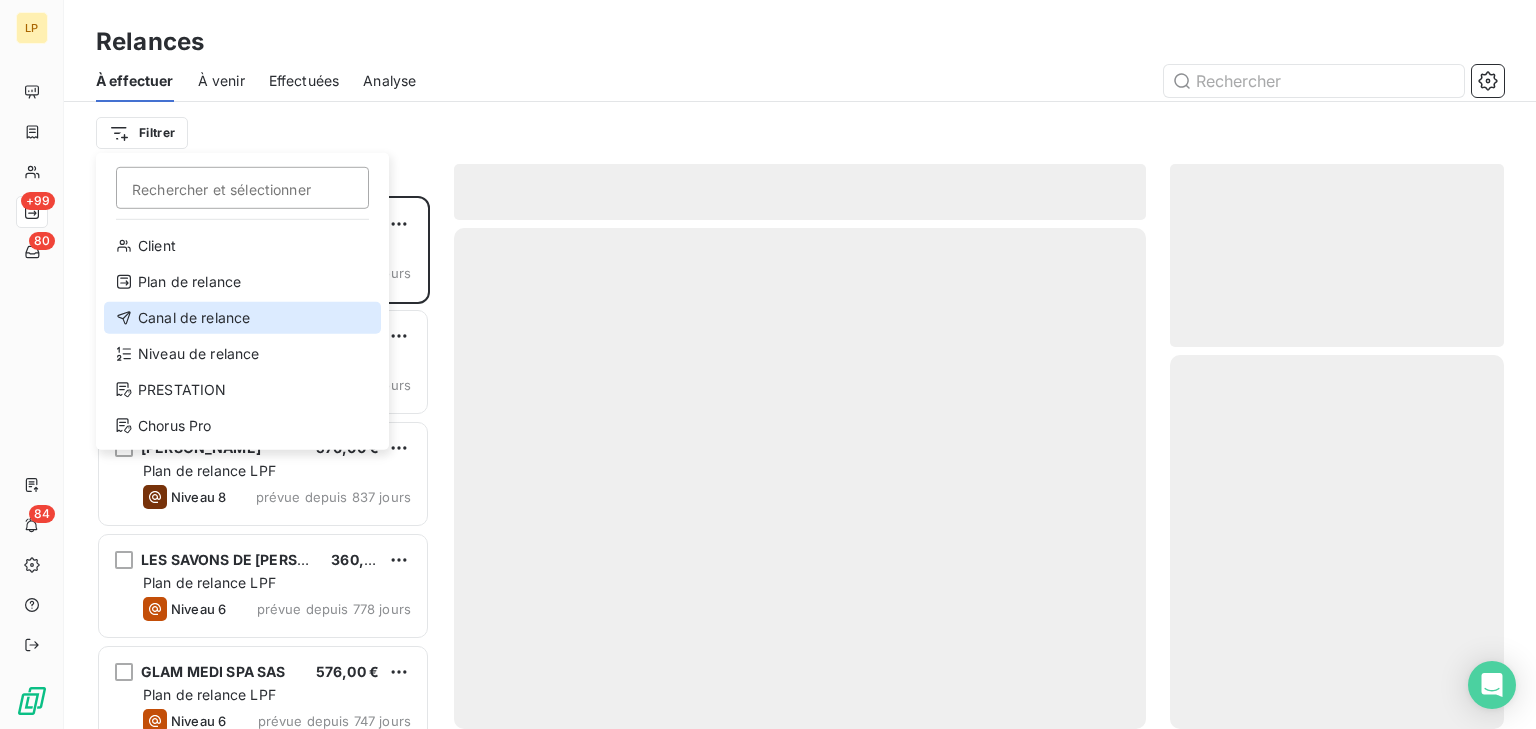 click on "Canal de relance" at bounding box center (242, 318) 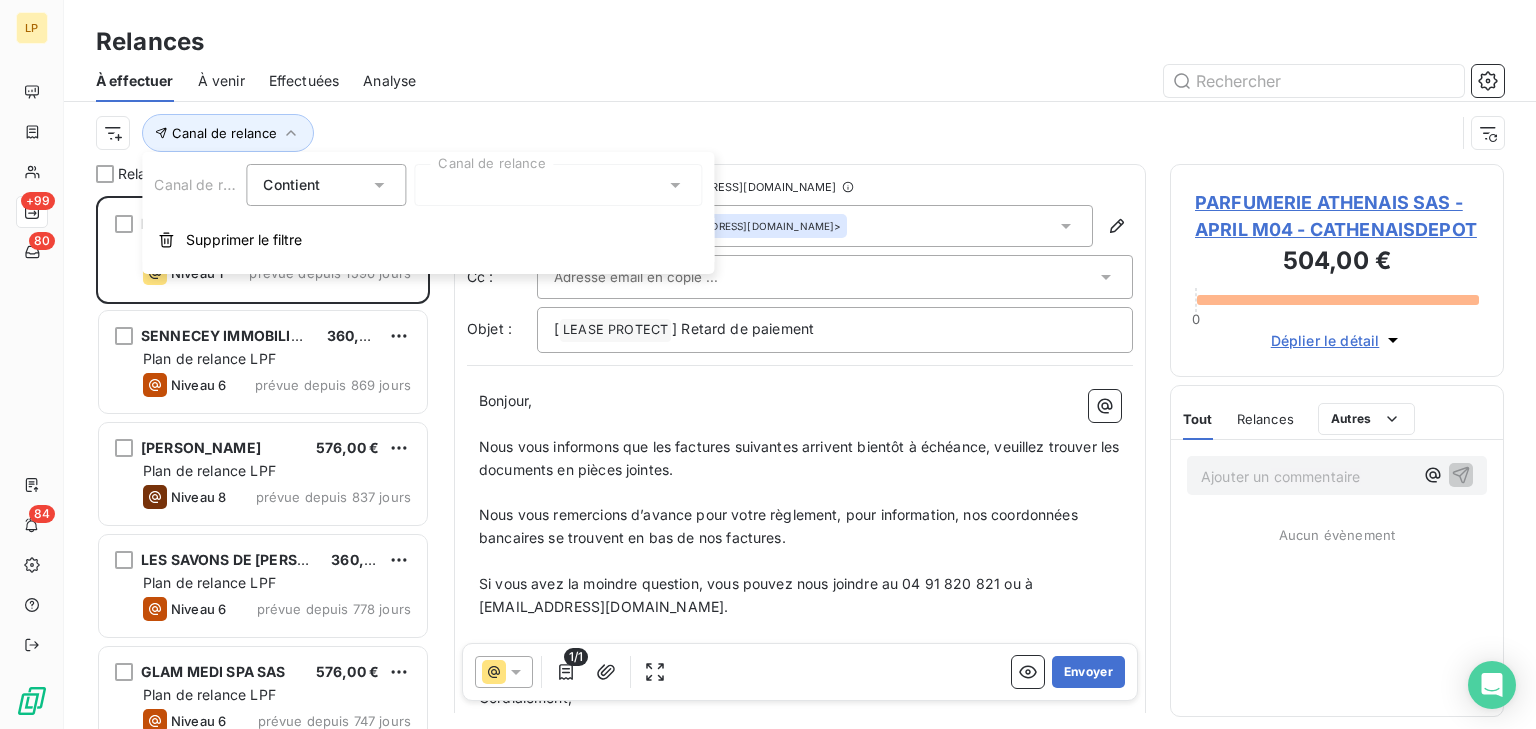 click on "Contient" at bounding box center [291, 184] 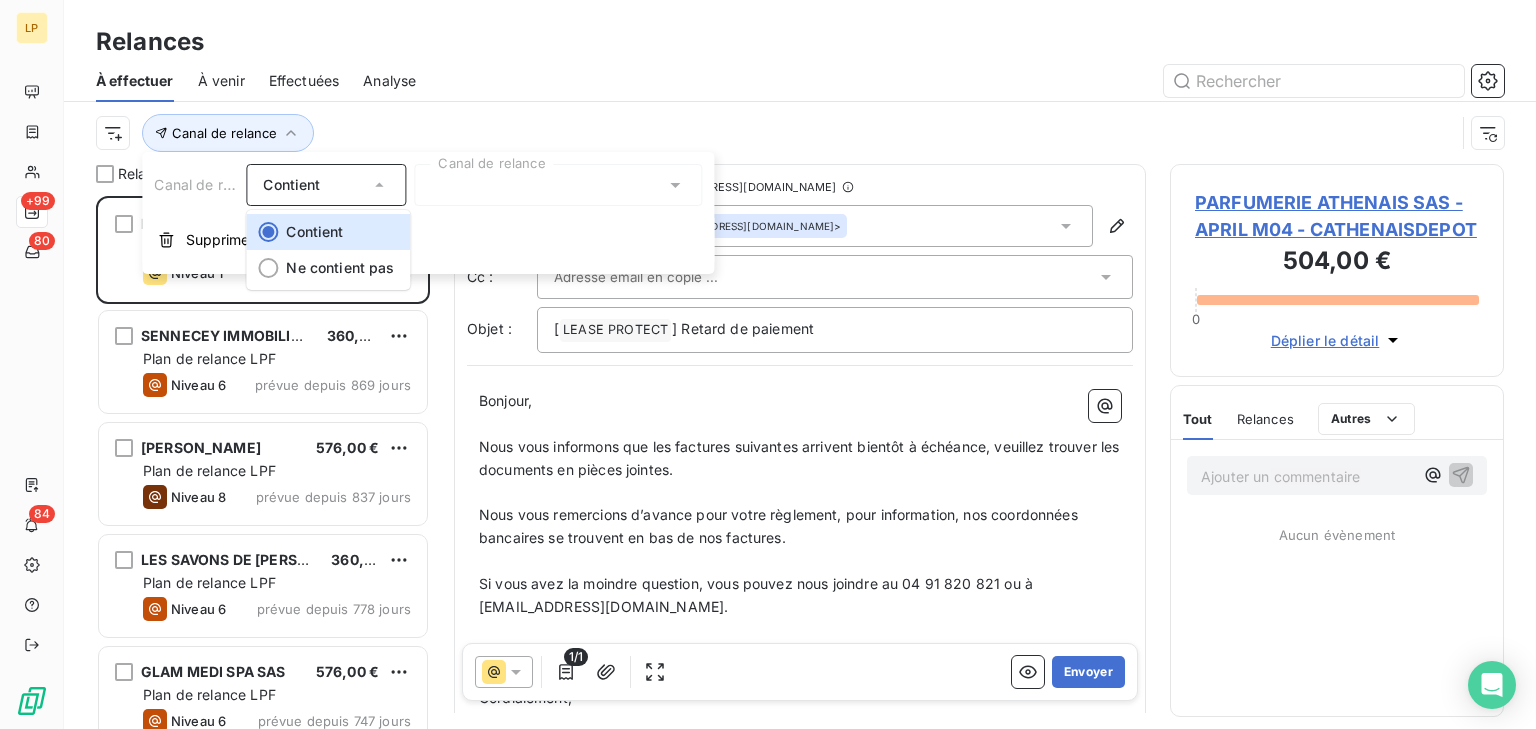 click at bounding box center (558, 185) 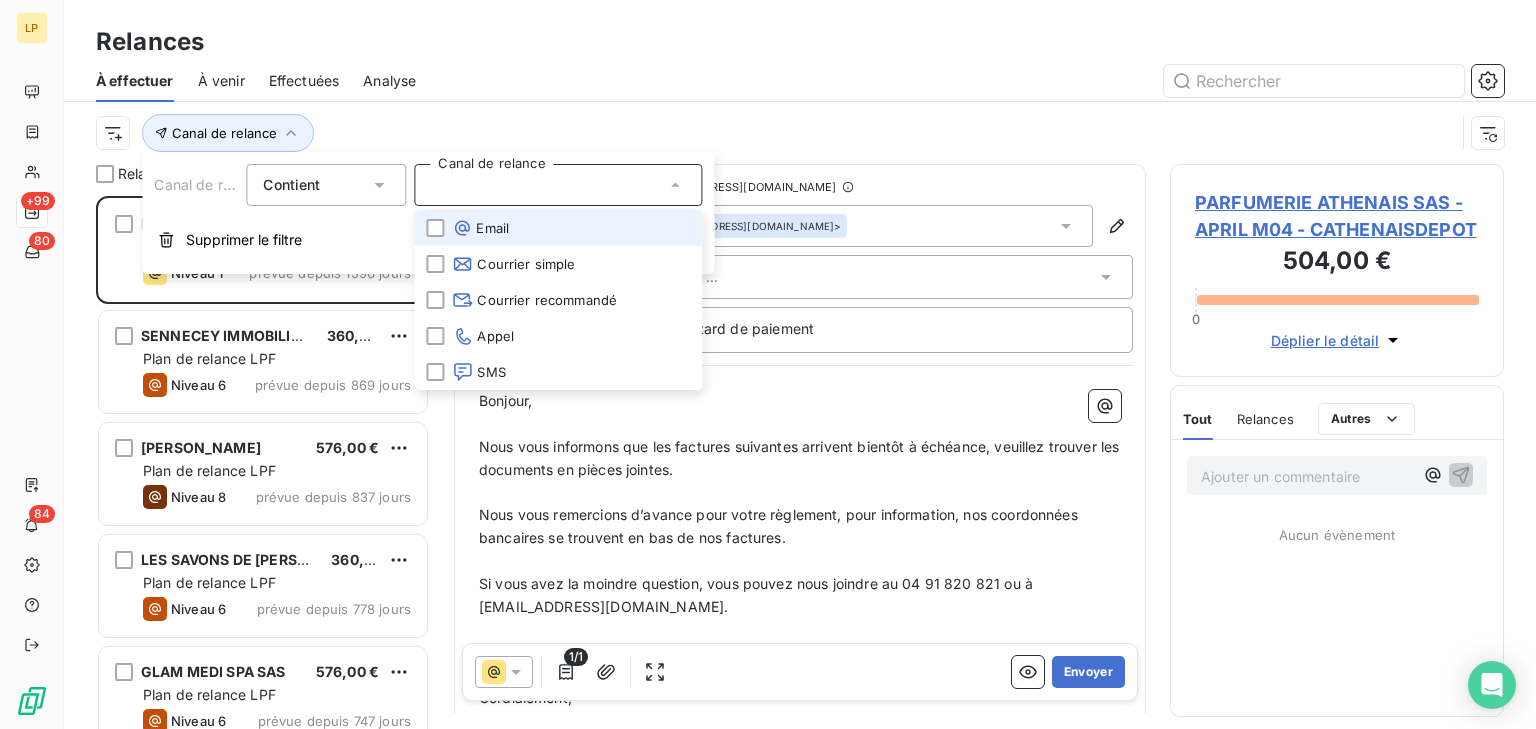 click on "Canal de relance" at bounding box center [800, 133] 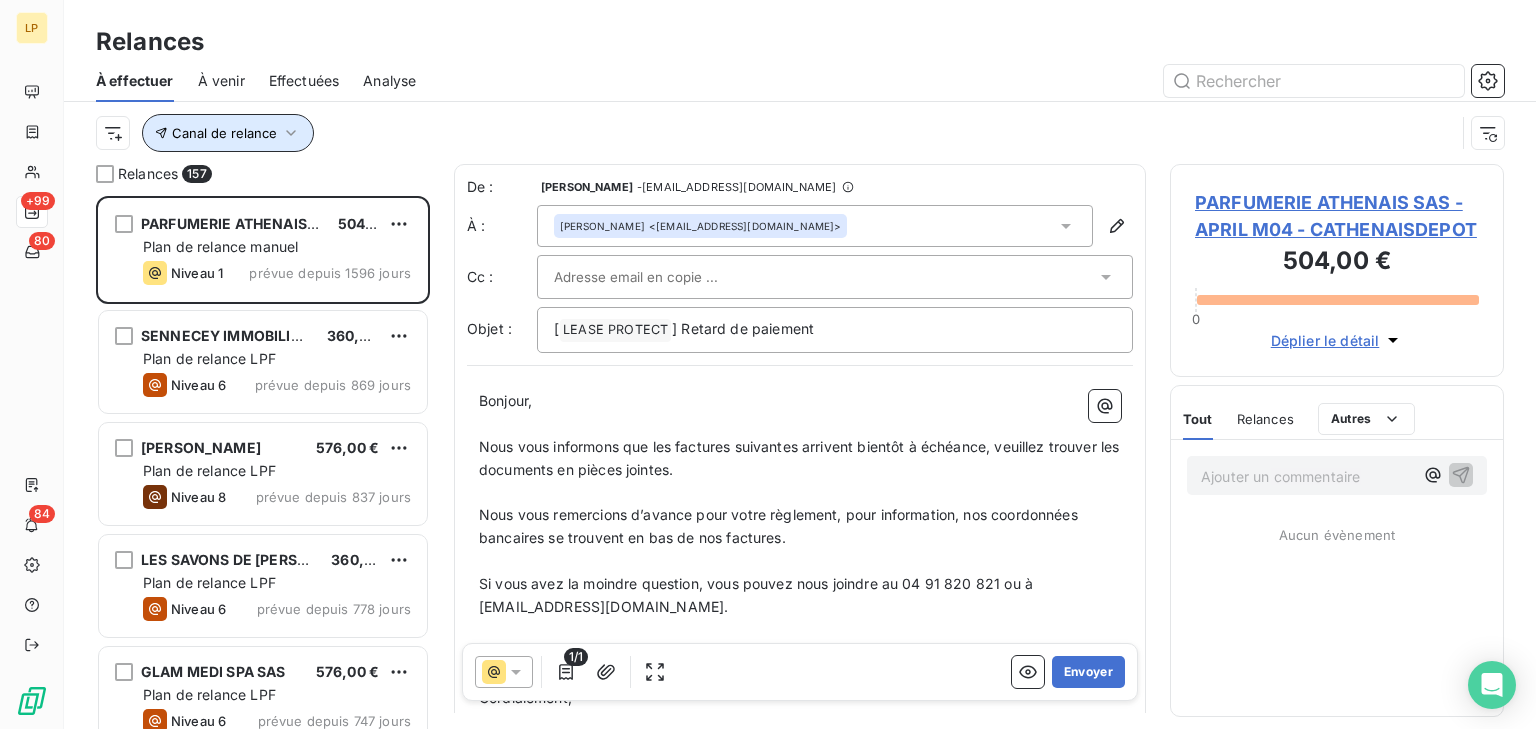 click on "Canal de relance" at bounding box center (228, 133) 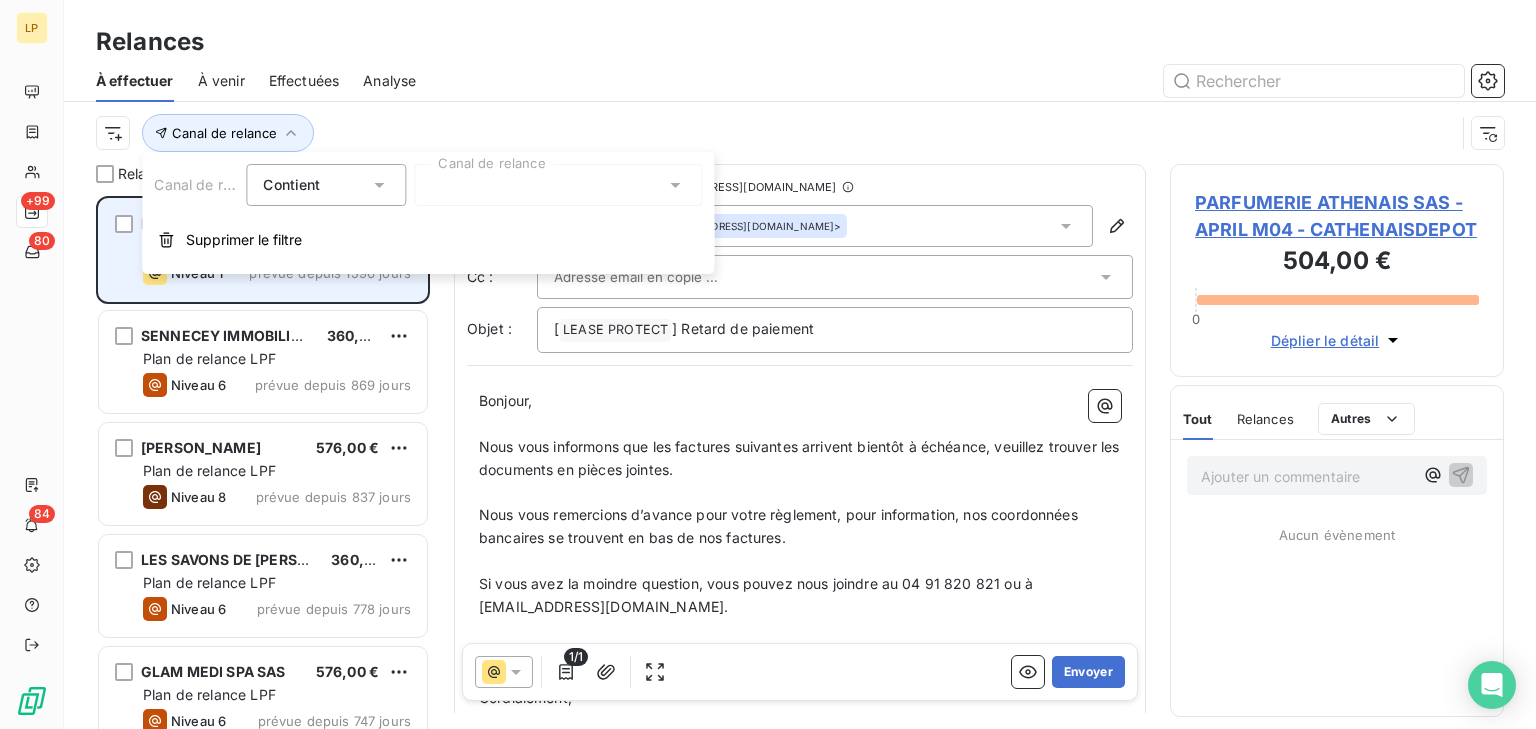 click on "Supprimer le filtre" at bounding box center (428, 240) 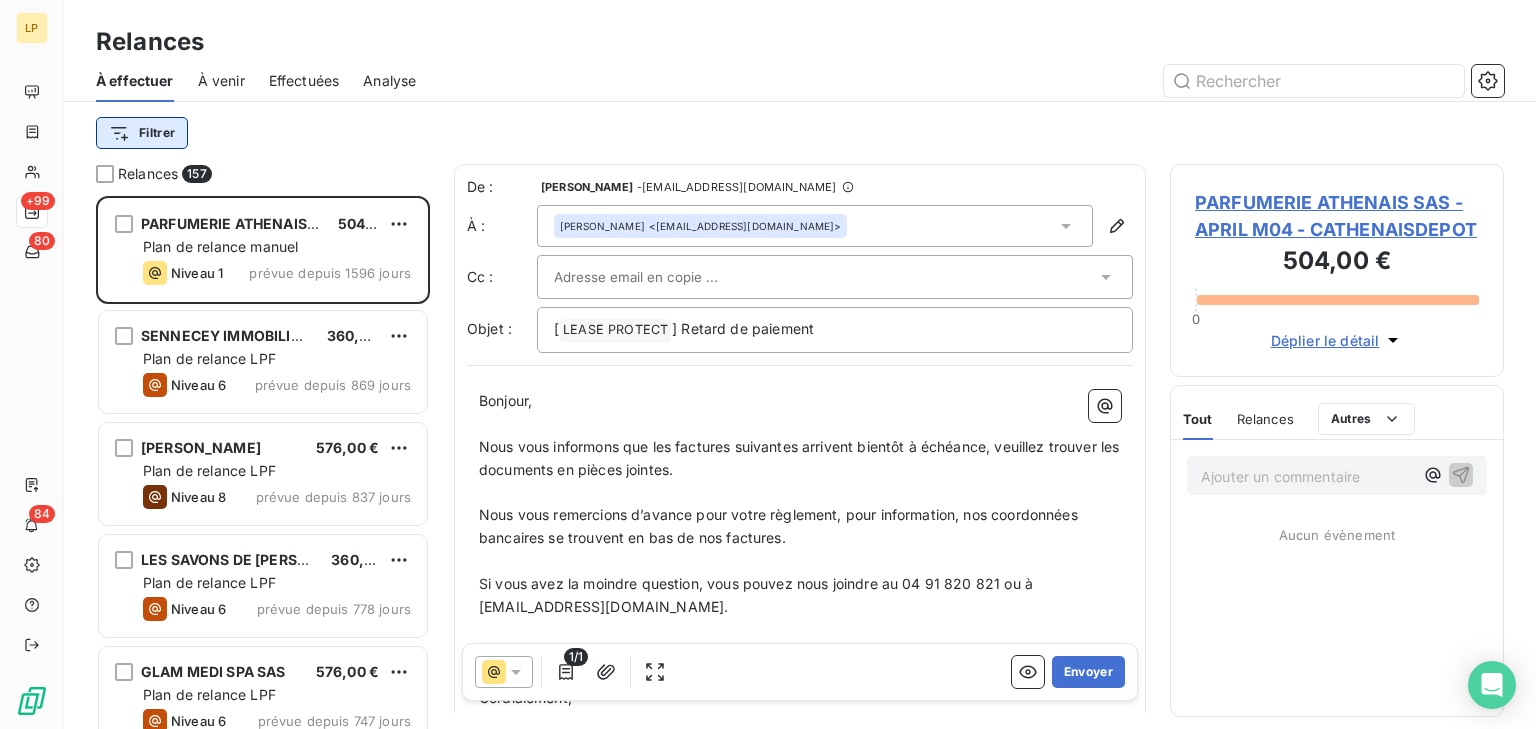 click on "LP +99 80 84 Relances À effectuer À venir Effectuées Analyse Filtrer Relances 157 PARFUMERIE ATHENAIS SAS -APRIL M04 504,00 € Plan de relance [PERSON_NAME] 1 prévue depuis 1596 jours SENNECEY IMMOBILIER SARL 360,00 € Plan de relance LPF Niveau 6 prévue depuis 869 jours [PERSON_NAME] 576,00 € Plan de relance LPF Niveau 8 prévue depuis 837 jours LES SAVONS DE CELINE SAS 360,00 € Plan de relance LPF Niveau 6 prévue depuis 778 jours GLAM MEDI SPA SAS 576,00 € Plan de relance LPF Niveau 6 prévue depuis 747 jours SEVER SARL - BOULANGERIE PAUL-RONDE 576,00 € Plan de relance LPF Niveau 8 prévue depuis 733 jours ROYAL NAVY SARL 588,00 € Plan de relance [PERSON_NAME] 1 prévue depuis 685 jours [PERSON_NAME] 445,50 € Plan de relance LPF Niveau 8 prévue depuis 623 jours CARROSSERIE LISON C DESIGN AUTO(NPU 446,00 € Plan de relance LPF Niveau 8 prévue depuis 593 jours VB STUDIO LIFESTYLE SASU-KIKI STUDI 552,00 € Plan de relance LPF Niveau 6 De :" at bounding box center (768, 364) 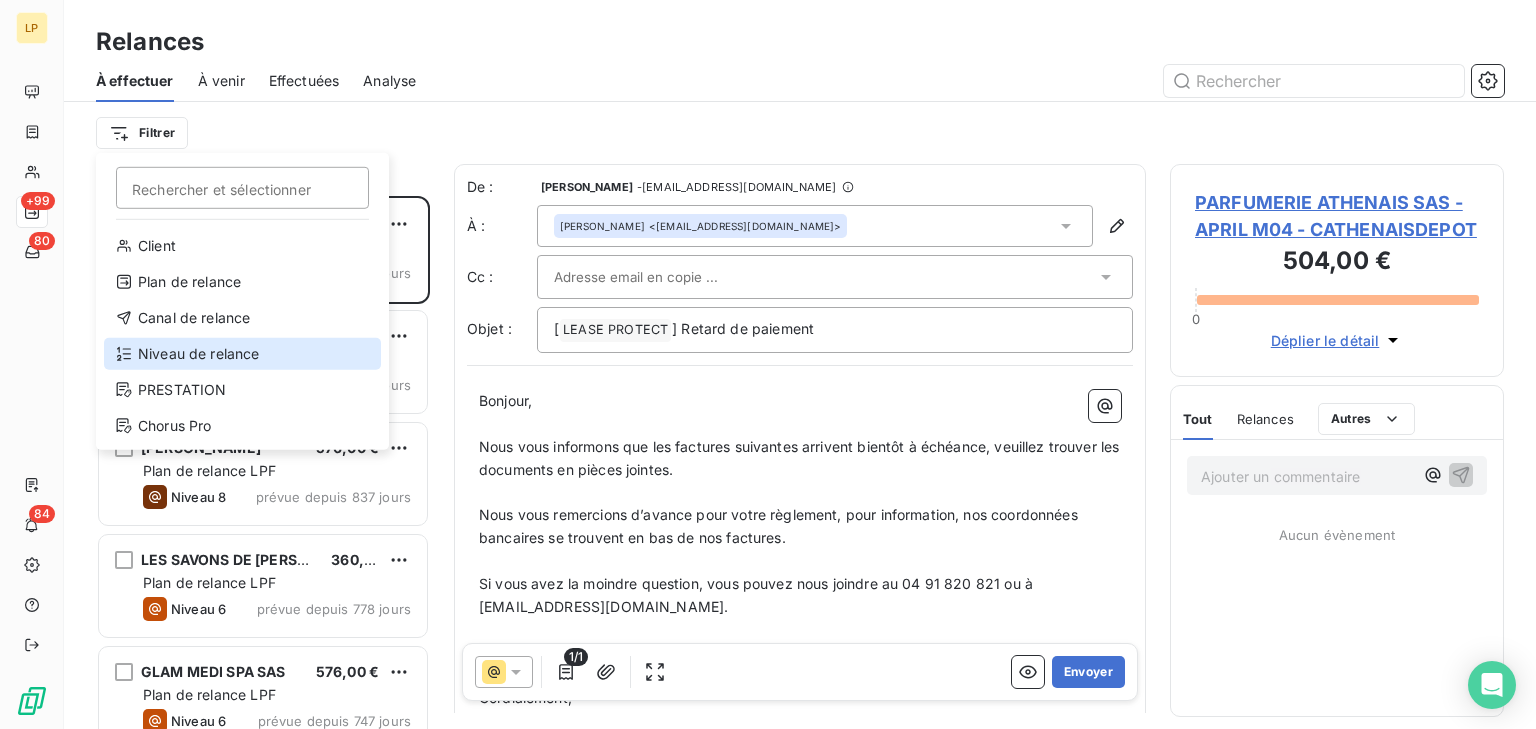 click on "Niveau de relance" at bounding box center [242, 354] 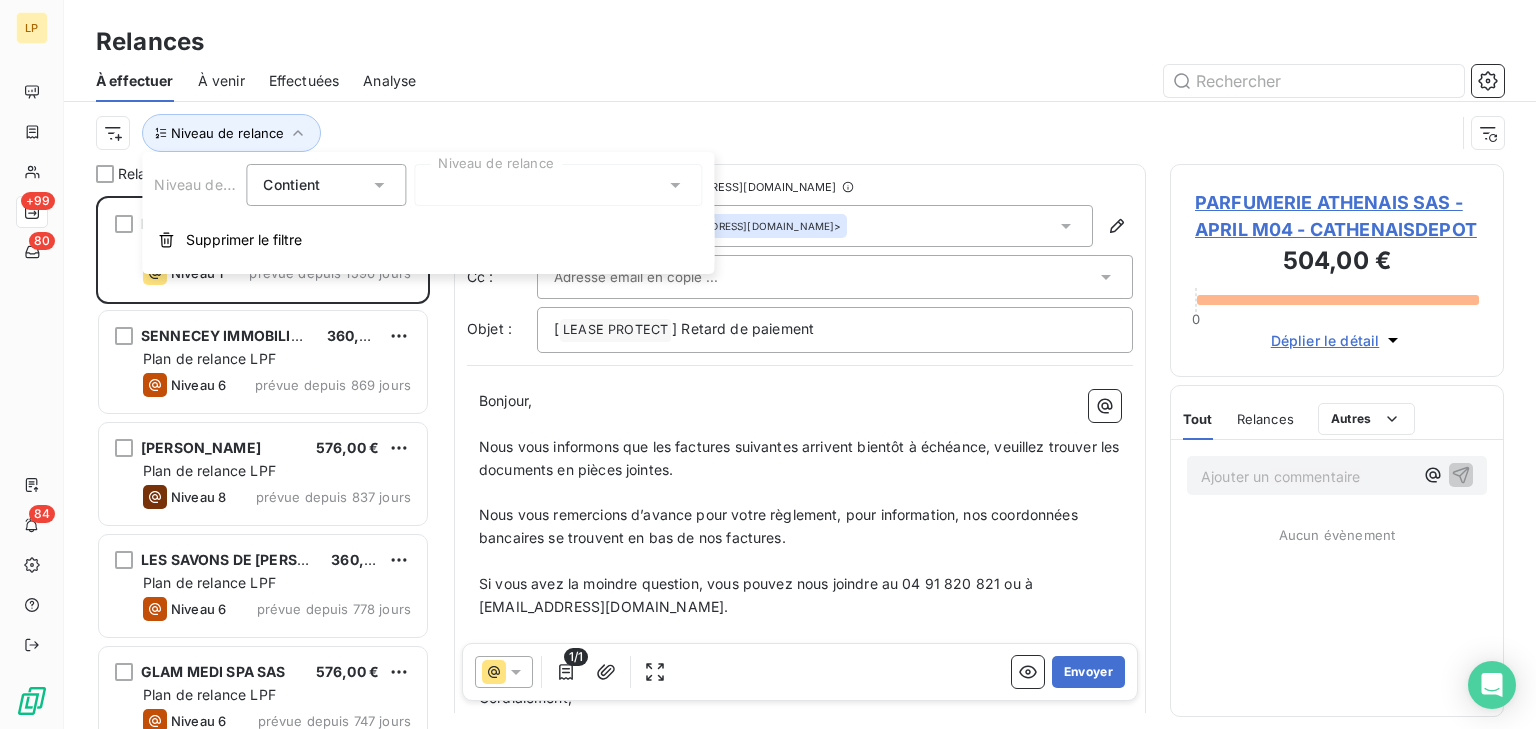 click at bounding box center (558, 185) 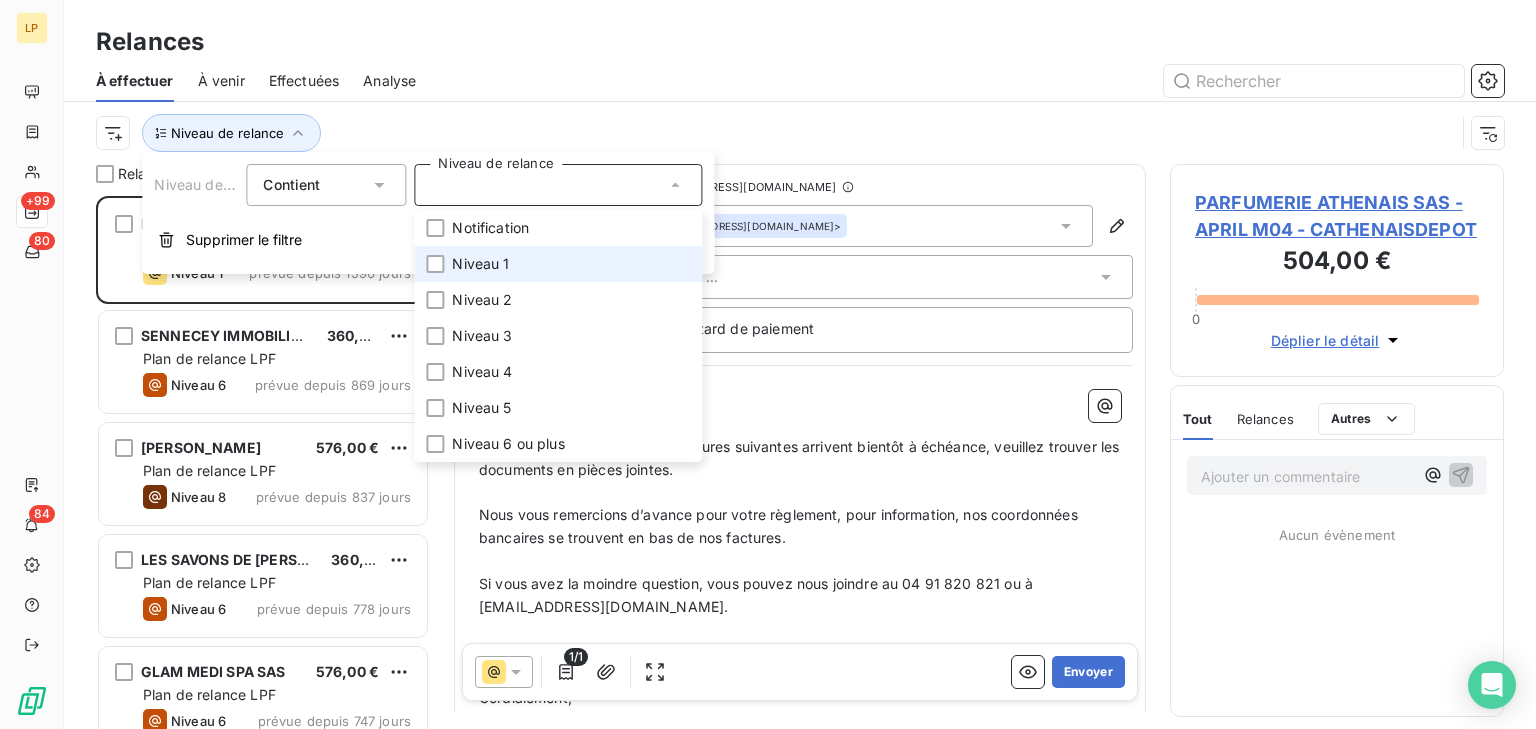 click on "Niveau 1" at bounding box center [480, 264] 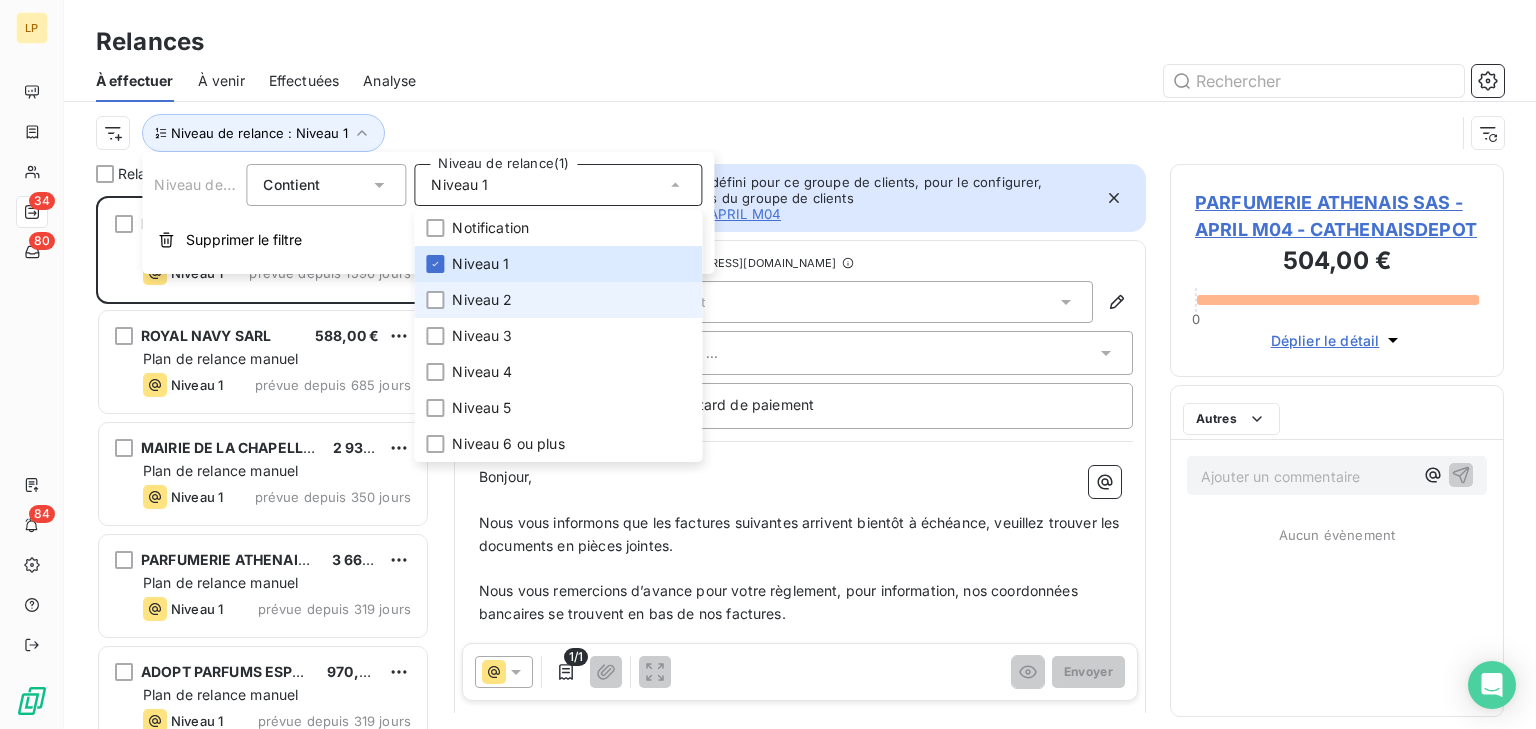 click on "Niveau 2" at bounding box center [558, 300] 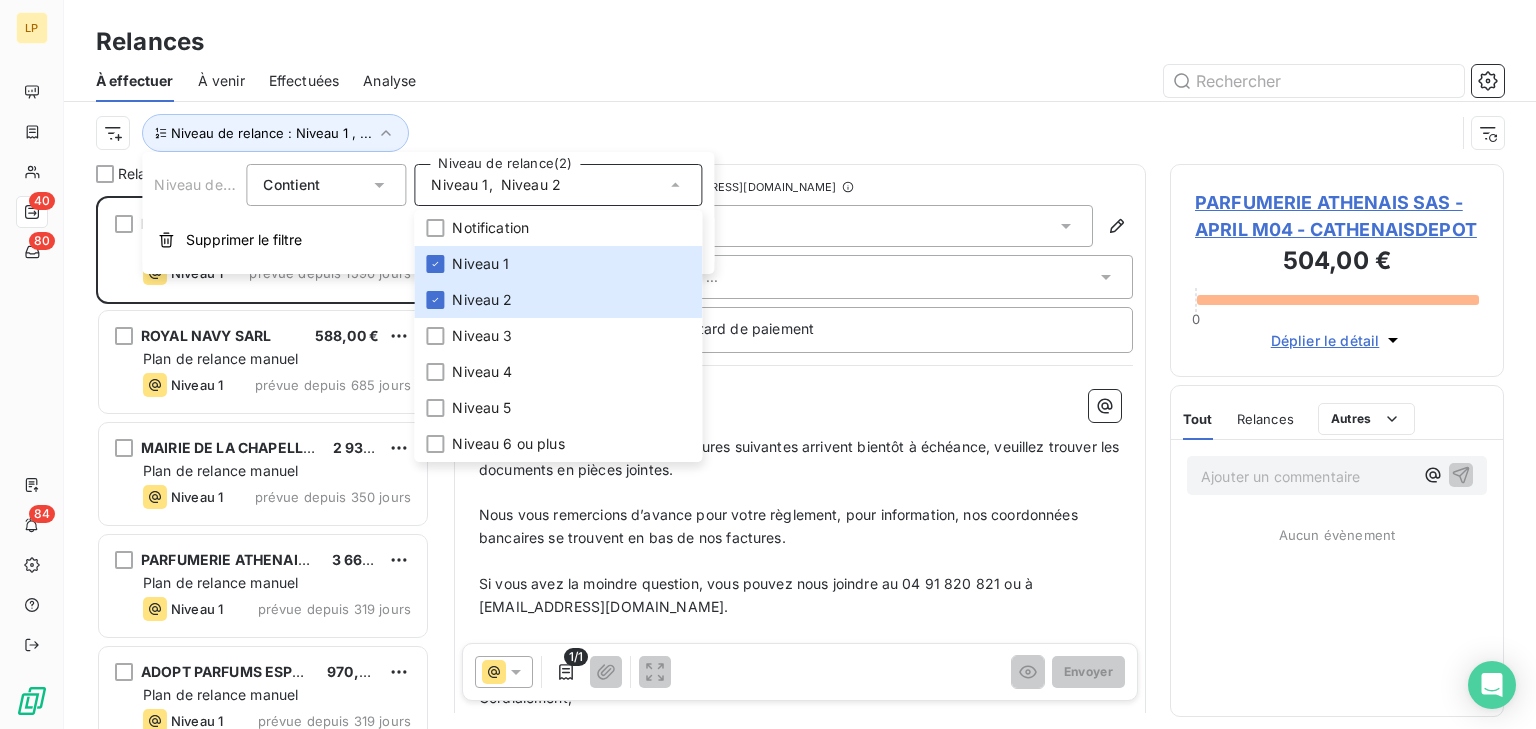 scroll, scrollTop: 15, scrollLeft: 14, axis: both 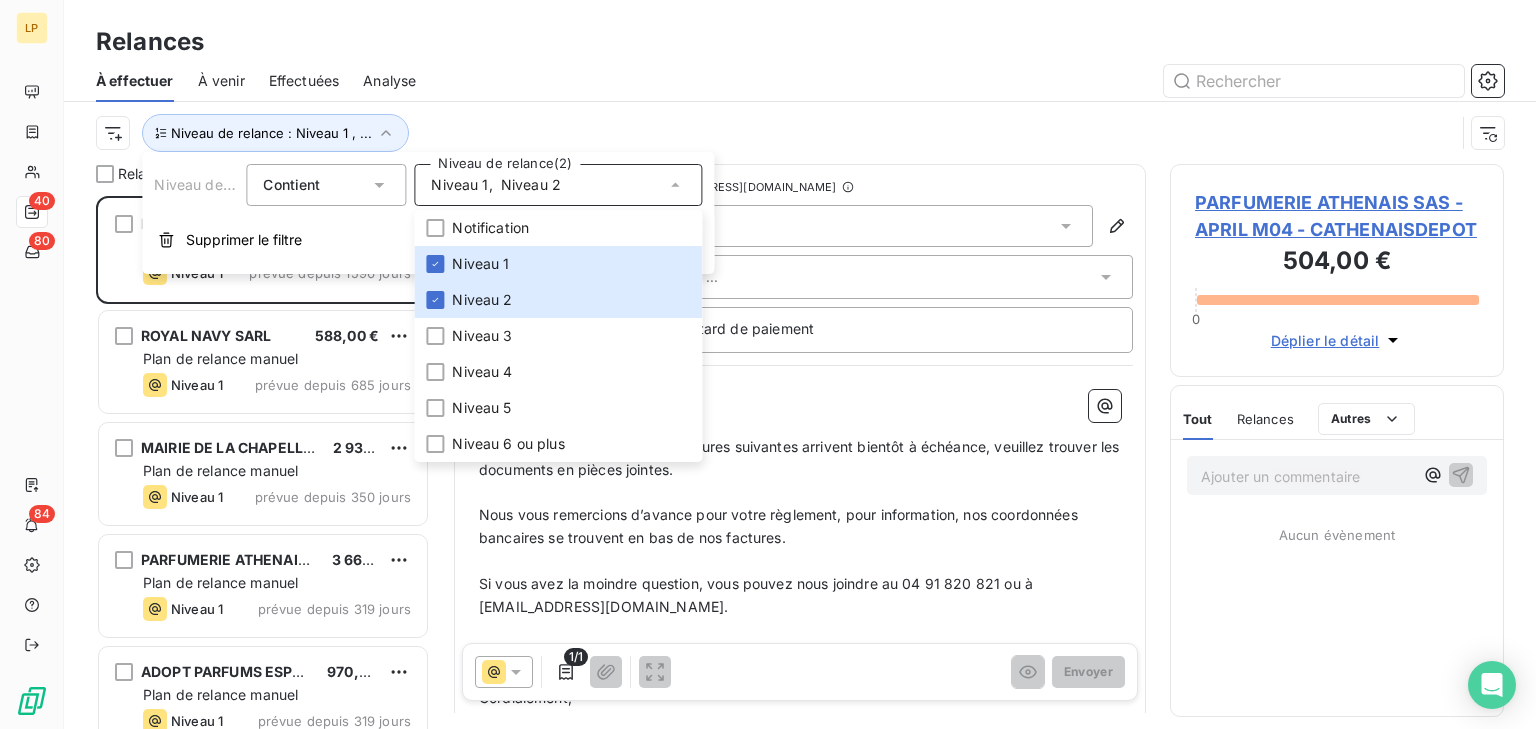 click on "Niveau de relance  : Niveau 1 , ..." at bounding box center [800, 133] 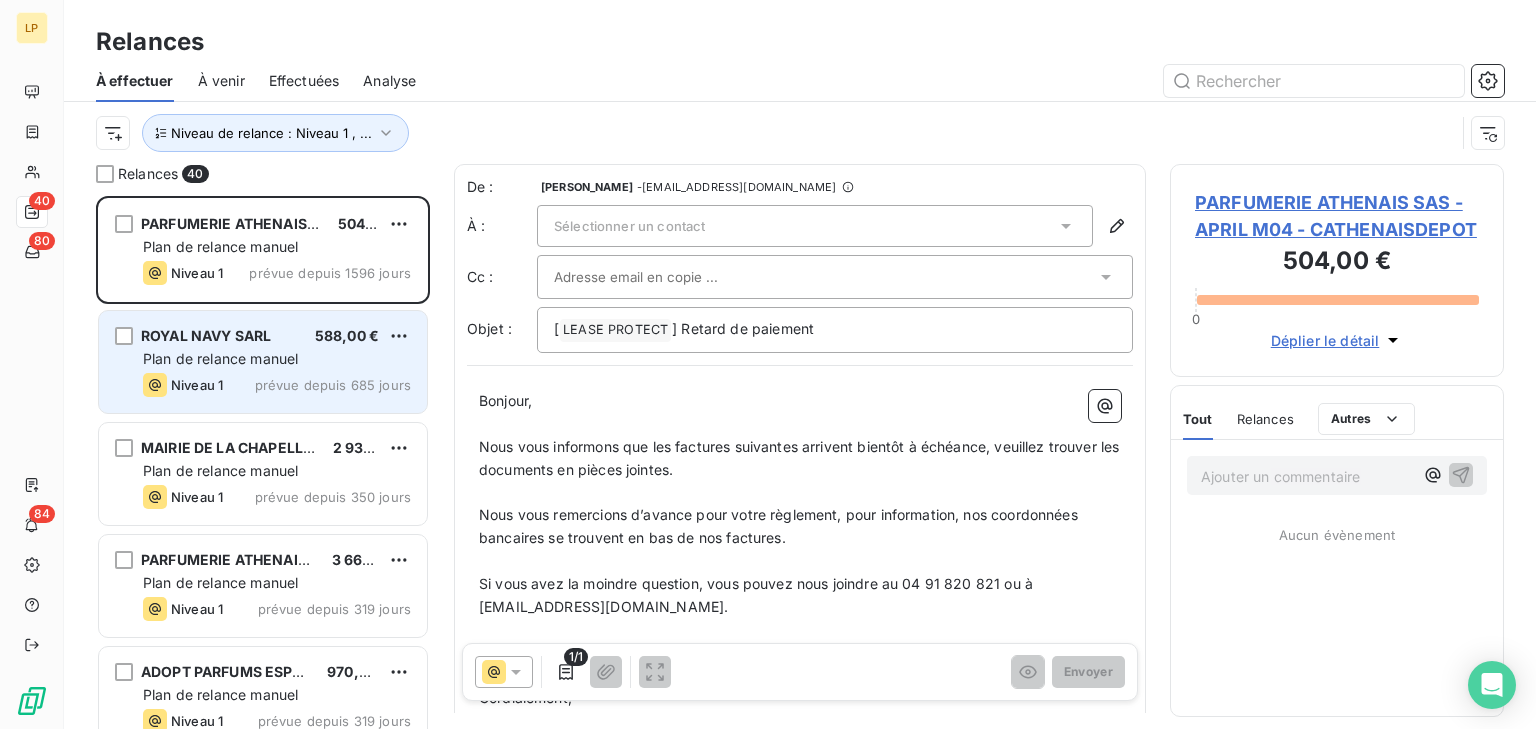 click on "ROYAL NAVY SARL 588,00 € Plan de relance [PERSON_NAME] 1 prévue depuis 685 jours" at bounding box center (263, 362) 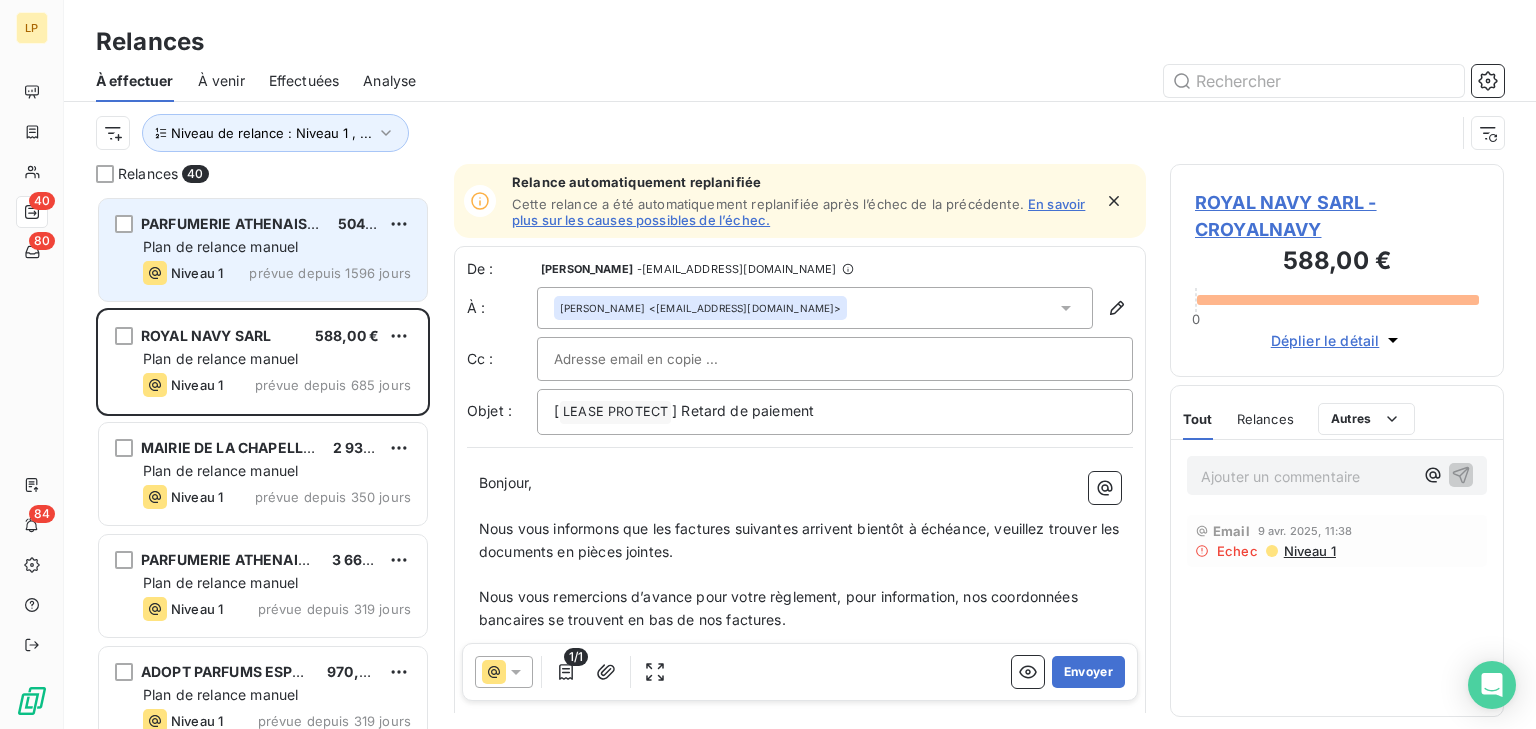 click on "Plan de relance manuel" at bounding box center [277, 247] 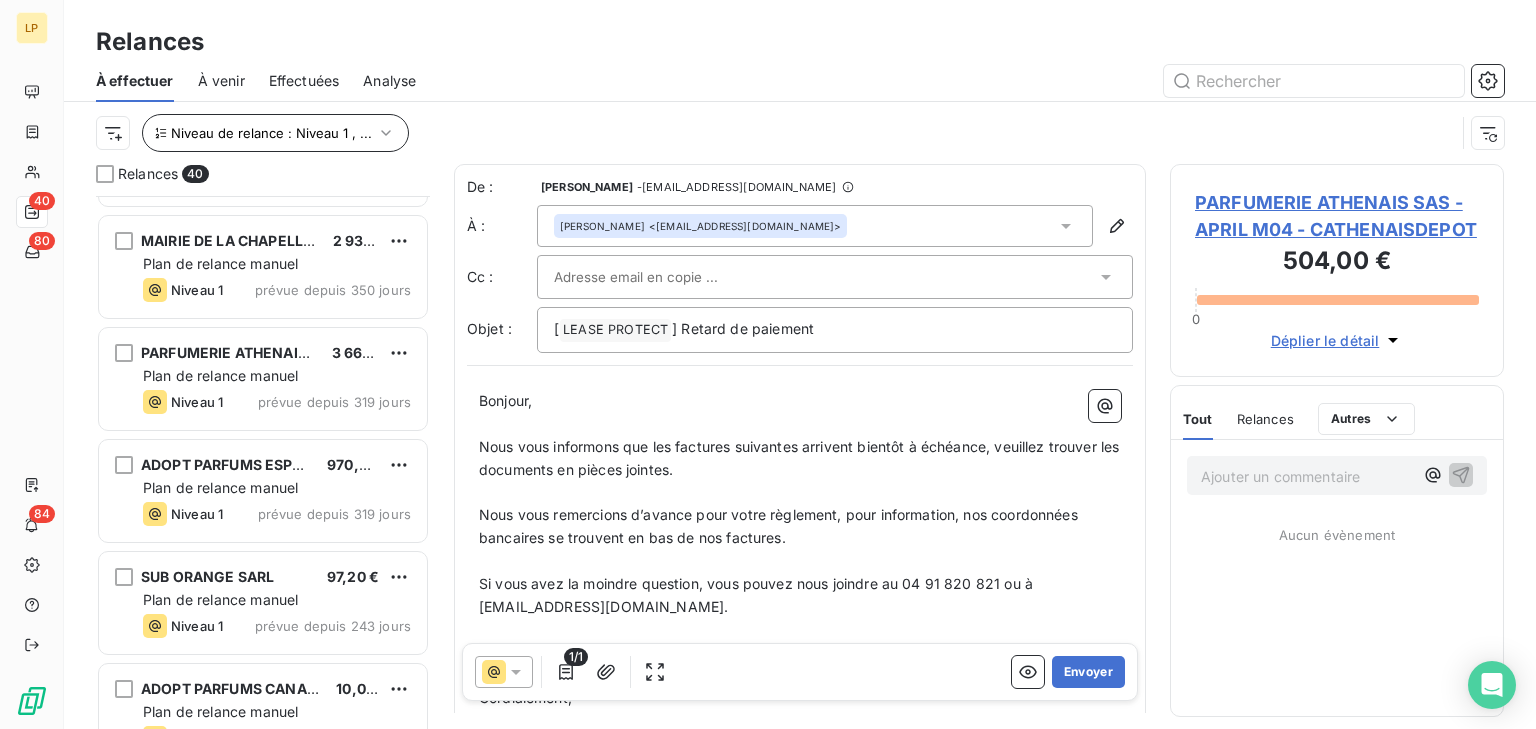 scroll, scrollTop: 80, scrollLeft: 0, axis: vertical 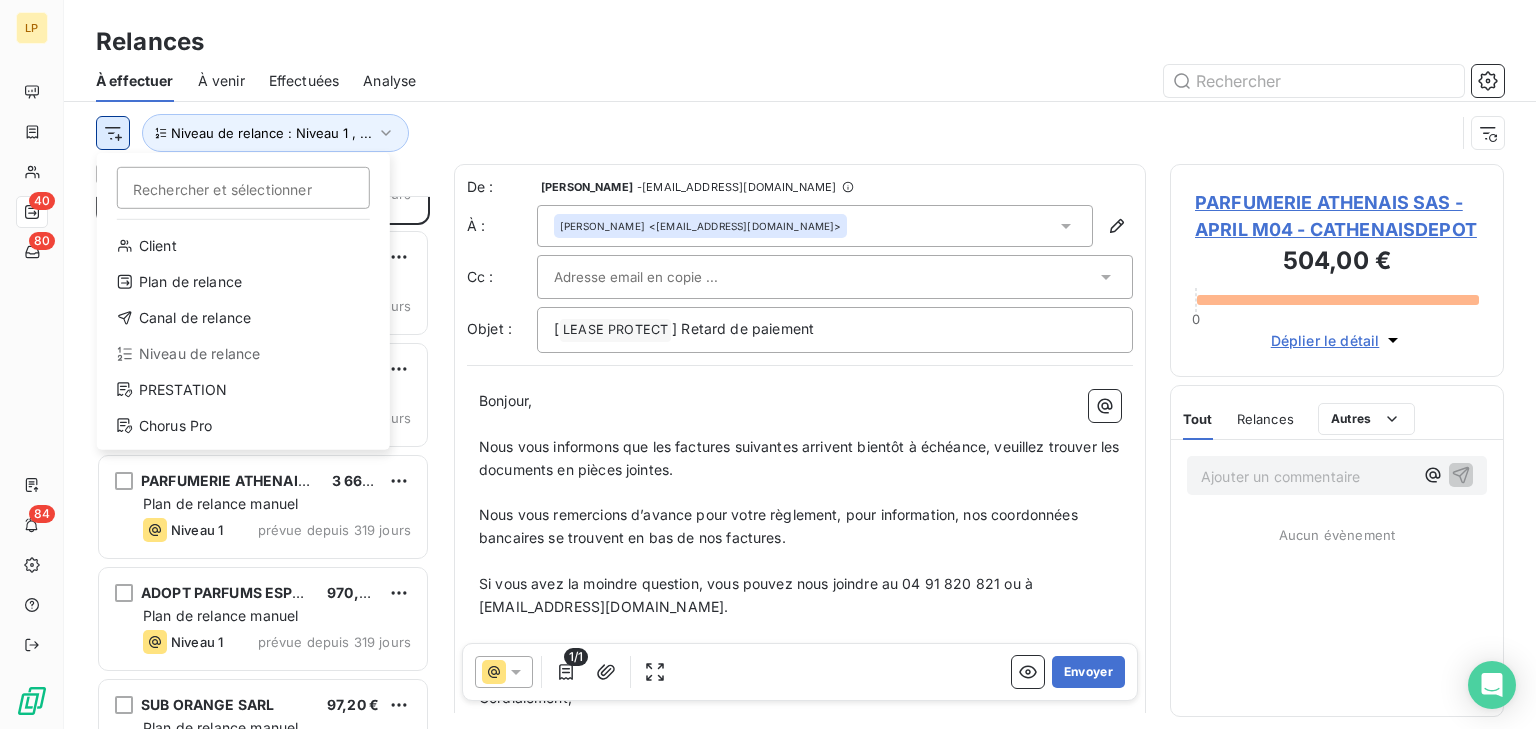click on "LP 40 80 84 Relances À effectuer À venir Effectuées Analyse Rechercher et sélectionner Client Plan de relance Canal de relance Niveau de relance PRESTATION Chorus Pro Niveau de relance  : Niveau 1 , ... Relances 40 PARFUMERIE ATHENAIS SAS -APRIL M04 504,00 € Plan de relance [PERSON_NAME] 1 prévue depuis 1596 jours ROYAL NAVY SARL 588,00 € Plan de relance [PERSON_NAME] 1 prévue depuis 685 jours MAIRIE DE LA CHAPELLE D'ARMENTIERES 2 935,24 € Plan de relance [PERSON_NAME] 1 prévue depuis 350 jours PARFUMERIE ATHENAIS SAS - APRIL PAR 3 660,00 € Plan de relance [PERSON_NAME] 1 prévue depuis 319 jours ADOPT PARFUMS [GEOGRAPHIC_DATA], SL 970,00 € Plan de relance [PERSON_NAME] 1 prévue depuis 319 jours SUB ORANGE SARL 97,20 € Plan de relance manuel Niveau 1 prévue depuis 243 jours ADOPT PARFUMS CANADA INC. 10,00 € Plan de relance [PERSON_NAME] 1 prévue depuis 197 jours De : [PERSON_NAME] -  [EMAIL_ADDRESS][DOMAIN_NAME] À : [PERSON_NAME]   <[EMAIL_ADDRESS][DOMAIN_NAME]> [ 0" at bounding box center [768, 364] 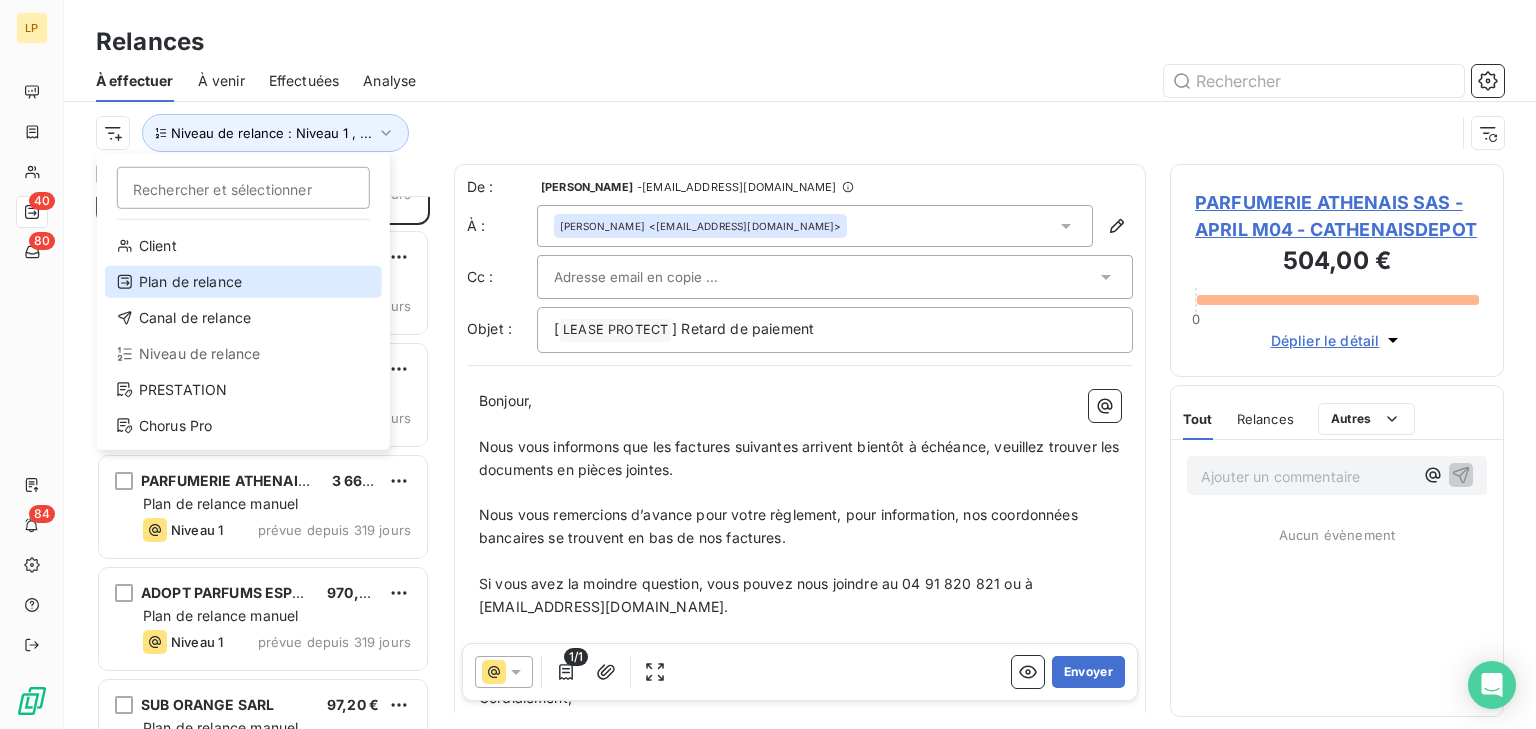 click on "Plan de relance" at bounding box center (243, 282) 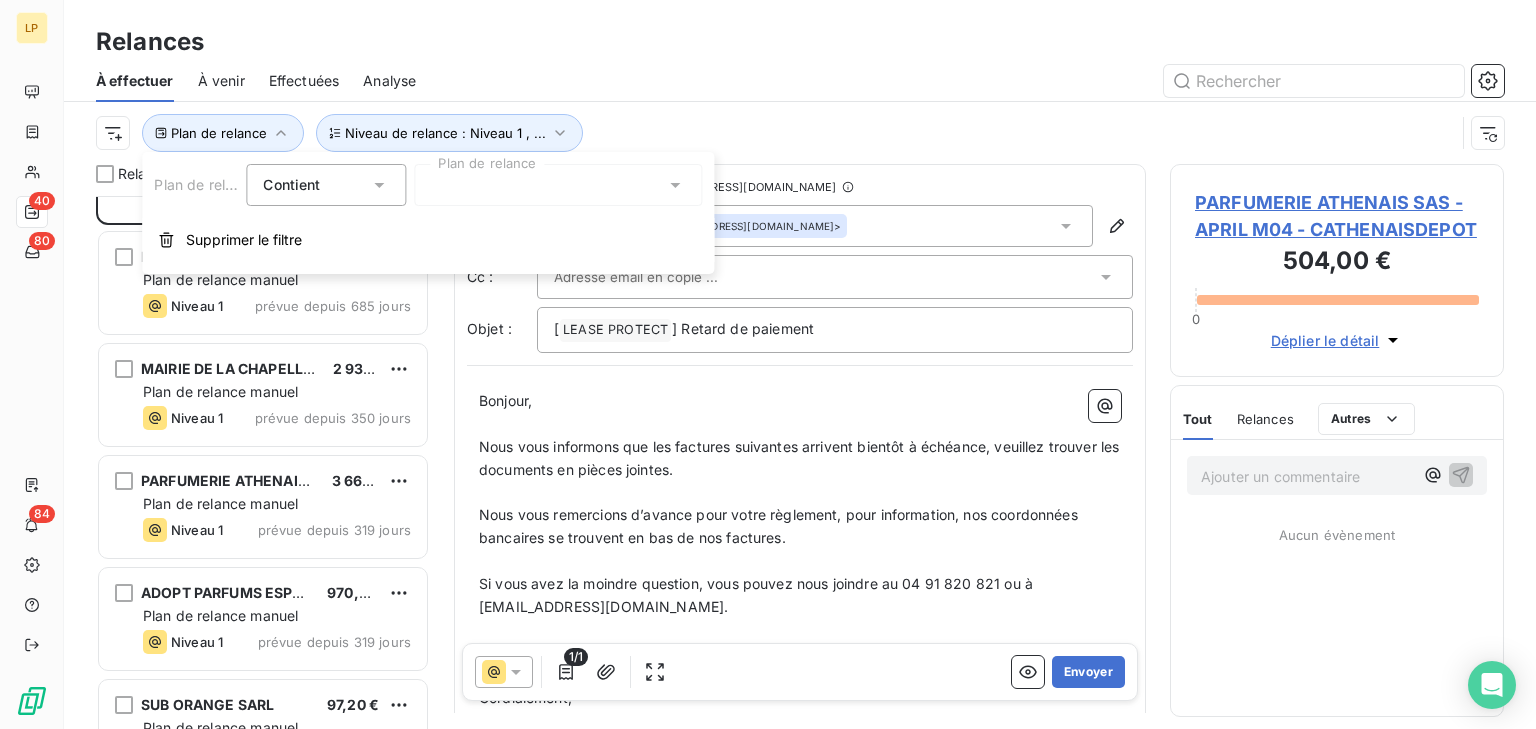 click at bounding box center [558, 185] 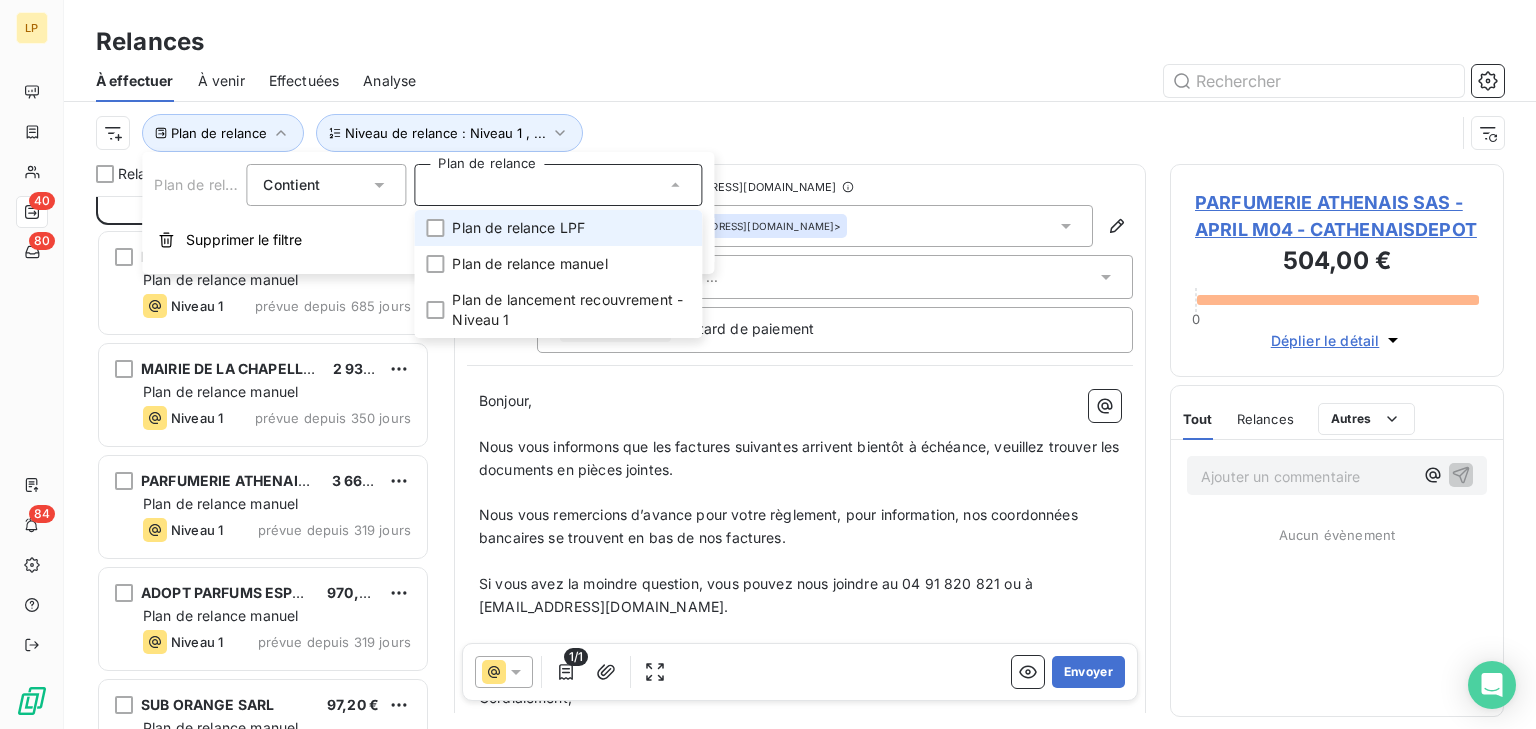 click on "Plan de relance LPF" at bounding box center (558, 228) 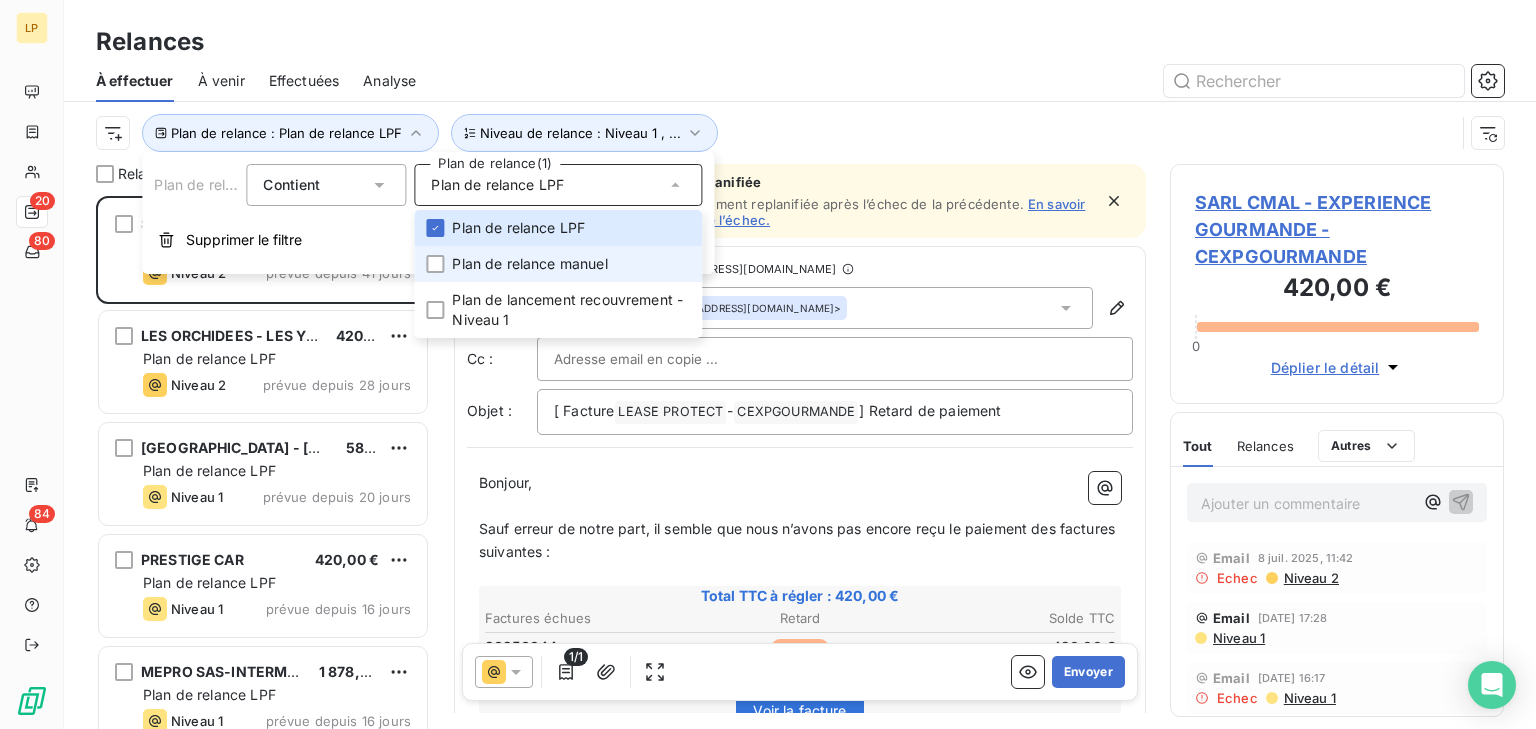 scroll, scrollTop: 15, scrollLeft: 14, axis: both 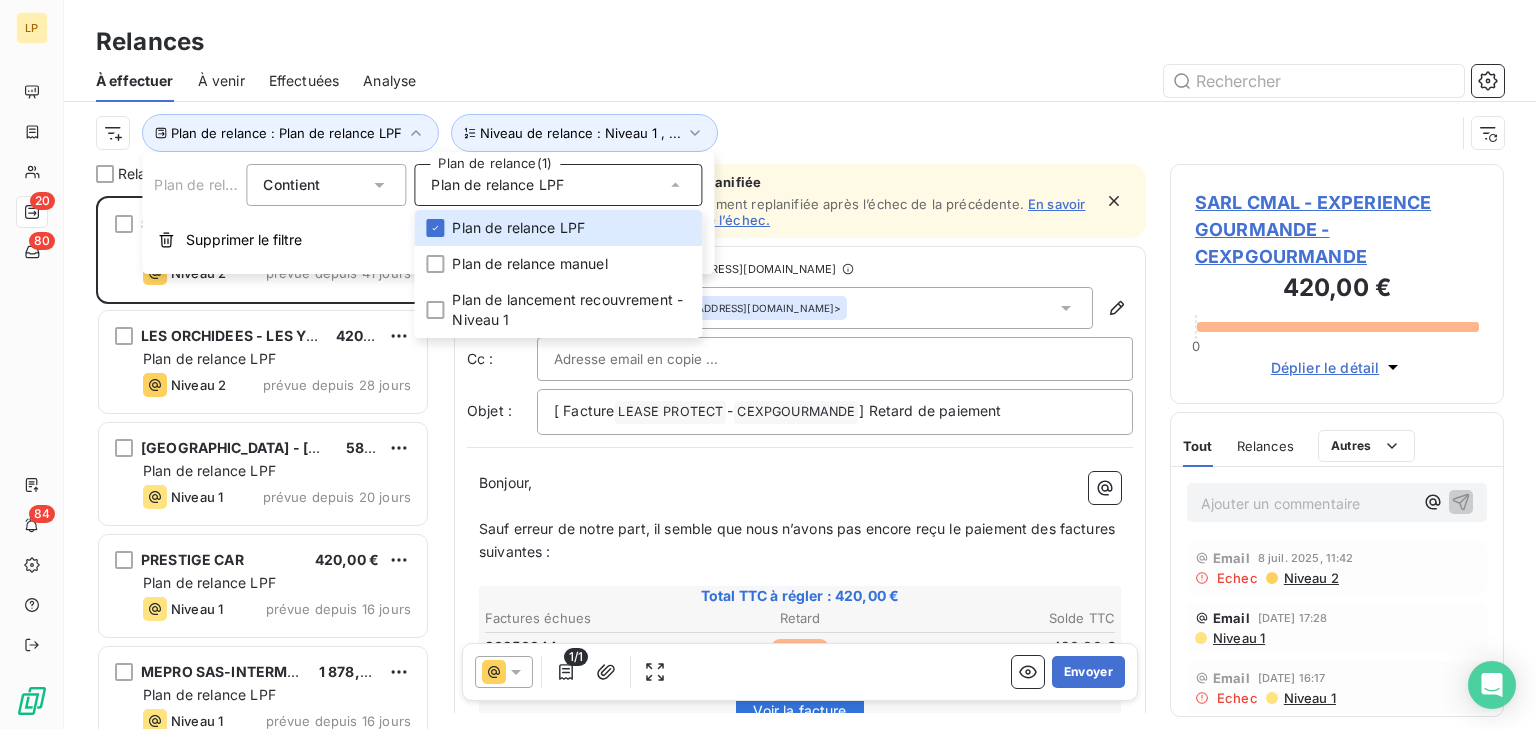 click at bounding box center (972, 81) 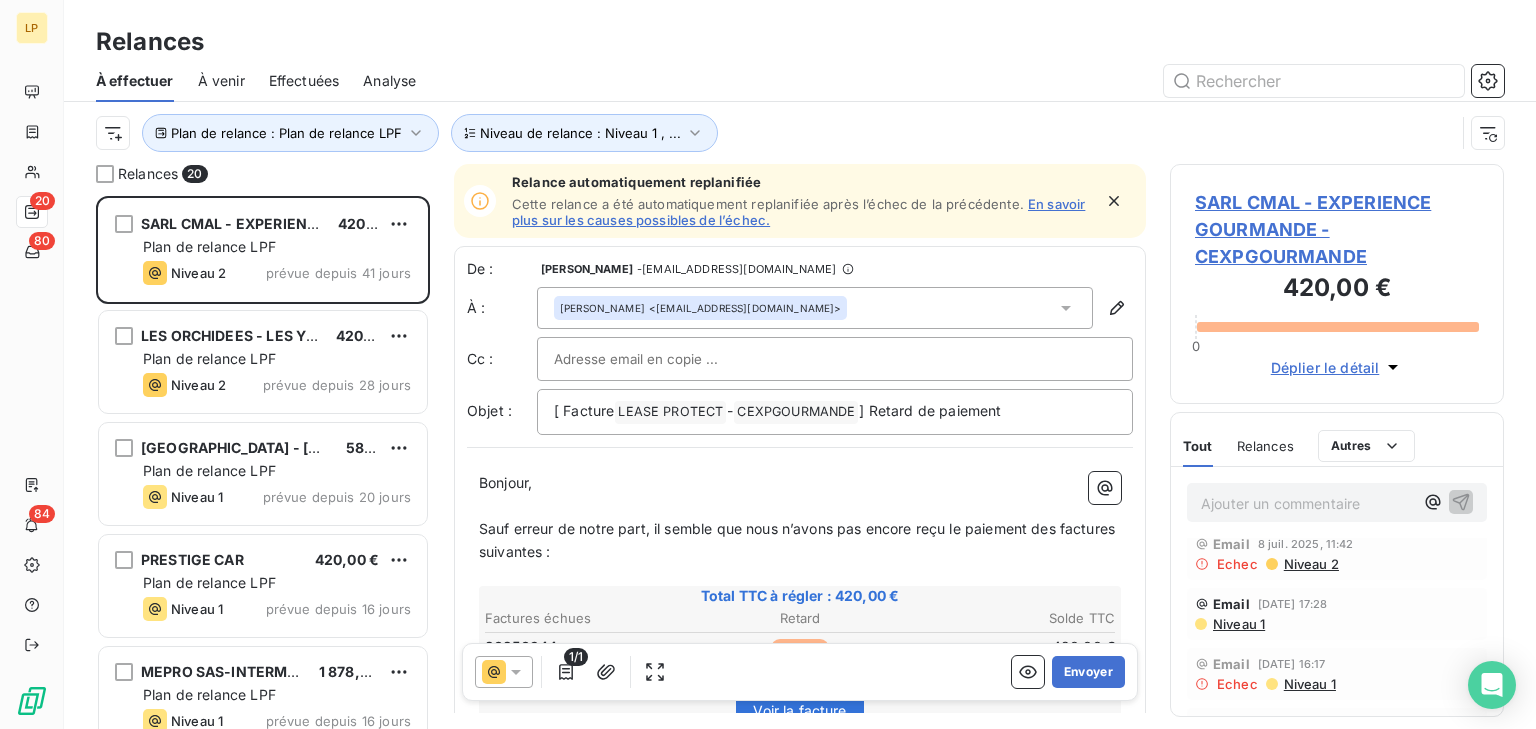 scroll, scrollTop: 0, scrollLeft: 0, axis: both 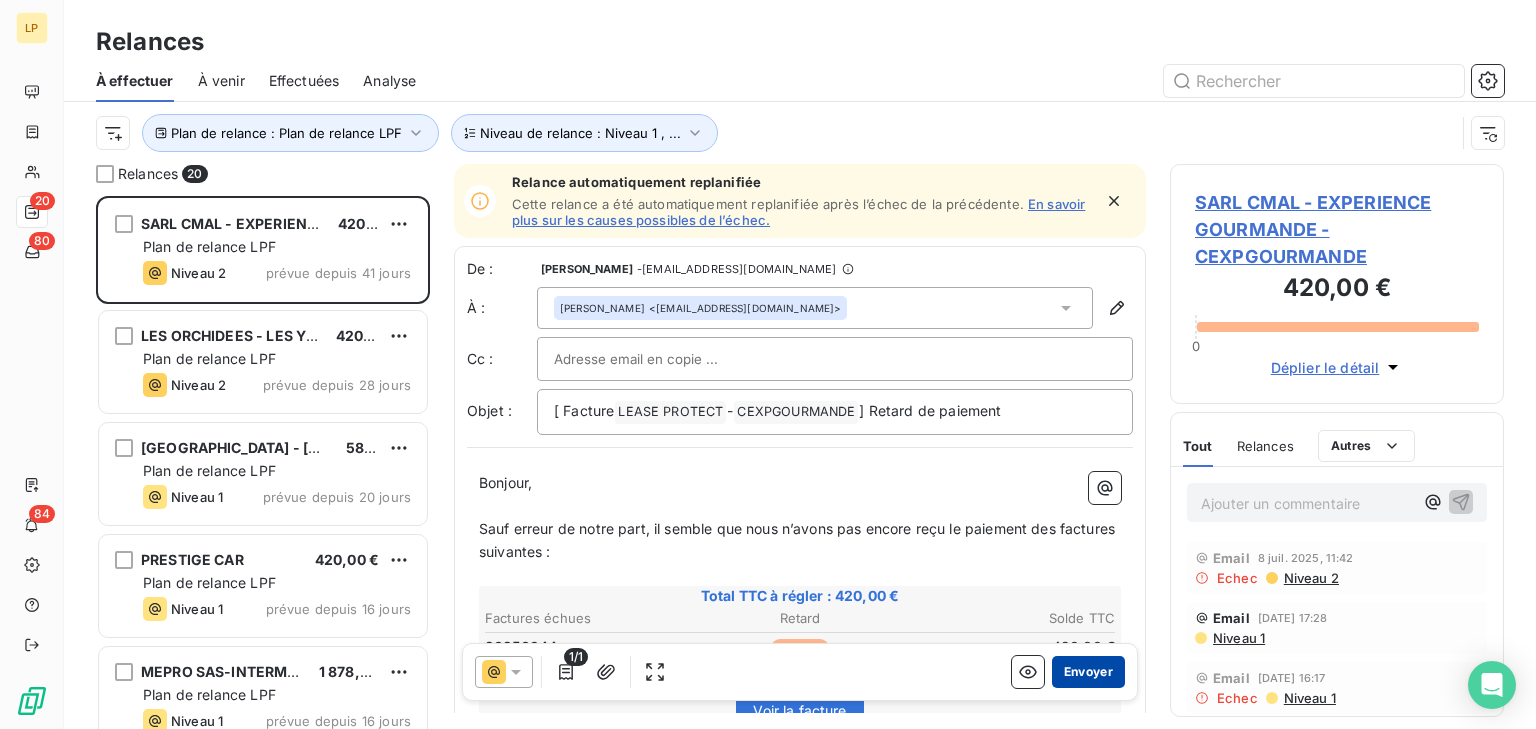 click on "Envoyer" at bounding box center [1088, 672] 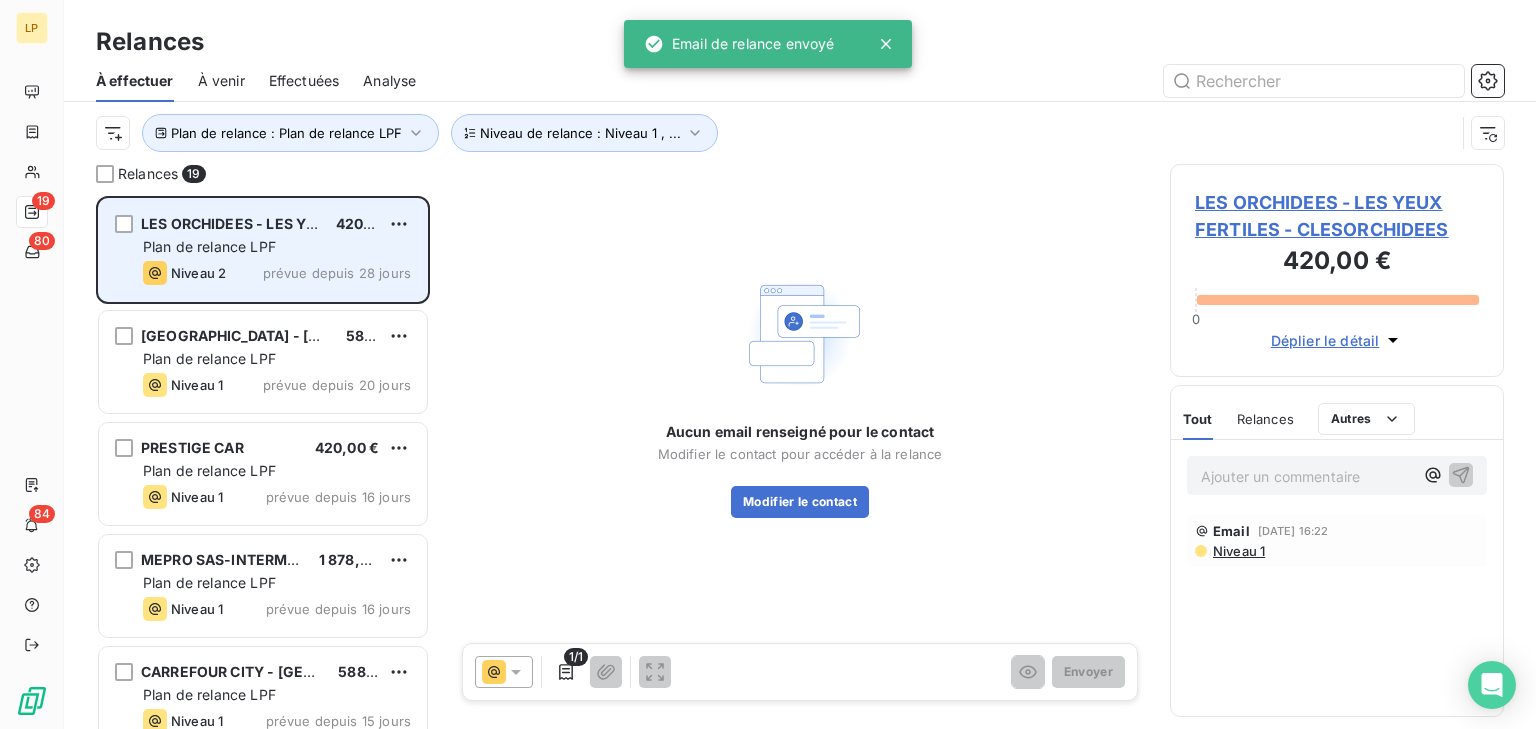 click on "Niveau 2 prévue depuis 28 jours" at bounding box center (277, 273) 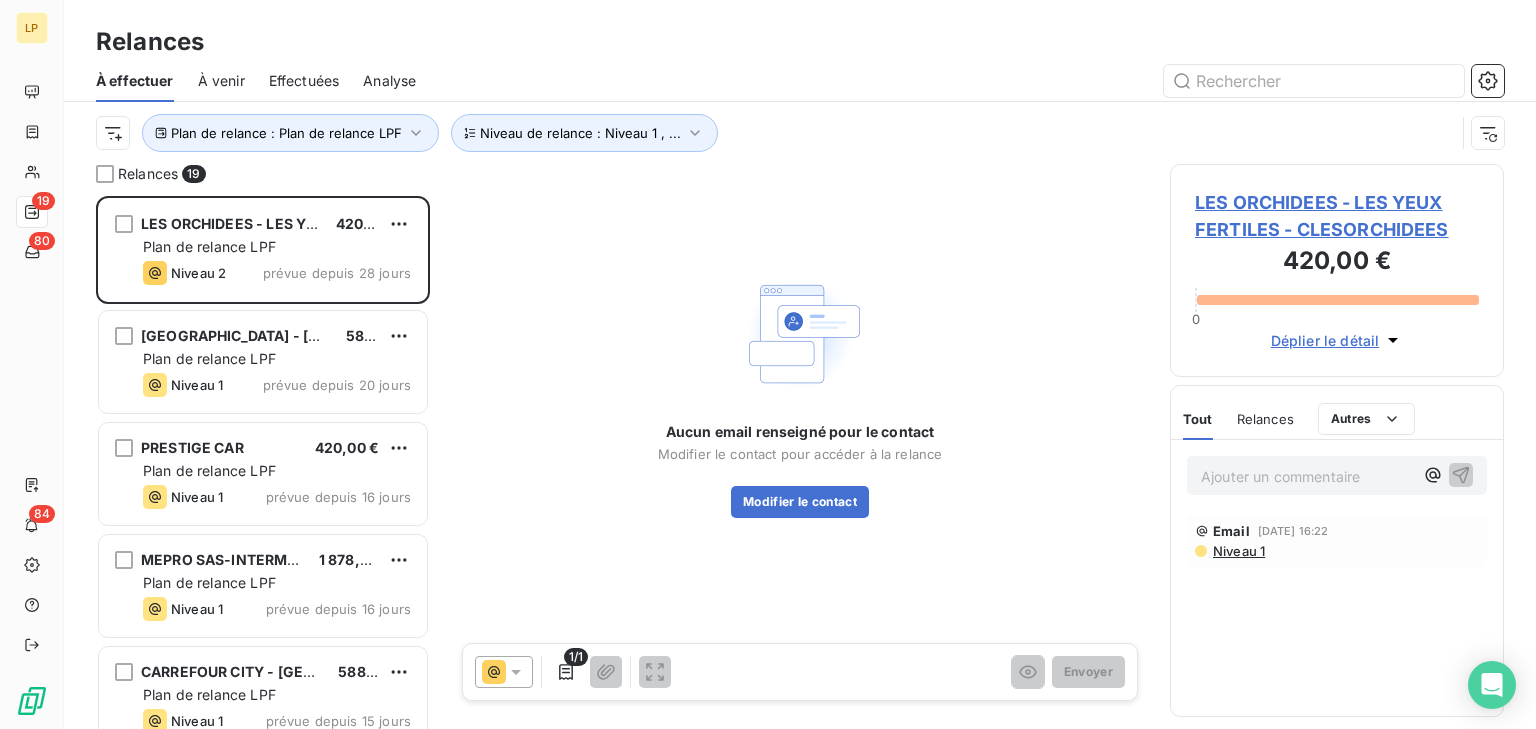 click on "Niveau 1" at bounding box center (1238, 551) 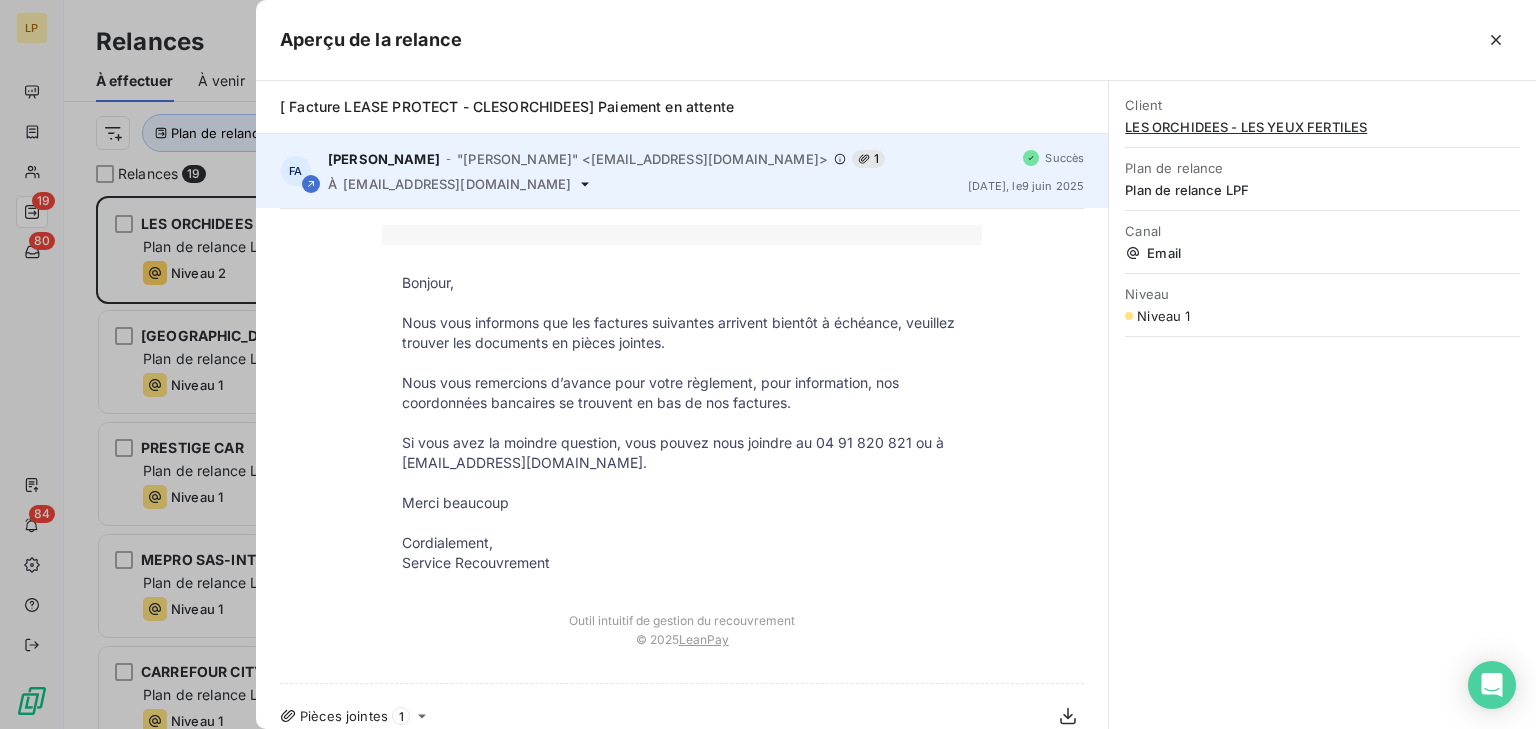 click on "[EMAIL_ADDRESS][DOMAIN_NAME]" at bounding box center [457, 184] 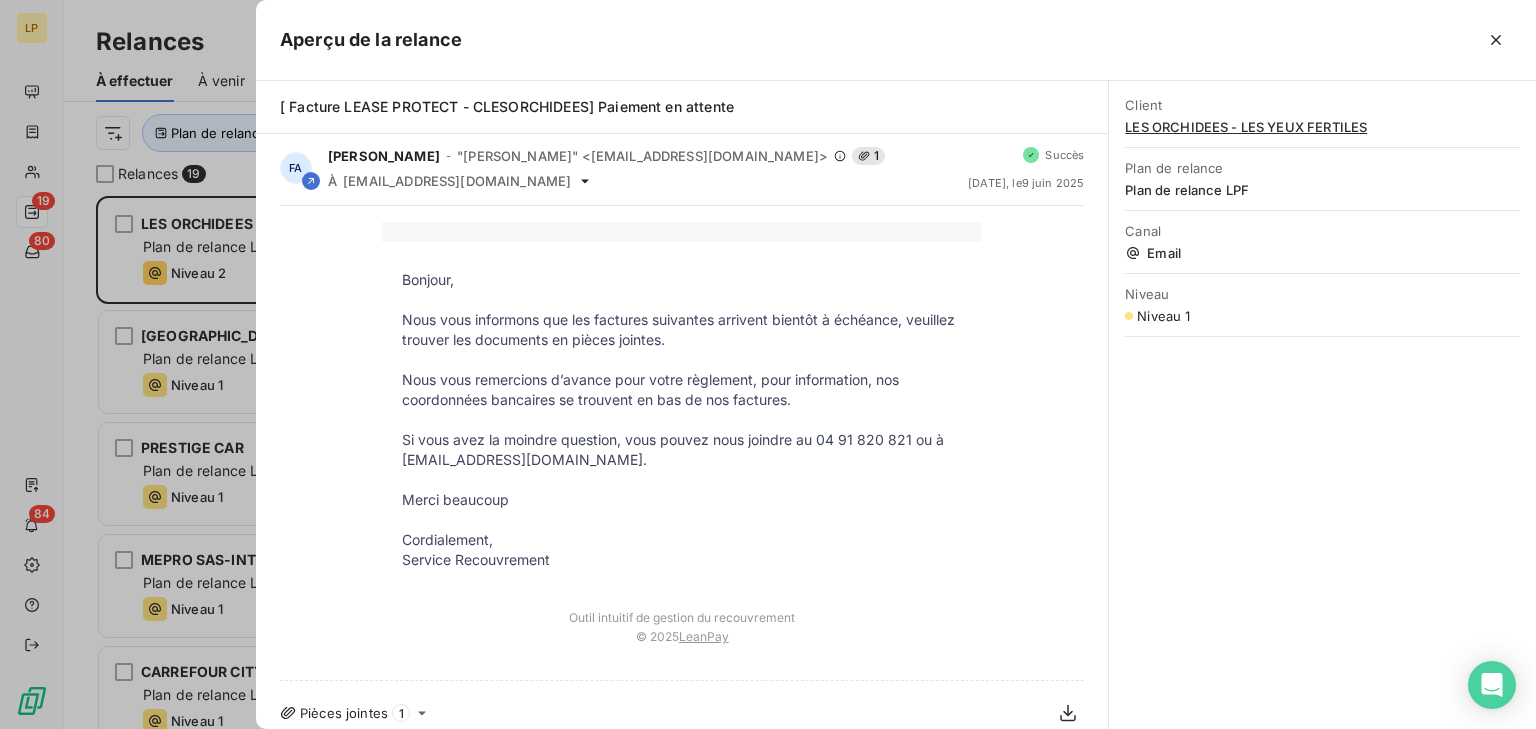 scroll, scrollTop: 0, scrollLeft: 0, axis: both 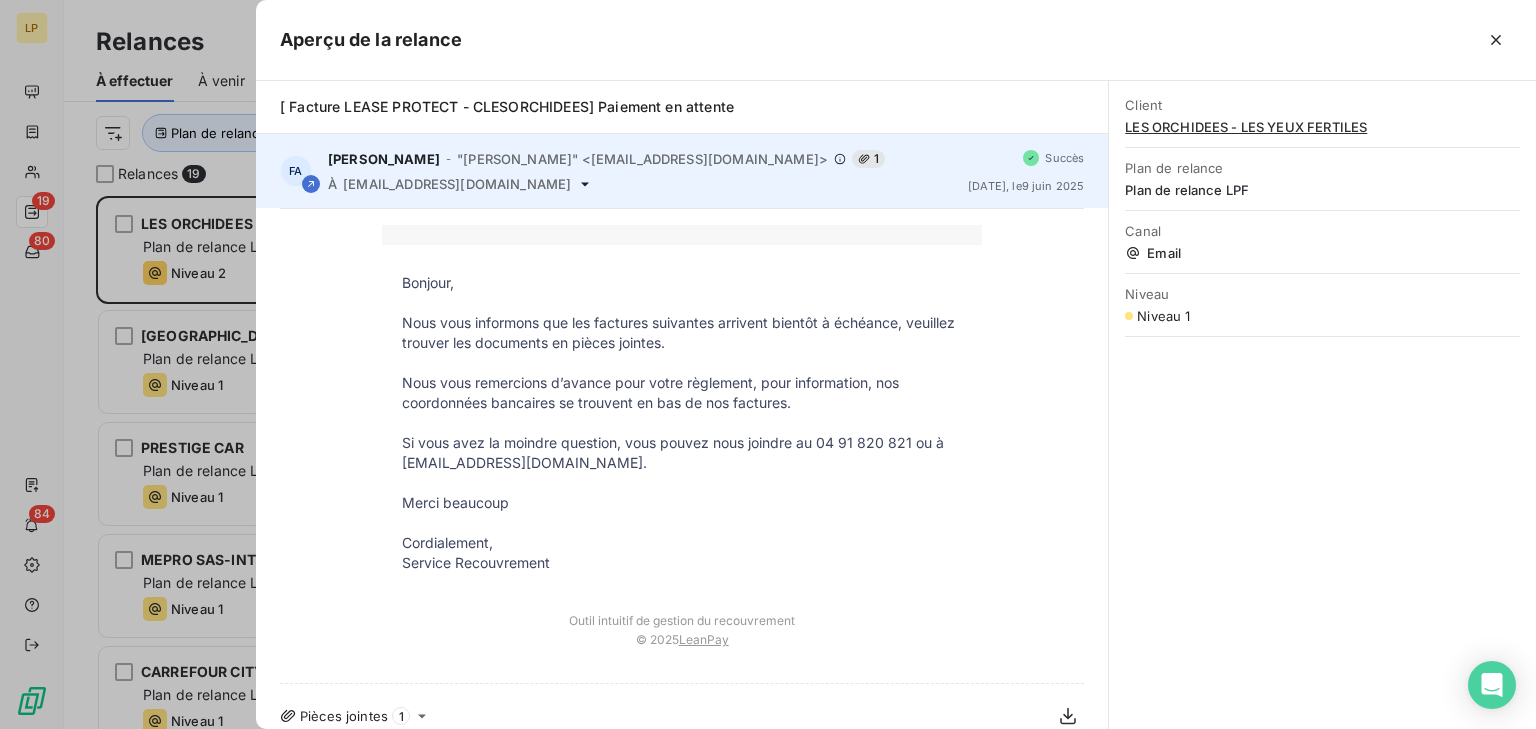 click on "[EMAIL_ADDRESS][DOMAIN_NAME]" at bounding box center [457, 184] 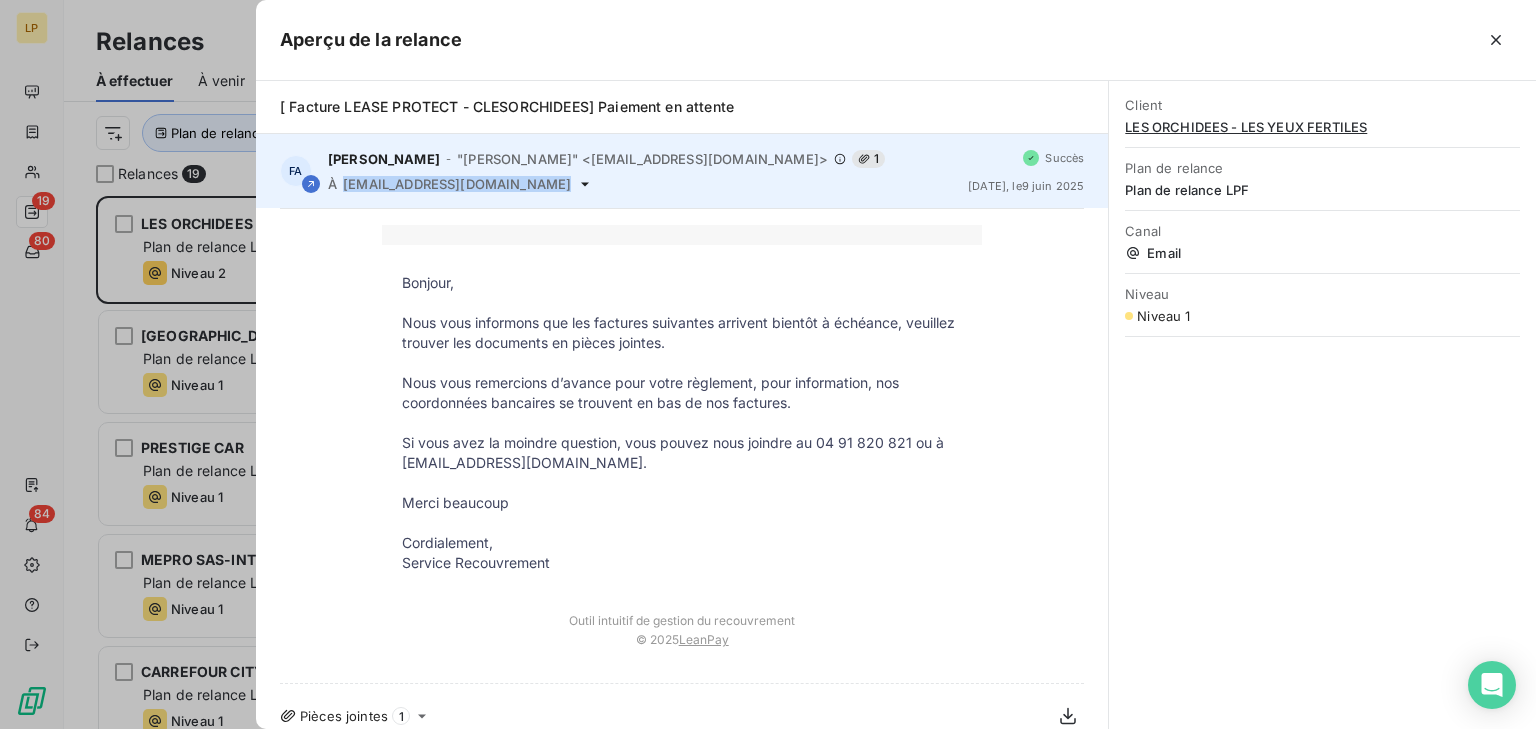 copy on "[EMAIL_ADDRESS][DOMAIN_NAME]" 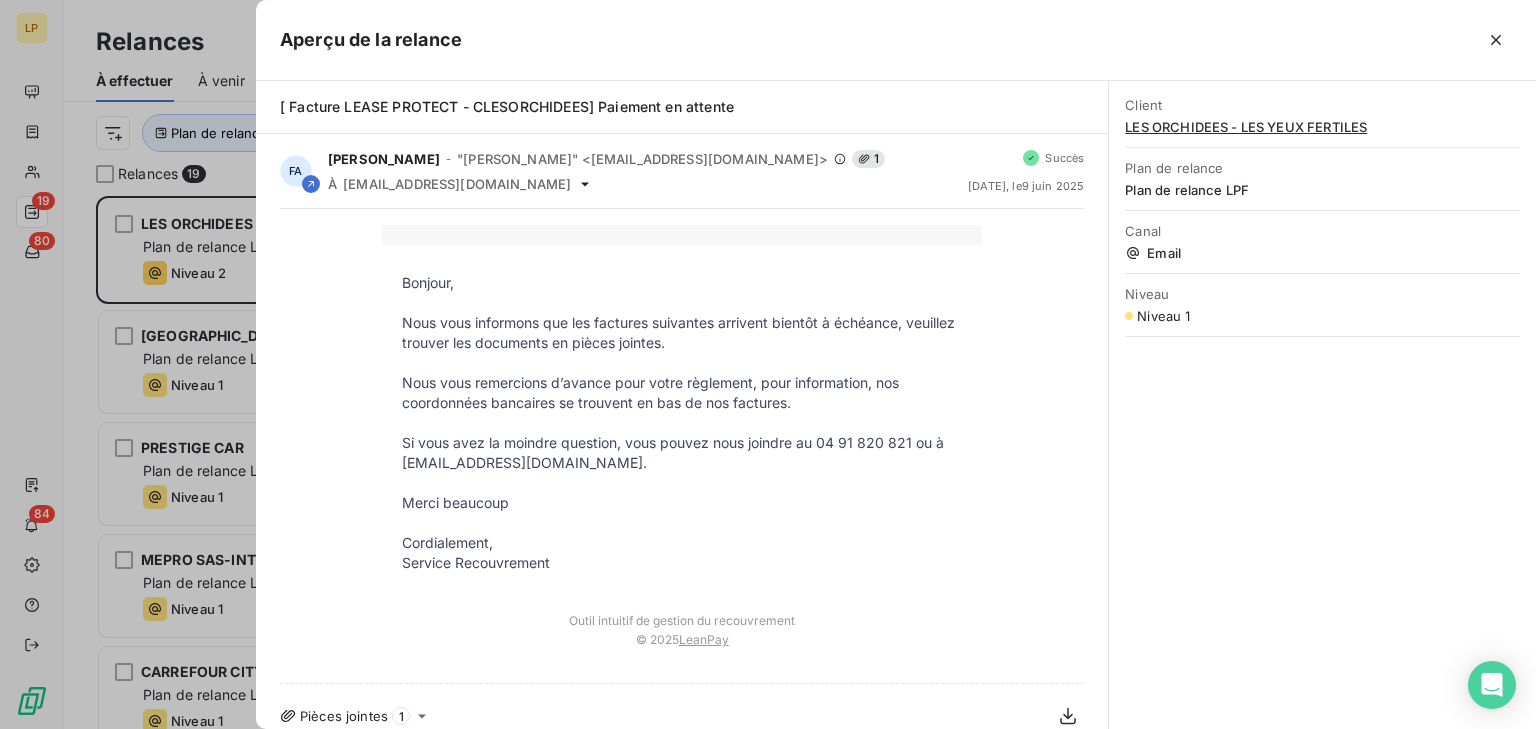 click at bounding box center (768, 364) 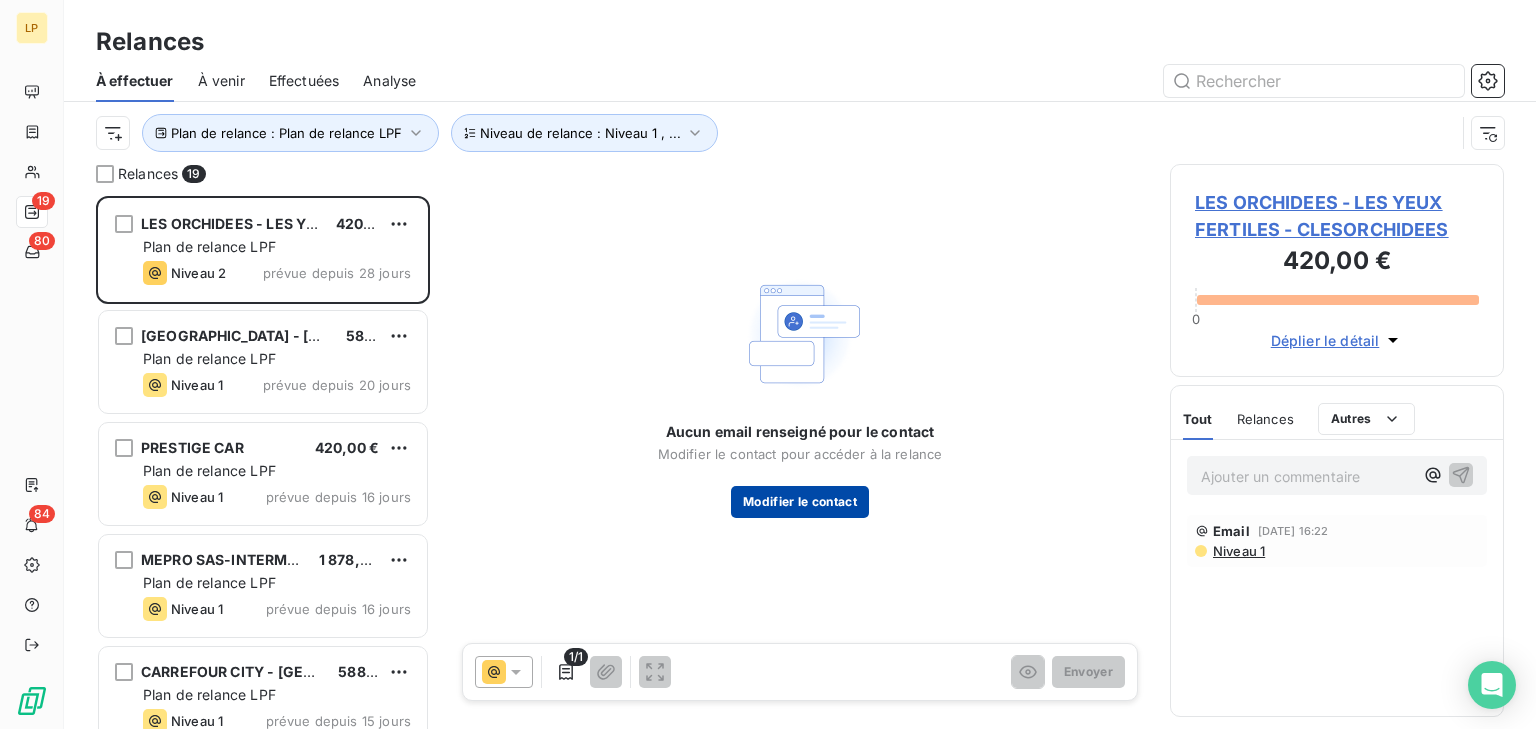 click on "Modifier le contact" at bounding box center (800, 502) 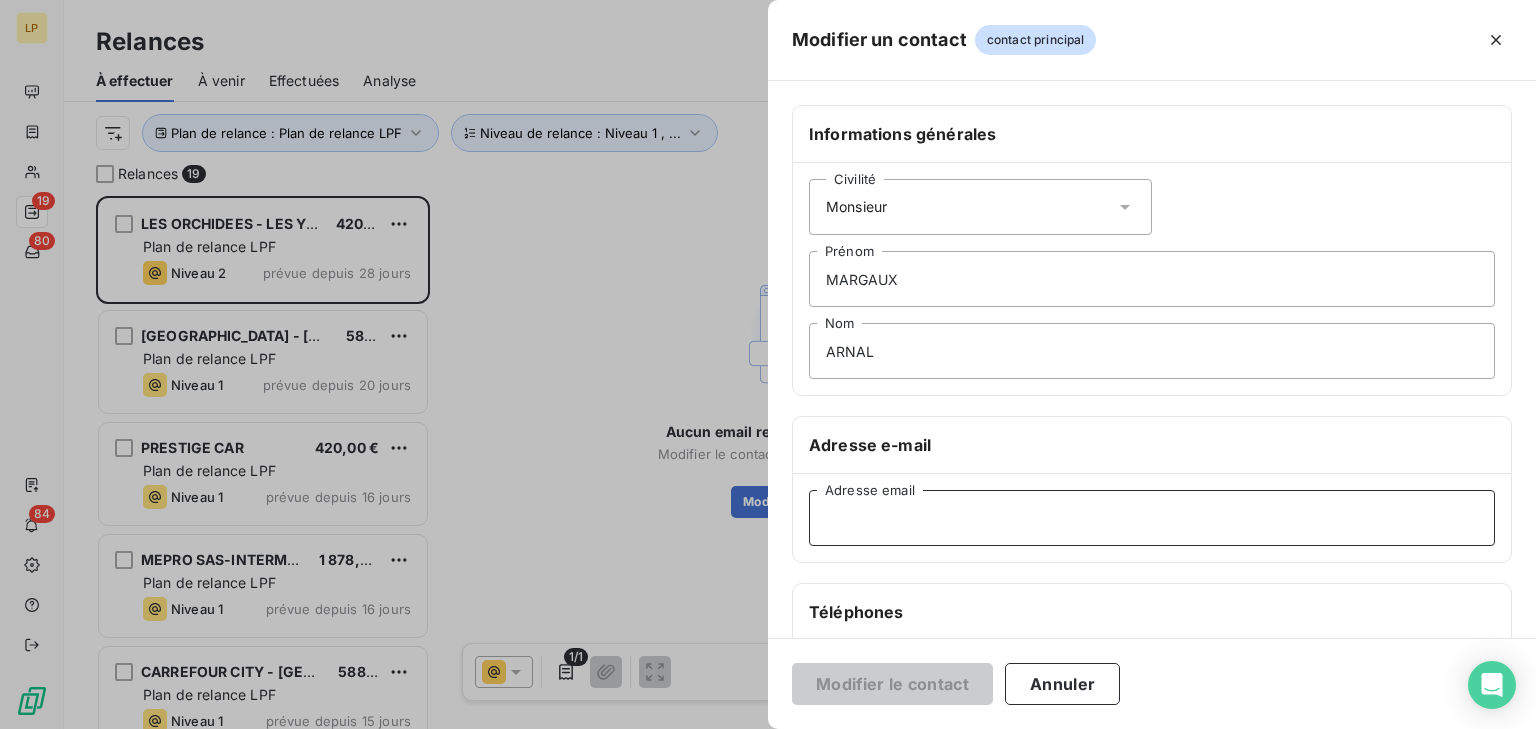 click on "Adresse email" at bounding box center [1152, 518] 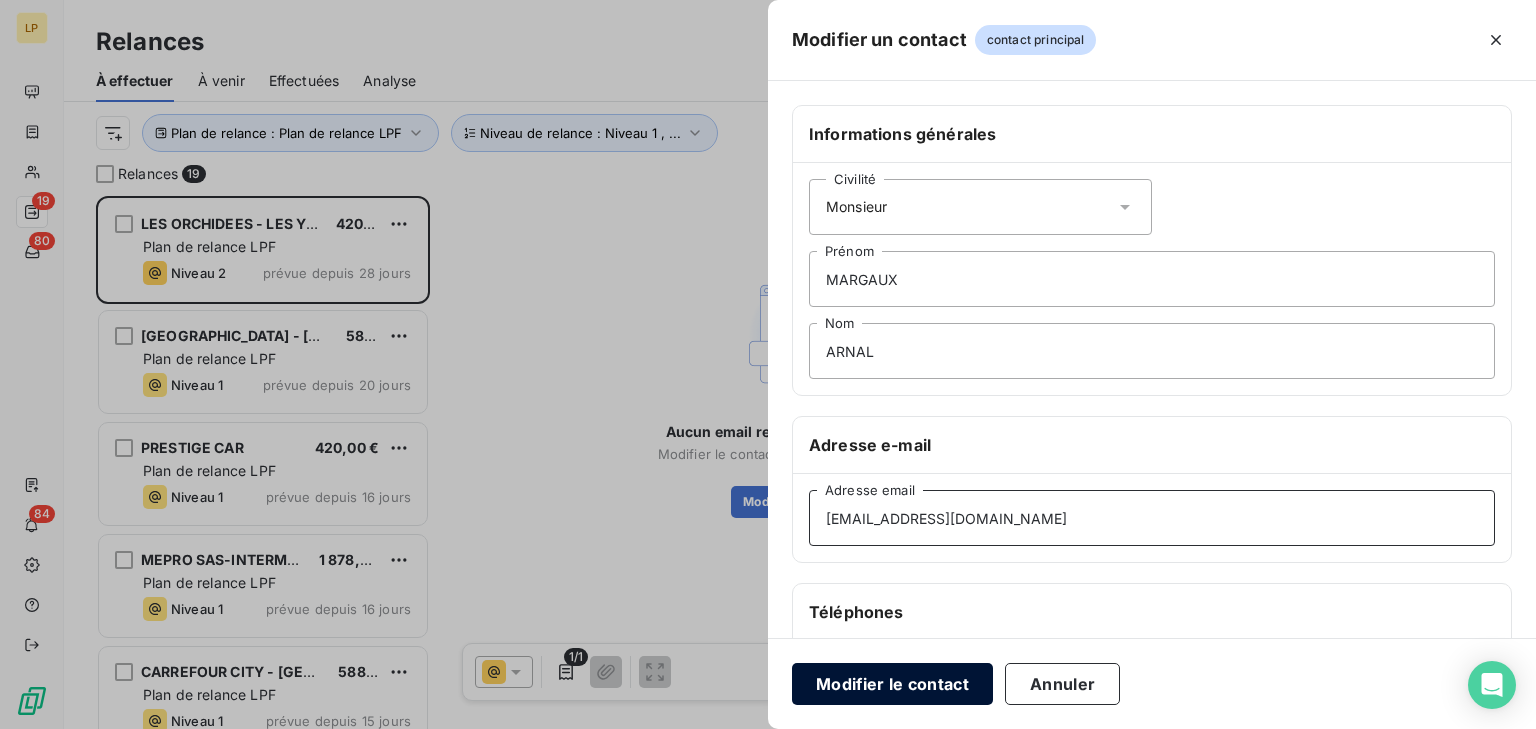 type on "[EMAIL_ADDRESS][DOMAIN_NAME]" 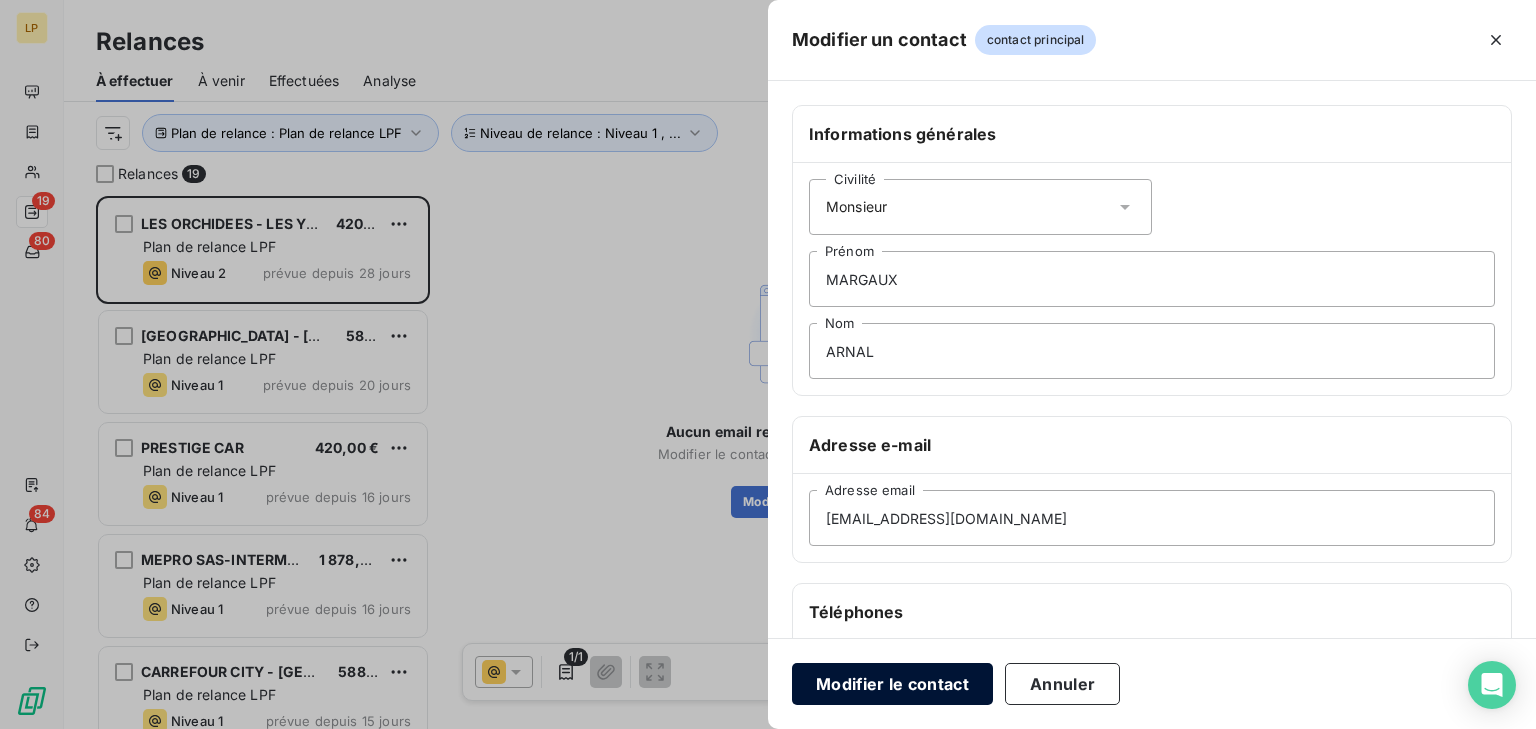 click on "Modifier le contact" at bounding box center [892, 684] 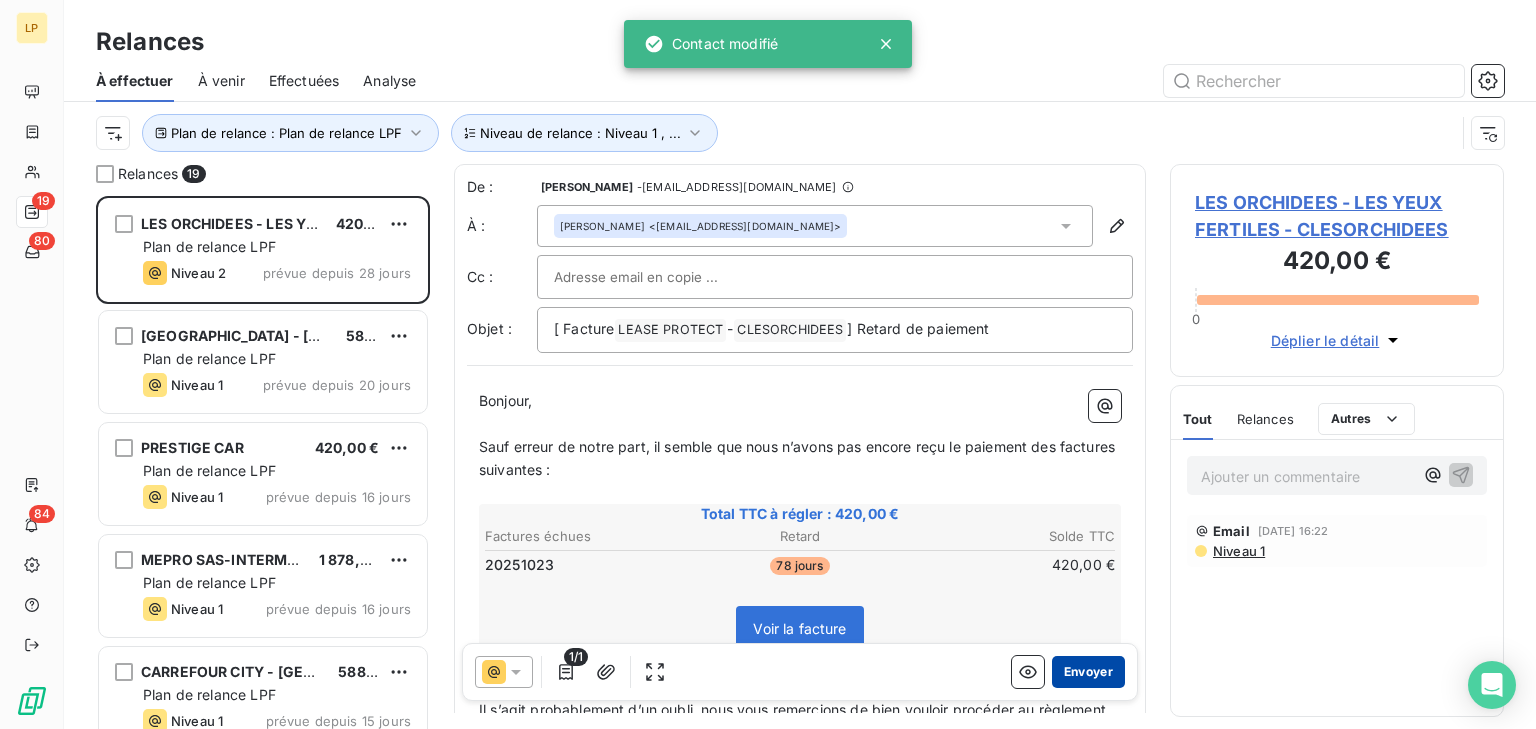 click on "Envoyer" at bounding box center (1088, 672) 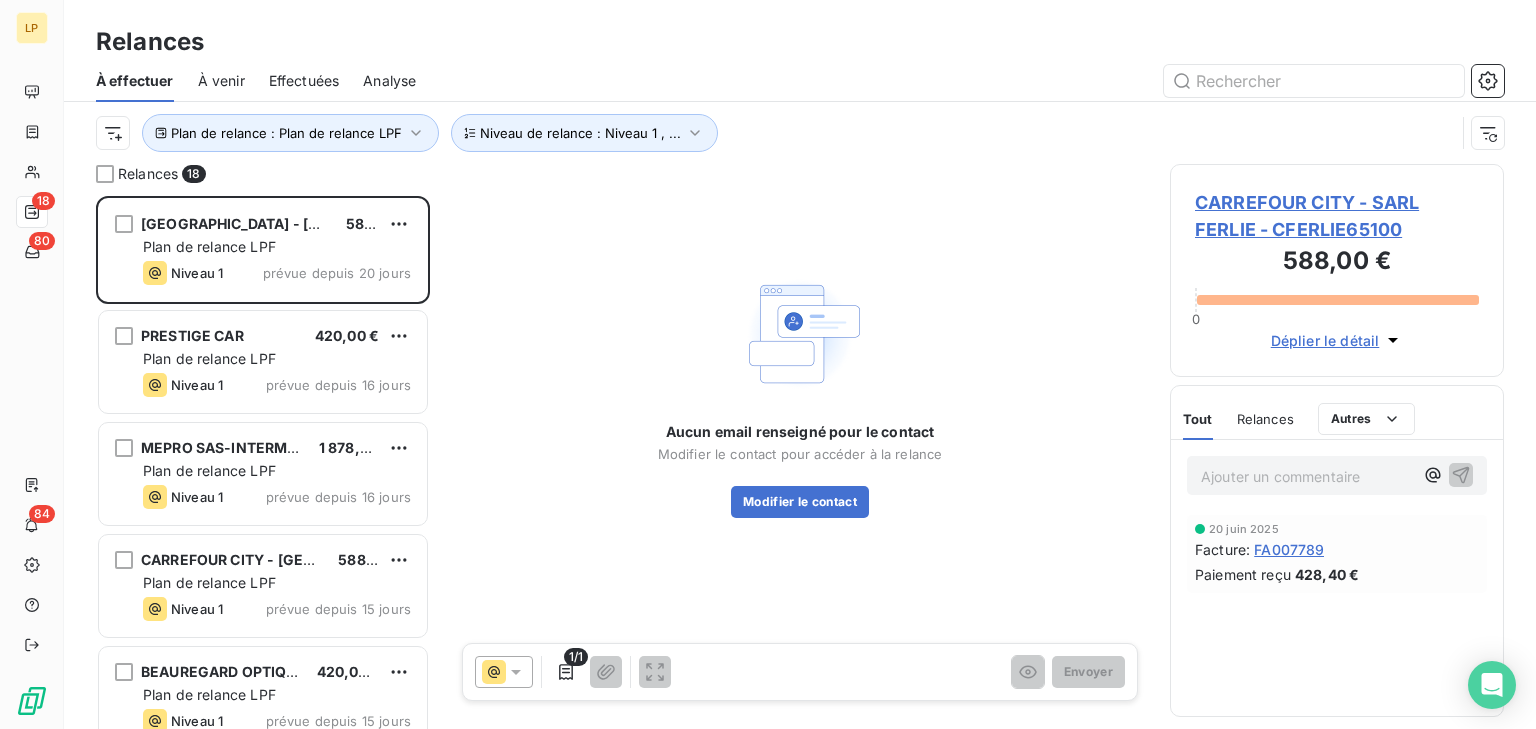 click on "CARREFOUR CITY - SARL FERLIE - CFERLIE65100" at bounding box center (1337, 216) 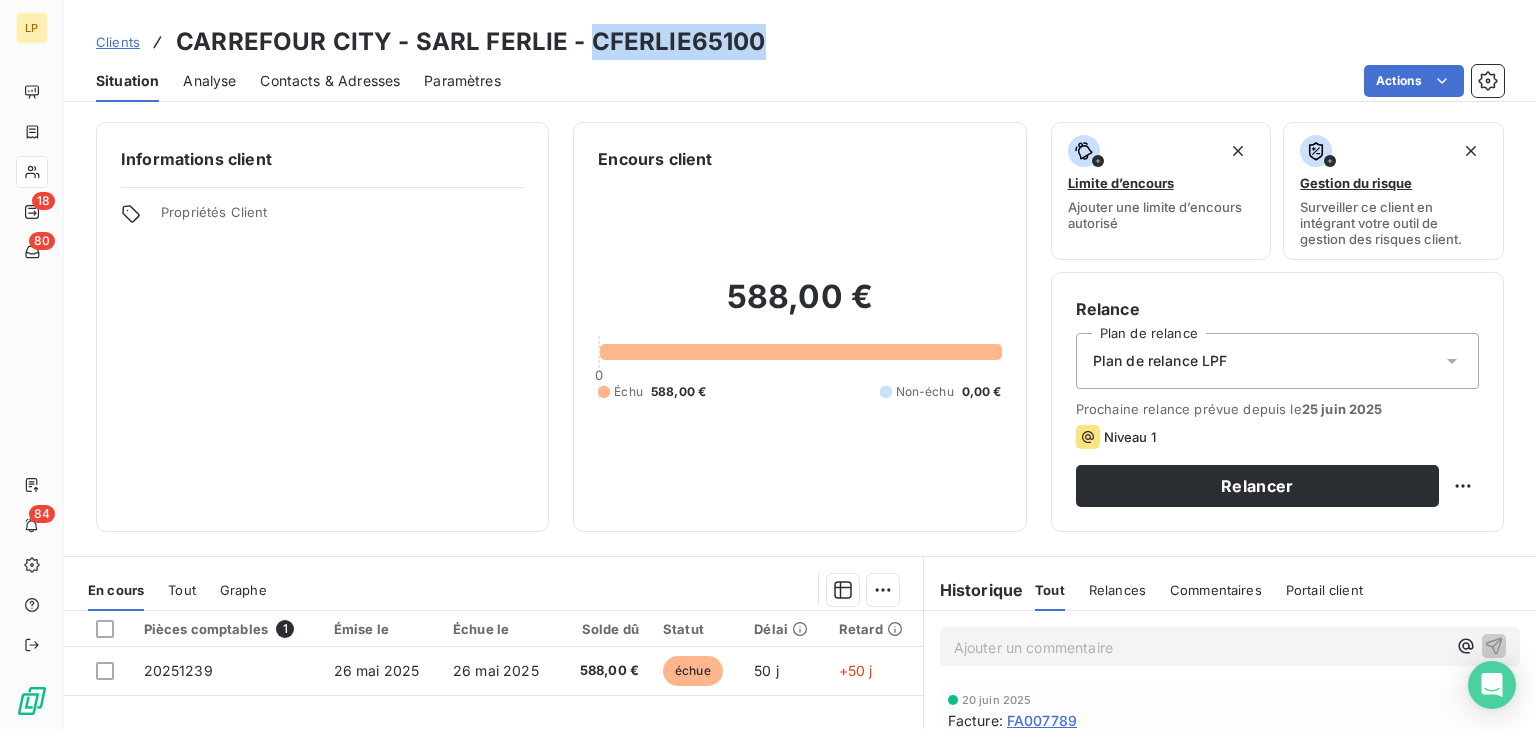 drag, startPoint x: 587, startPoint y: 35, endPoint x: 762, endPoint y: 44, distance: 175.23128 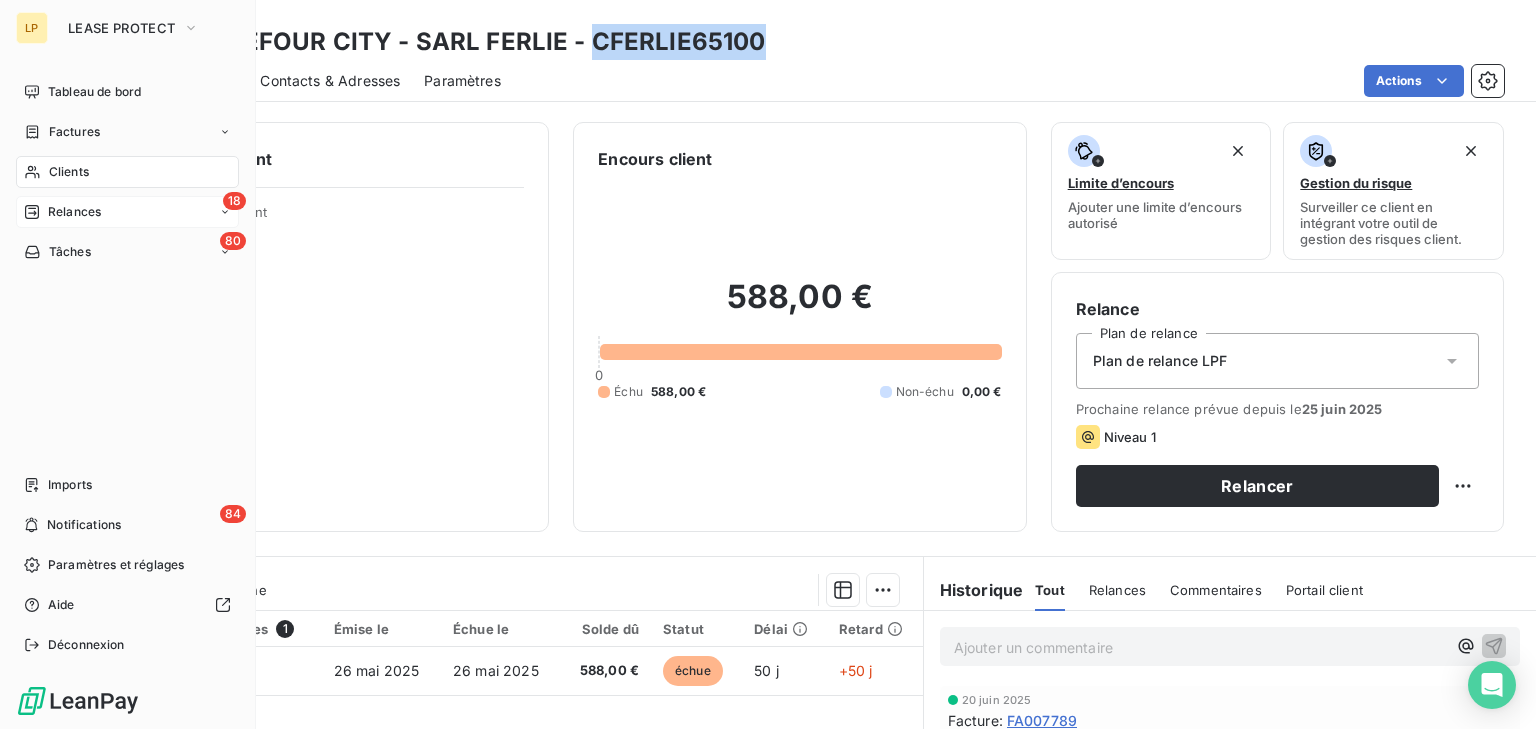 click on "Relances" at bounding box center [74, 212] 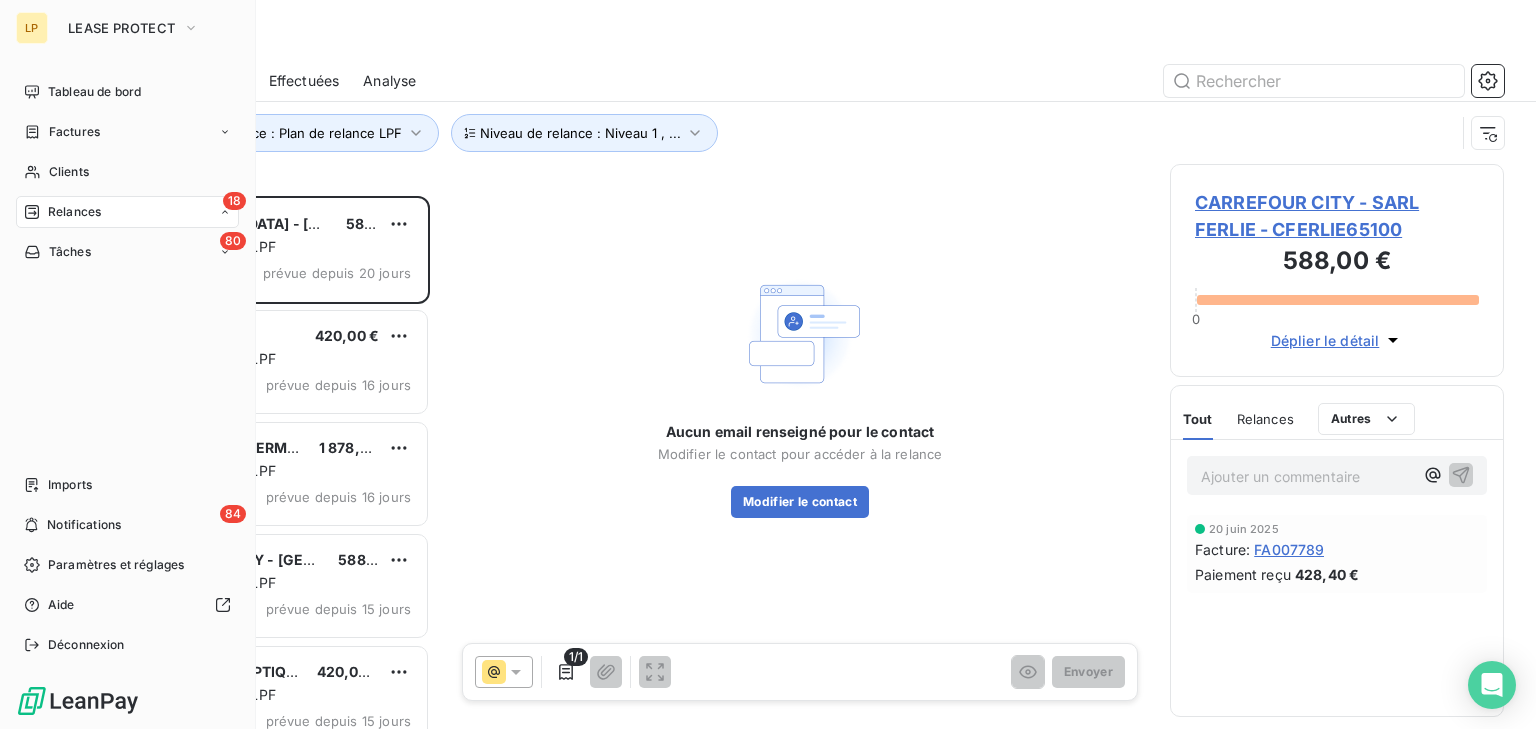 scroll, scrollTop: 15, scrollLeft: 14, axis: both 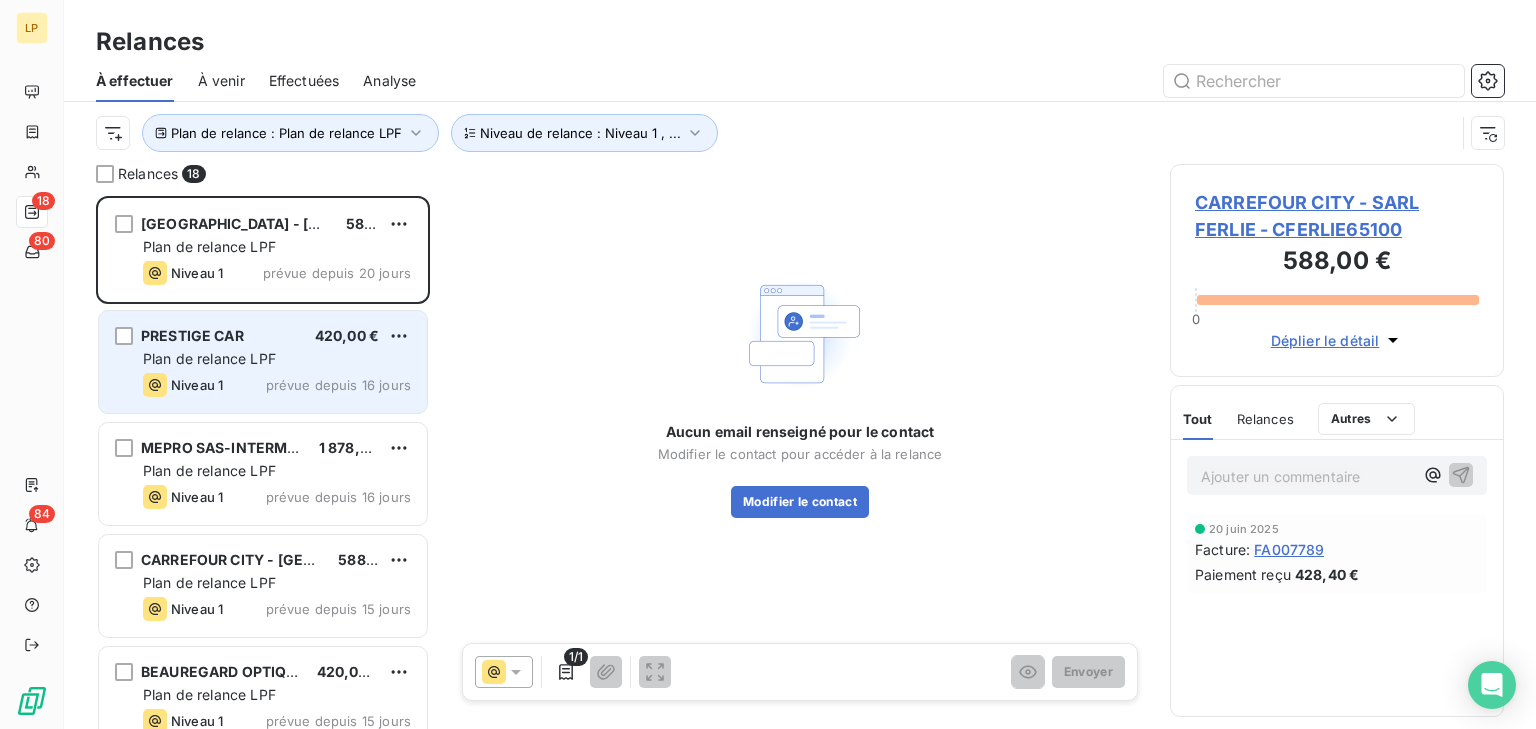 click on "Plan de relance LPF" at bounding box center [277, 359] 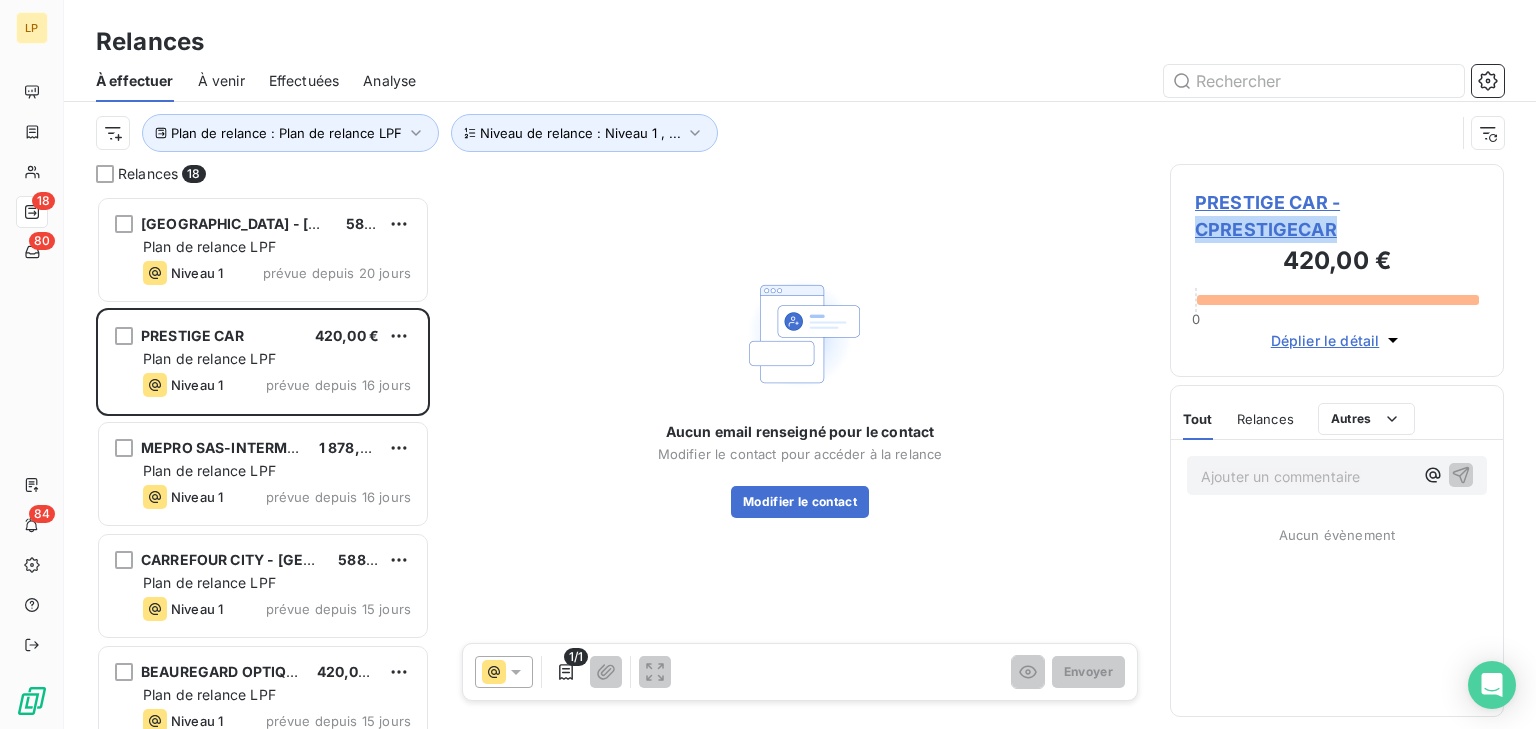 drag, startPoint x: 1355, startPoint y: 231, endPoint x: 1184, endPoint y: 240, distance: 171.23668 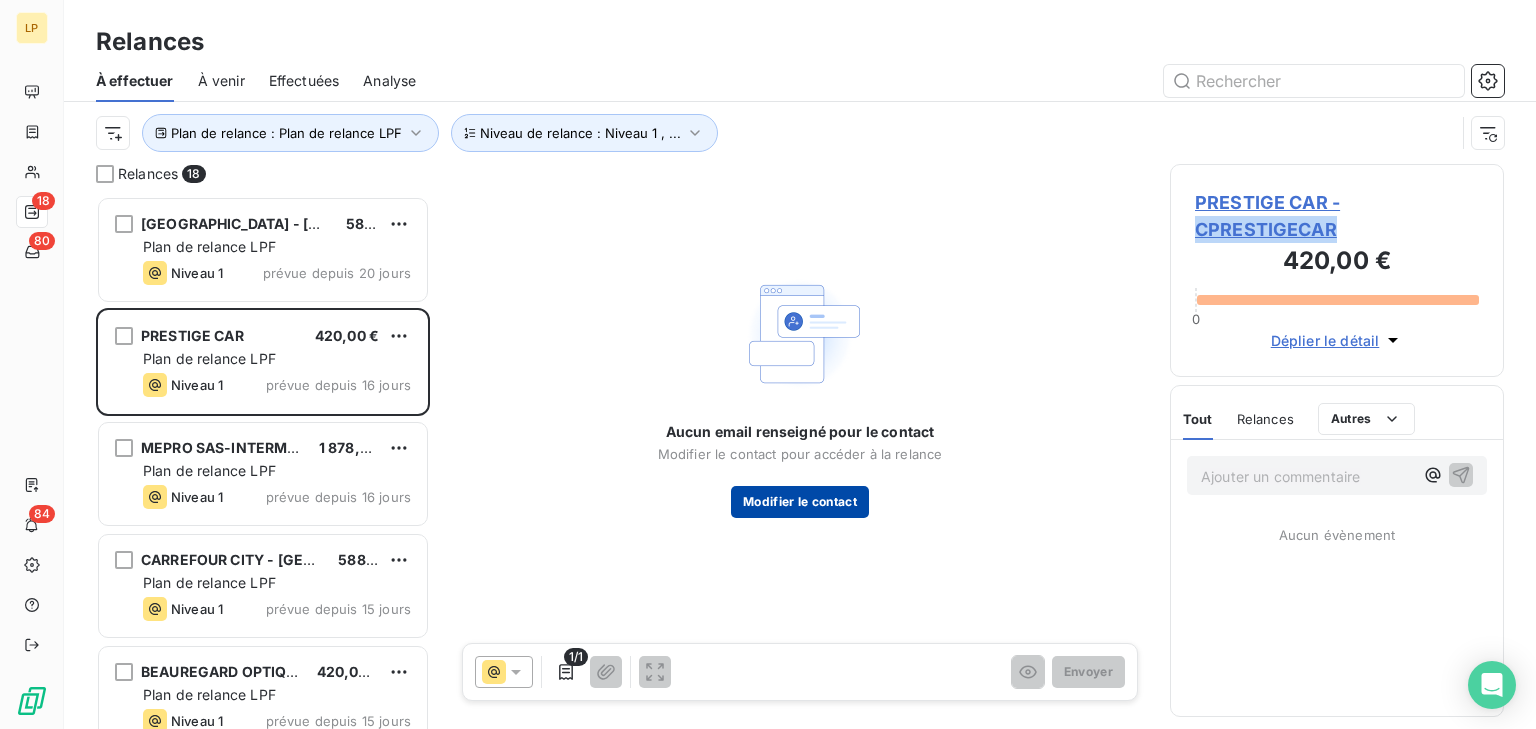 click on "Modifier le contact" at bounding box center [800, 502] 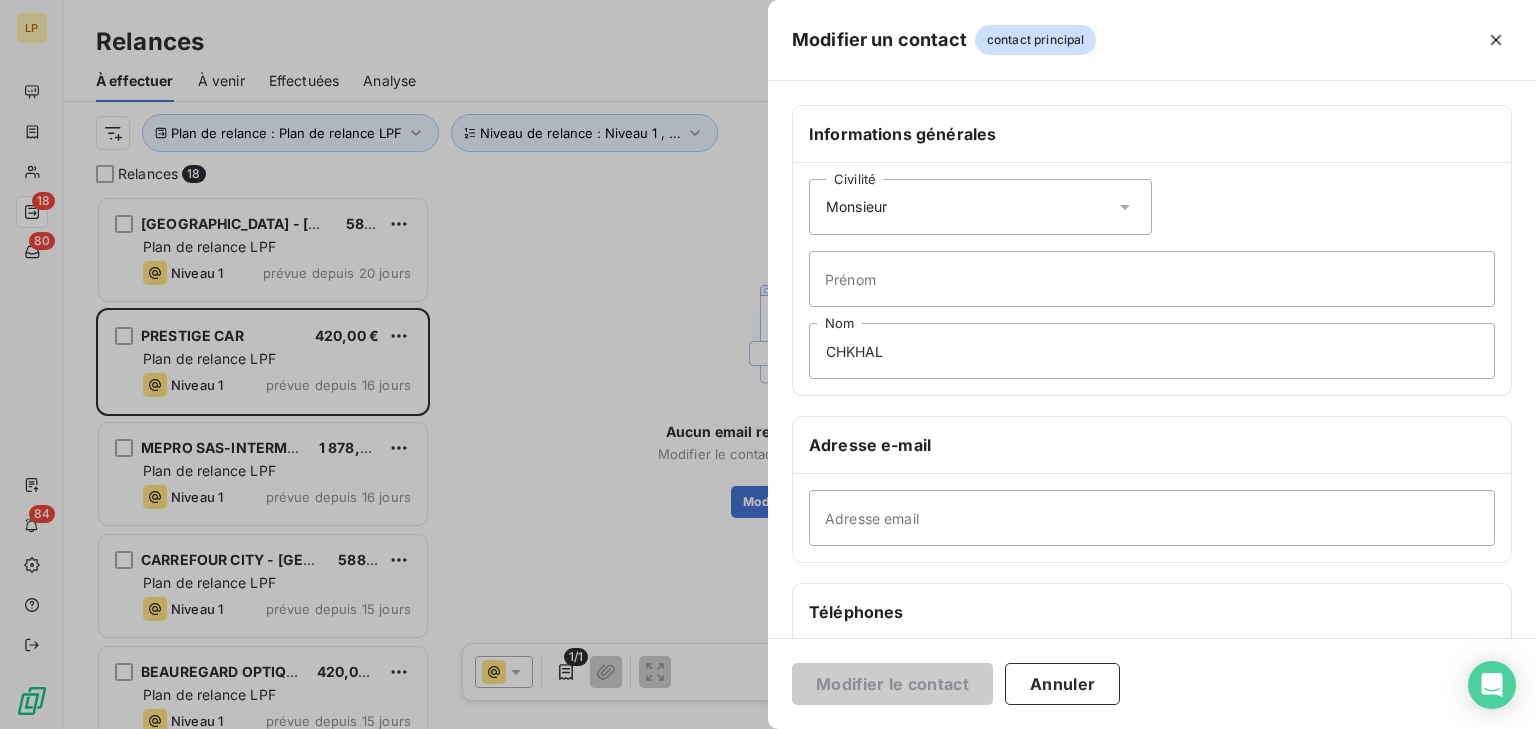 click on "Adresse email" at bounding box center (1152, 518) 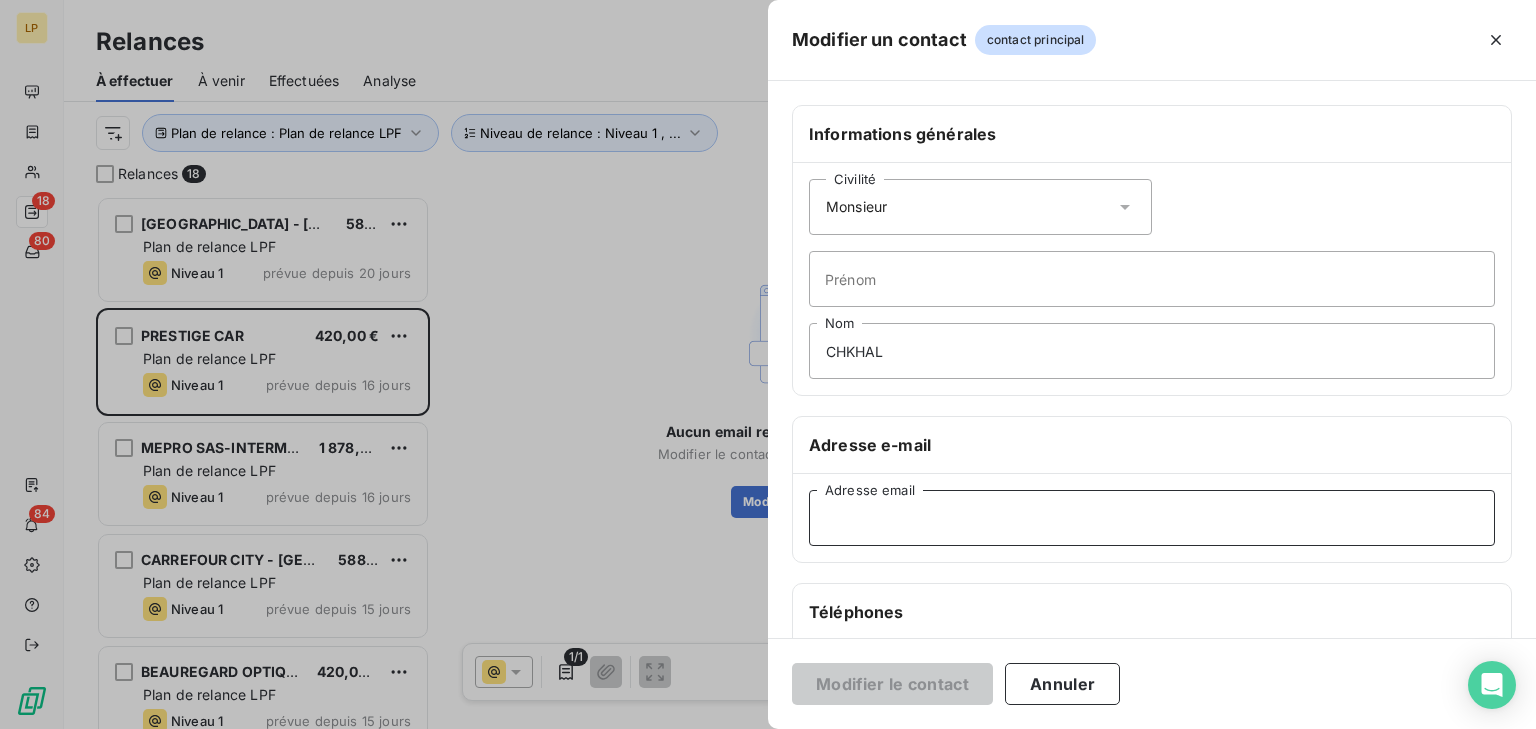 click on "Adresse email" at bounding box center (1152, 518) 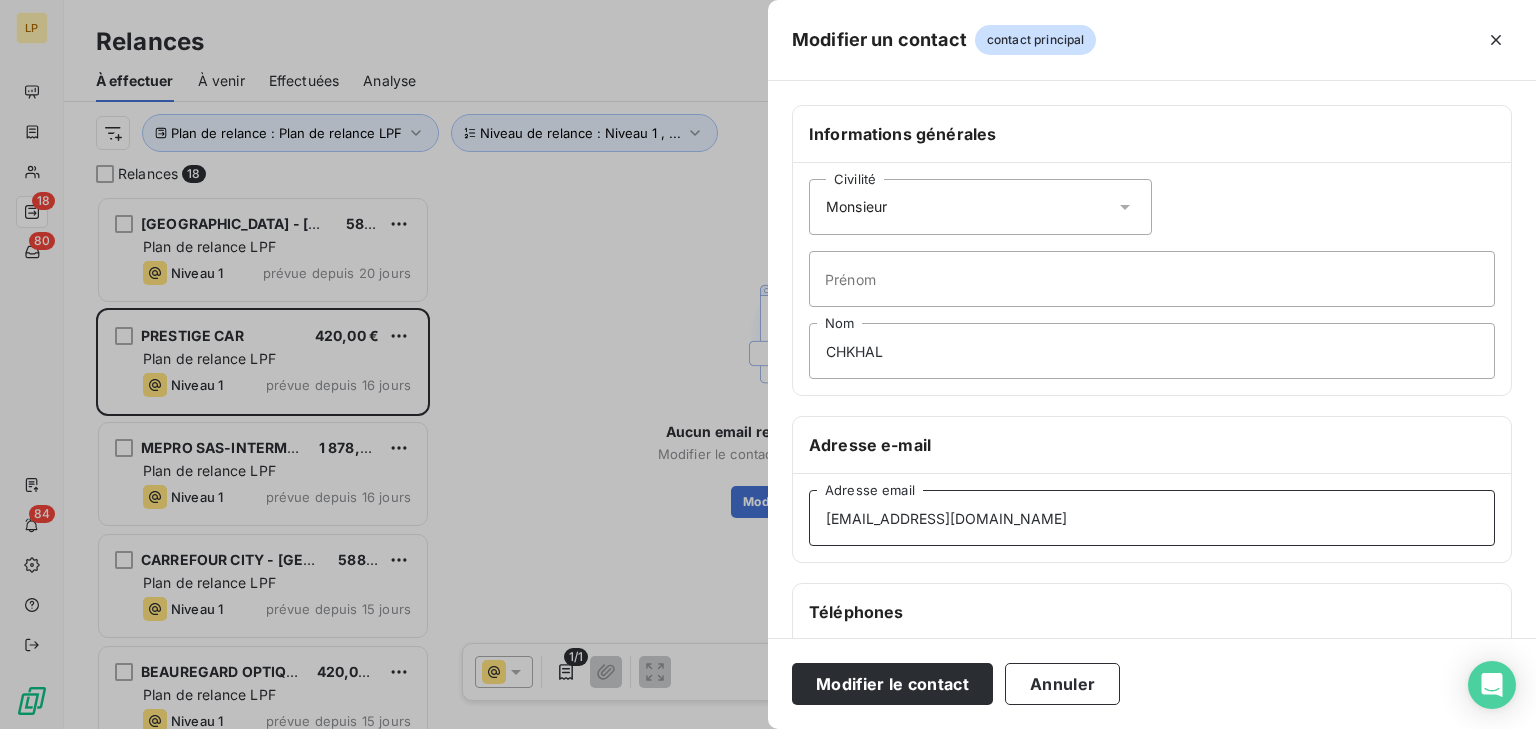 click on "[EMAIL_ADDRESS][DOMAIN_NAME]" at bounding box center [1152, 518] 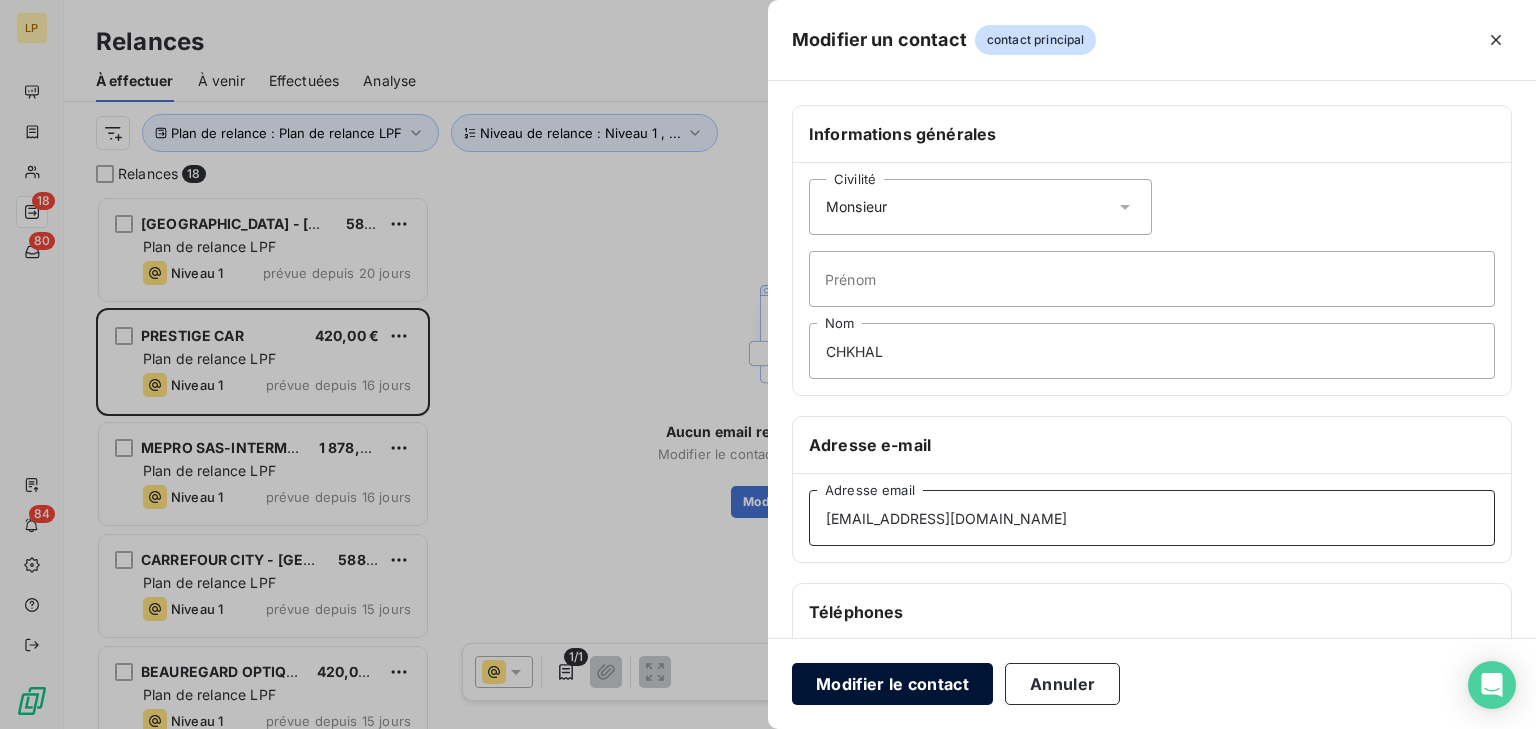 type on "[EMAIL_ADDRESS][DOMAIN_NAME]" 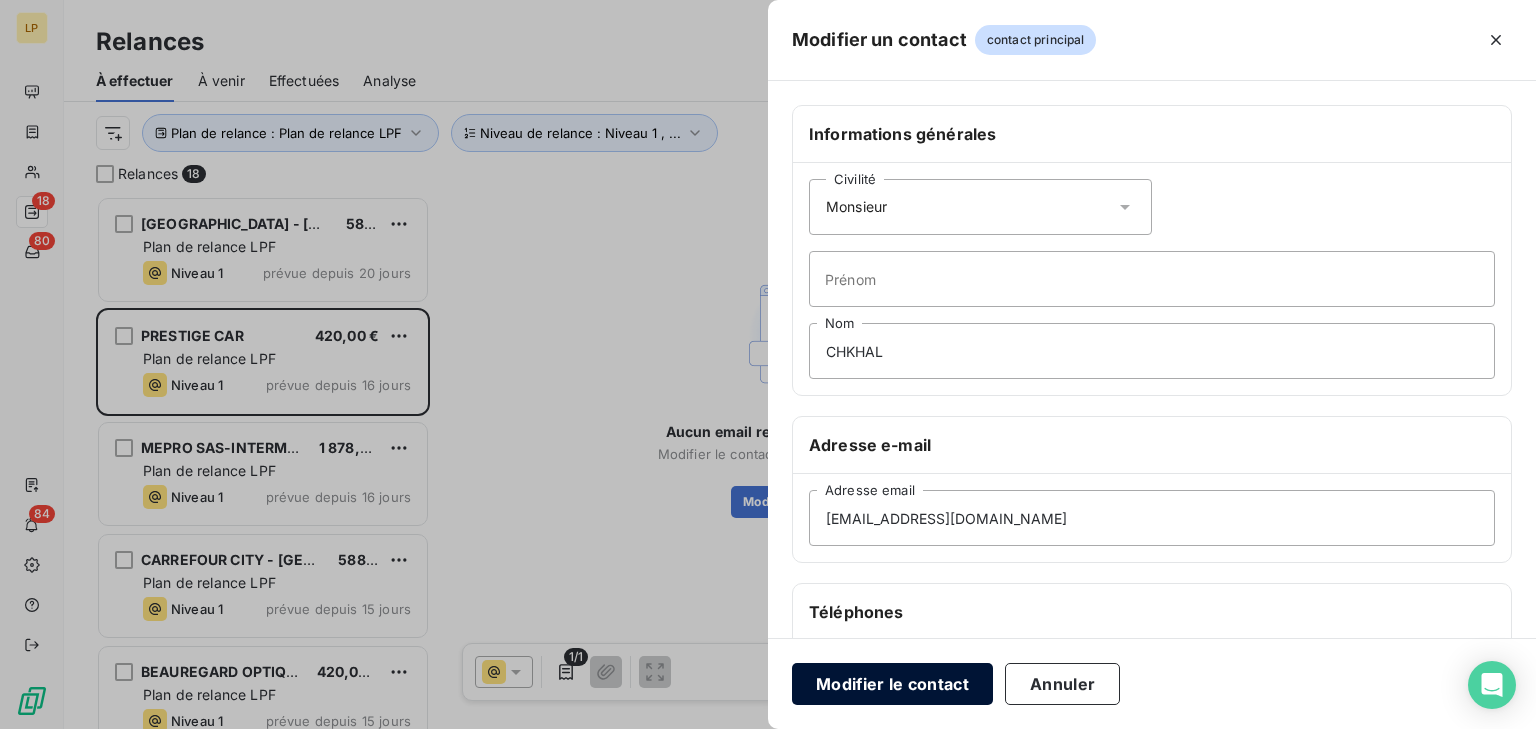 click on "Modifier le contact" at bounding box center (892, 684) 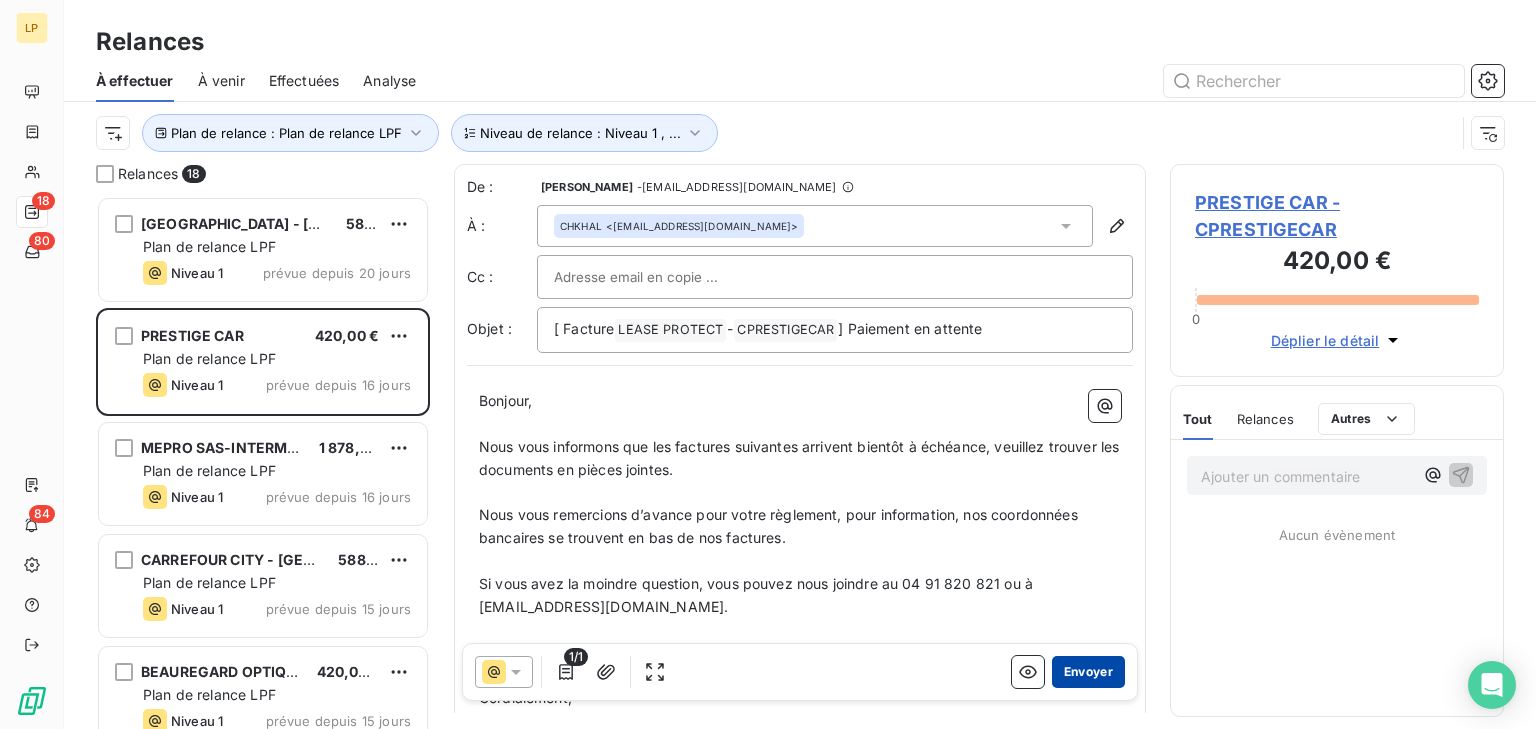 click on "Envoyer" at bounding box center [1088, 672] 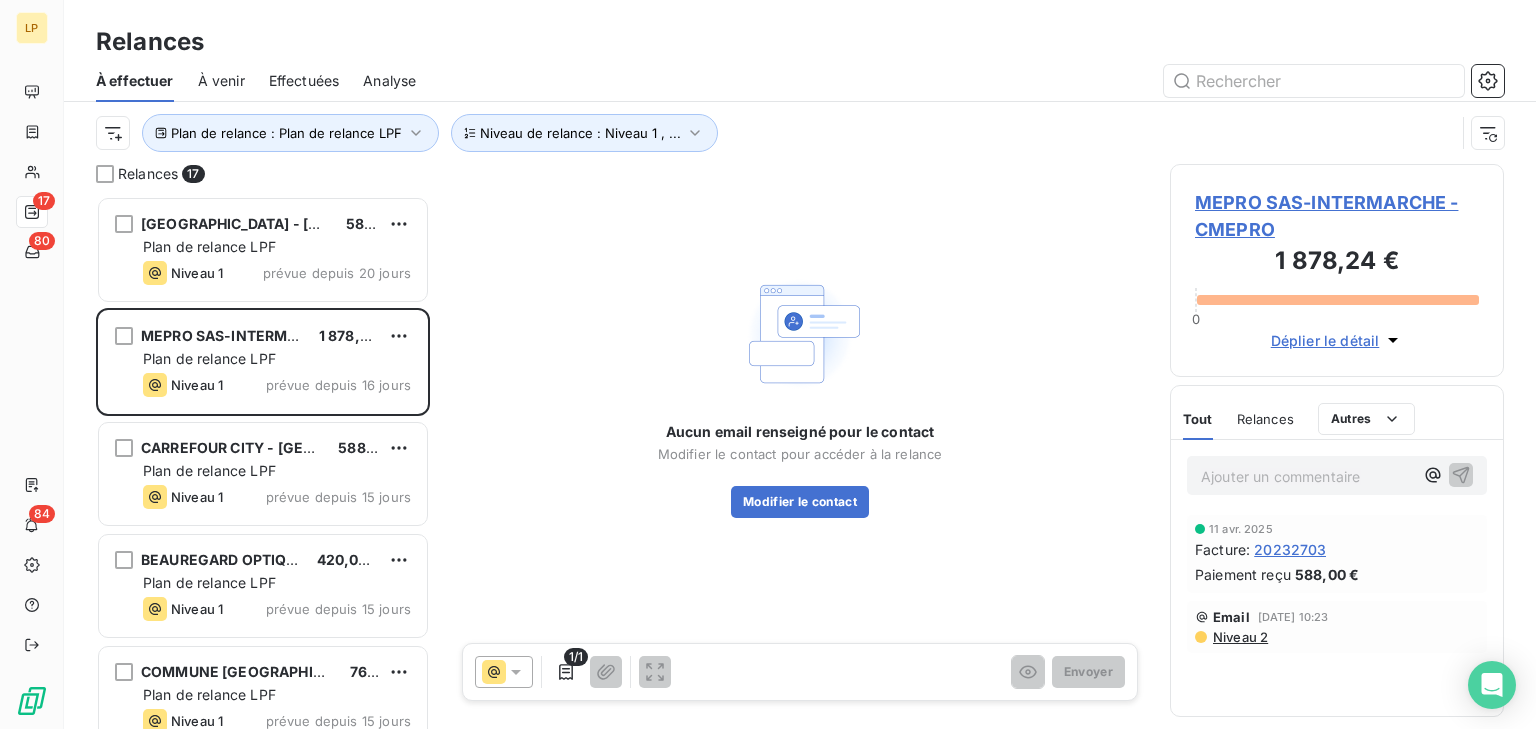 click on "MEPRO SAS-INTERMARCHE - CMEPRO" at bounding box center [1337, 216] 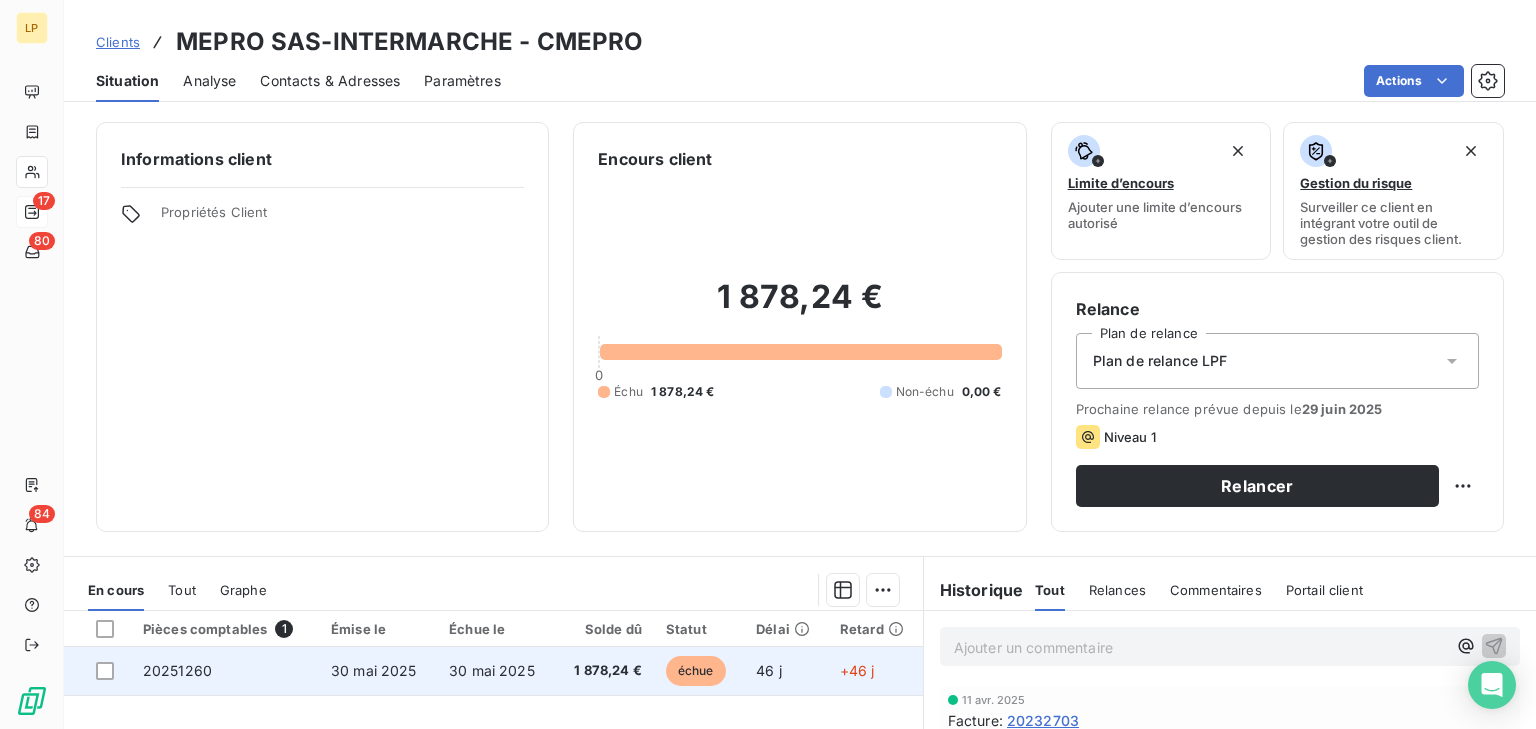 click on "30 mai 2025" at bounding box center (496, 671) 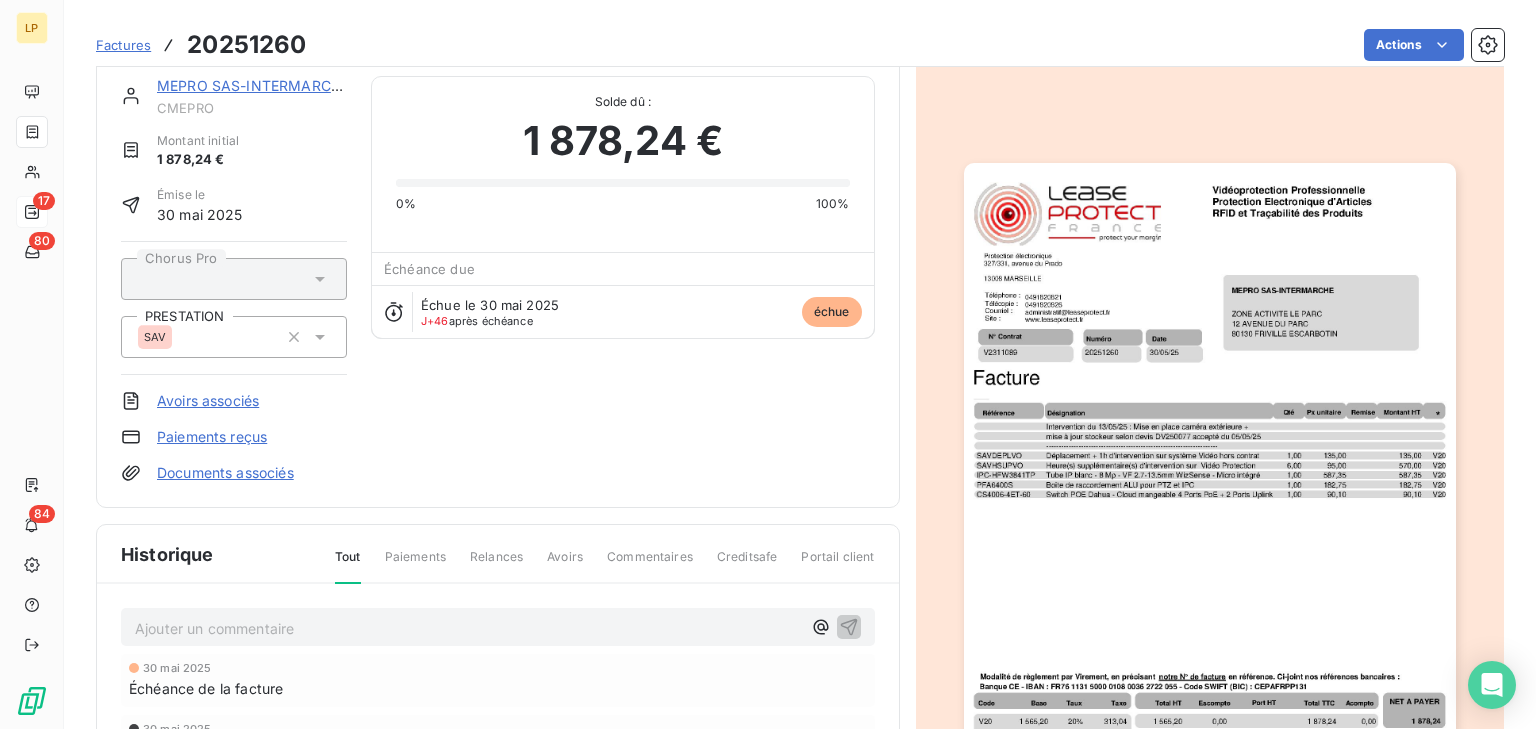 scroll, scrollTop: 0, scrollLeft: 0, axis: both 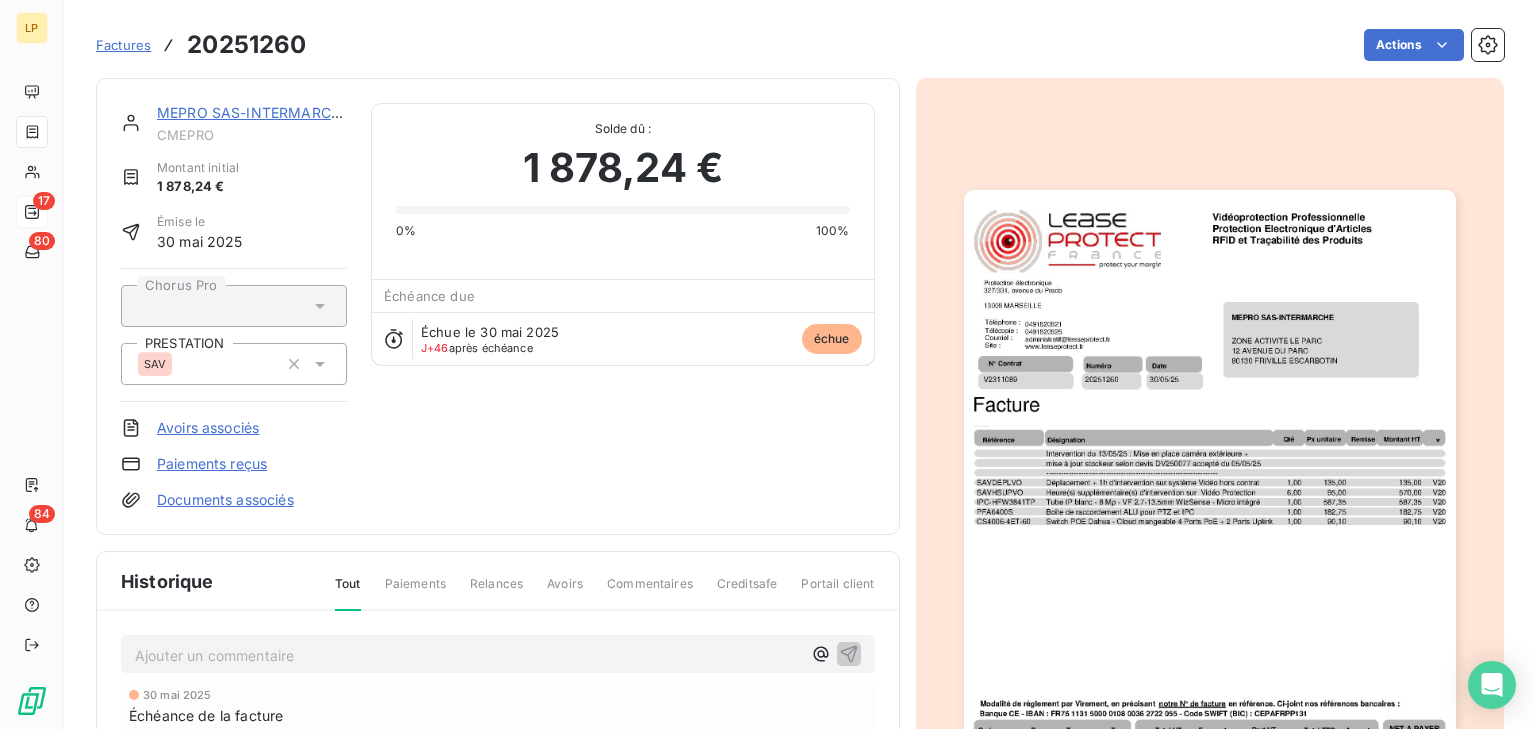 click on "MEPRO SAS-INTERMARCHE CMEPRO Montant initial 1 878,24 € Émise le [DATE] Chorus Pro PRESTATION SAV Avoirs associés Paiements reçus Documents associés Solde dû : 1 878,24 € 0% 100% Échéance due Échue le [DATE] J+46  après échéance échue" at bounding box center [498, 306] 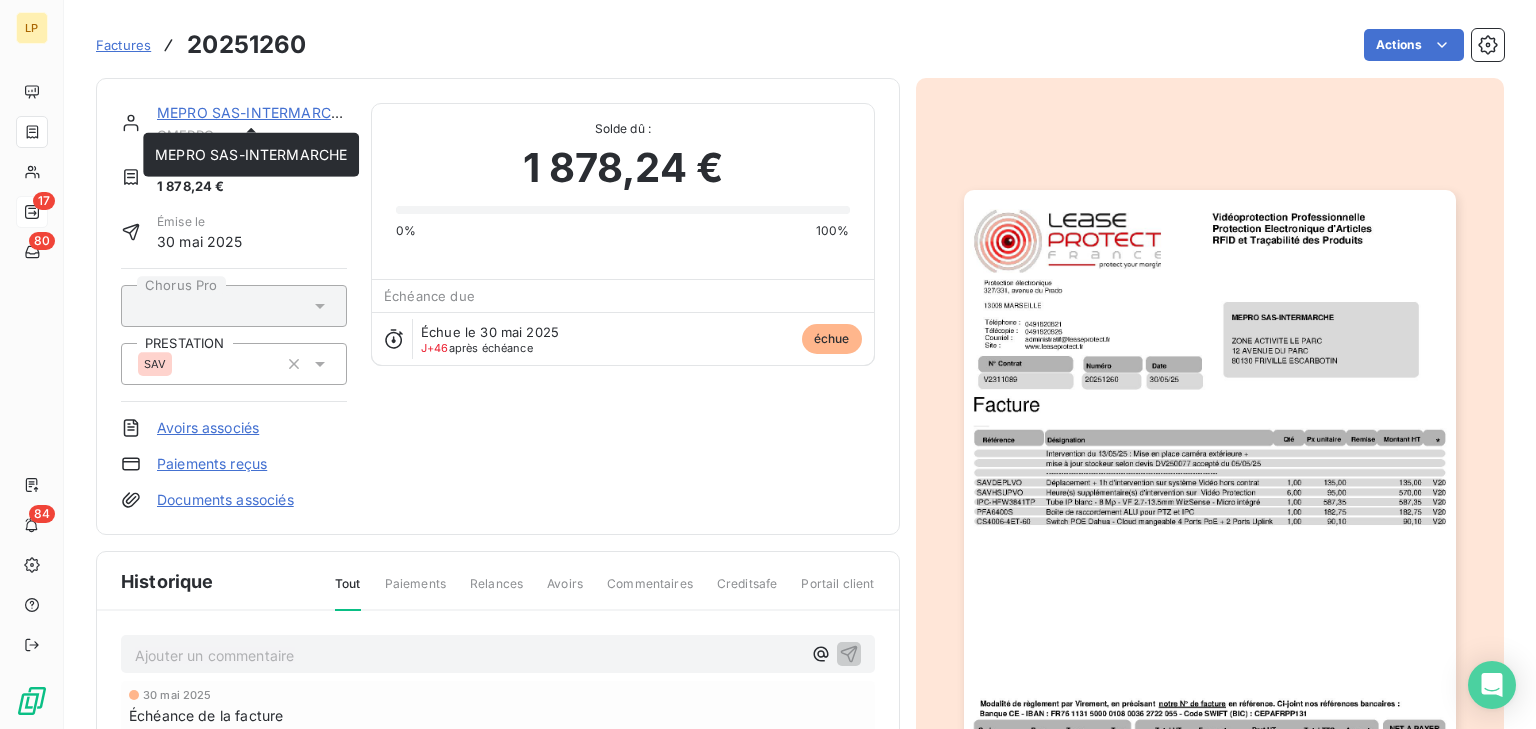 click on "MEPRO SAS-INTERMARCHE" at bounding box center (253, 112) 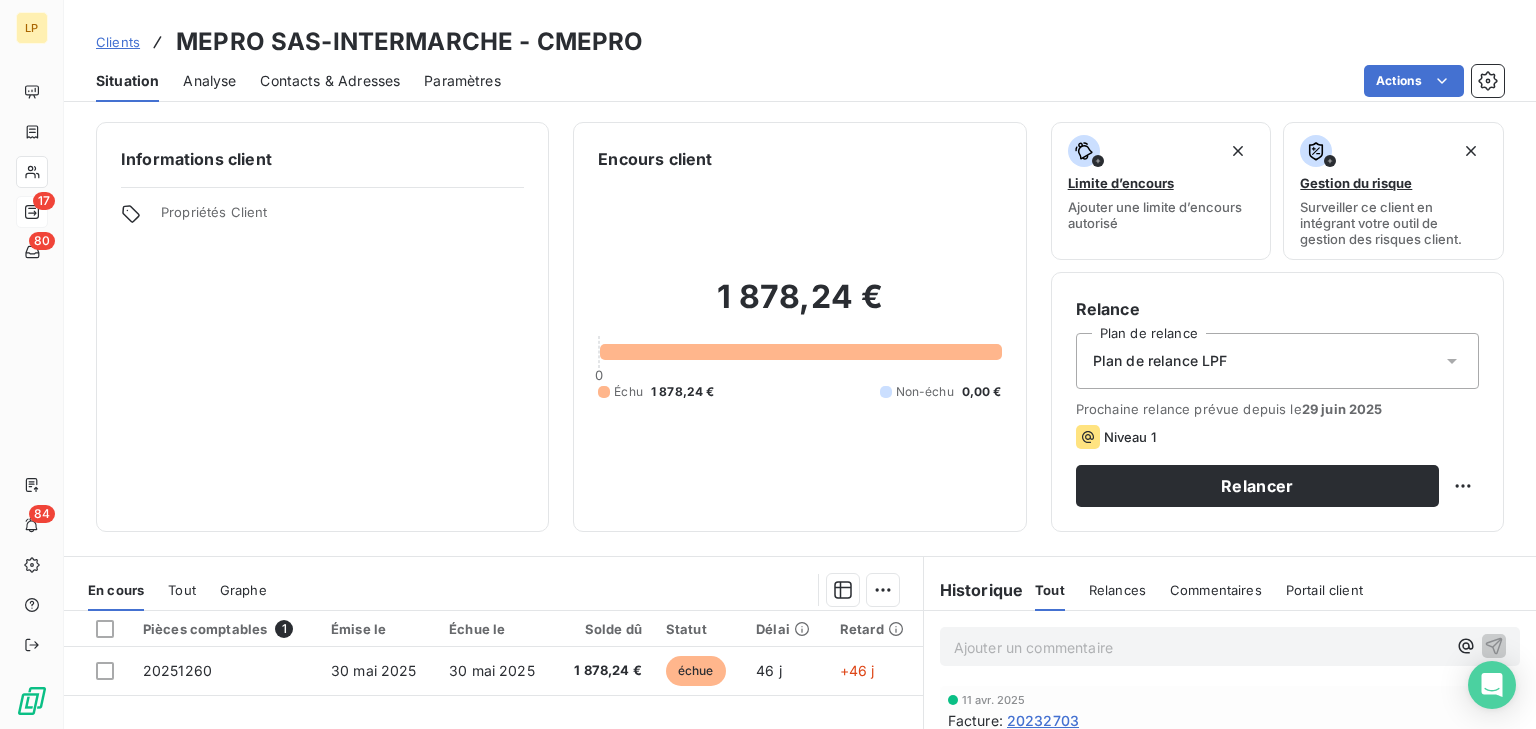click on "Contacts & Adresses" at bounding box center (330, 81) 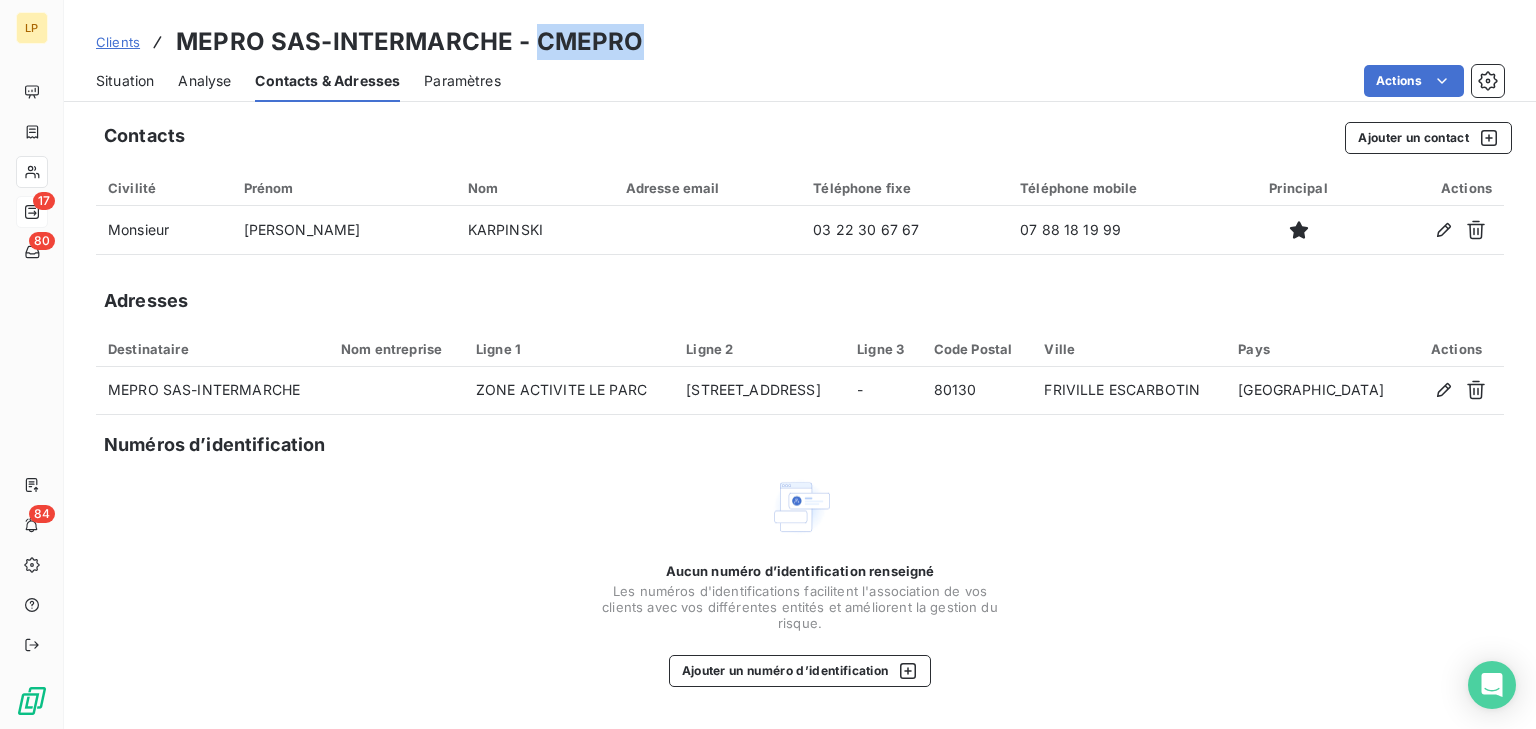 drag, startPoint x: 528, startPoint y: 40, endPoint x: 672, endPoint y: 46, distance: 144.12494 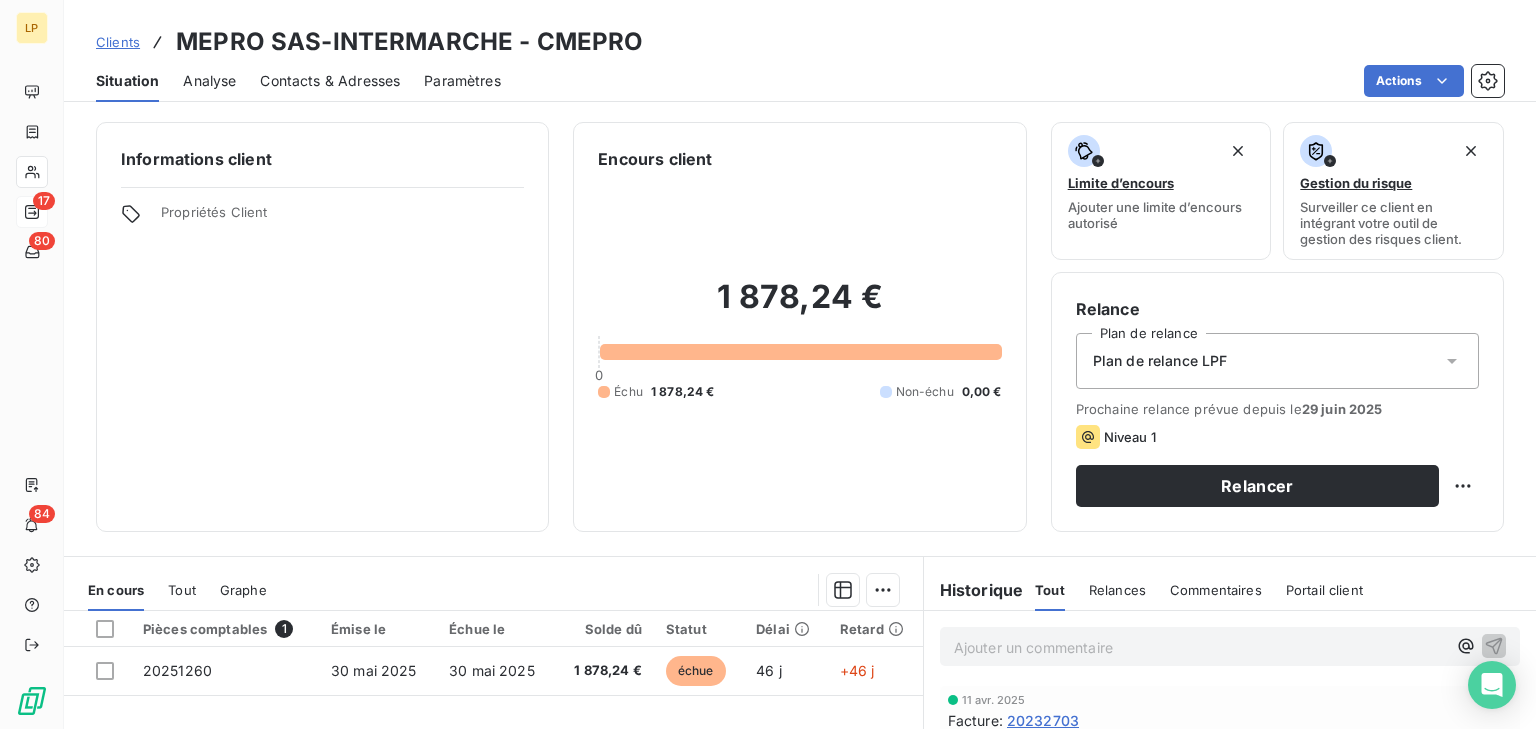 click on "20232703" at bounding box center (1043, 720) 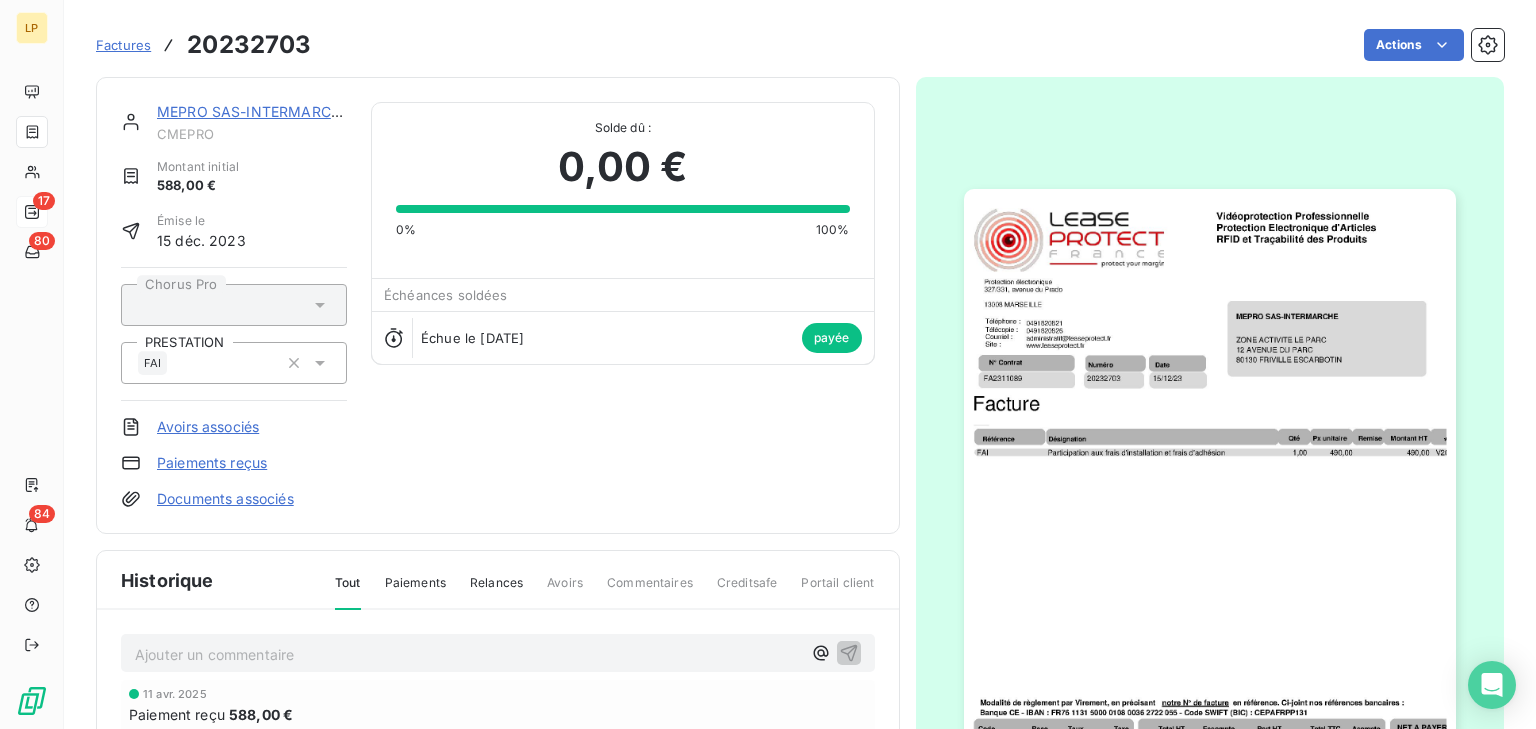 scroll, scrollTop: 0, scrollLeft: 0, axis: both 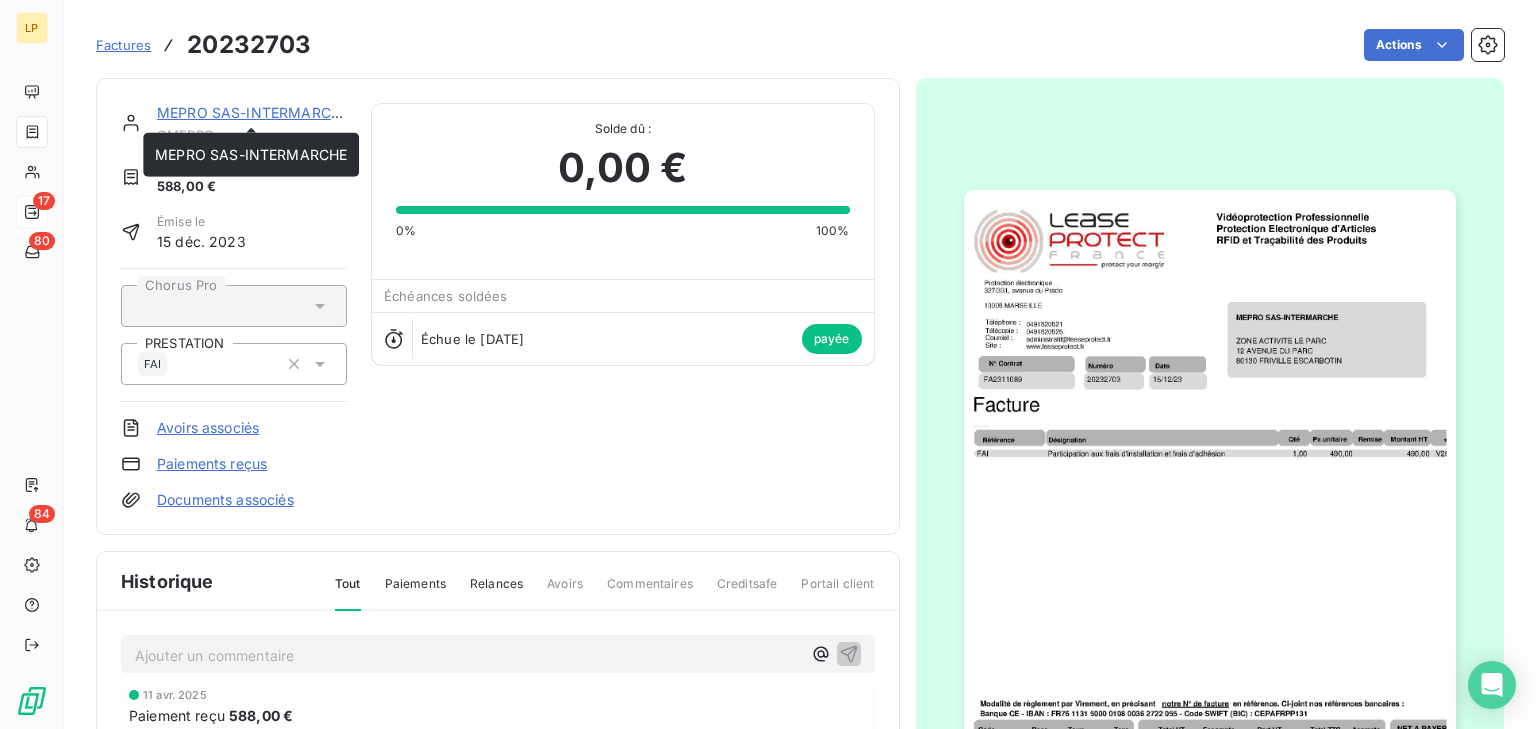 click on "MEPRO SAS-INTERMARCHE" at bounding box center [253, 112] 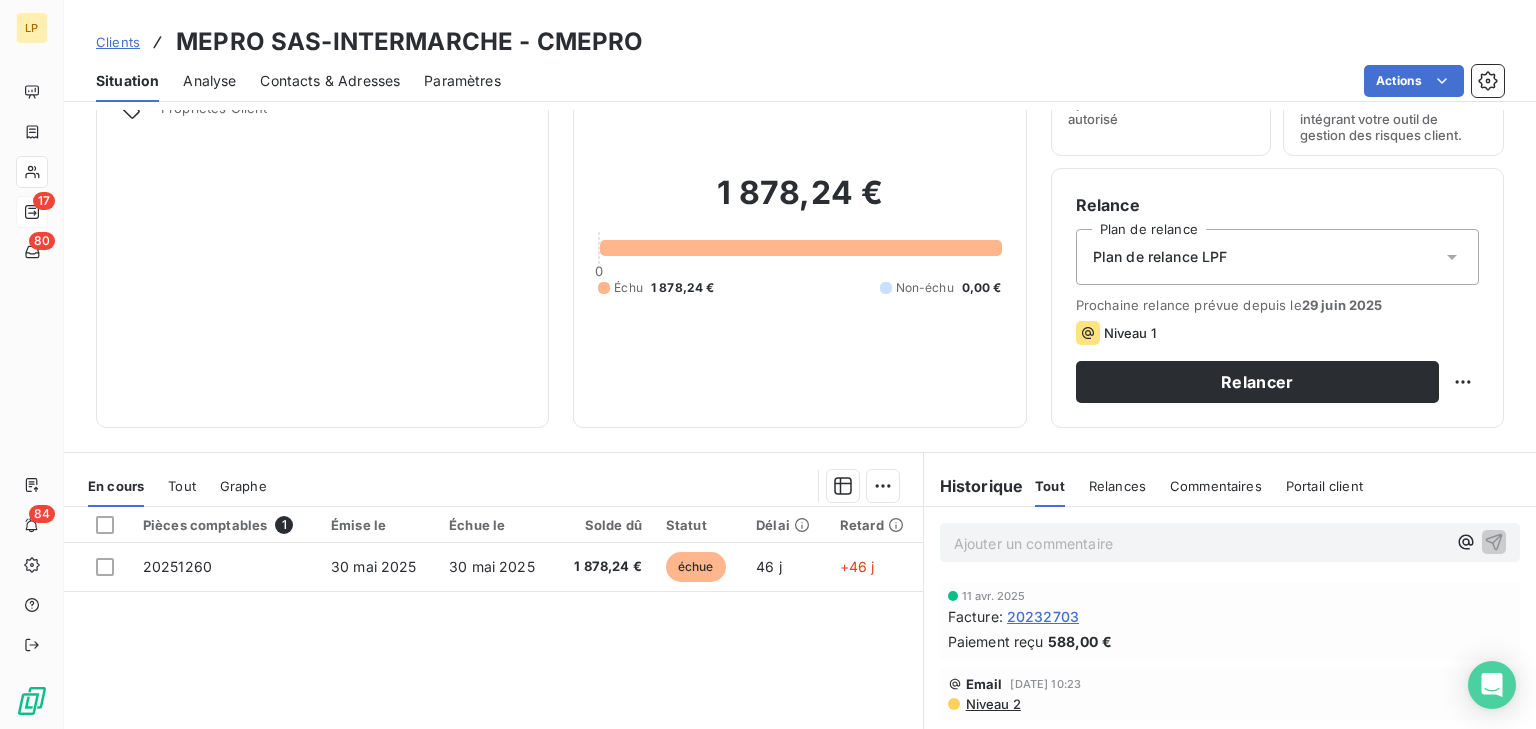 scroll, scrollTop: 320, scrollLeft: 0, axis: vertical 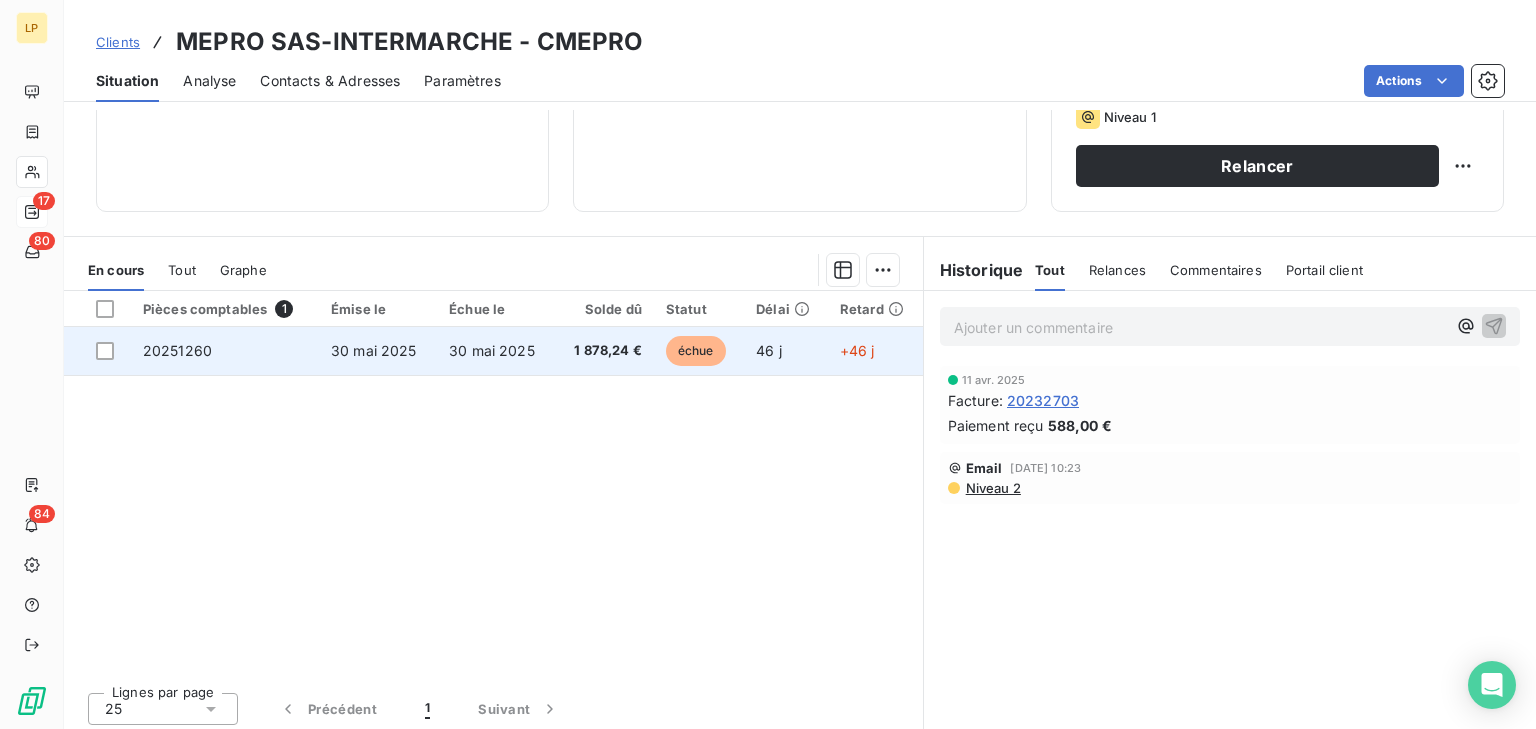 click on "1 878,24 €" at bounding box center (604, 351) 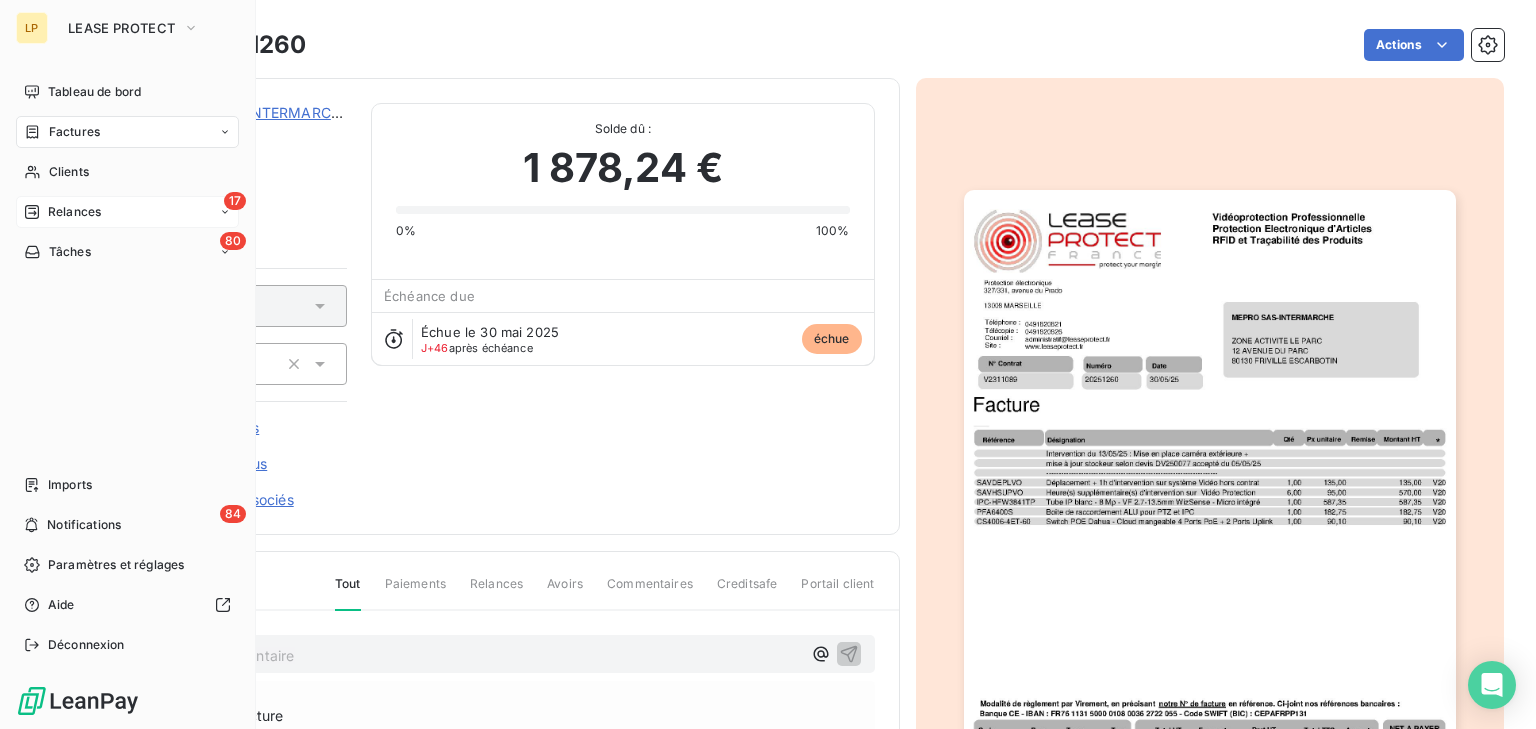 click on "Relances" at bounding box center (74, 212) 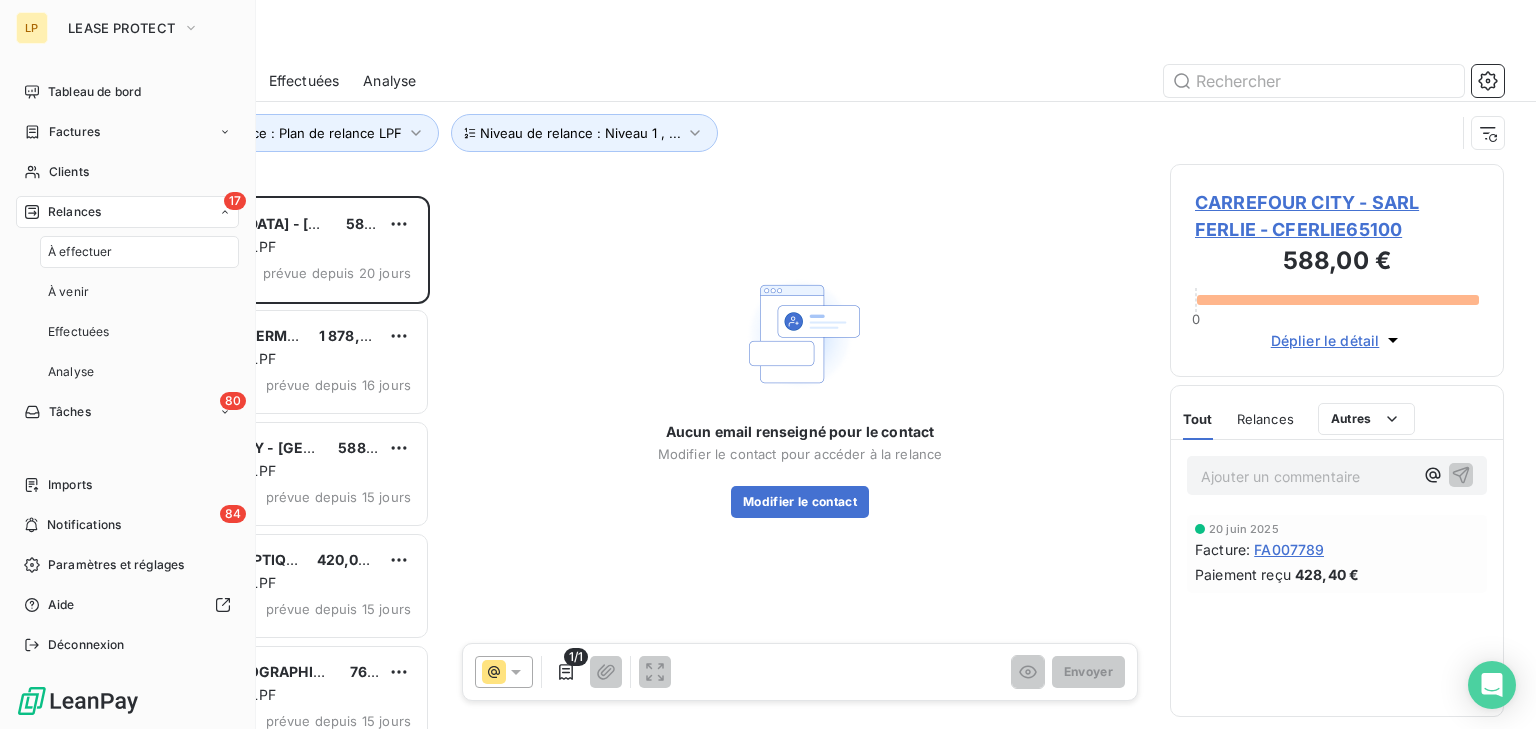 scroll, scrollTop: 15, scrollLeft: 14, axis: both 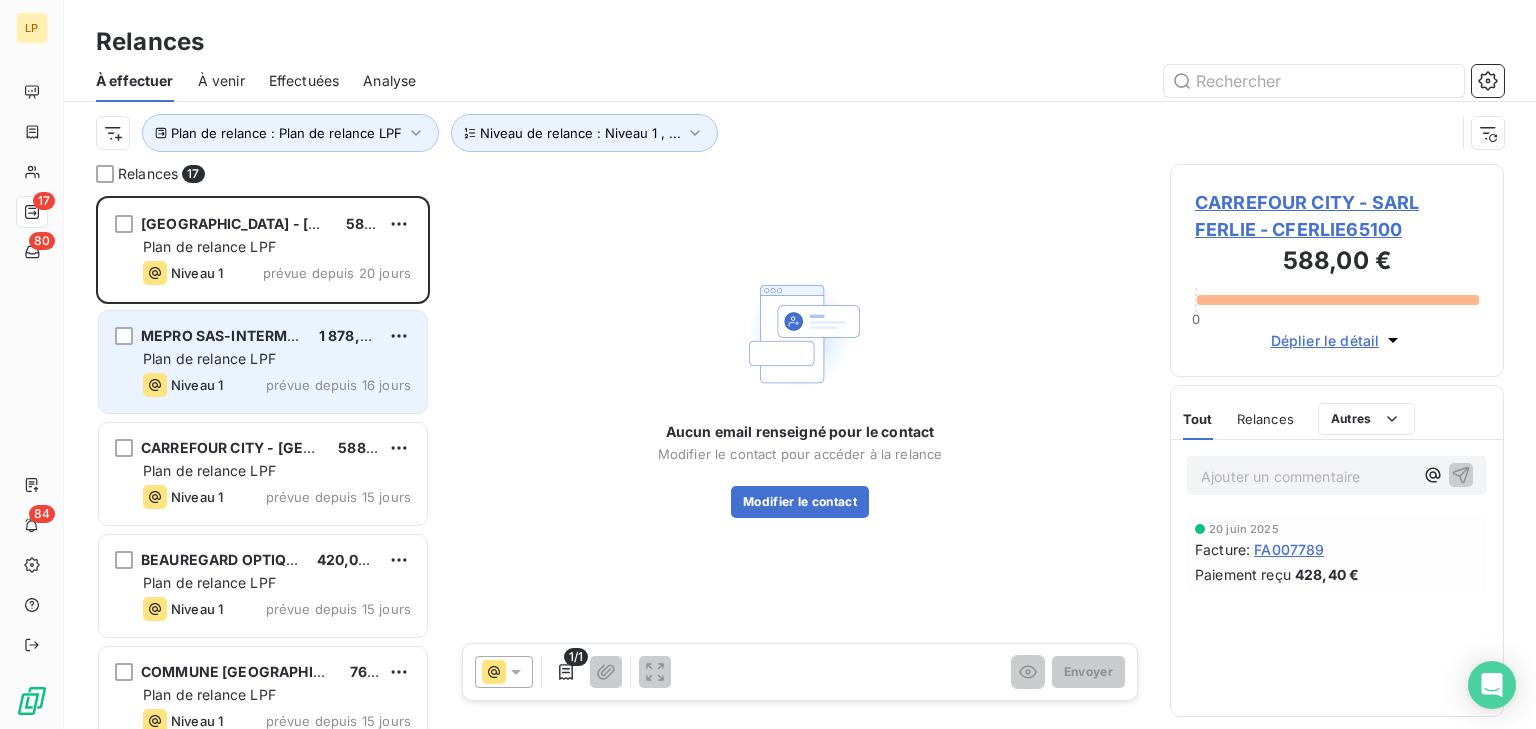 click on "MEPRO SAS-INTERMARCHE 1 878,24 € Plan de relance LPF Niveau 1 prévue depuis 16 jours" at bounding box center (263, 362) 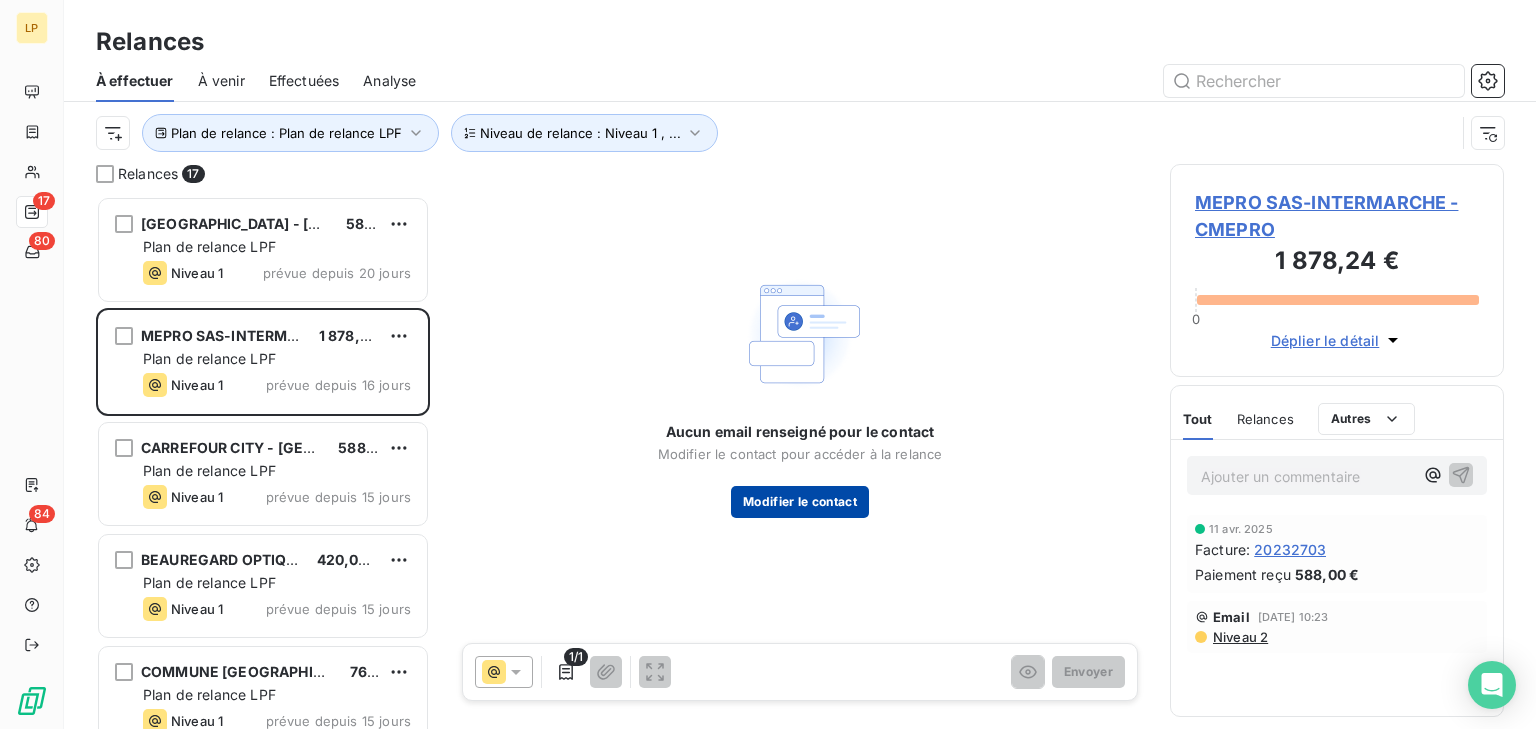 click on "Modifier le contact" at bounding box center [800, 502] 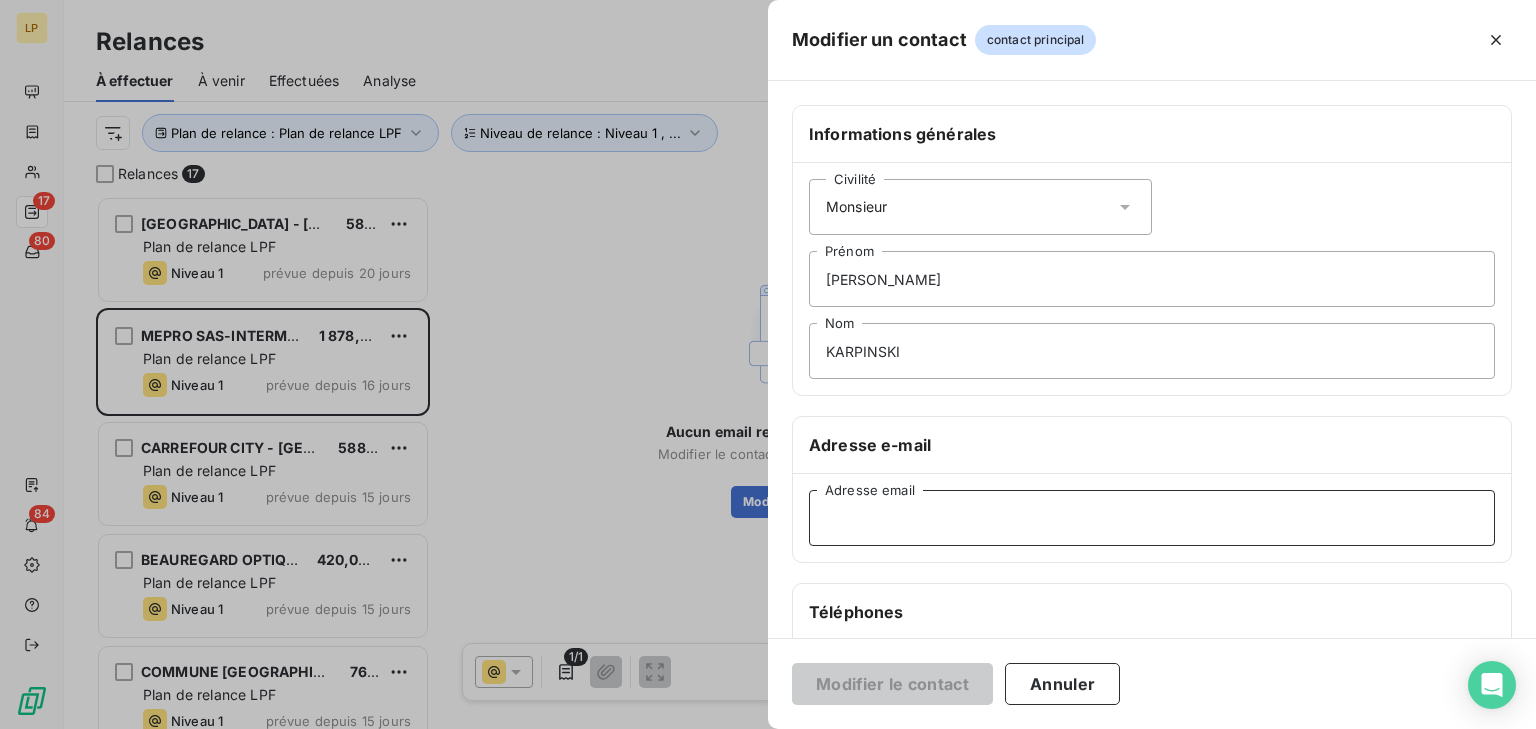 click on "Adresse email" at bounding box center [1152, 518] 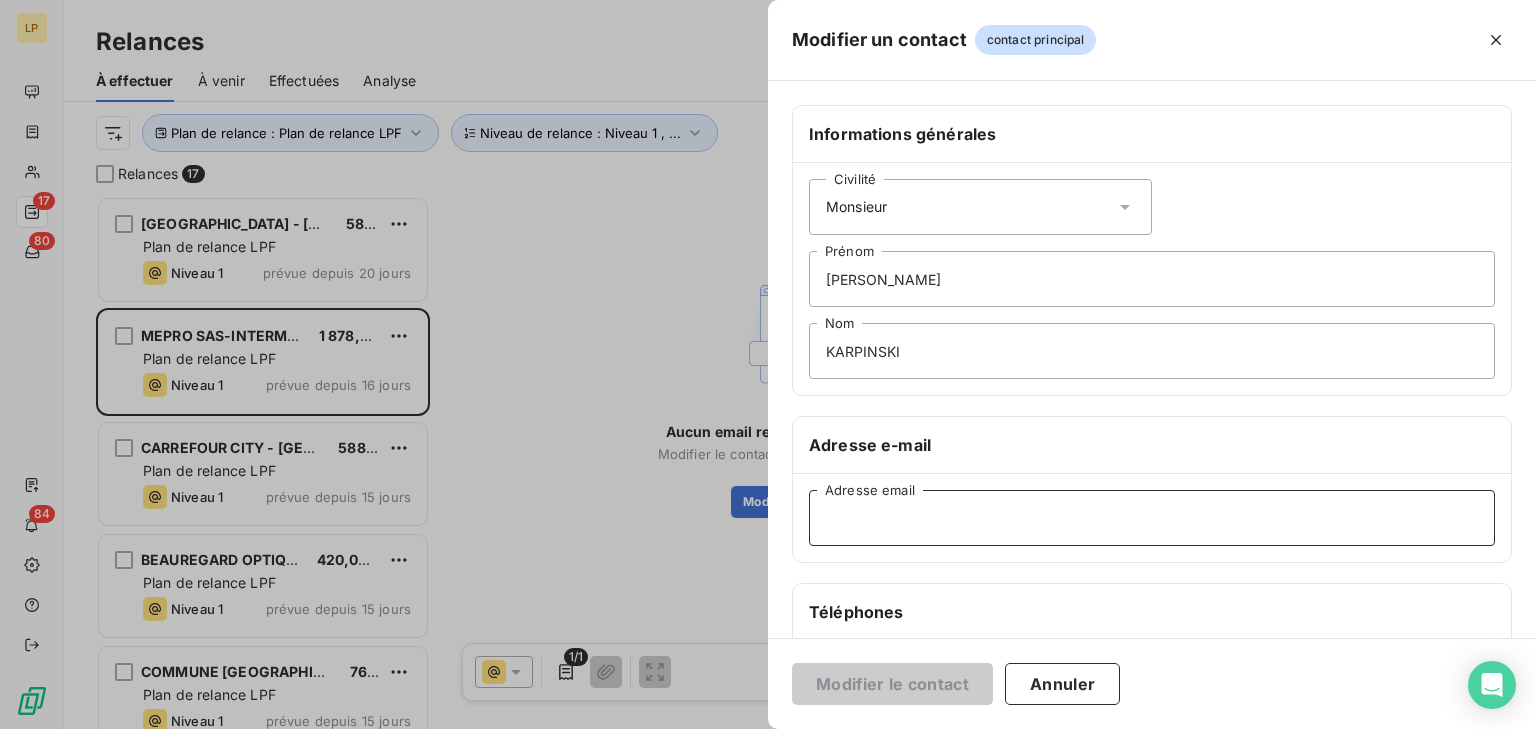 paste on "[EMAIL_ADDRESS][DOMAIN_NAME]" 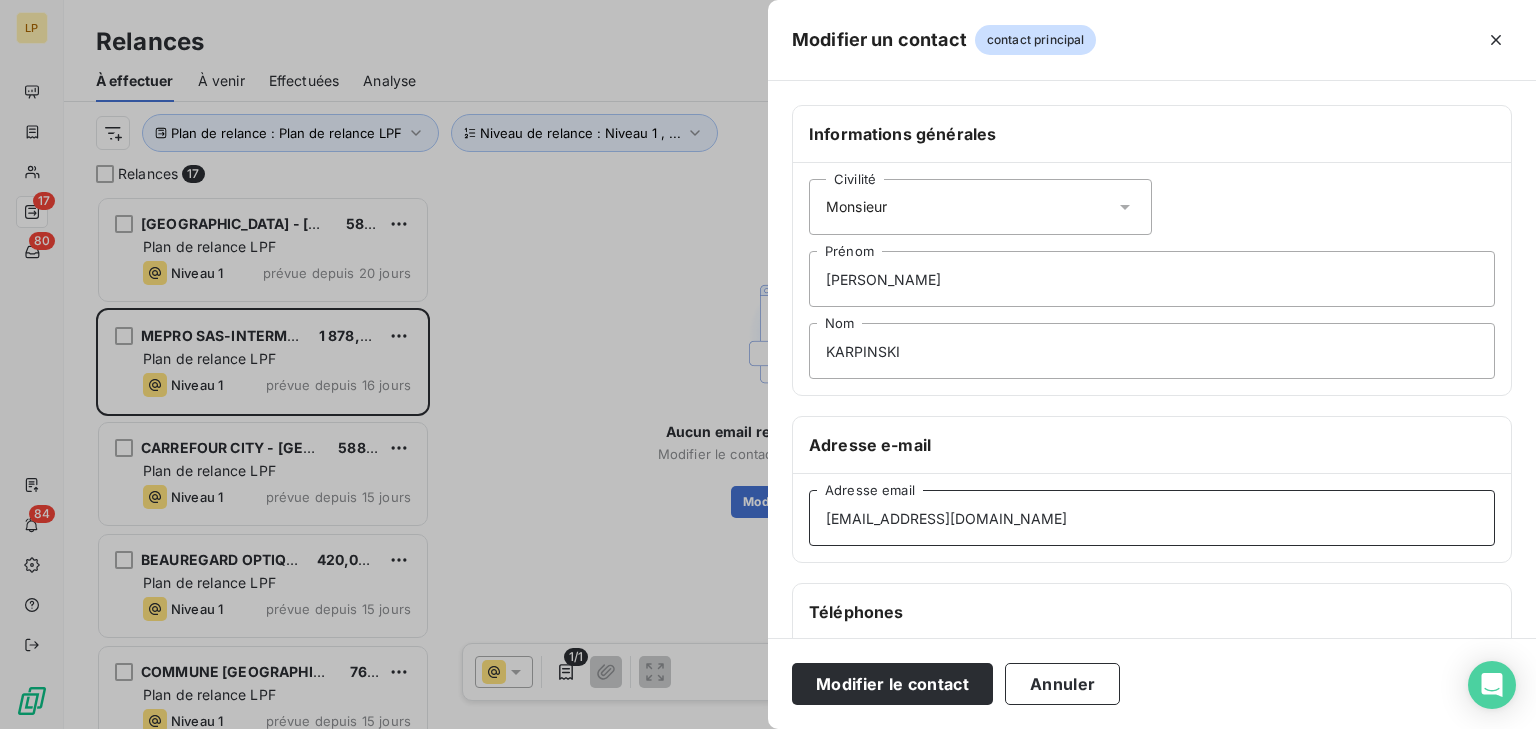 click on "[EMAIL_ADDRESS][DOMAIN_NAME]" at bounding box center [1152, 518] 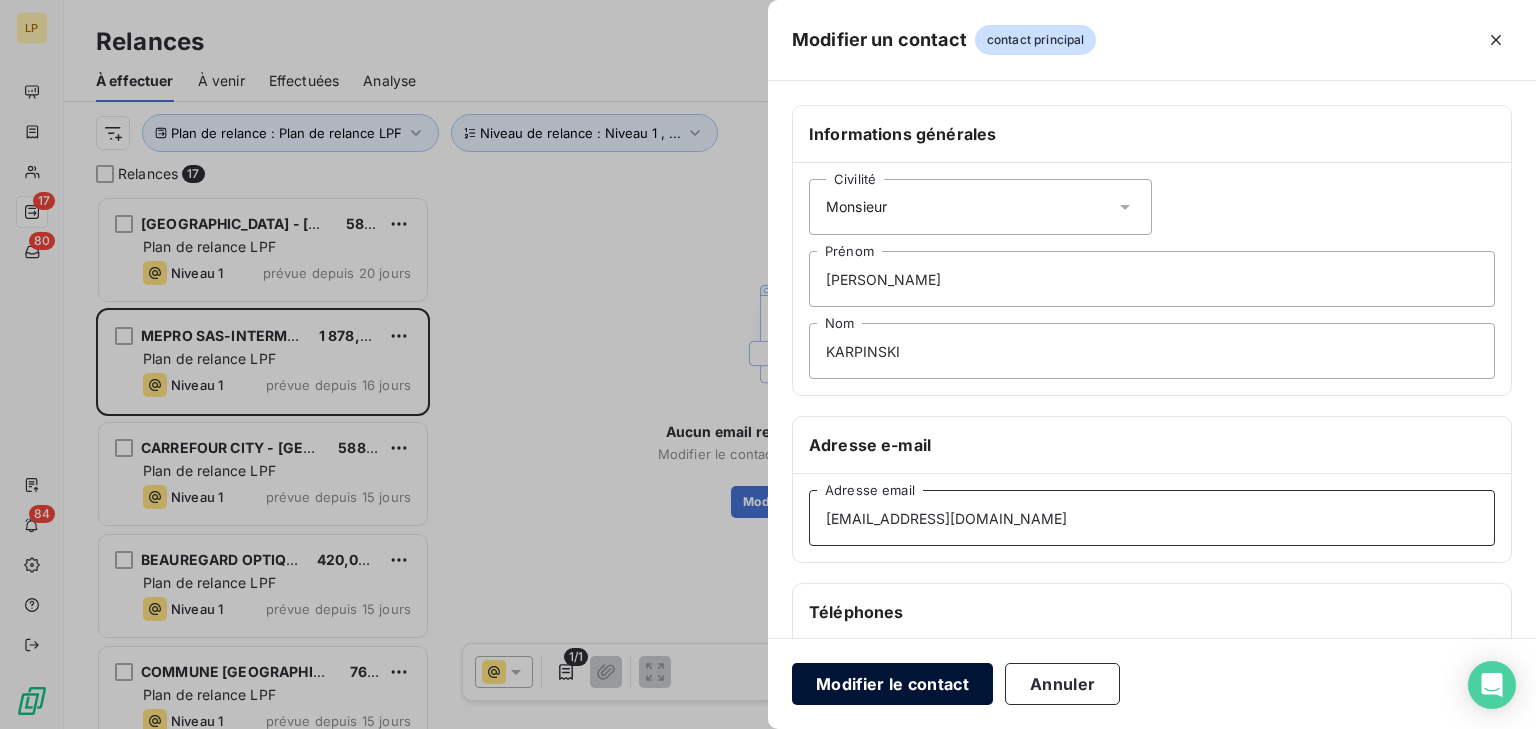 type on "[EMAIL_ADDRESS][DOMAIN_NAME]" 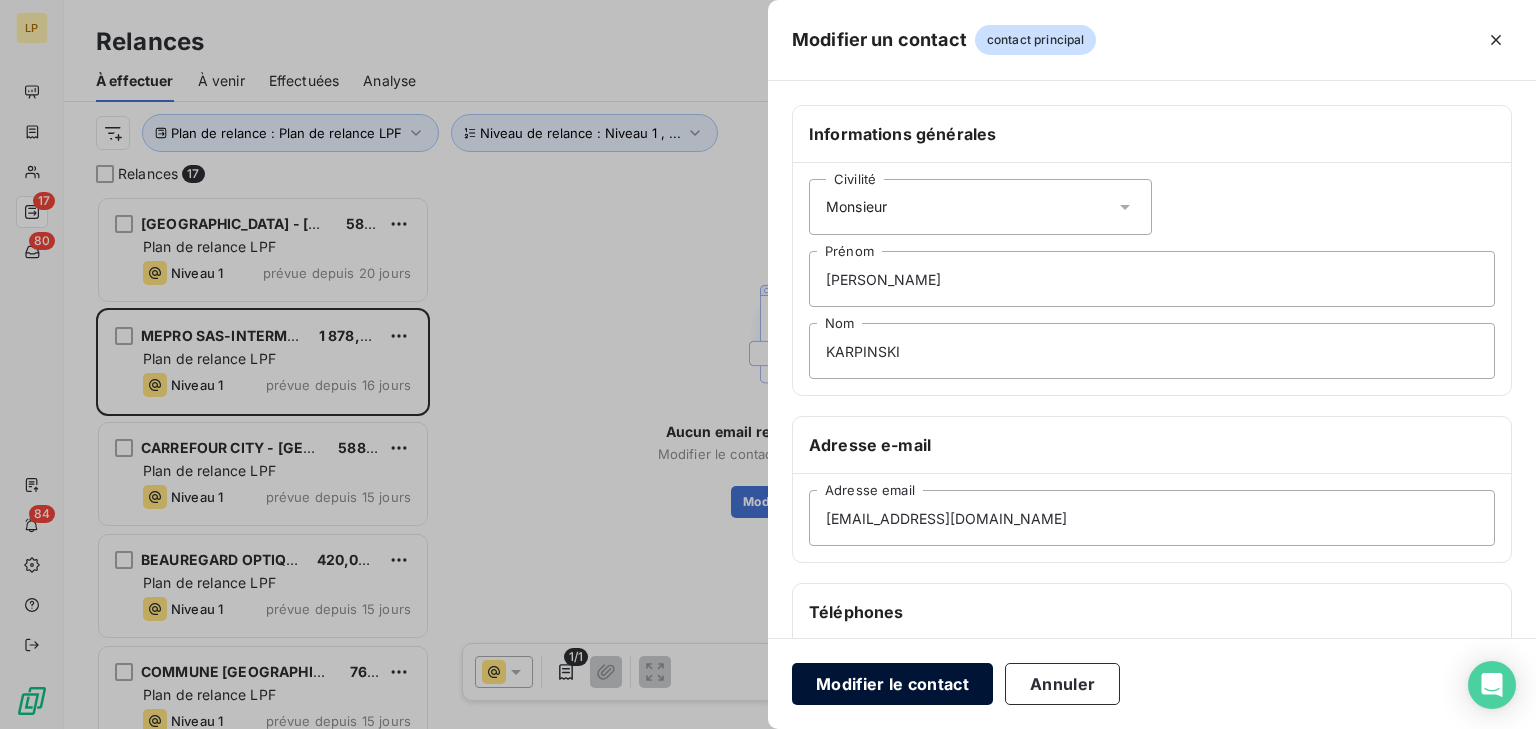 click on "Modifier le contact" at bounding box center [892, 684] 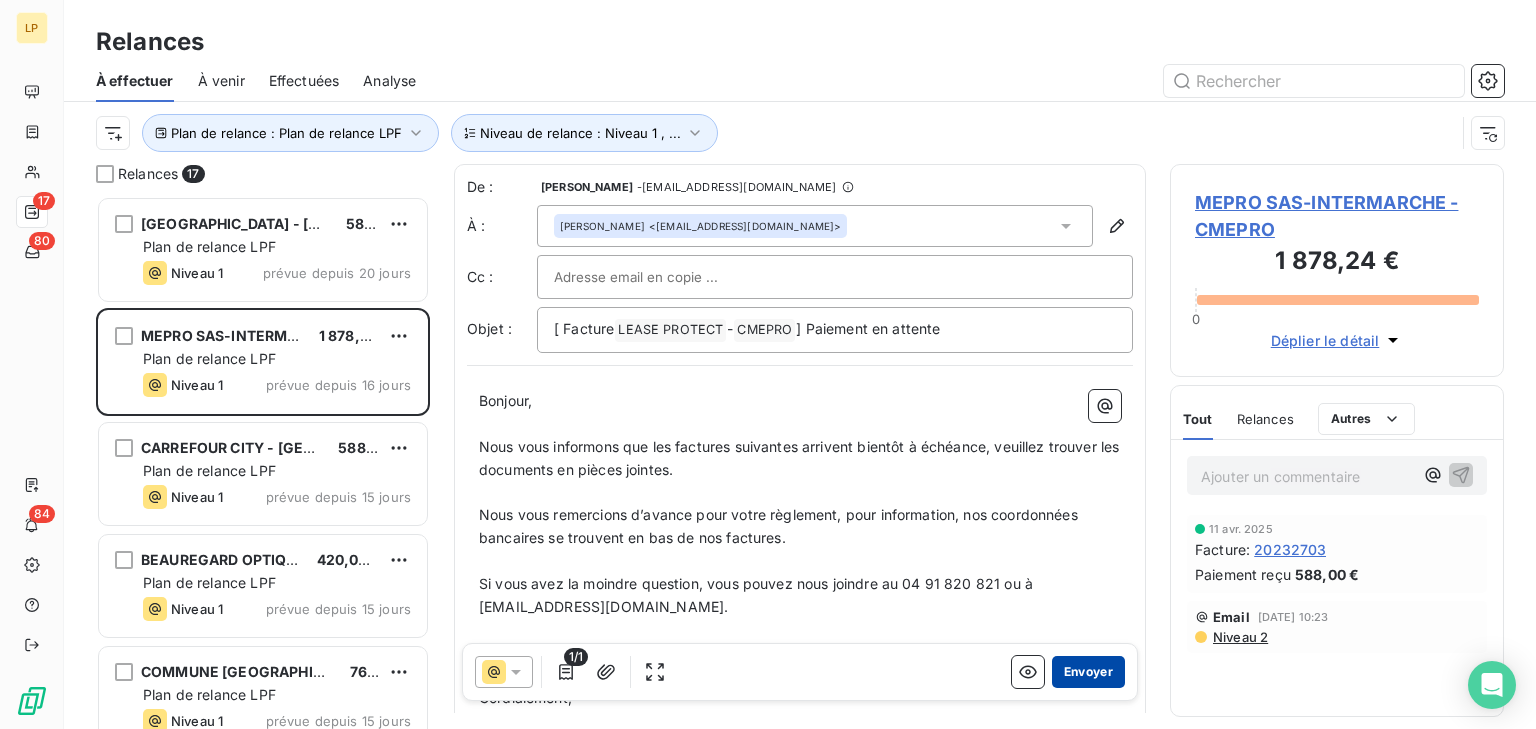 click on "Envoyer" at bounding box center [1088, 672] 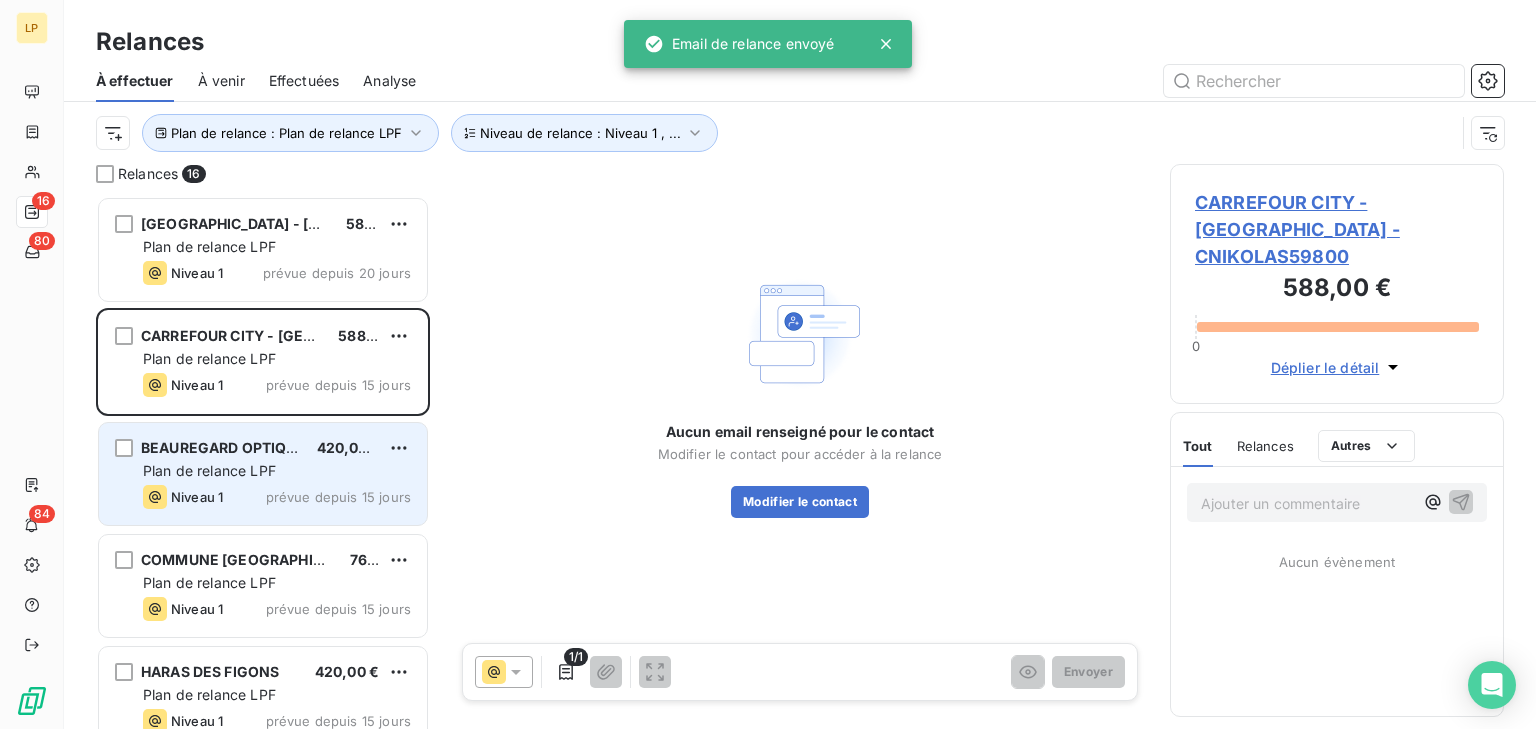 click on "prévue depuis 15 jours" at bounding box center [338, 497] 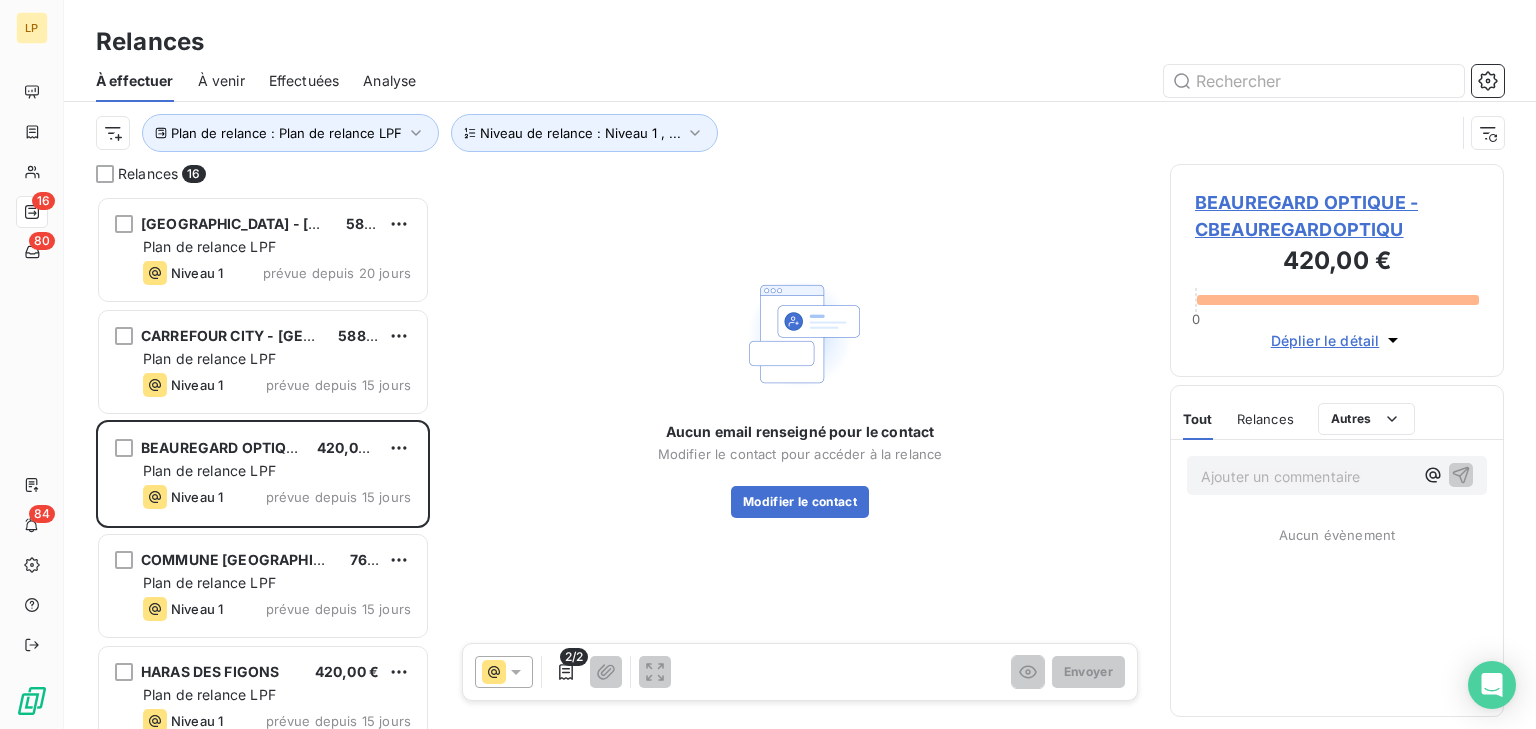 click on "BEAUREGARD OPTIQUE - CBEAUREGARDOPTIQU" at bounding box center [1337, 216] 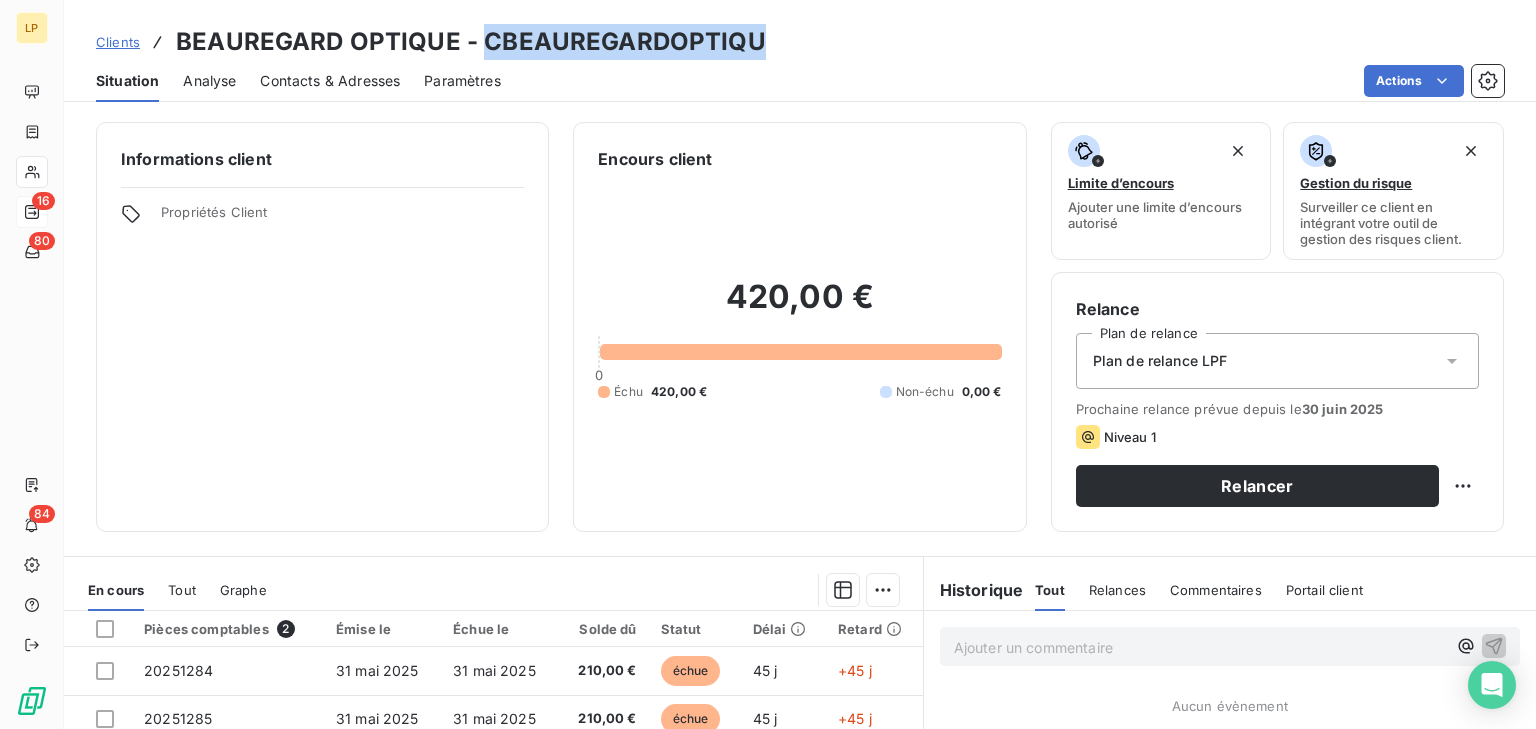 drag, startPoint x: 489, startPoint y: 40, endPoint x: 756, endPoint y: 31, distance: 267.15164 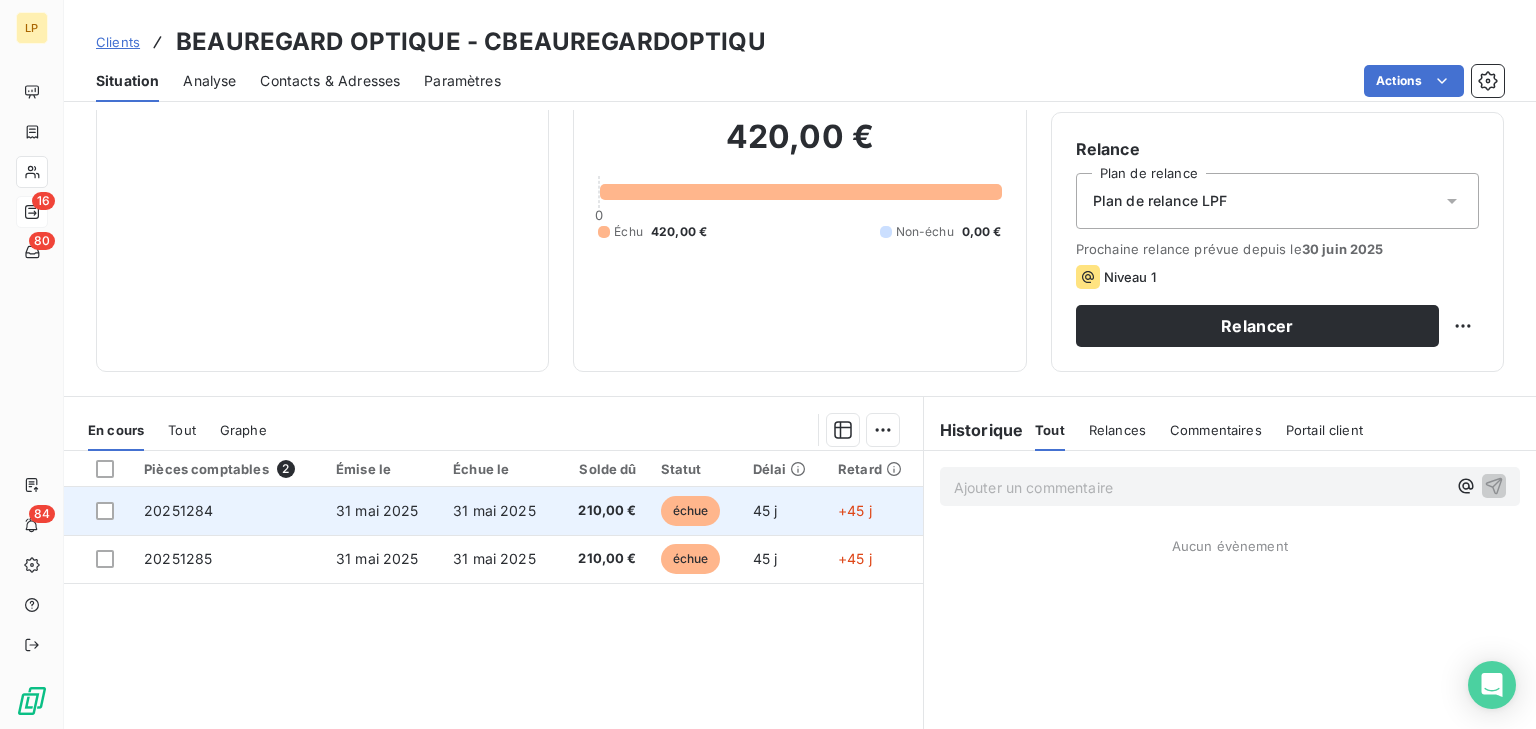 click on "31 mai 2025" at bounding box center (494, 510) 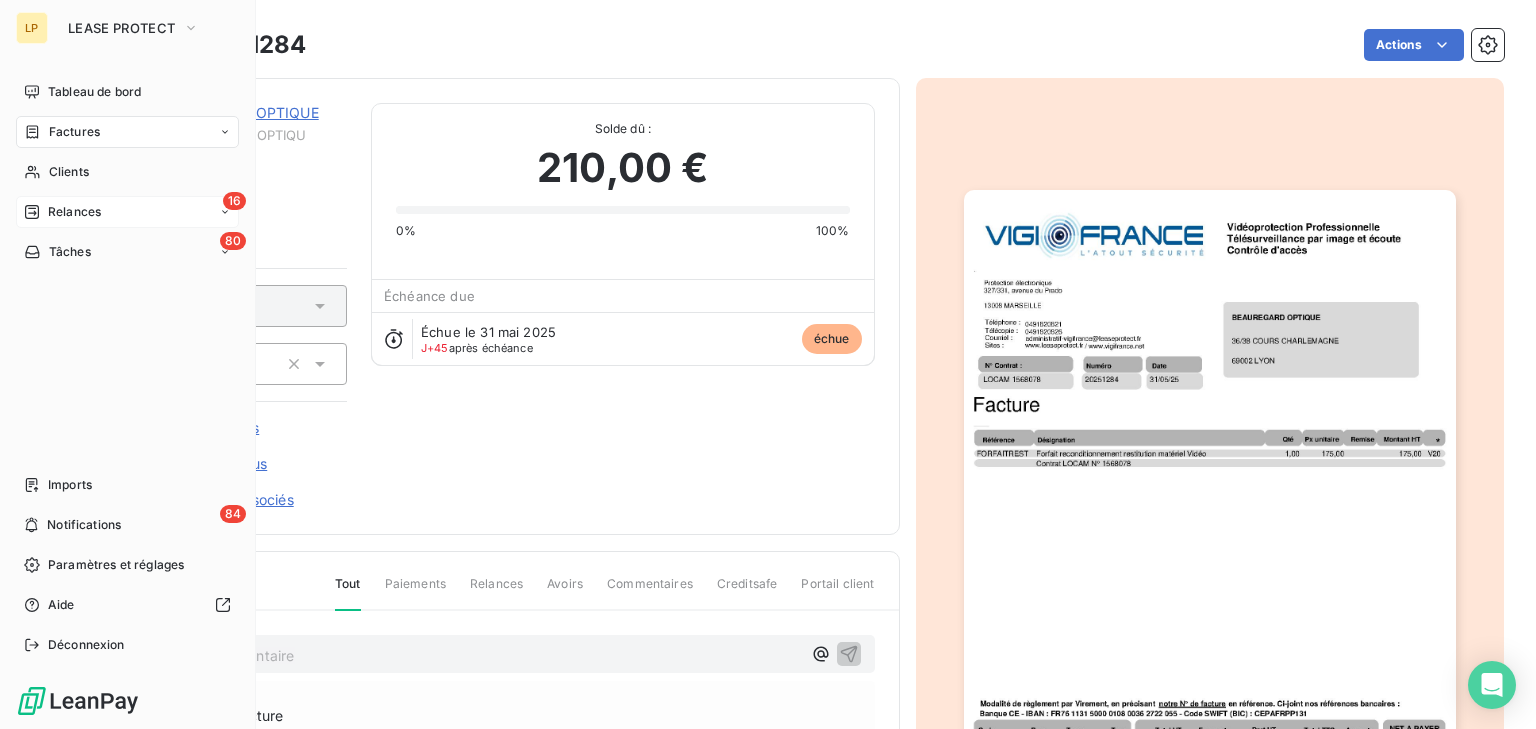 click on "16 Relances" at bounding box center [127, 212] 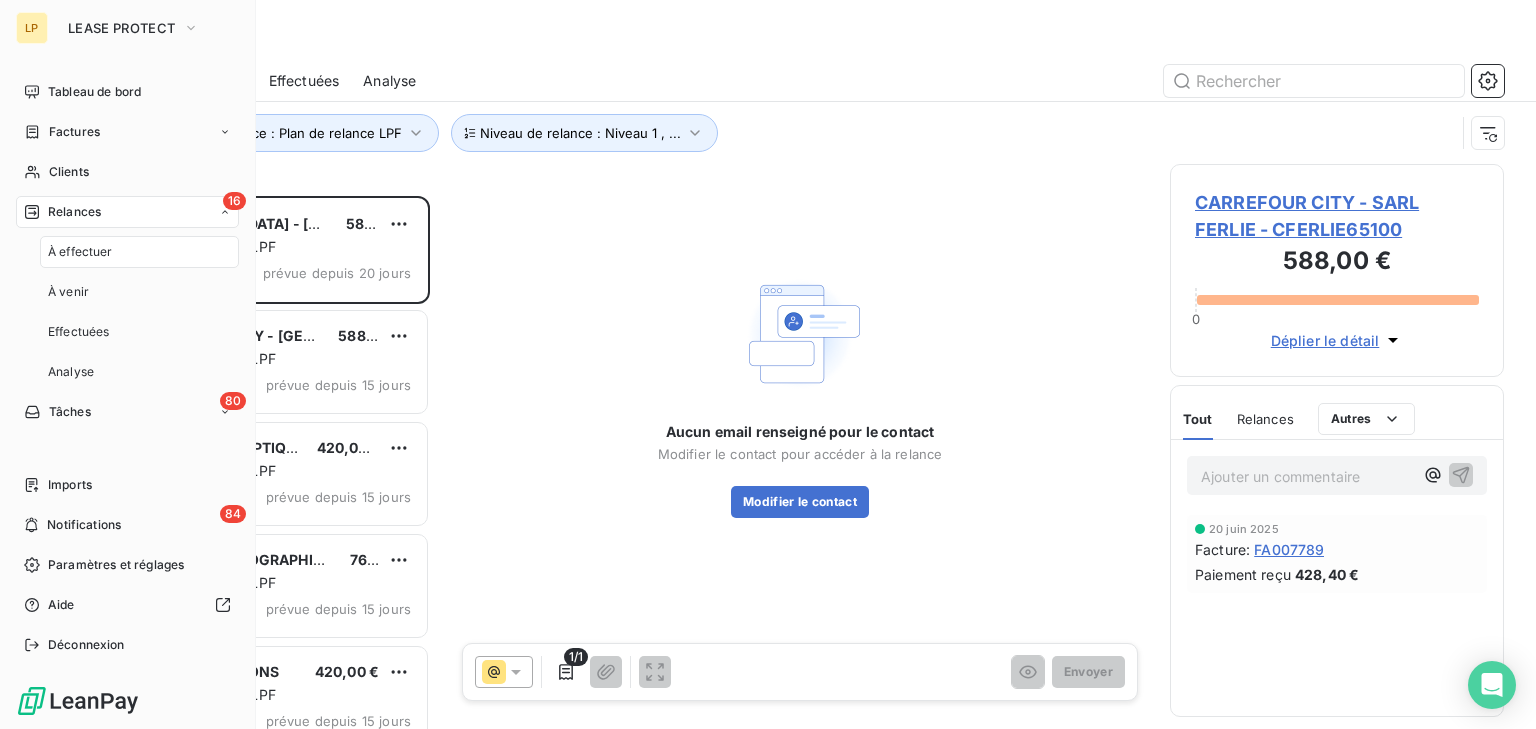 scroll, scrollTop: 15, scrollLeft: 14, axis: both 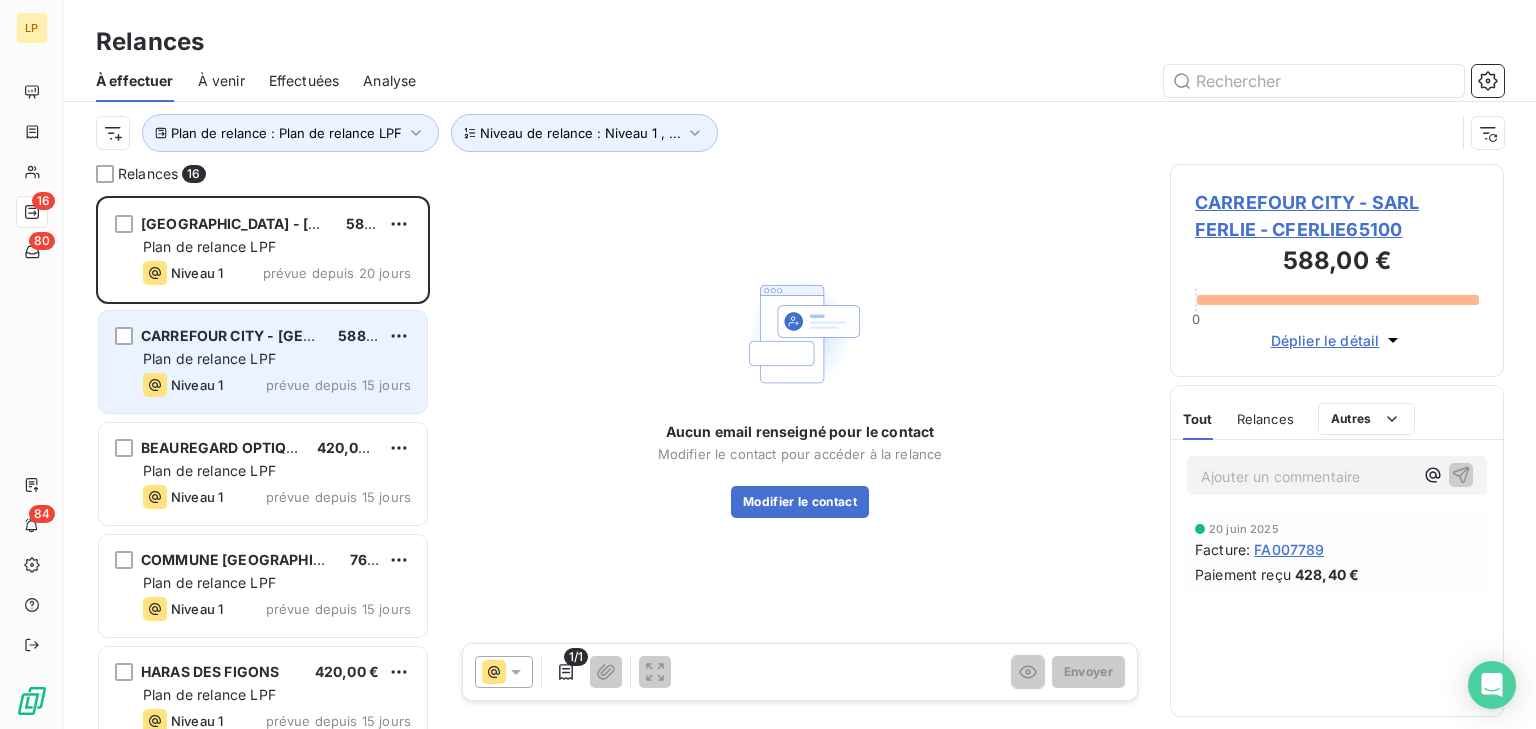click on "Plan de relance LPF" at bounding box center [209, 358] 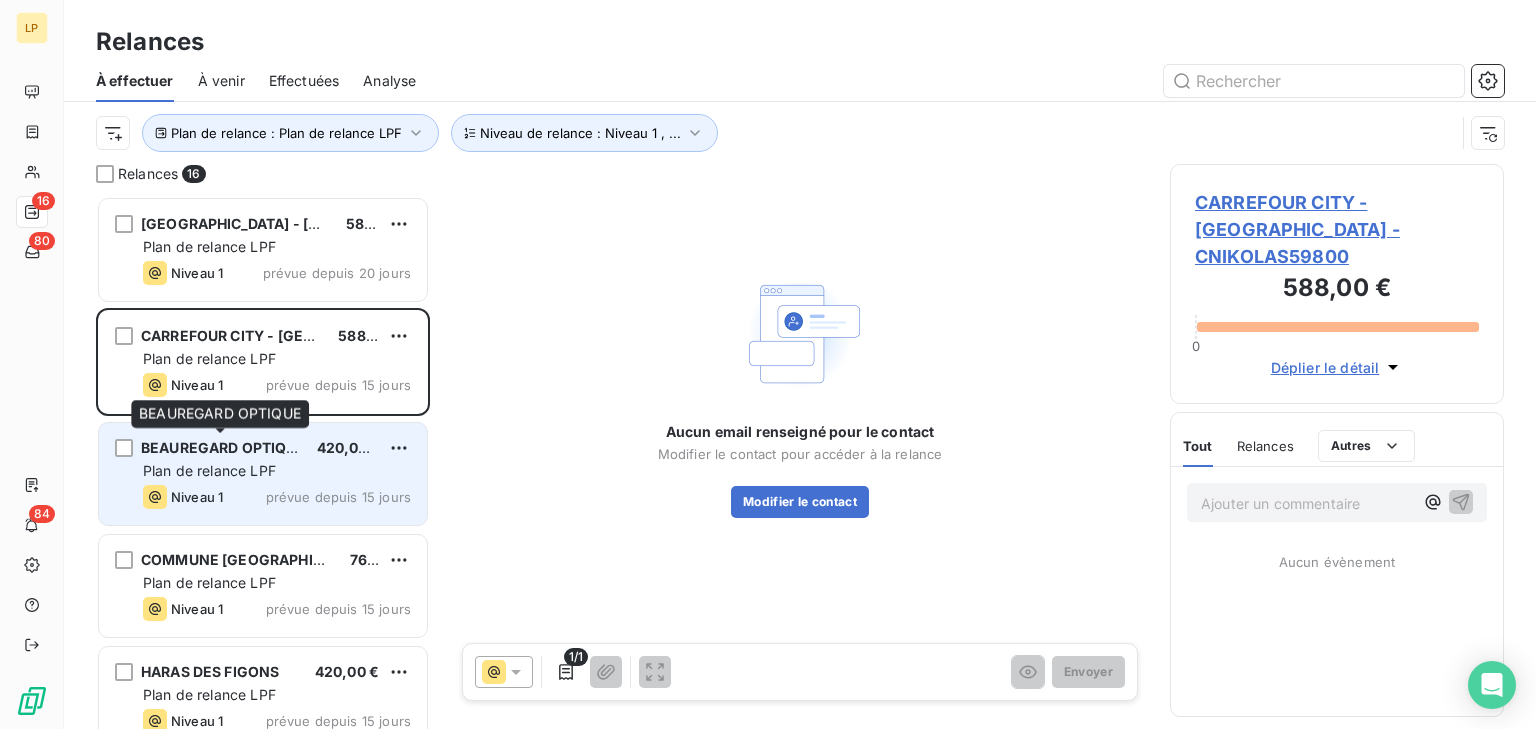 click on "BEAUREGARD OPTIQUE" at bounding box center [223, 447] 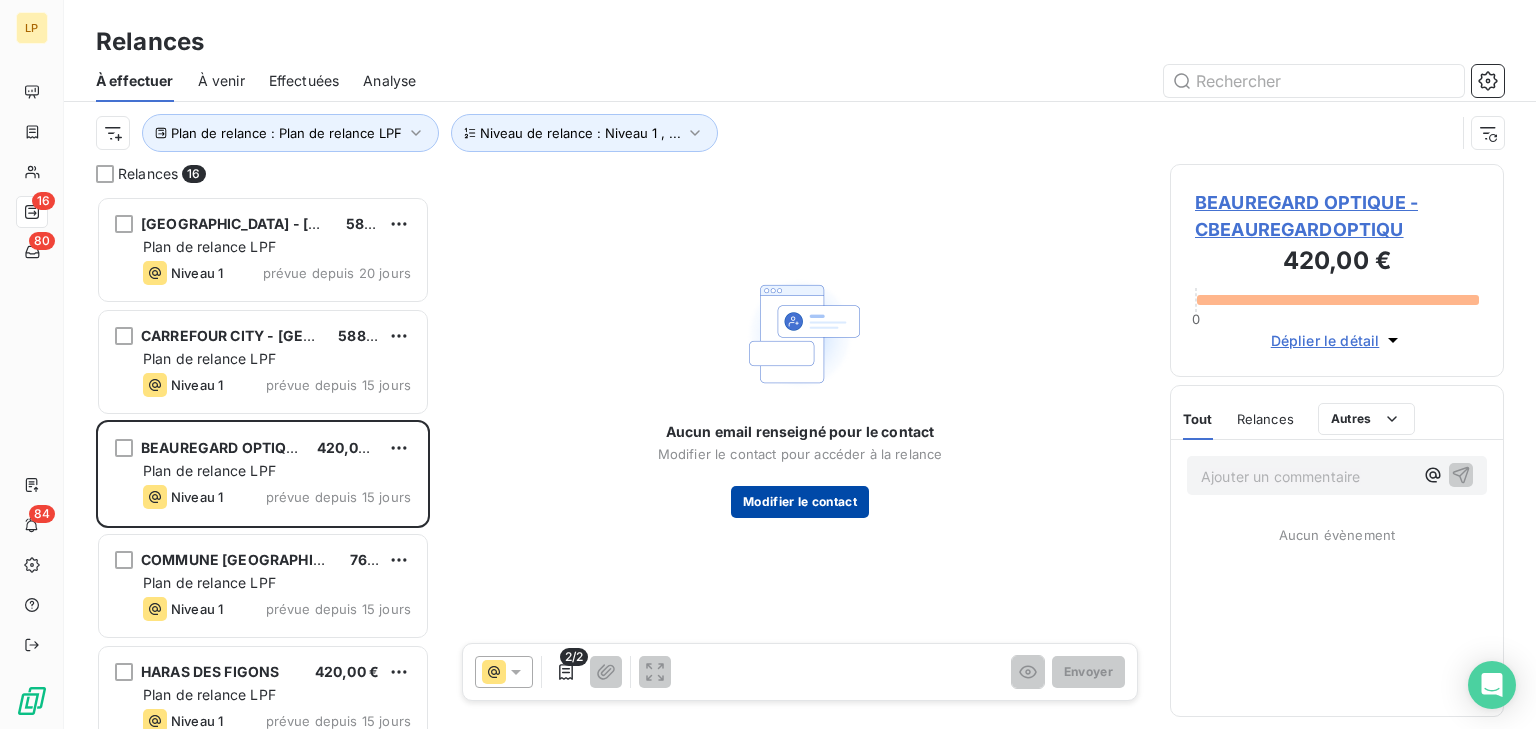 click on "Modifier le contact" at bounding box center (800, 502) 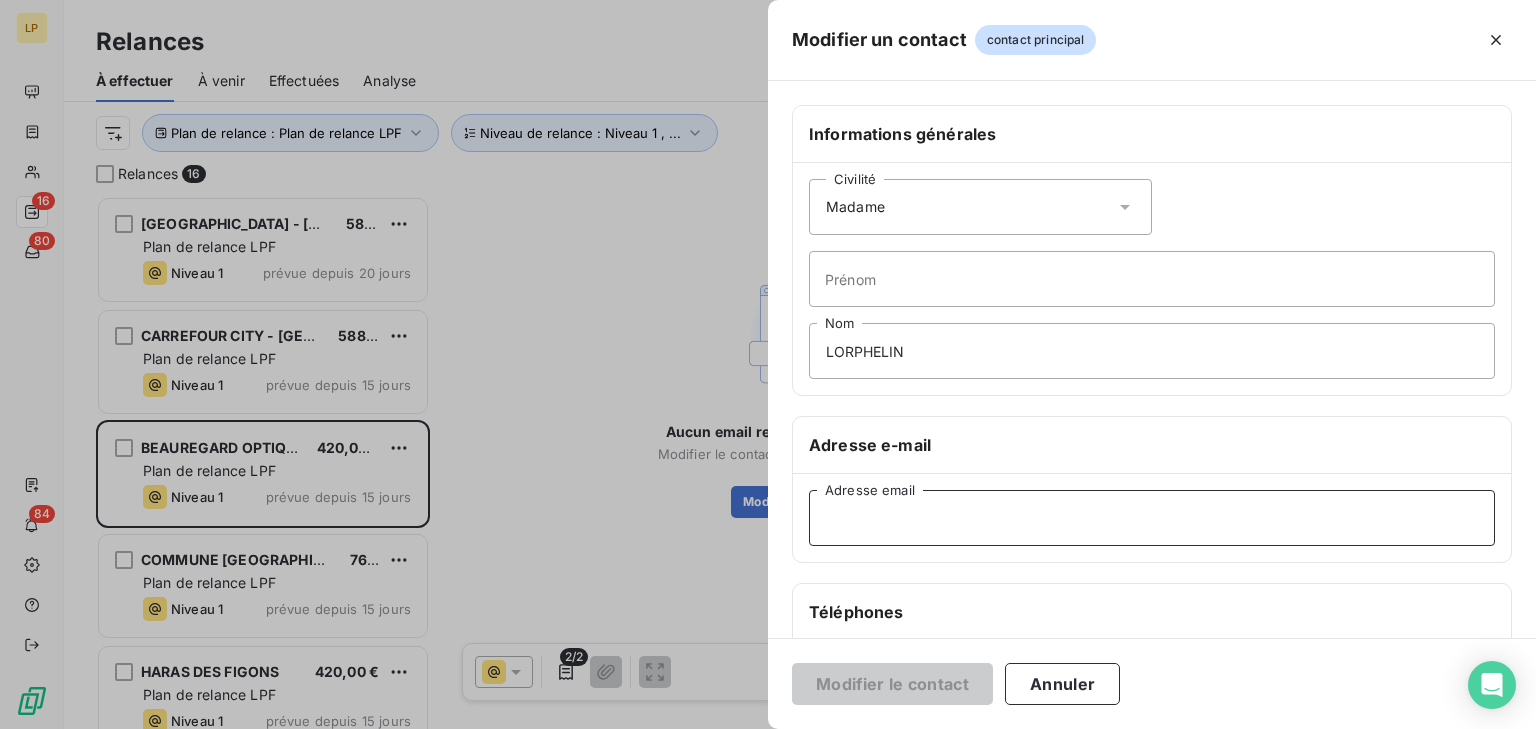 click on "Adresse email" at bounding box center [1152, 518] 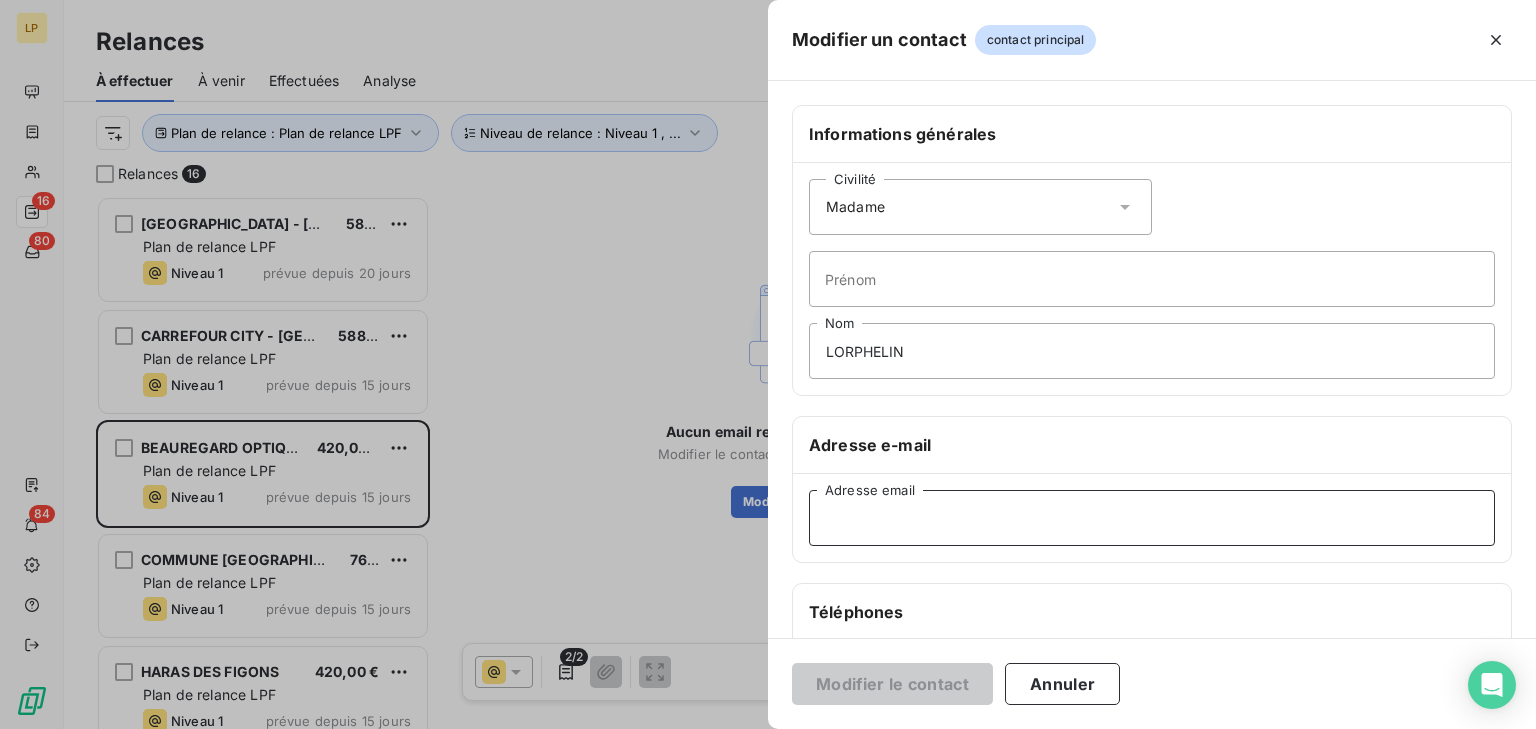 paste on "[EMAIL_ADDRESS][PERSON_NAME][DOMAIN_NAME]" 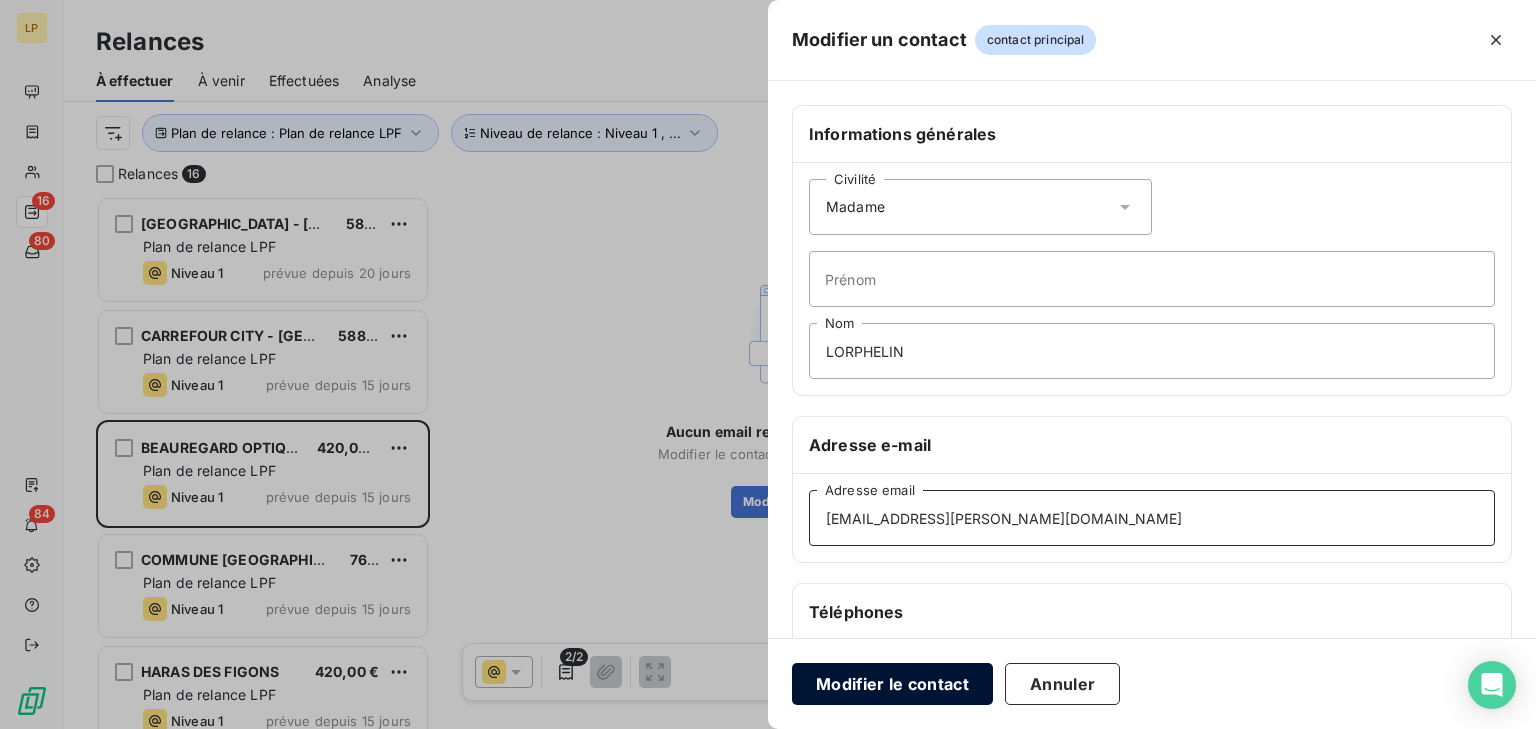 type on "[EMAIL_ADDRESS][PERSON_NAME][DOMAIN_NAME]" 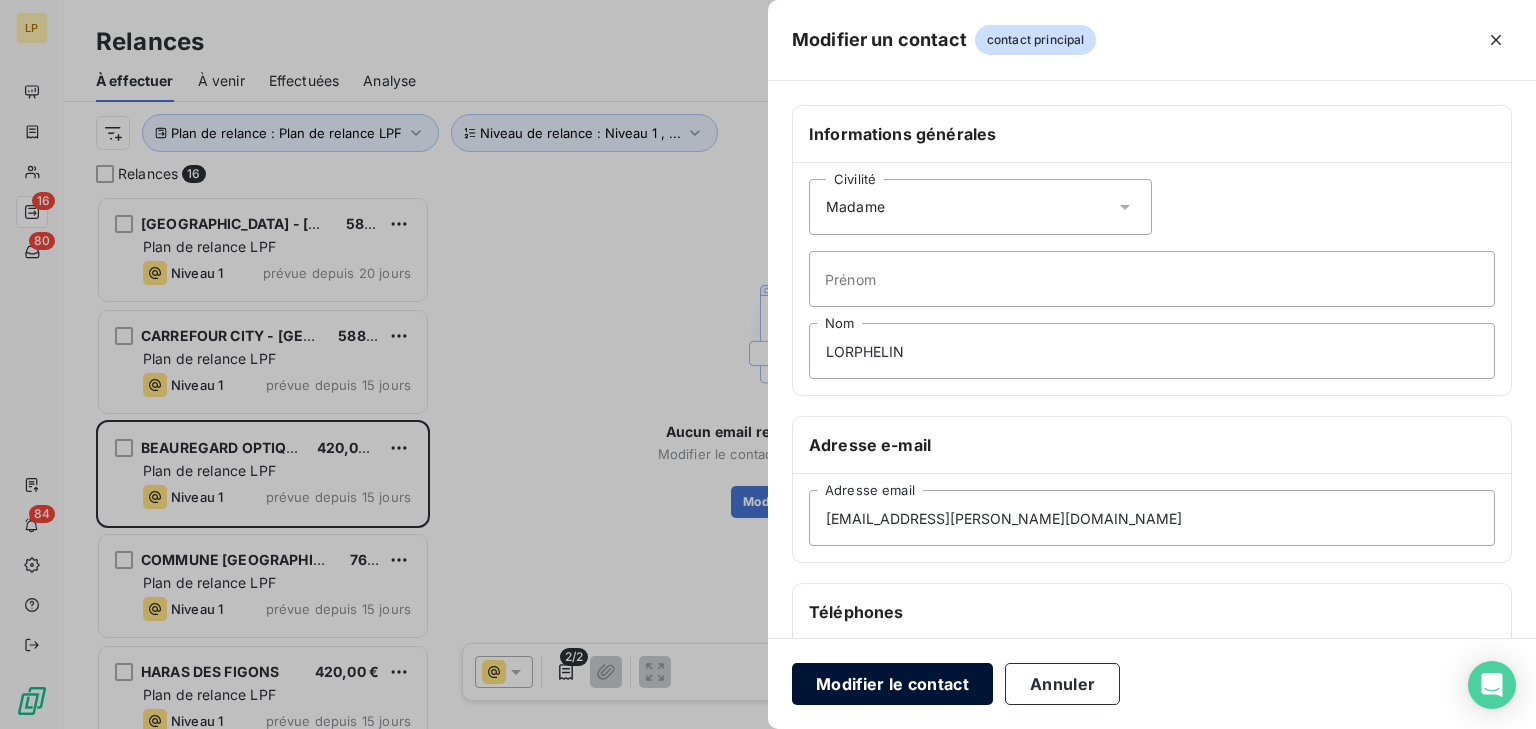 click on "Modifier le contact" at bounding box center (892, 684) 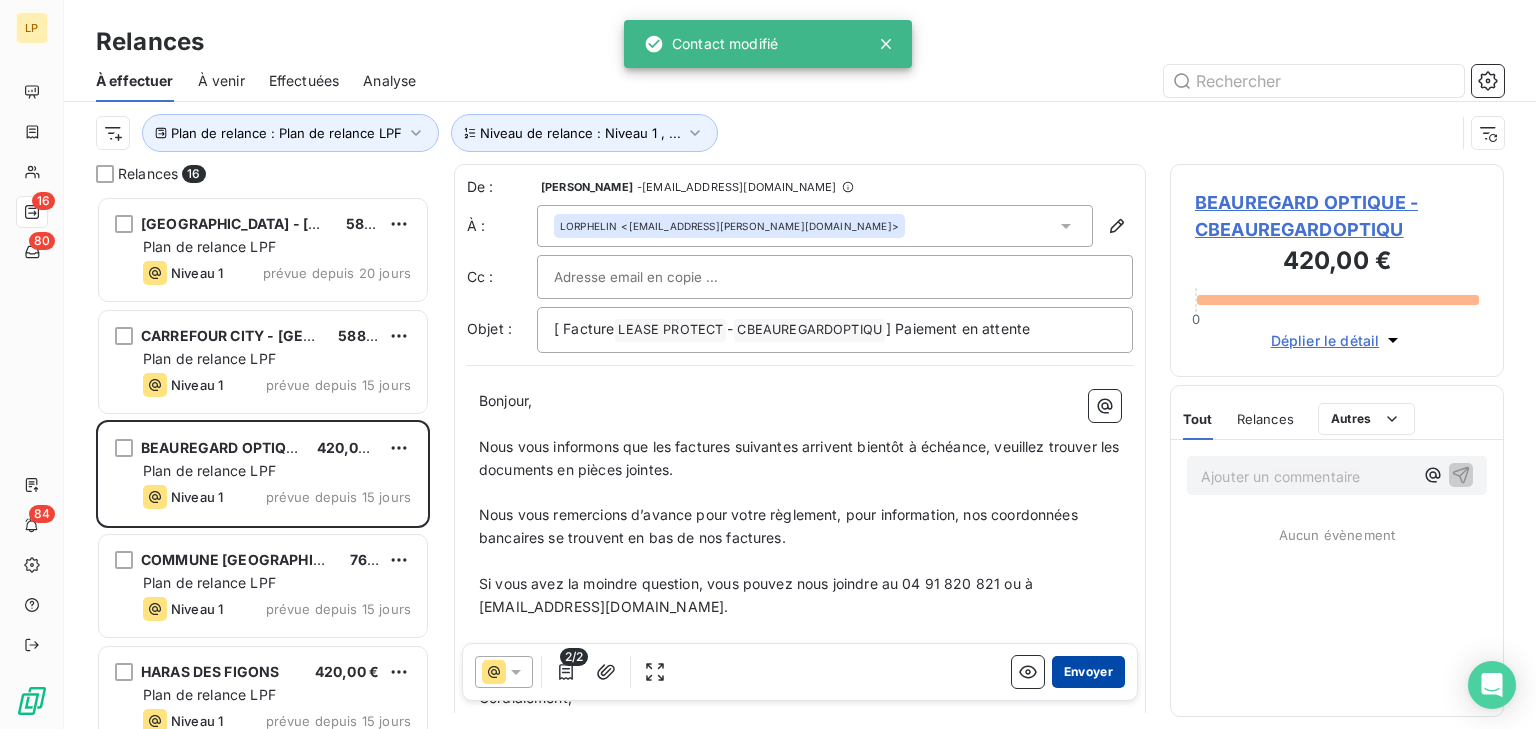 click on "Envoyer" at bounding box center [1088, 672] 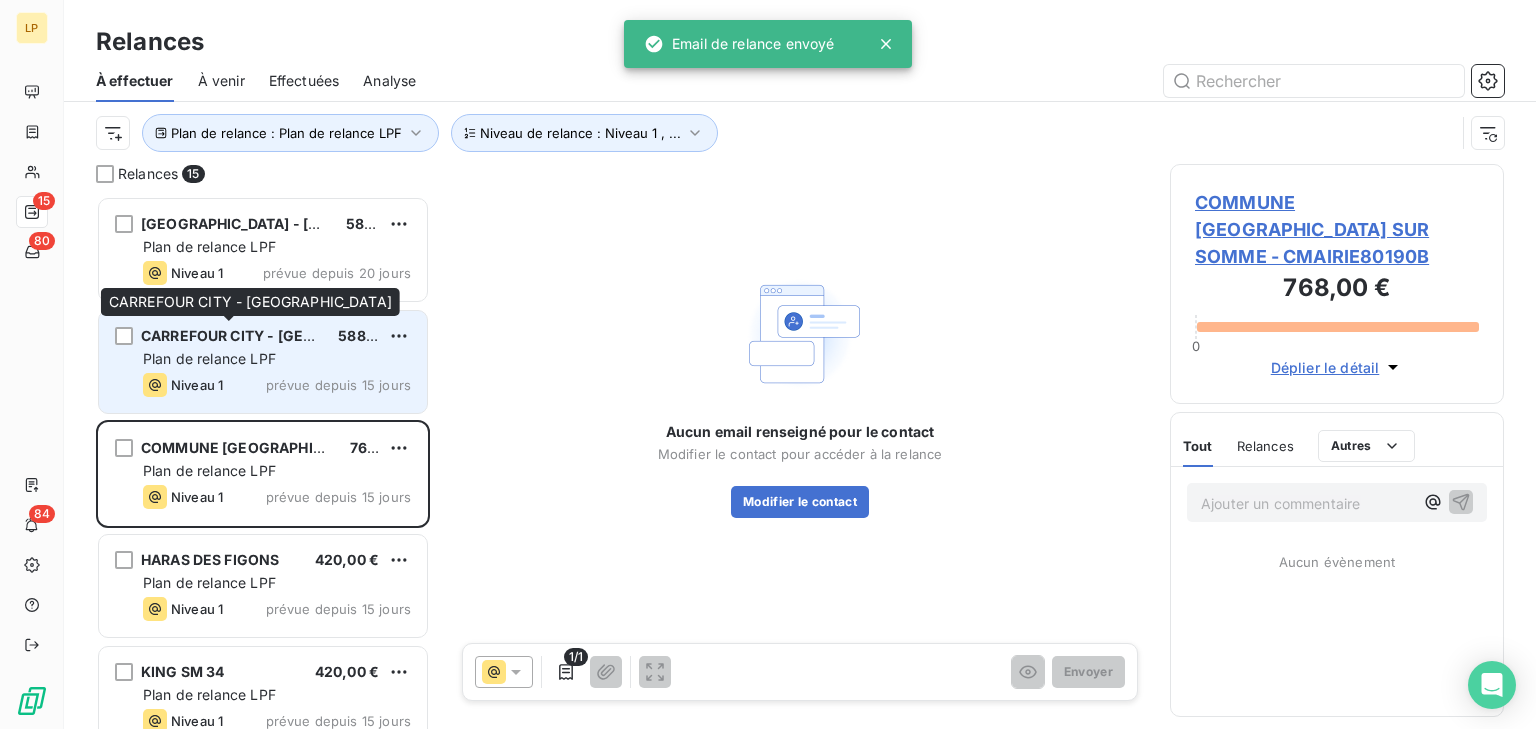 click on "CARREFOUR CITY - [GEOGRAPHIC_DATA]" at bounding box center (283, 335) 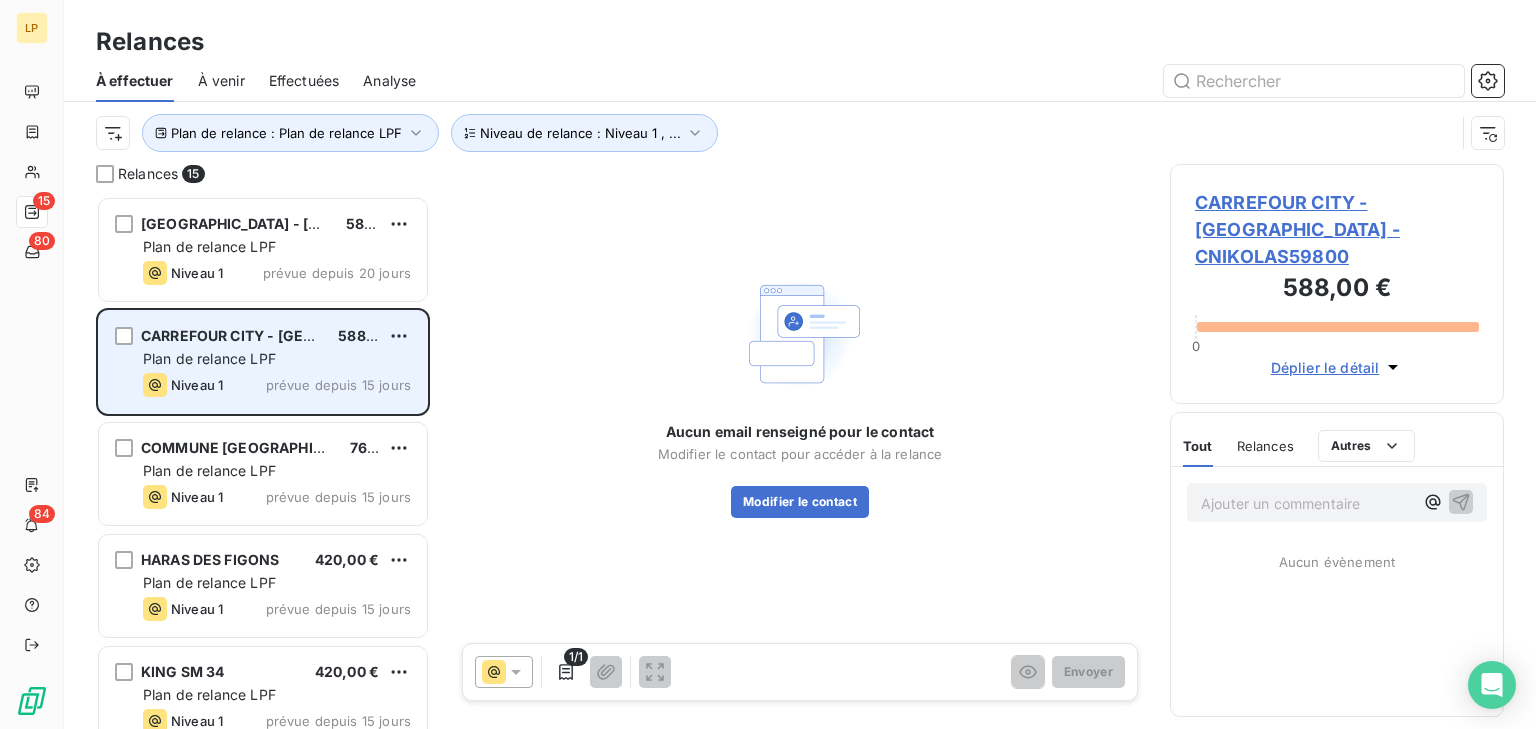 click on "CARREFOUR CITY - [GEOGRAPHIC_DATA]" at bounding box center [283, 335] 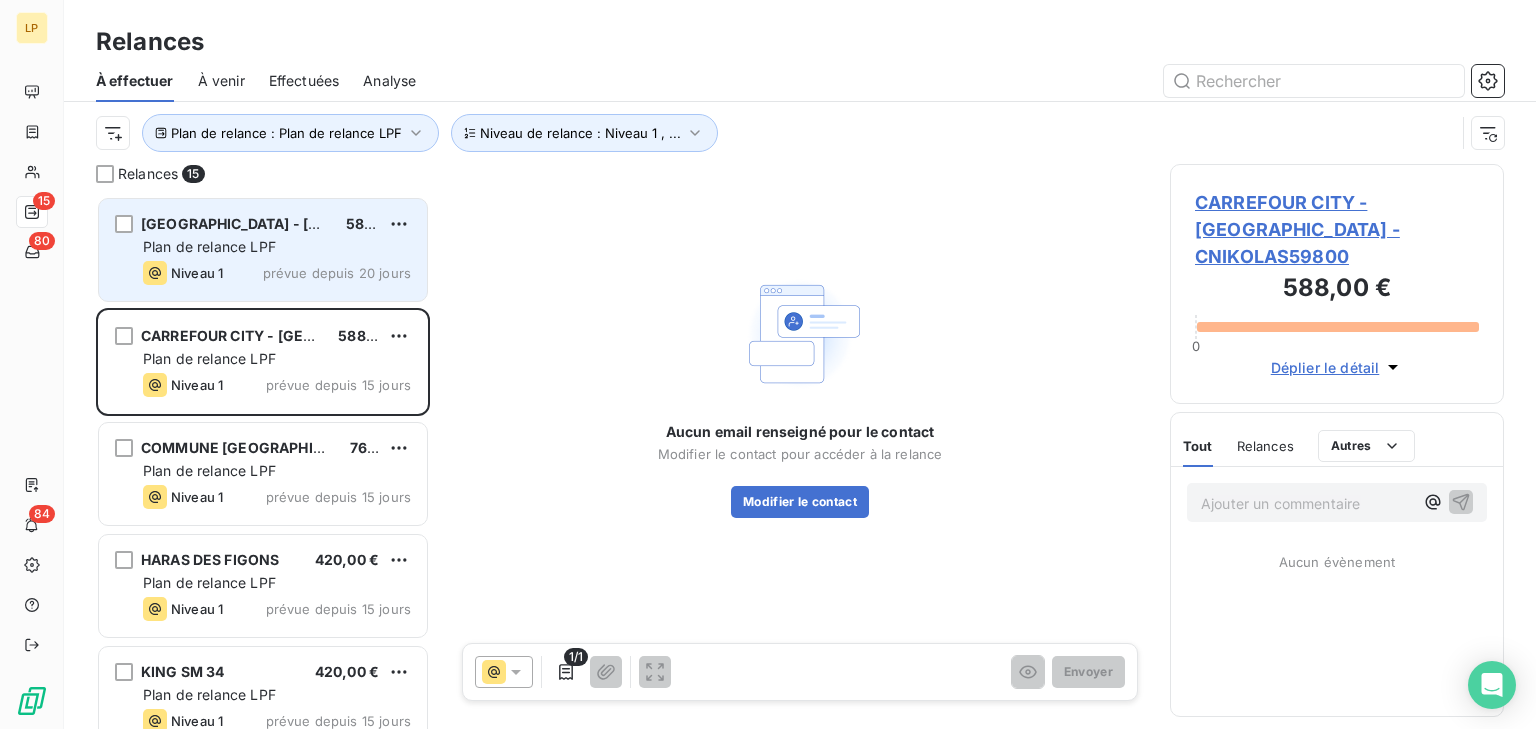 click on "prévue depuis 20 jours" at bounding box center (337, 273) 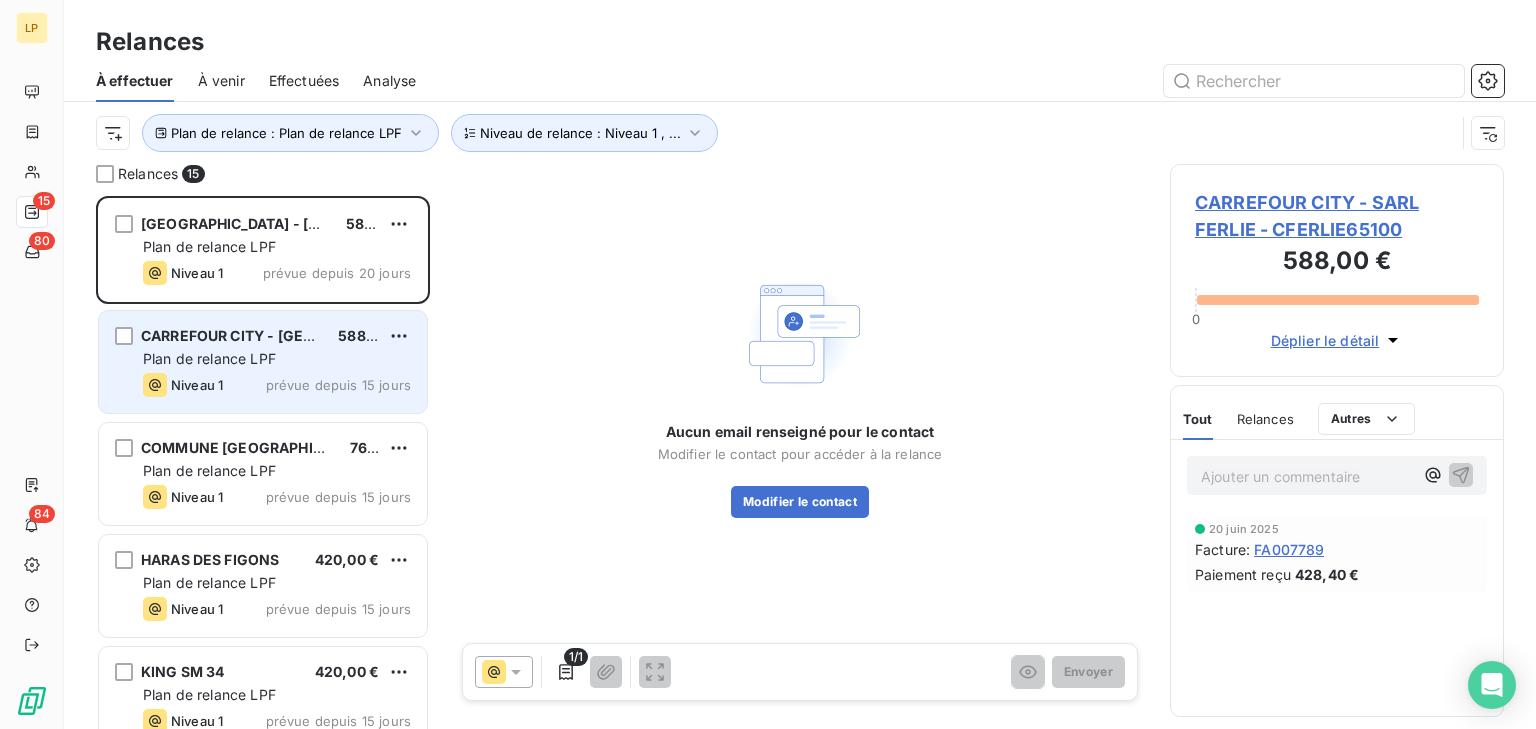 click on "CARREFOUR CITY - [GEOGRAPHIC_DATA]" at bounding box center (283, 335) 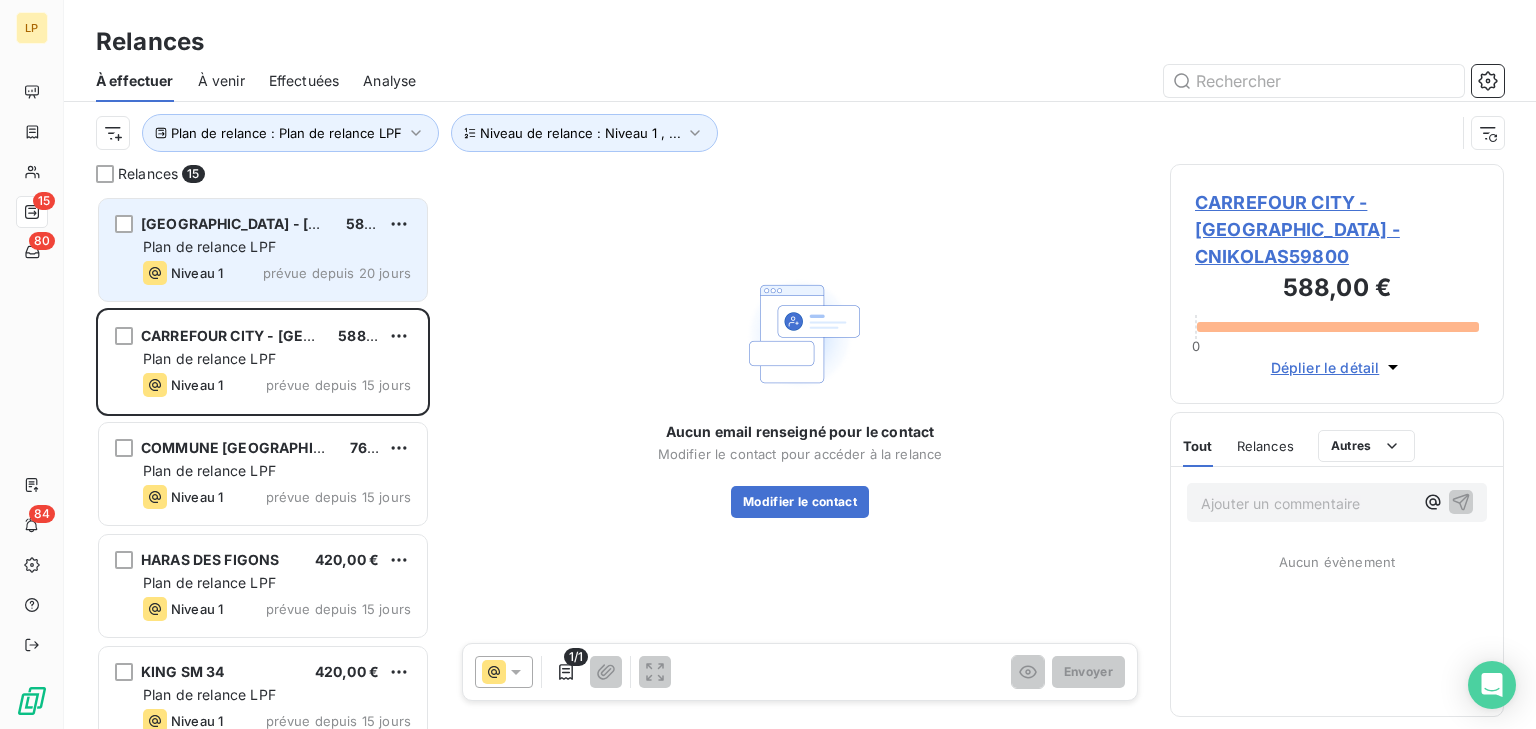 click on "[GEOGRAPHIC_DATA] - [GEOGRAPHIC_DATA] FERLIE 588,00 € Plan de relance LPF Niveau 1 prévue depuis 20 jours" at bounding box center [263, 250] 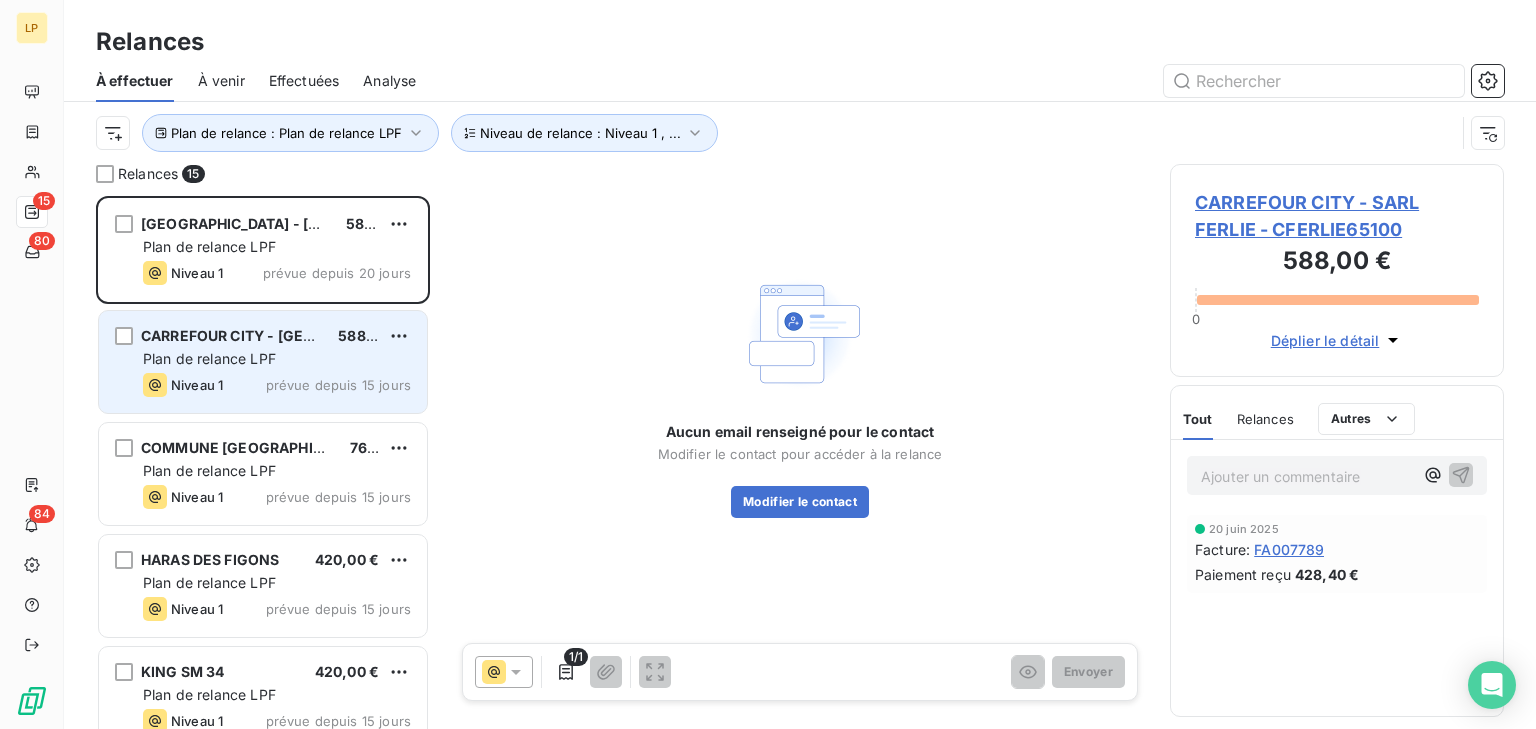 click on "CARREFOUR CITY - SARL NIKOLAS 588,00 € Plan de relance LPF Niveau 1 prévue depuis 15 jours" at bounding box center [263, 362] 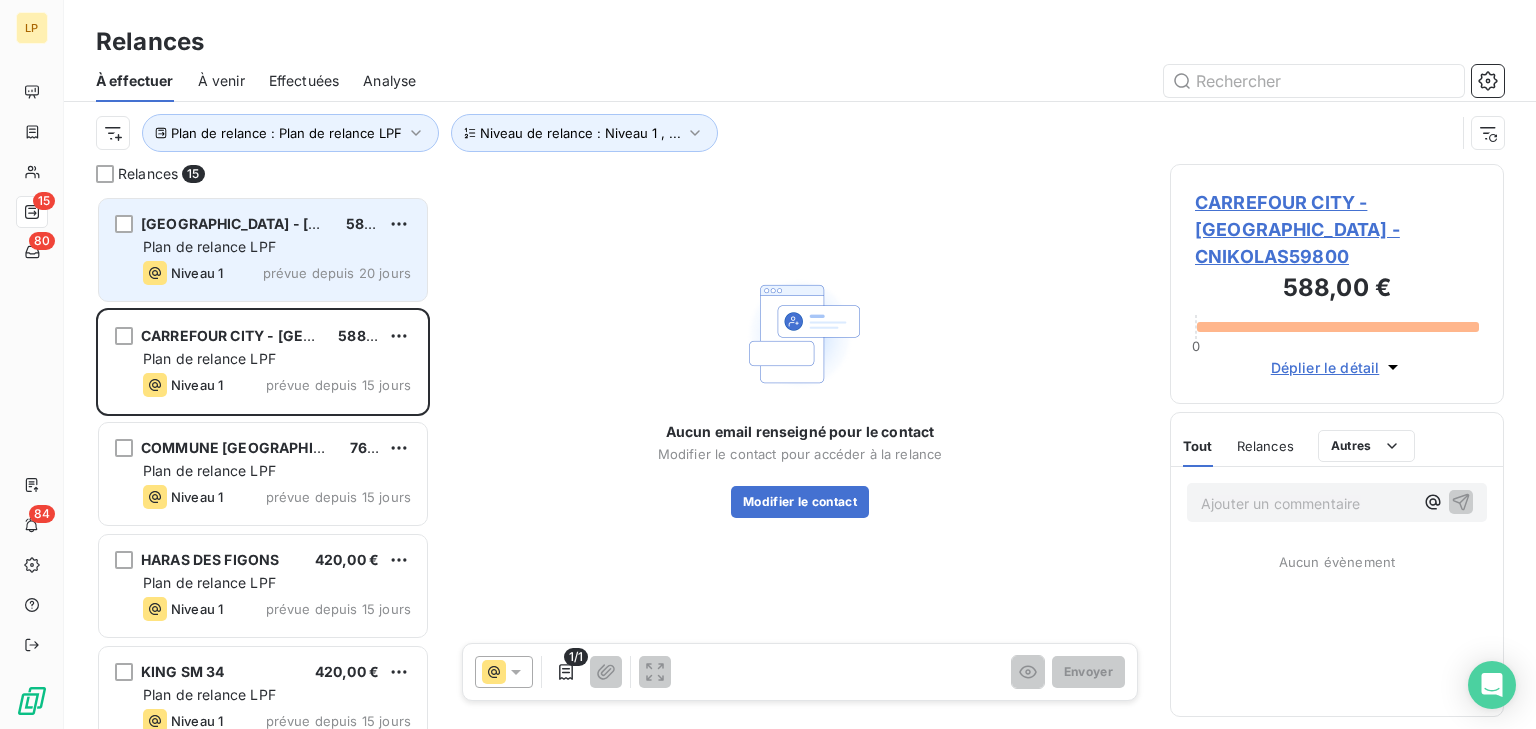 click on "Plan de relance LPF" at bounding box center (277, 247) 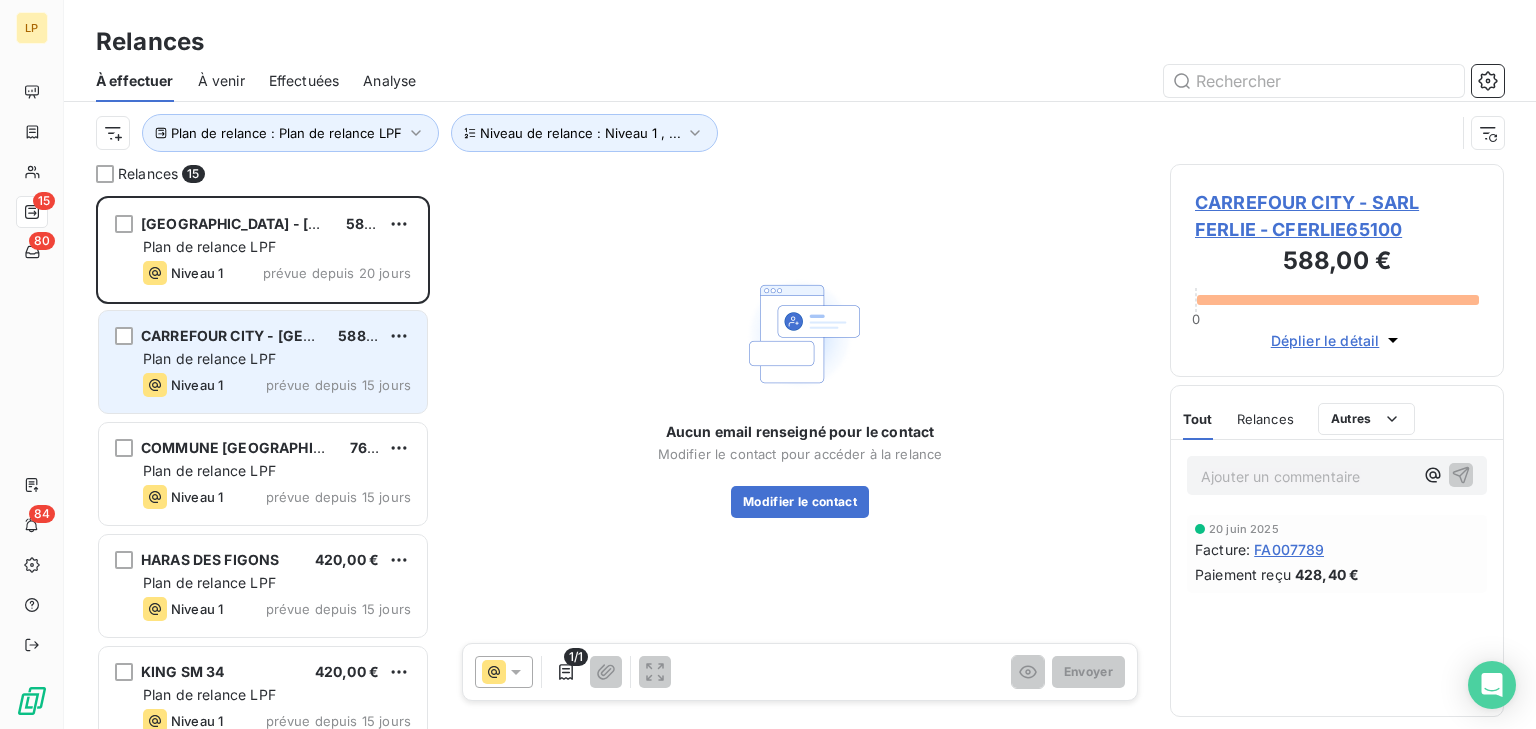 click on "CARREFOUR CITY - [GEOGRAPHIC_DATA]" at bounding box center [283, 335] 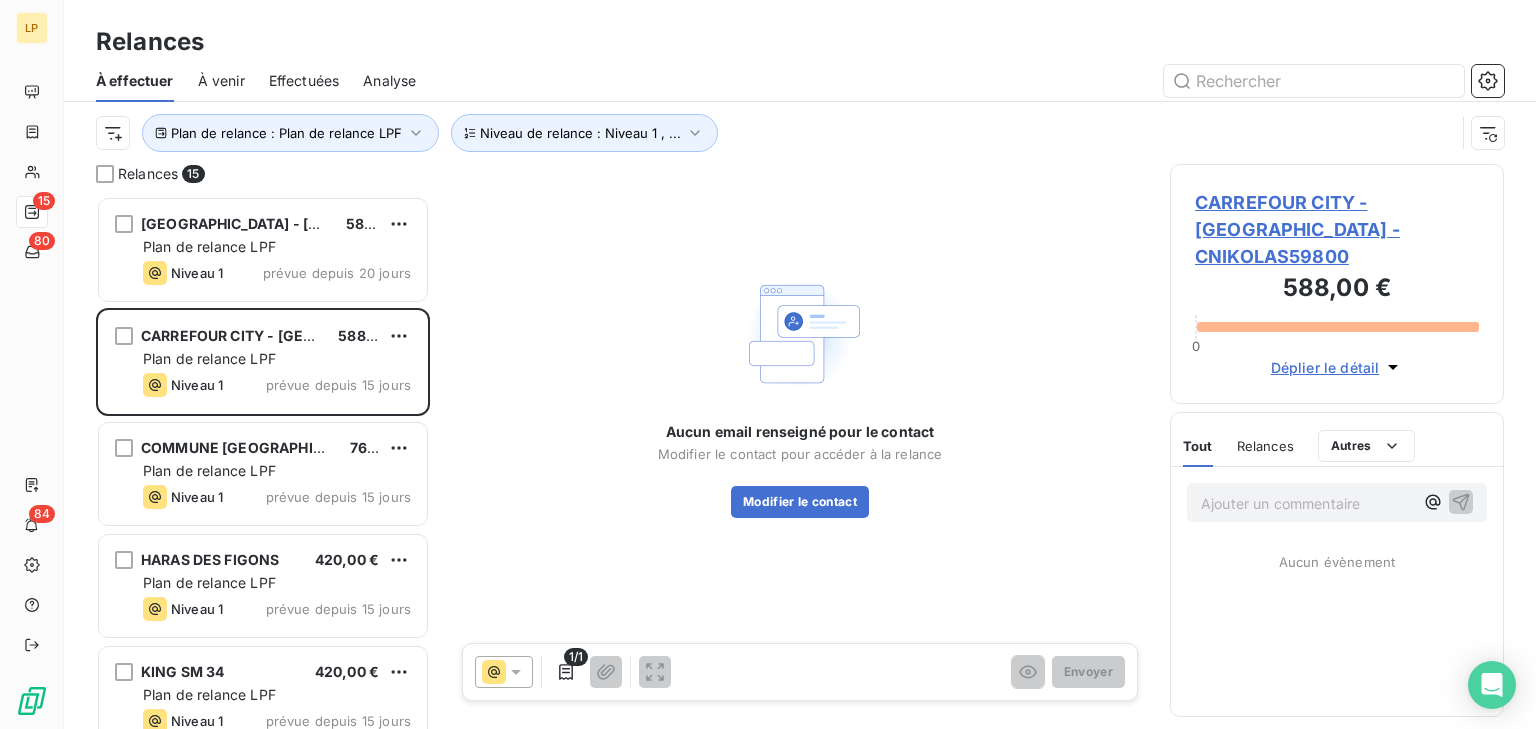 click on "CARREFOUR CITY - [GEOGRAPHIC_DATA] - CNIKOLAS59800" at bounding box center [1337, 229] 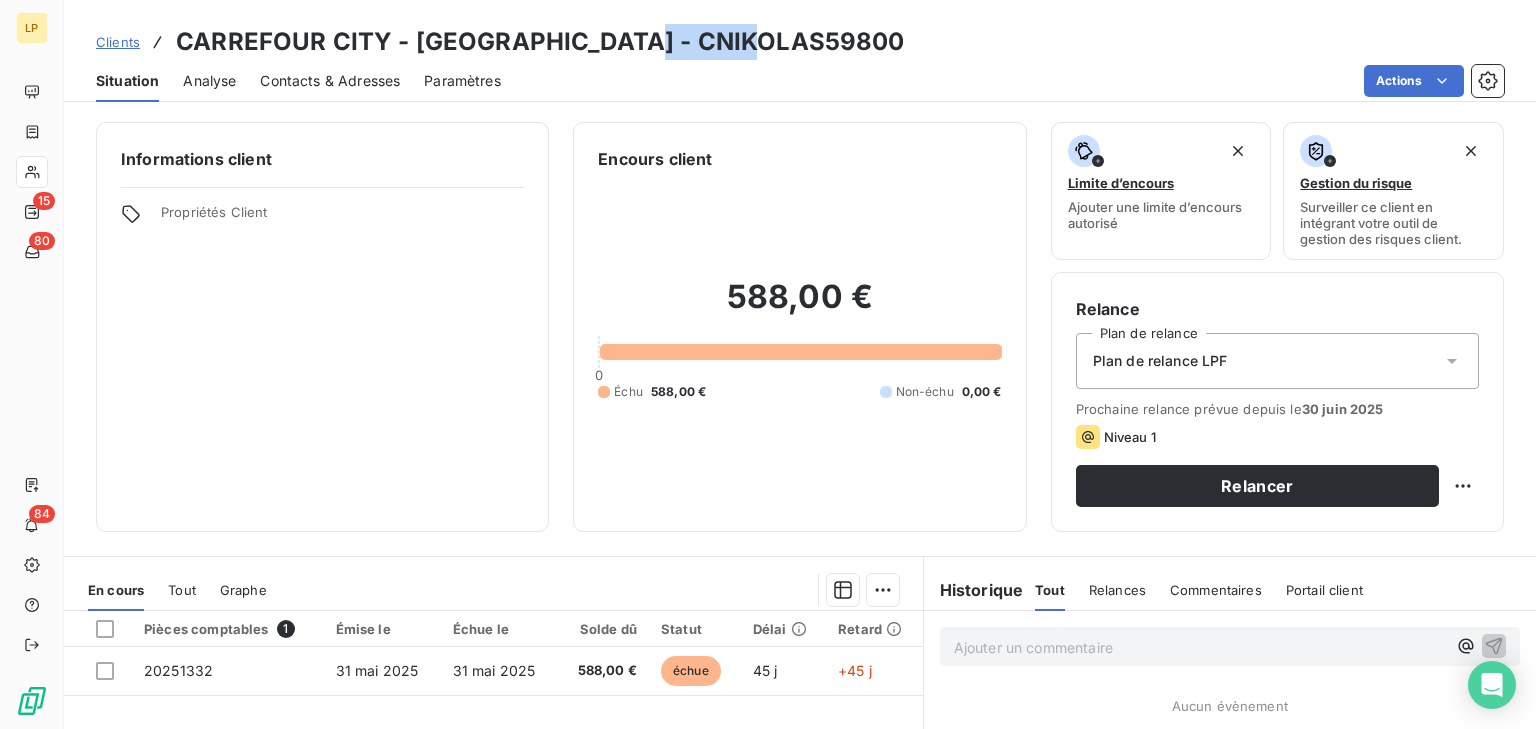 drag, startPoint x: 624, startPoint y: 47, endPoint x: 748, endPoint y: 23, distance: 126.30122 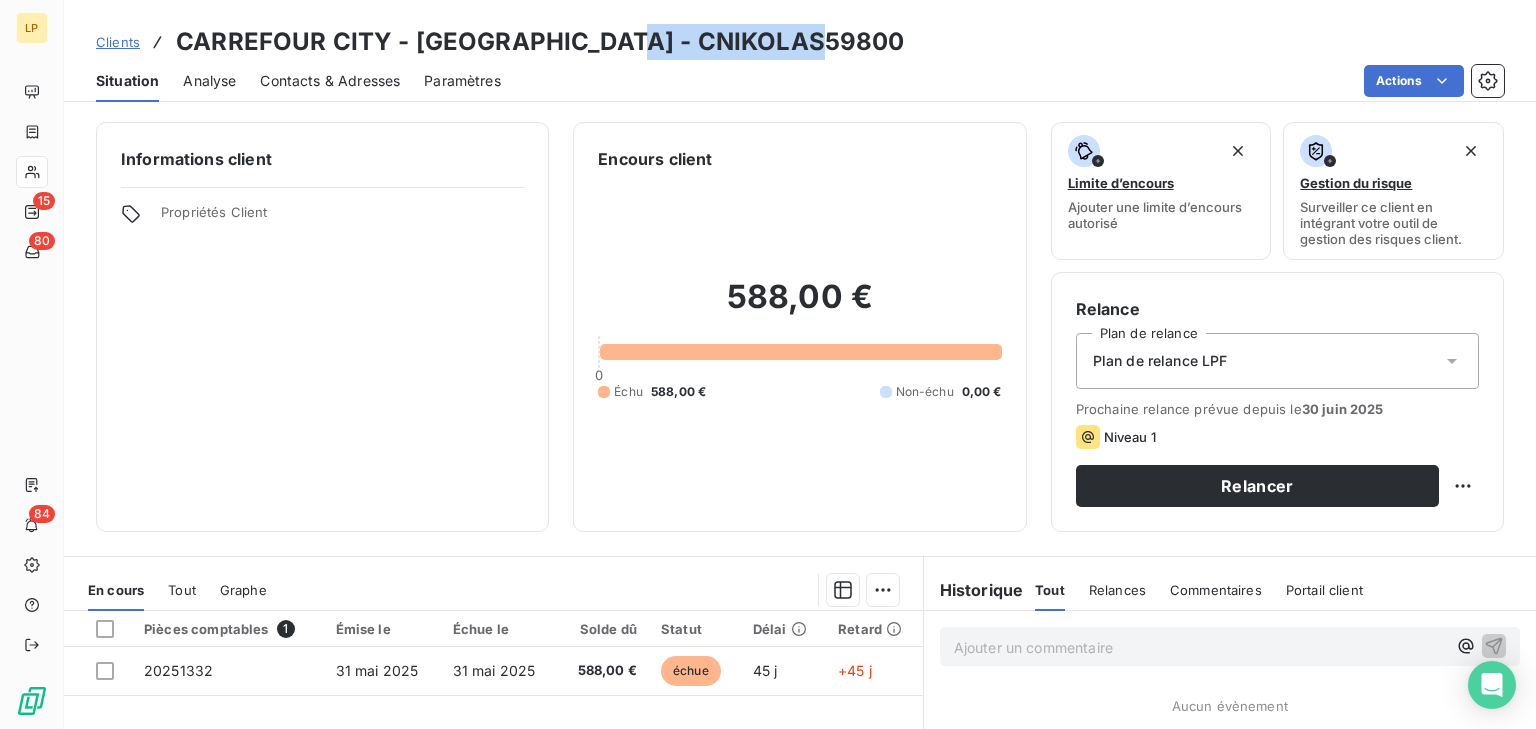 drag, startPoint x: 618, startPoint y: 30, endPoint x: 826, endPoint y: 31, distance: 208.00241 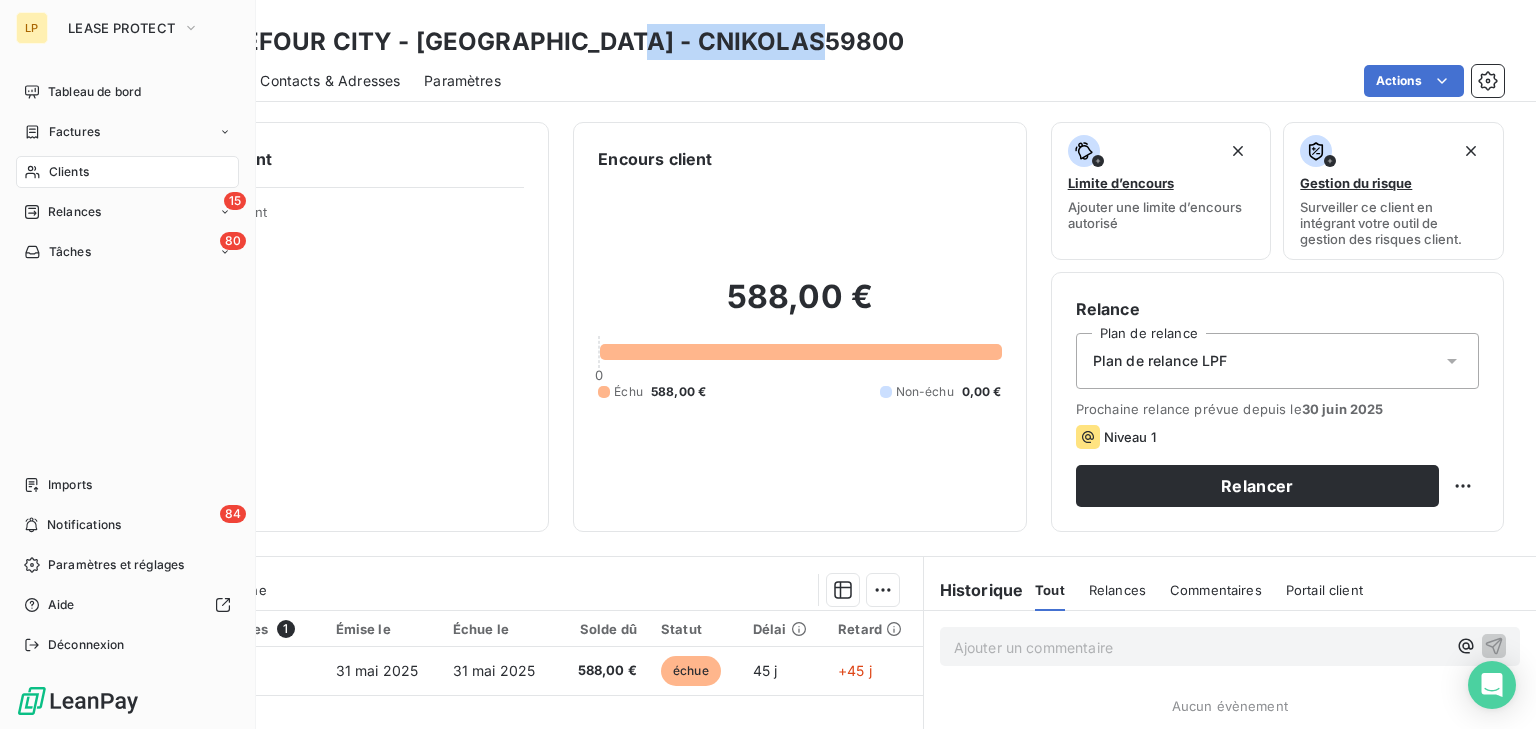 click on "Relances" at bounding box center [74, 212] 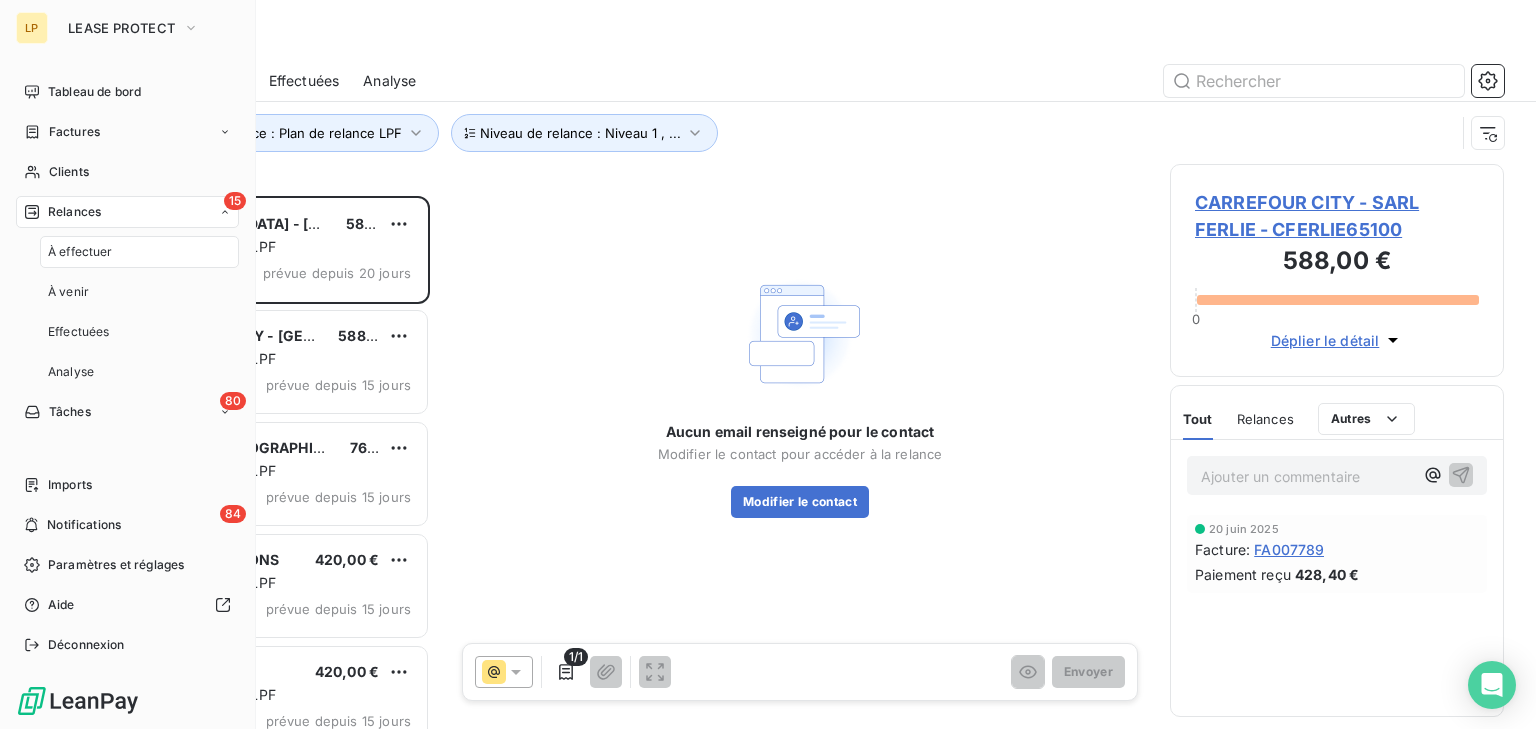 scroll, scrollTop: 15, scrollLeft: 14, axis: both 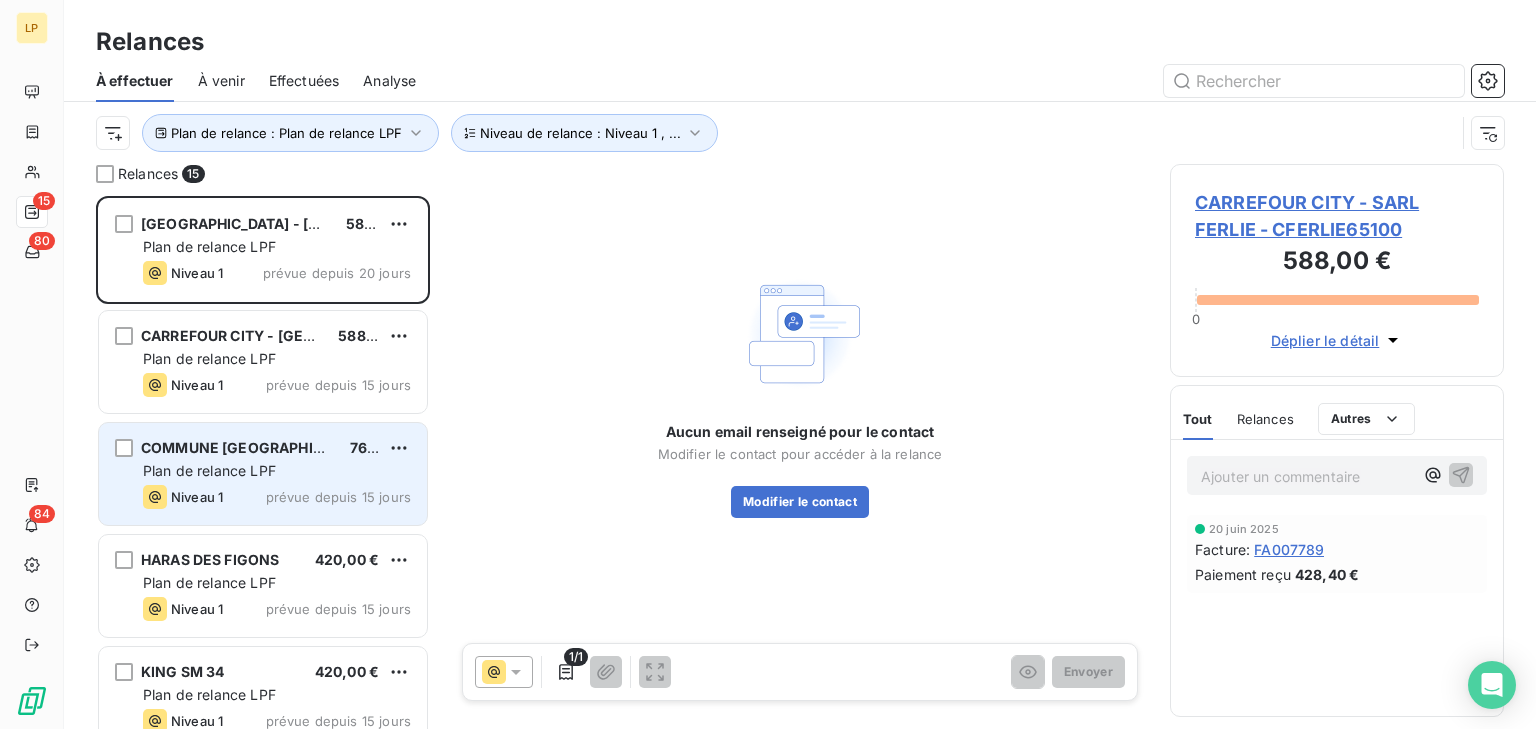 click on "COMMUNE [GEOGRAPHIC_DATA] SUR [GEOGRAPHIC_DATA]" at bounding box center (347, 447) 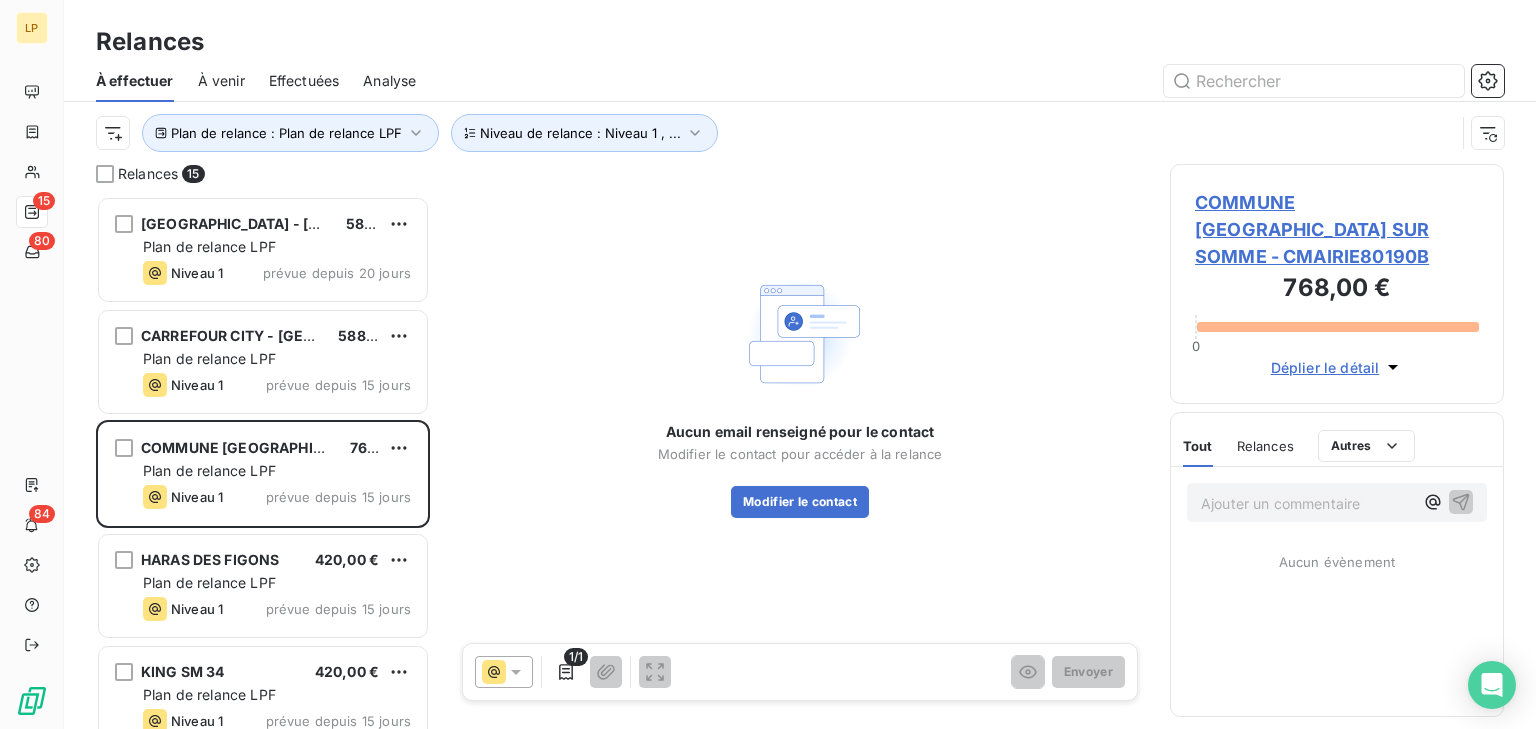 click on "COMMUNE [GEOGRAPHIC_DATA] SUR SOMME - CMAIRIE80190B" at bounding box center [1337, 229] 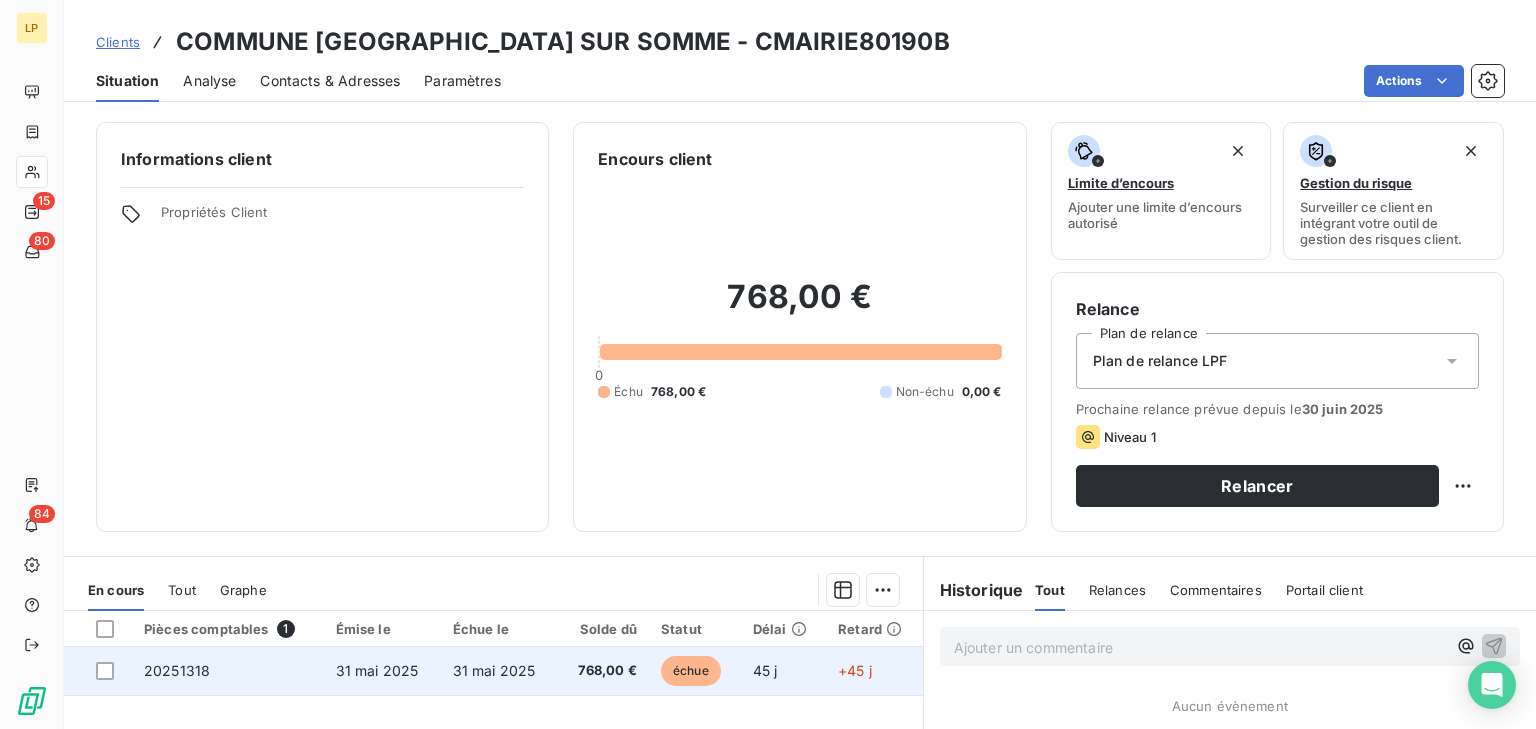 click on "31 mai 2025" at bounding box center [494, 670] 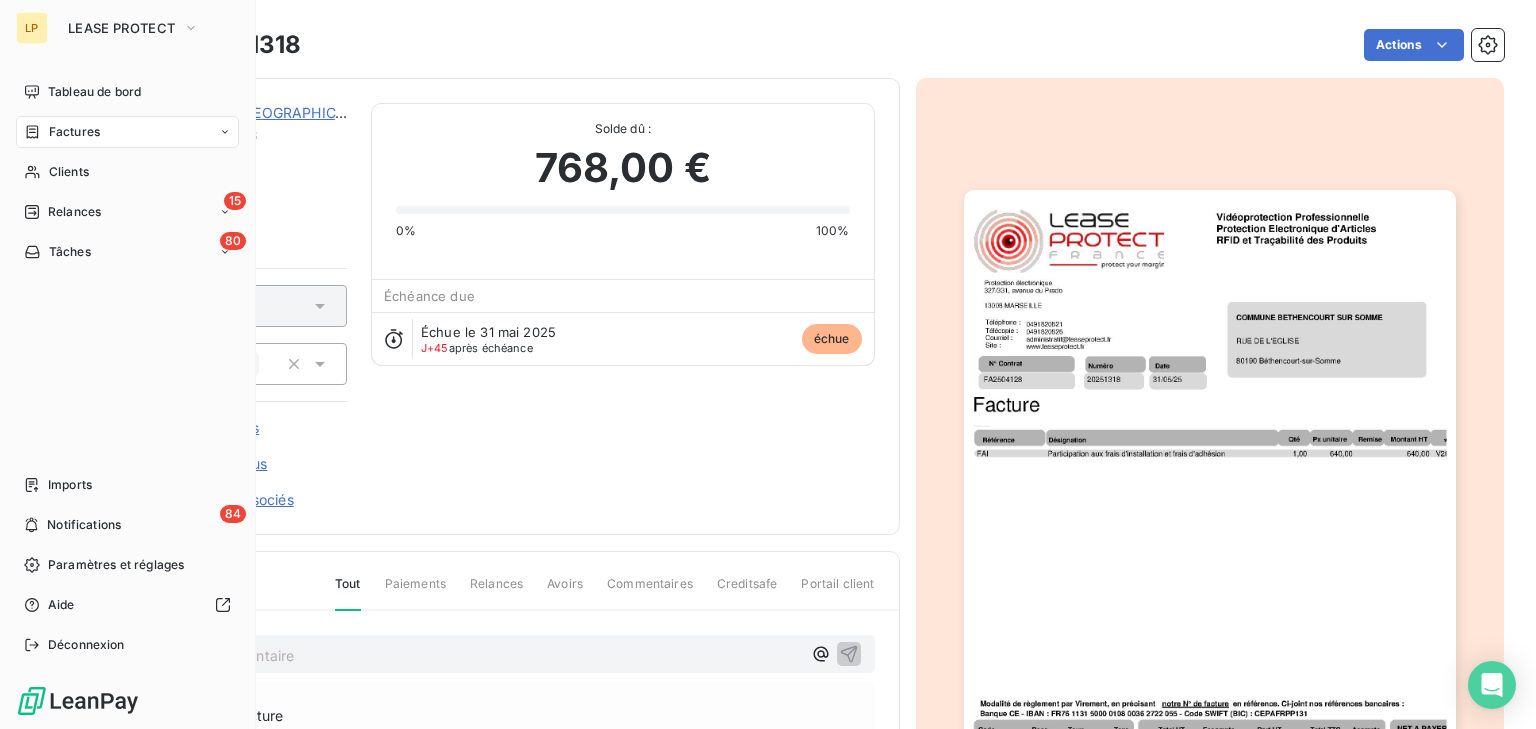 click on "Relances" at bounding box center [74, 212] 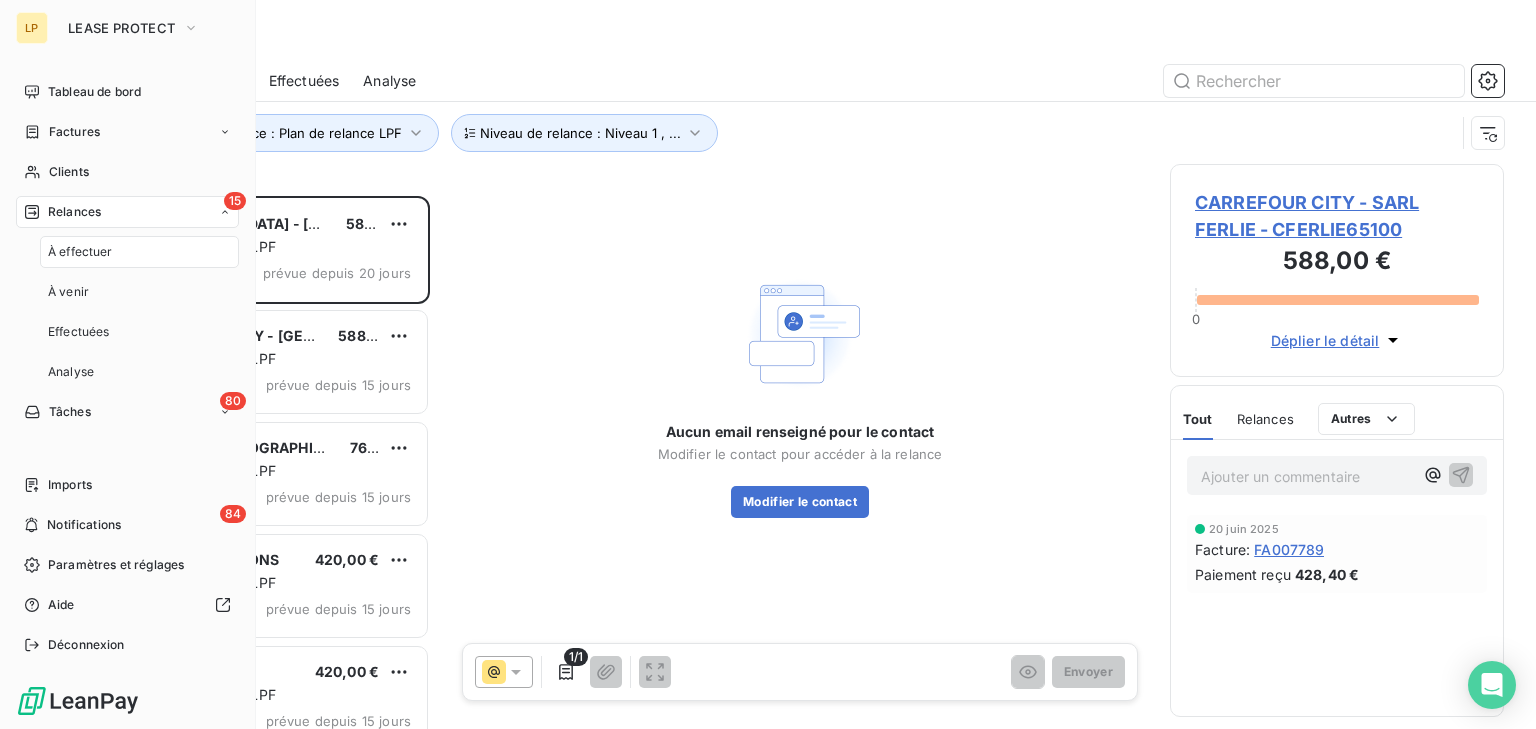 scroll, scrollTop: 15, scrollLeft: 14, axis: both 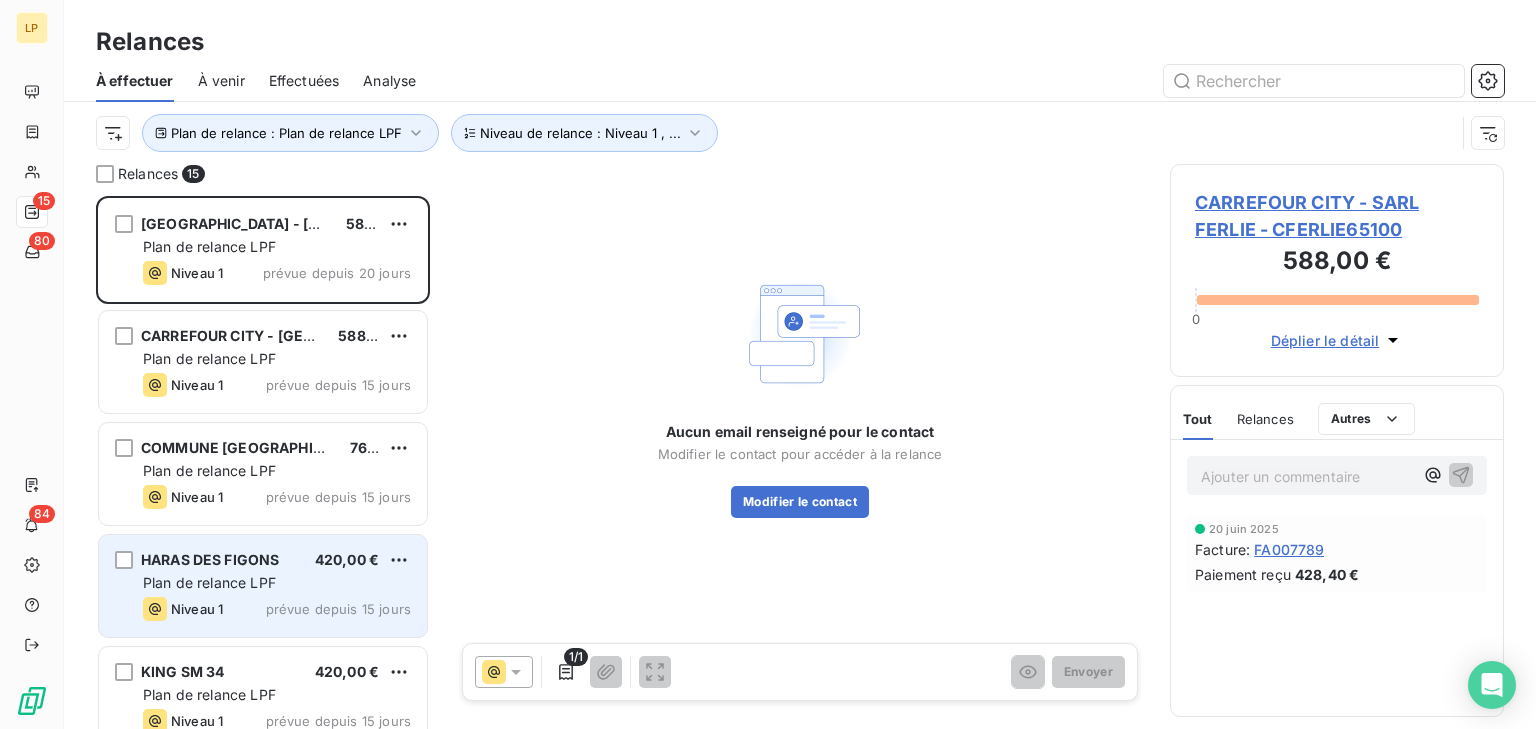 click on "prévue depuis 15 jours" at bounding box center (338, 609) 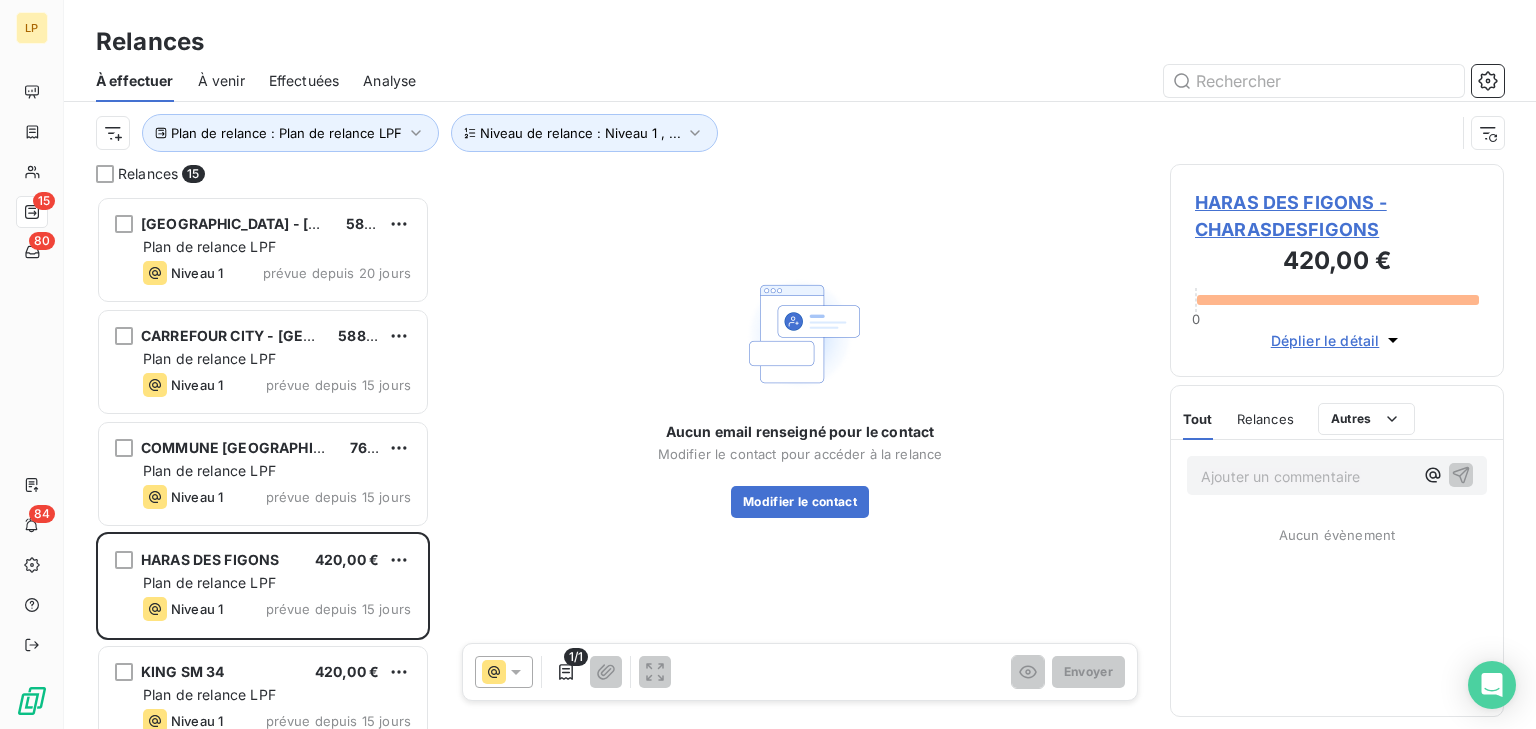 click on "HARAS DES FIGONS - CHARASDESFIGONS" at bounding box center [1337, 216] 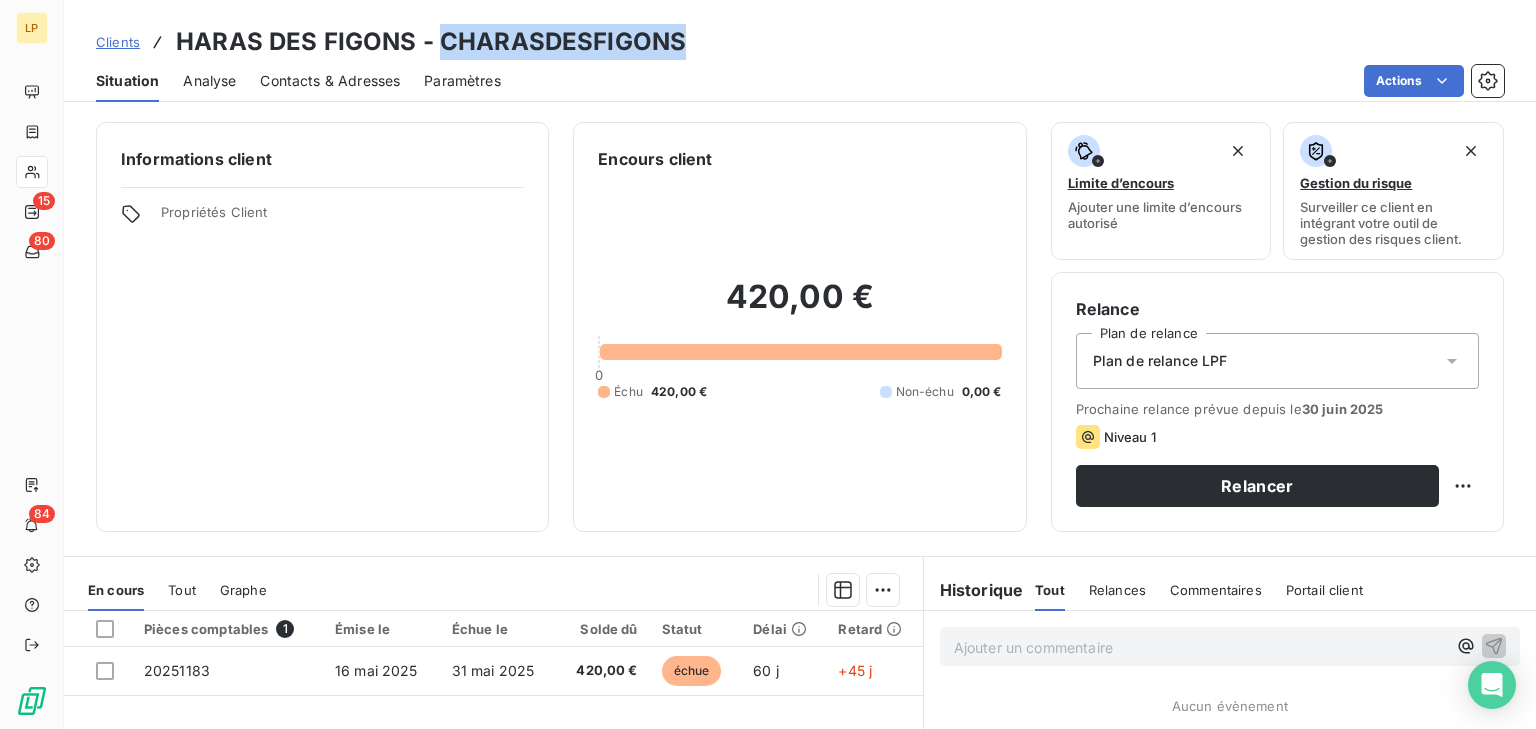 drag, startPoint x: 440, startPoint y: 41, endPoint x: 676, endPoint y: 36, distance: 236.05296 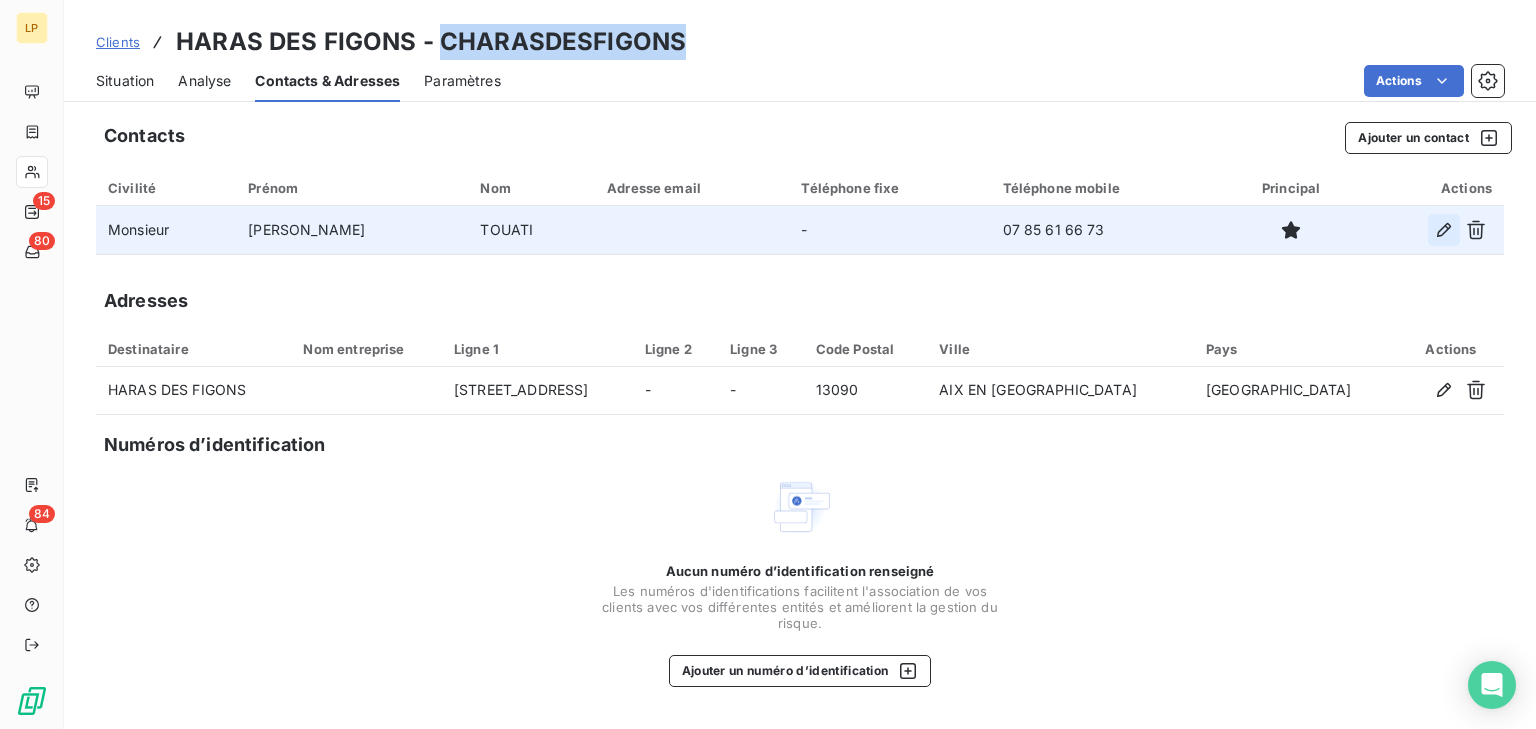 click 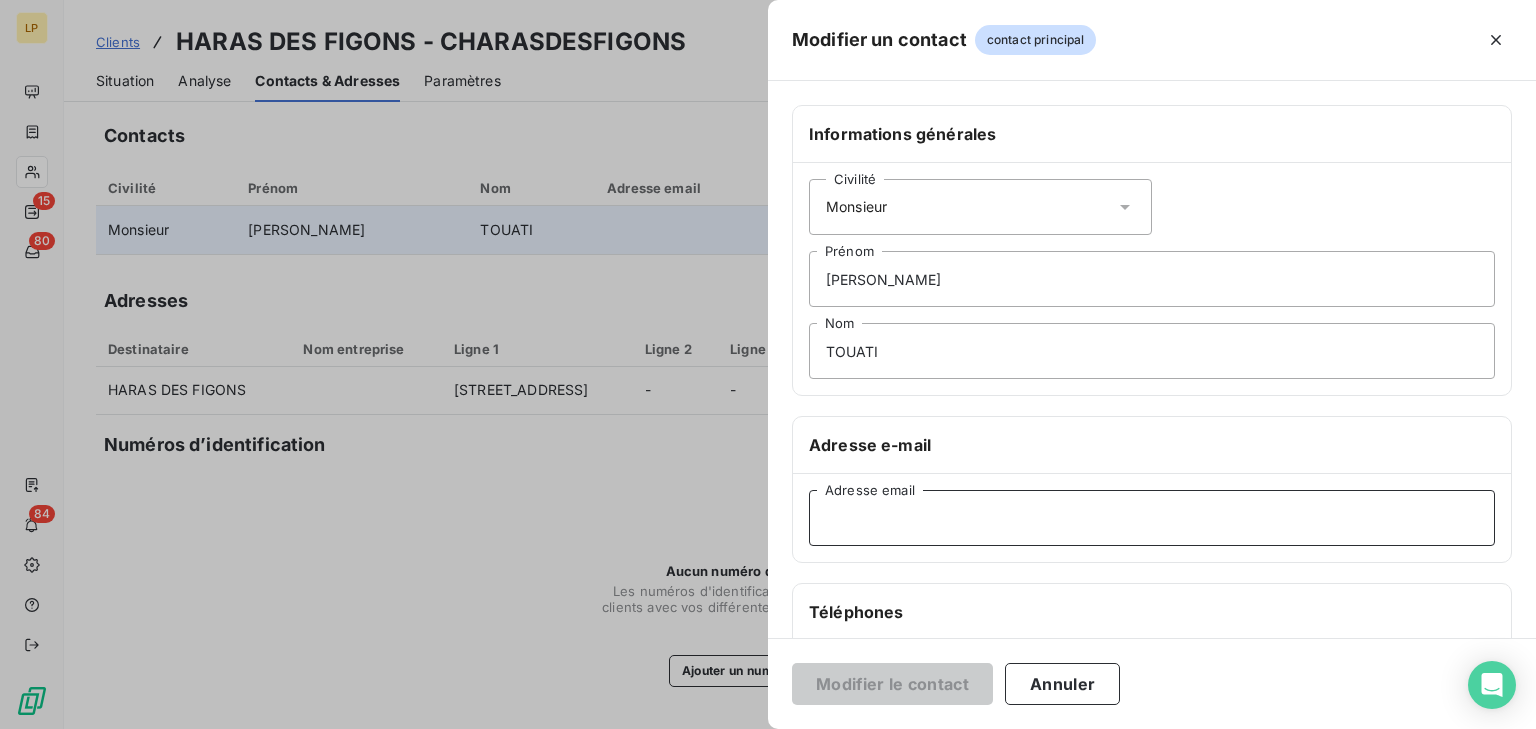 click on "Adresse email" at bounding box center (1152, 518) 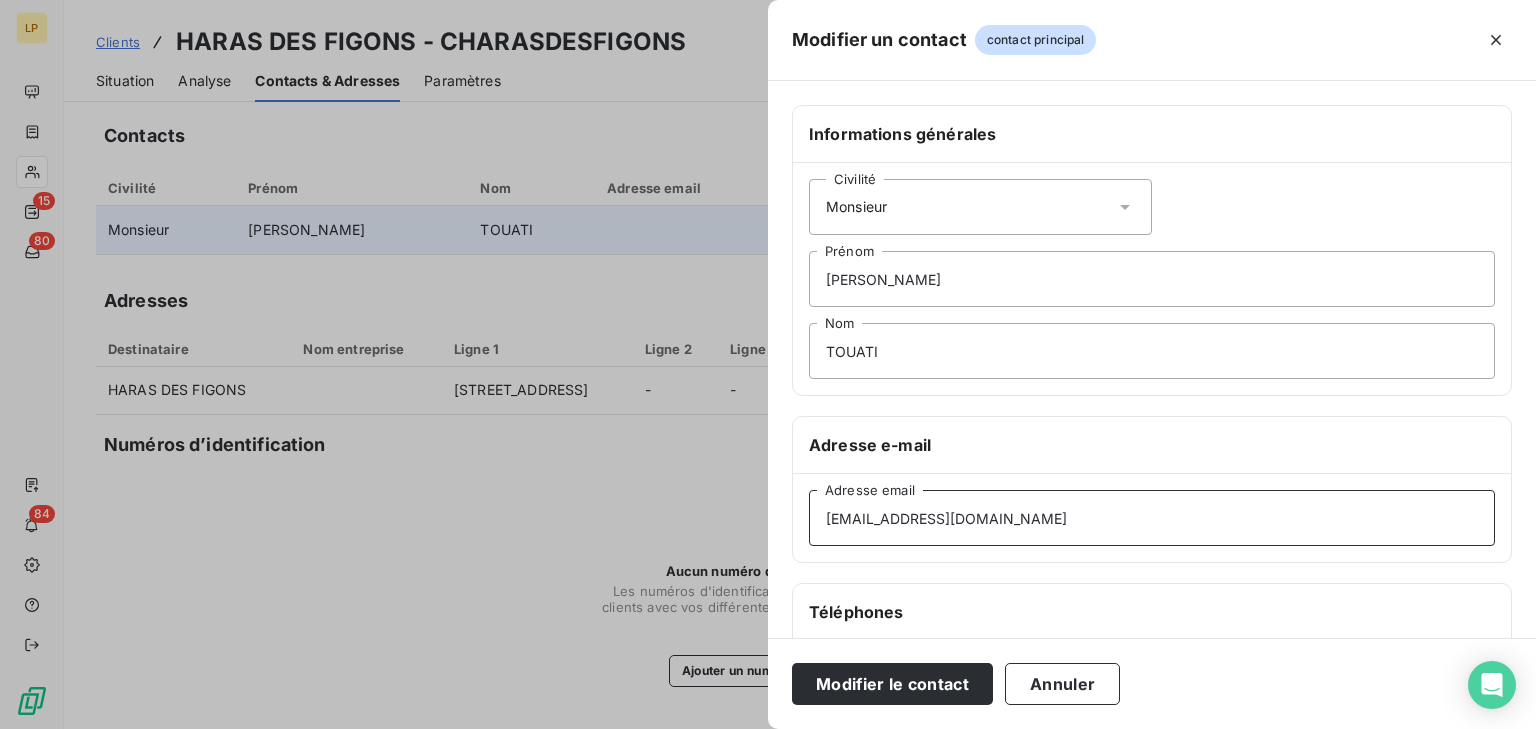 click on "[EMAIL_ADDRESS][DOMAIN_NAME]" at bounding box center [1152, 518] 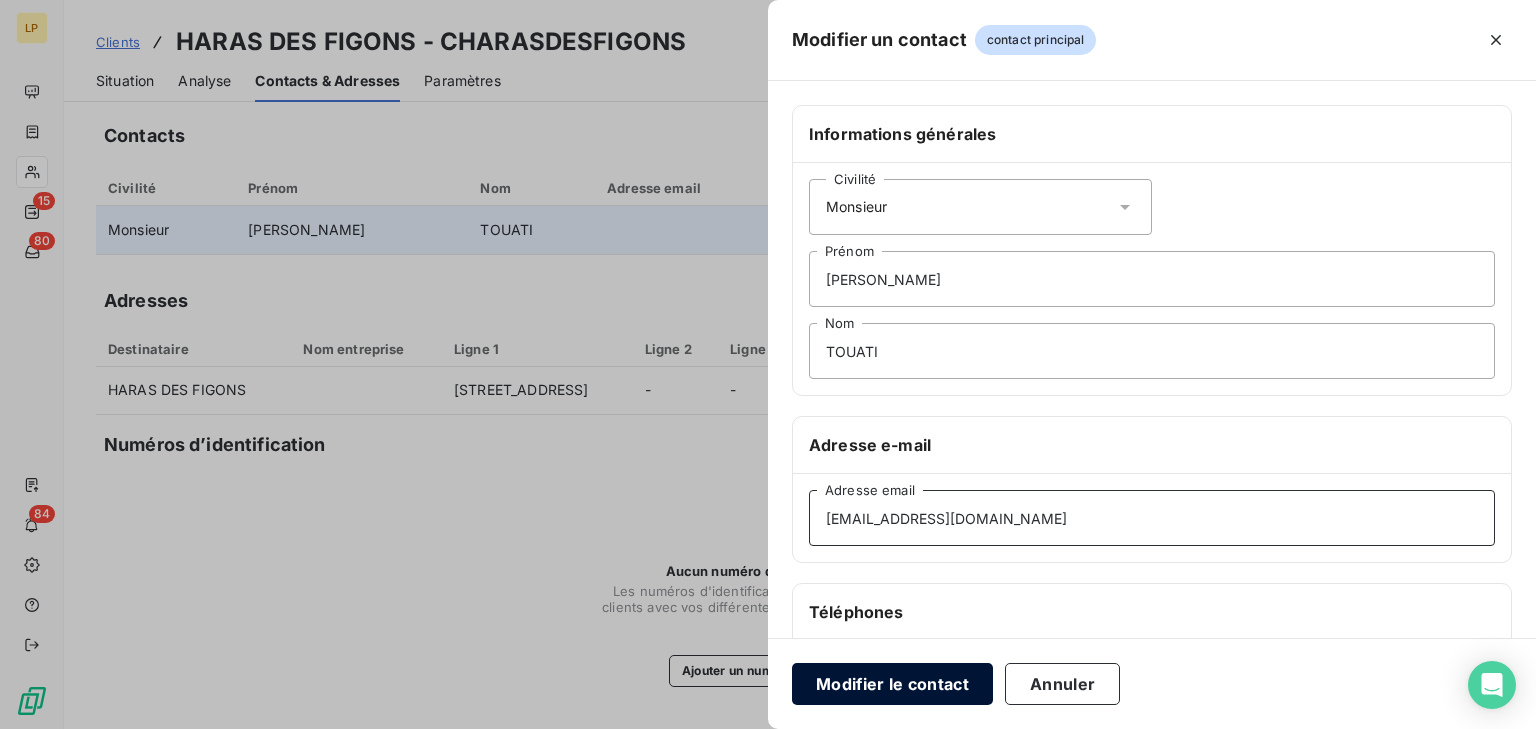 type on "[EMAIL_ADDRESS][DOMAIN_NAME]" 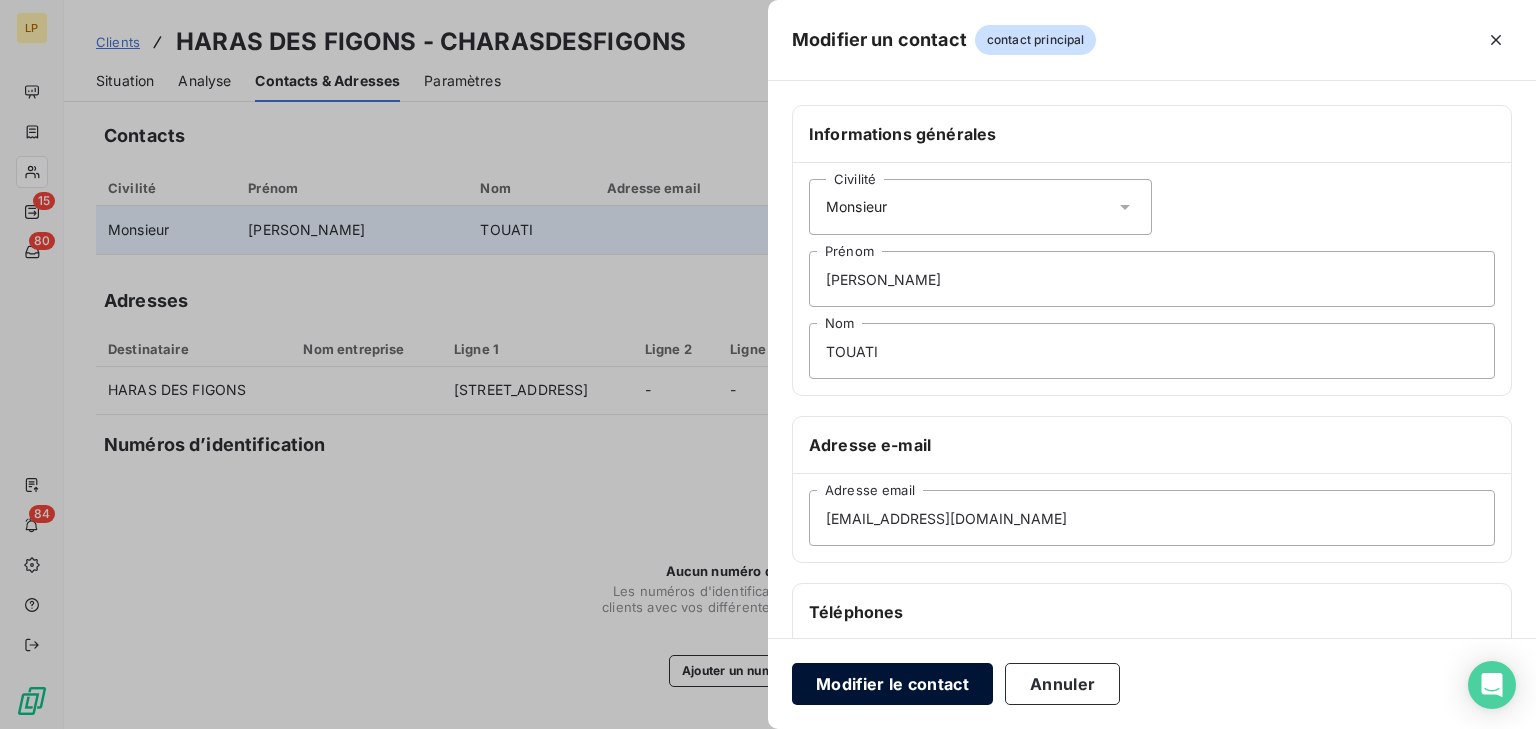 click on "Modifier le contact" at bounding box center (892, 684) 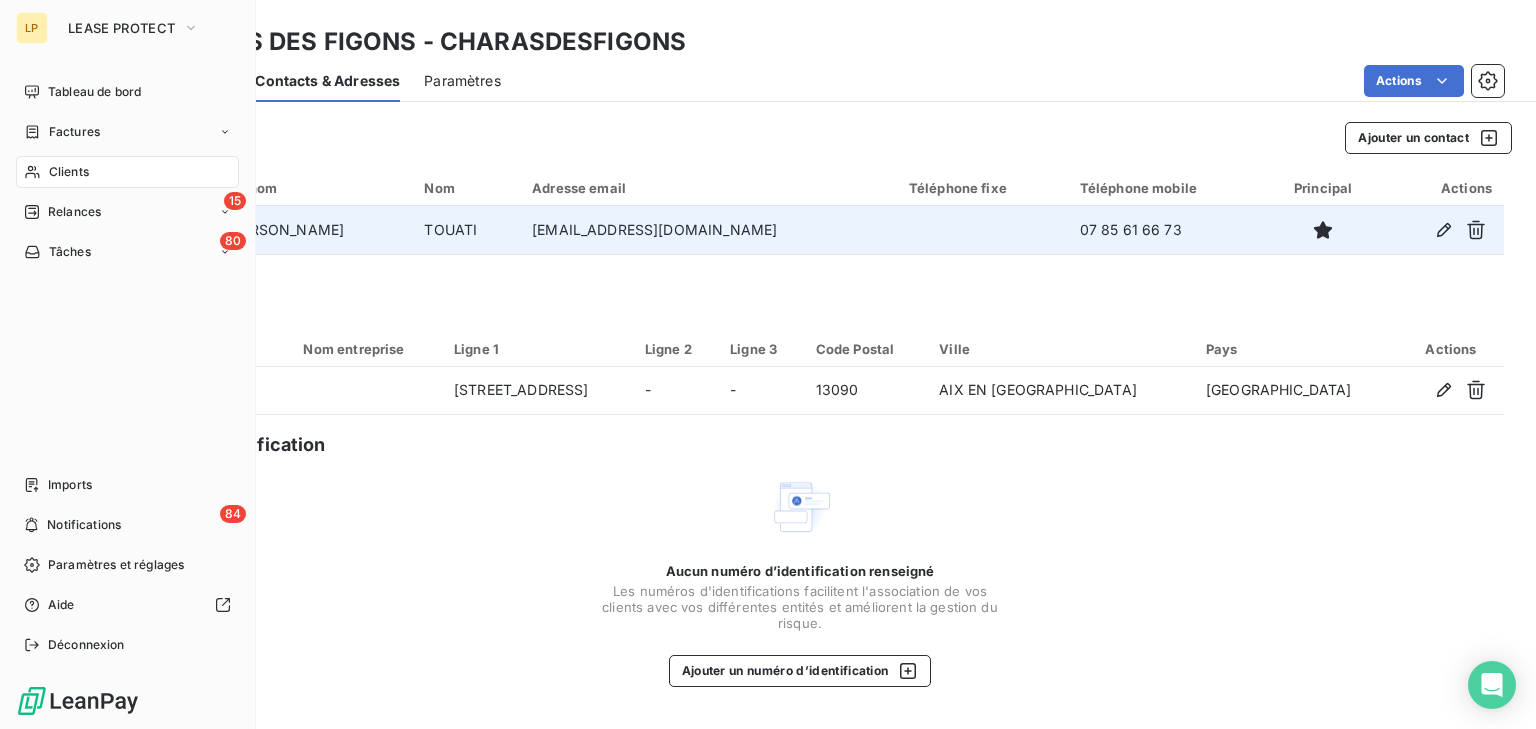 click on "Relances" at bounding box center [62, 212] 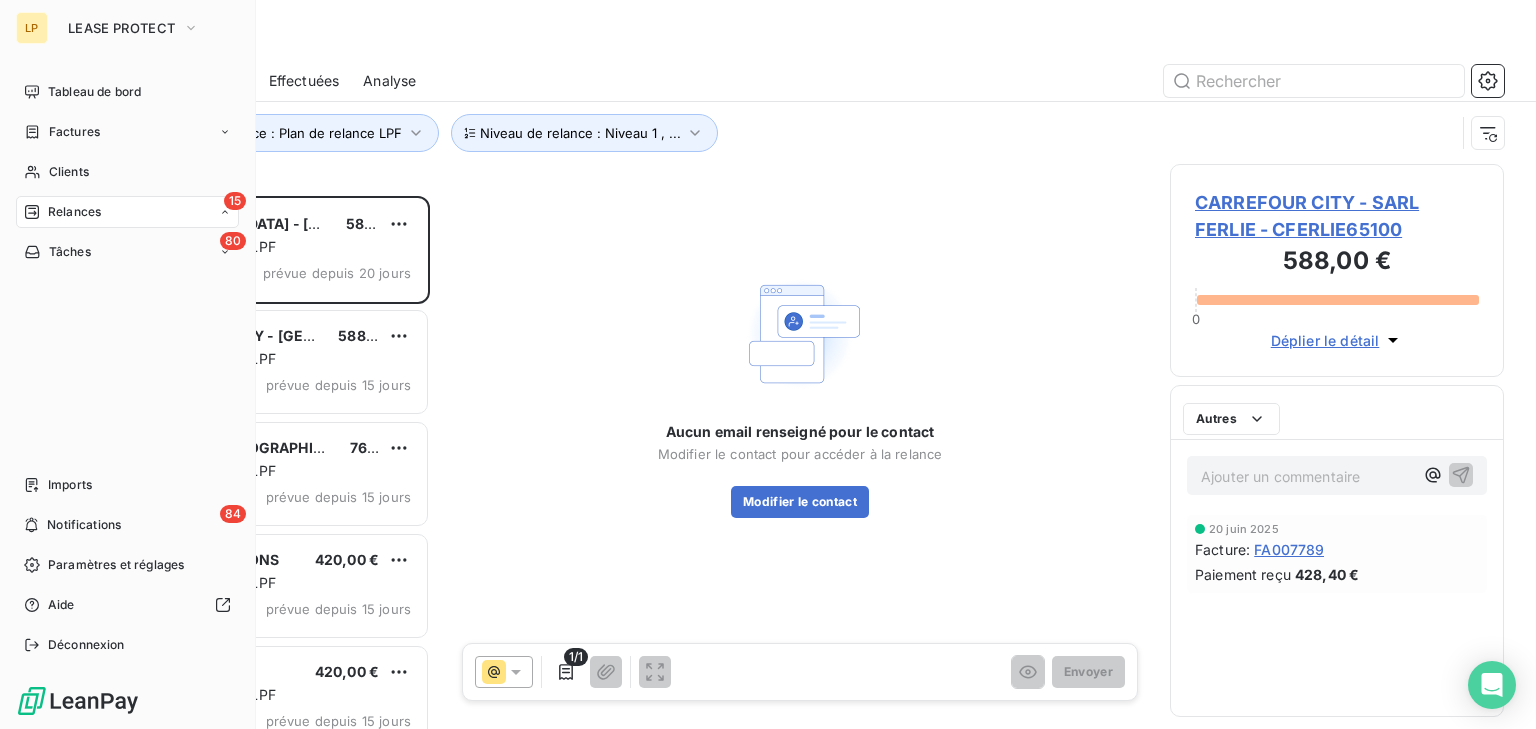 scroll, scrollTop: 15, scrollLeft: 14, axis: both 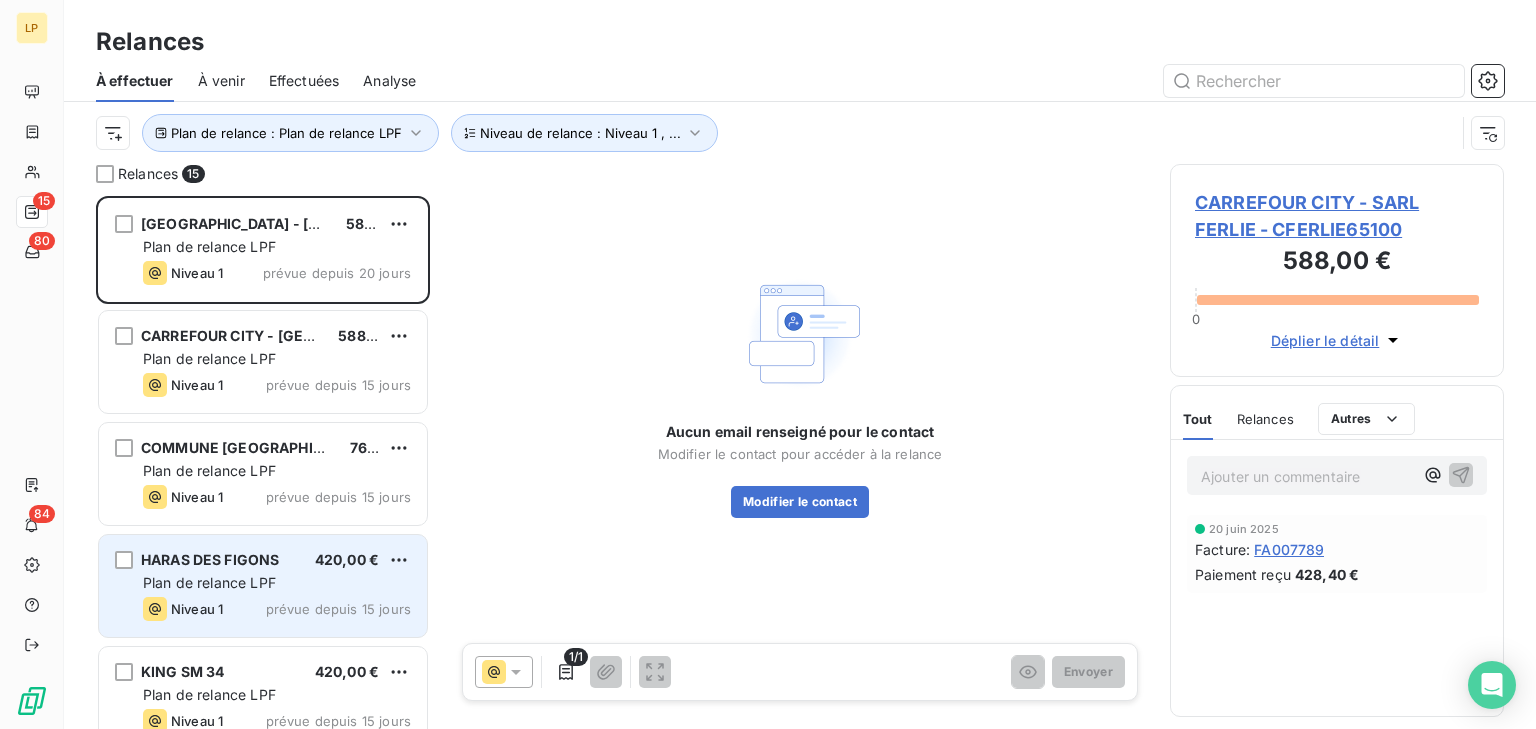 click on "HARAS DES FIGONS" at bounding box center (210, 559) 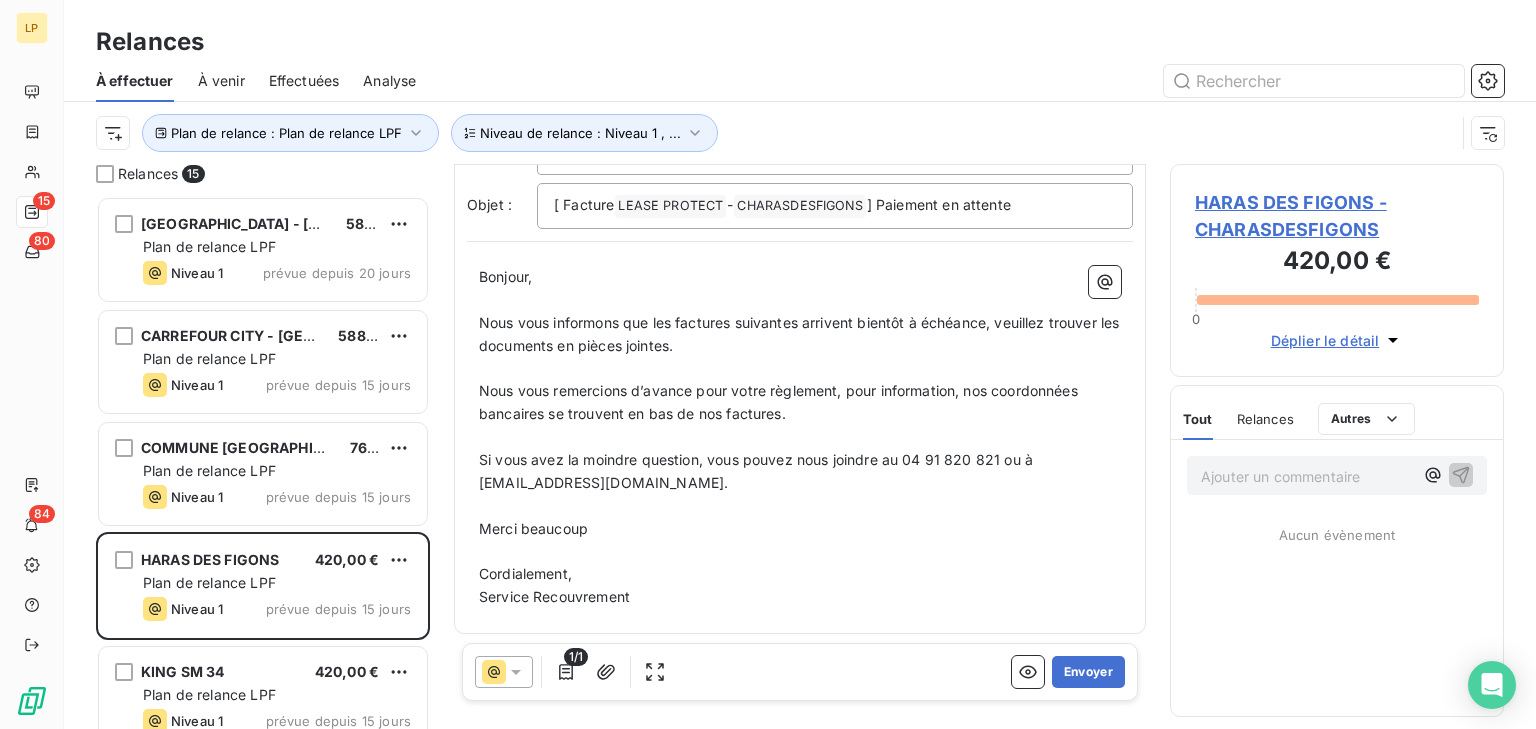scroll, scrollTop: 126, scrollLeft: 0, axis: vertical 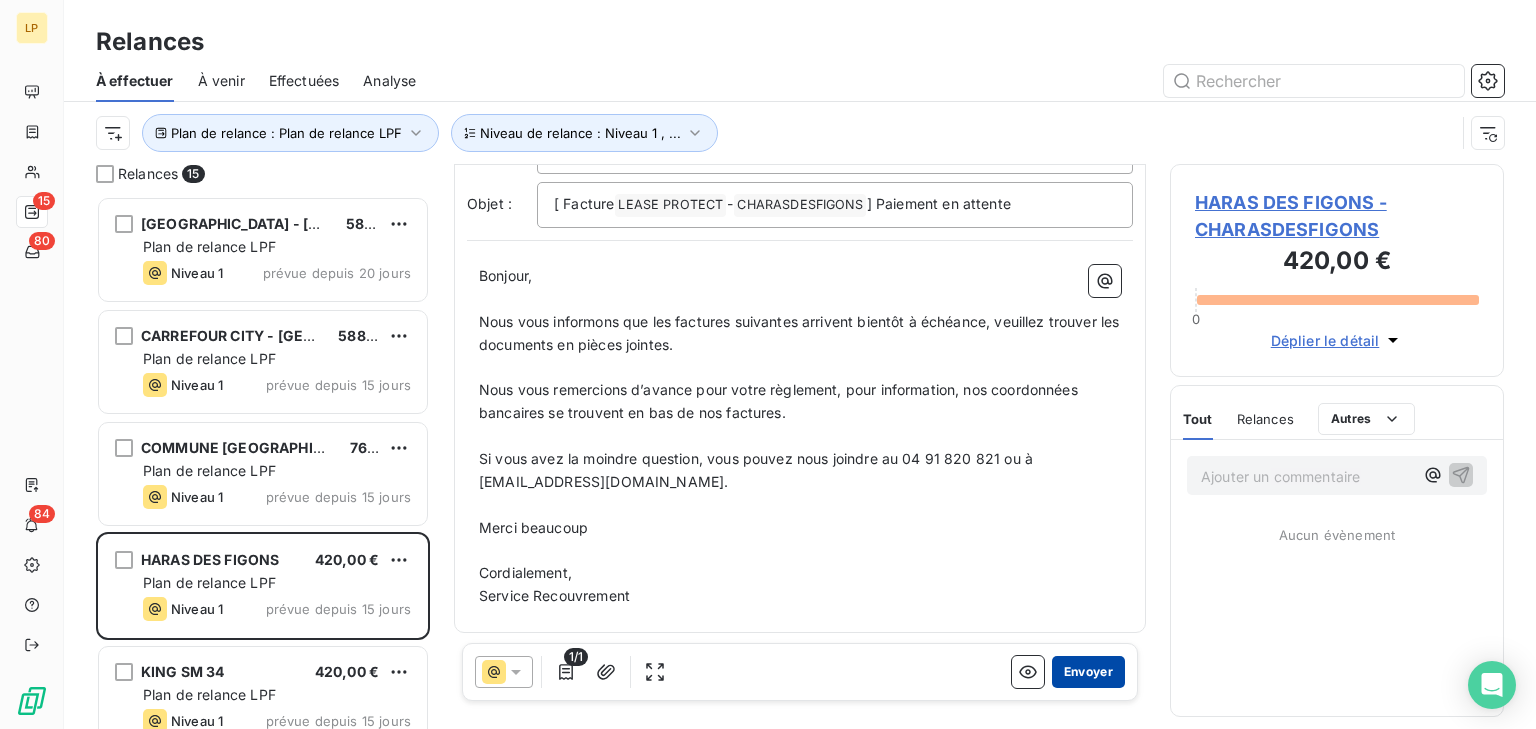 click on "Envoyer" at bounding box center [1088, 672] 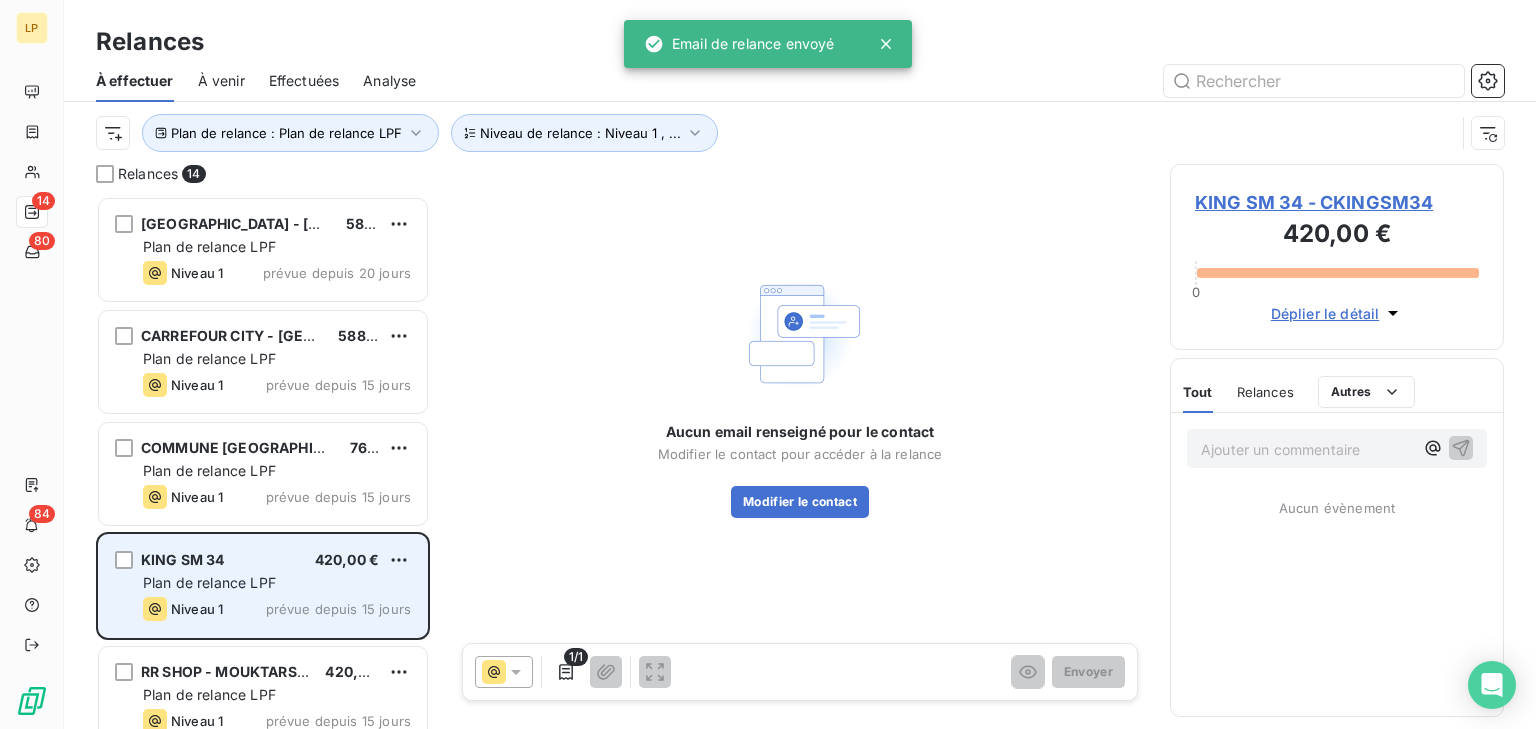 click on "Plan de relance LPF" at bounding box center [209, 582] 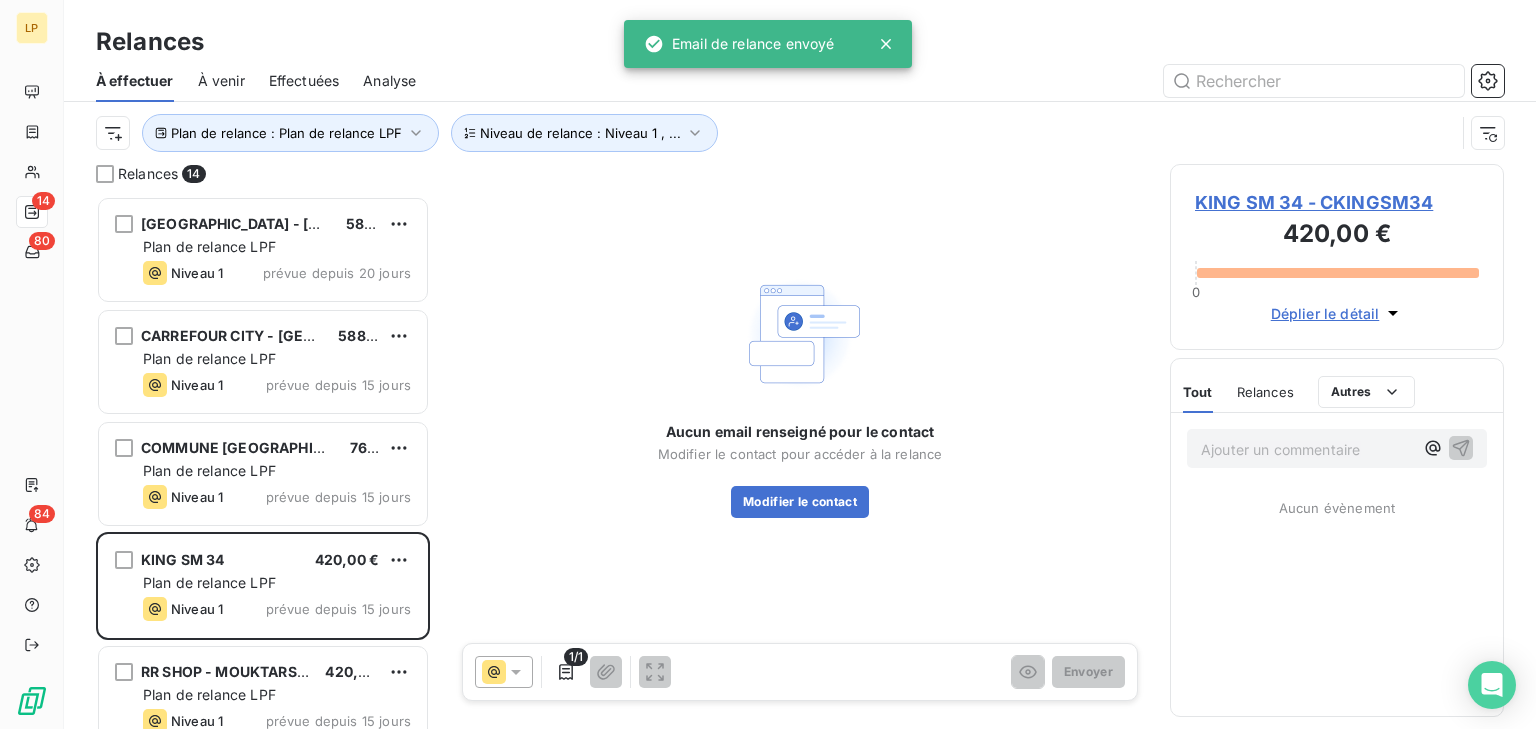 click on "KING SM 34 - CKINGSM34" at bounding box center [1337, 202] 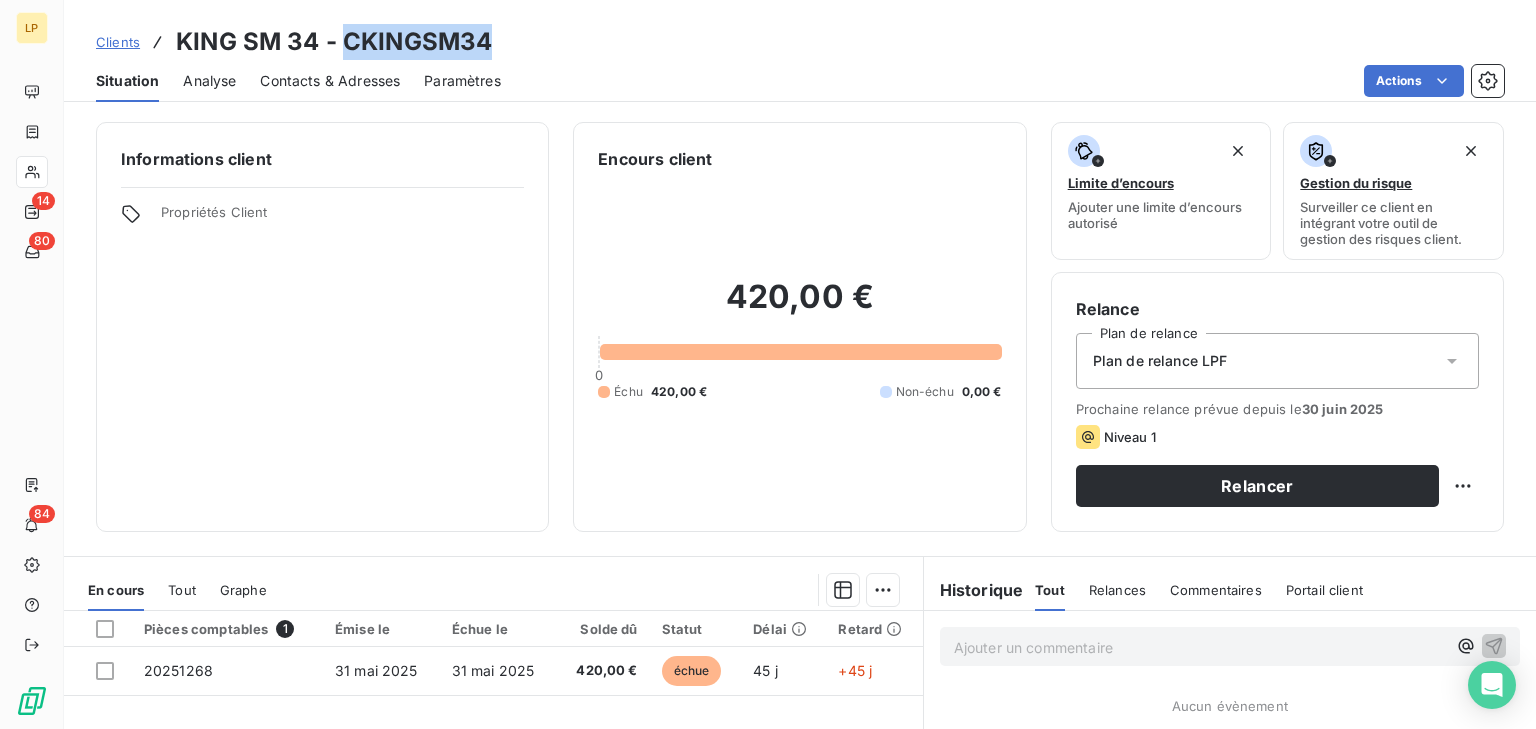 drag, startPoint x: 348, startPoint y: 28, endPoint x: 491, endPoint y: 46, distance: 144.12842 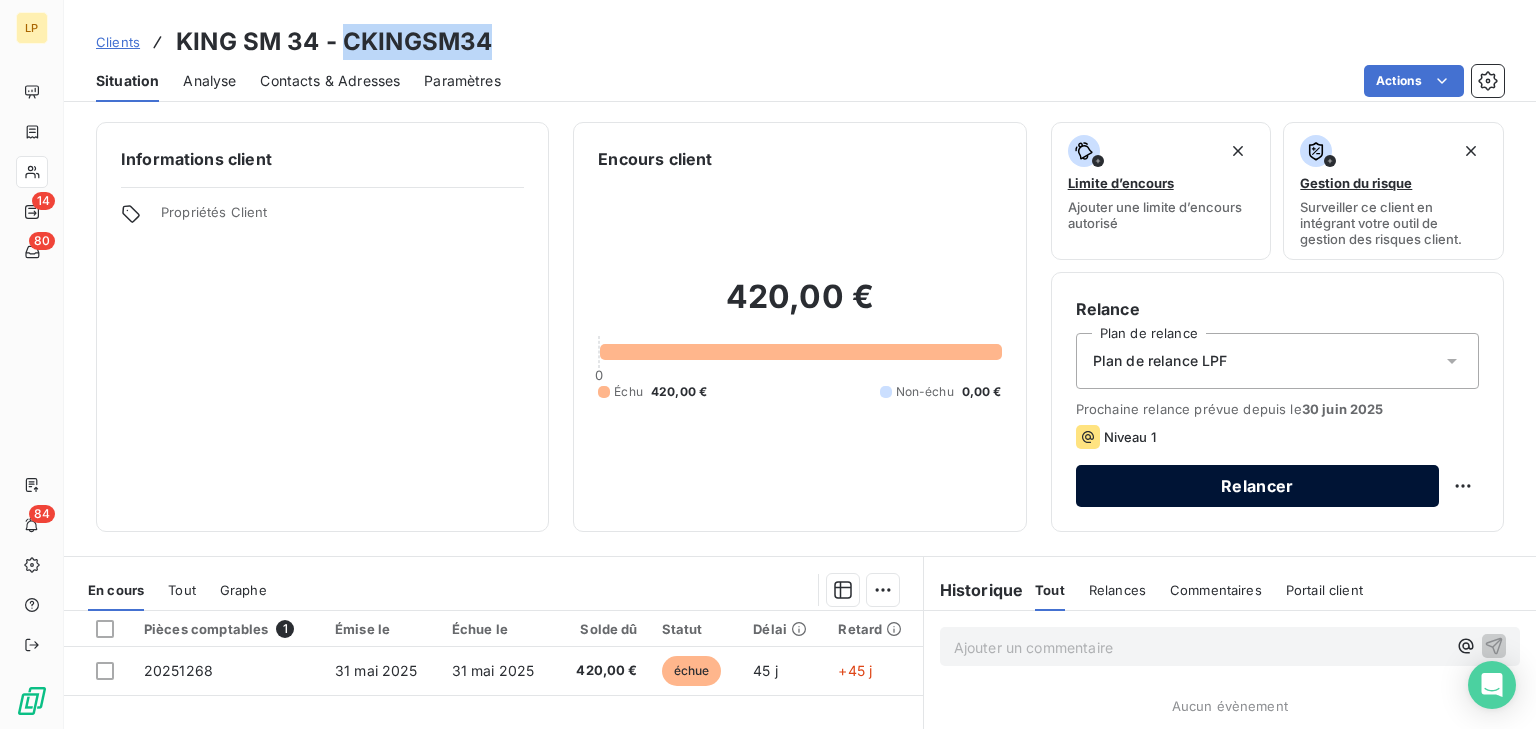 click on "Relancer" at bounding box center (1257, 486) 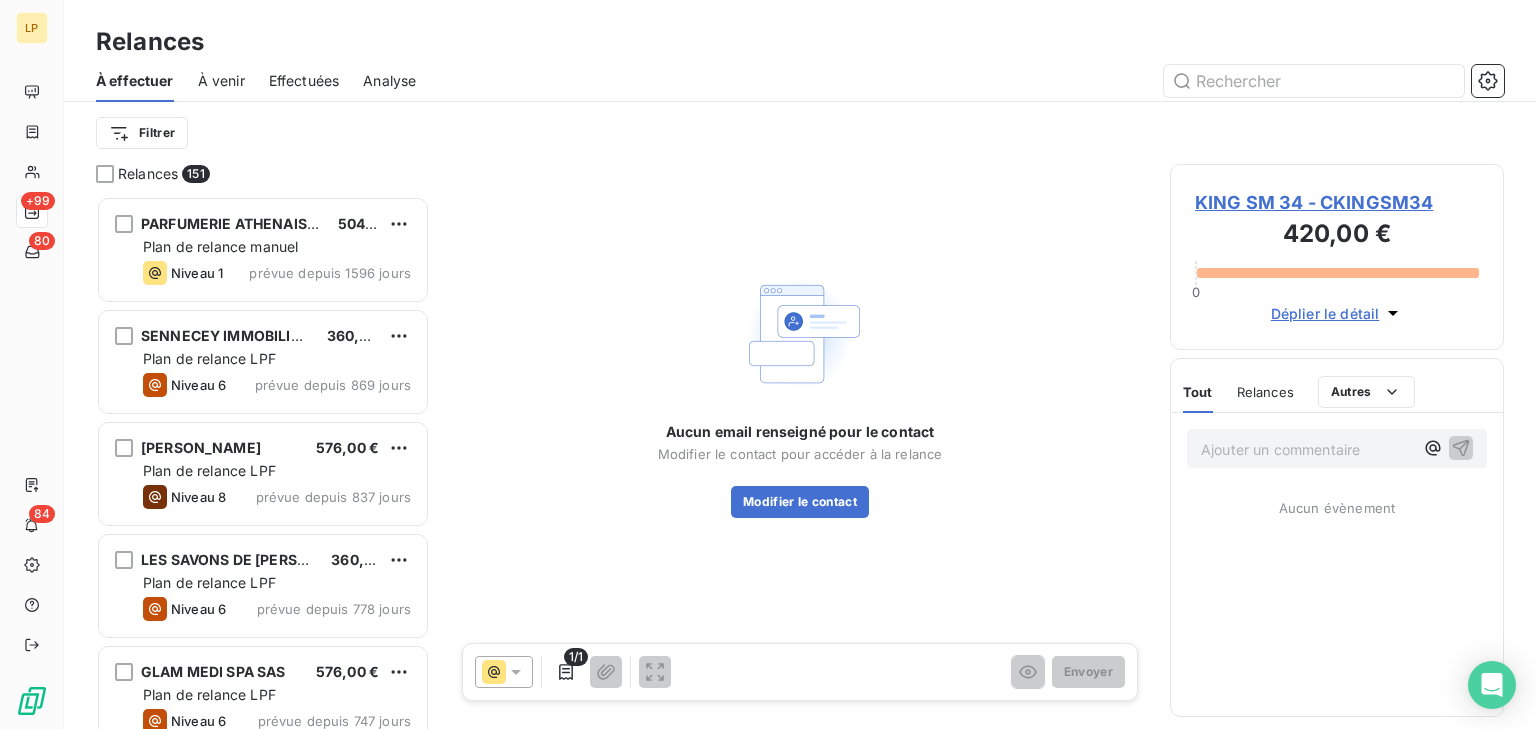 scroll, scrollTop: 15, scrollLeft: 14, axis: both 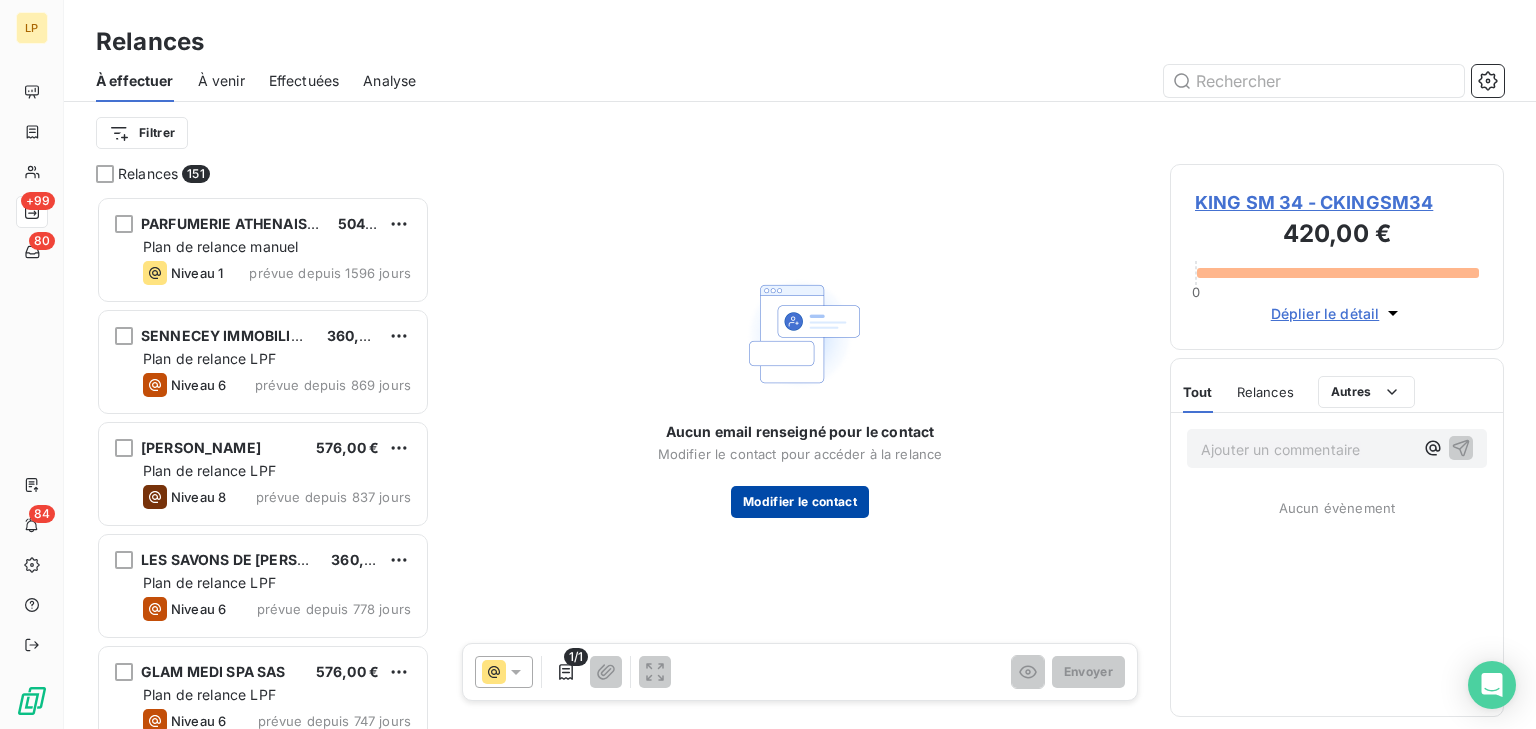 click on "Modifier le contact" at bounding box center [800, 502] 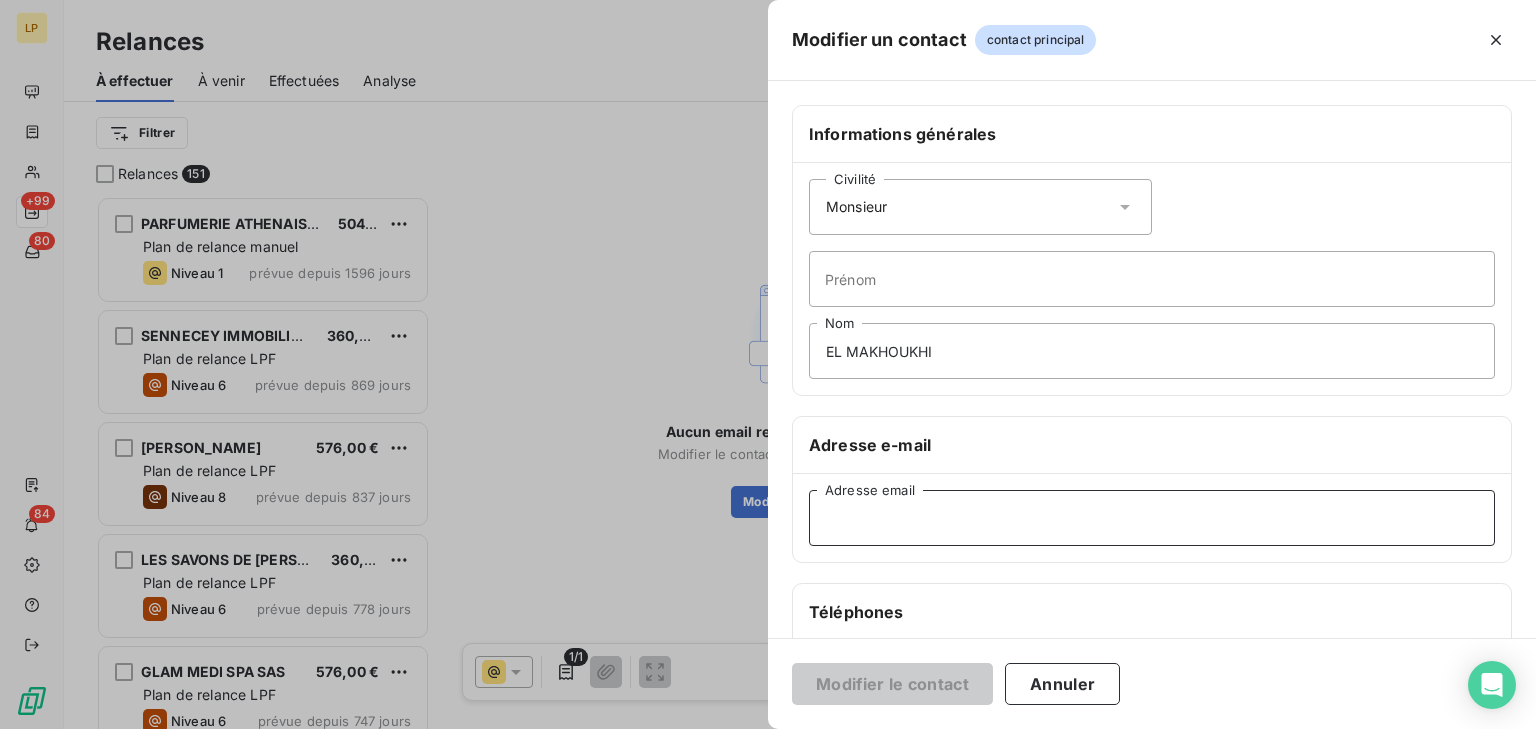click on "Adresse email" at bounding box center [1152, 518] 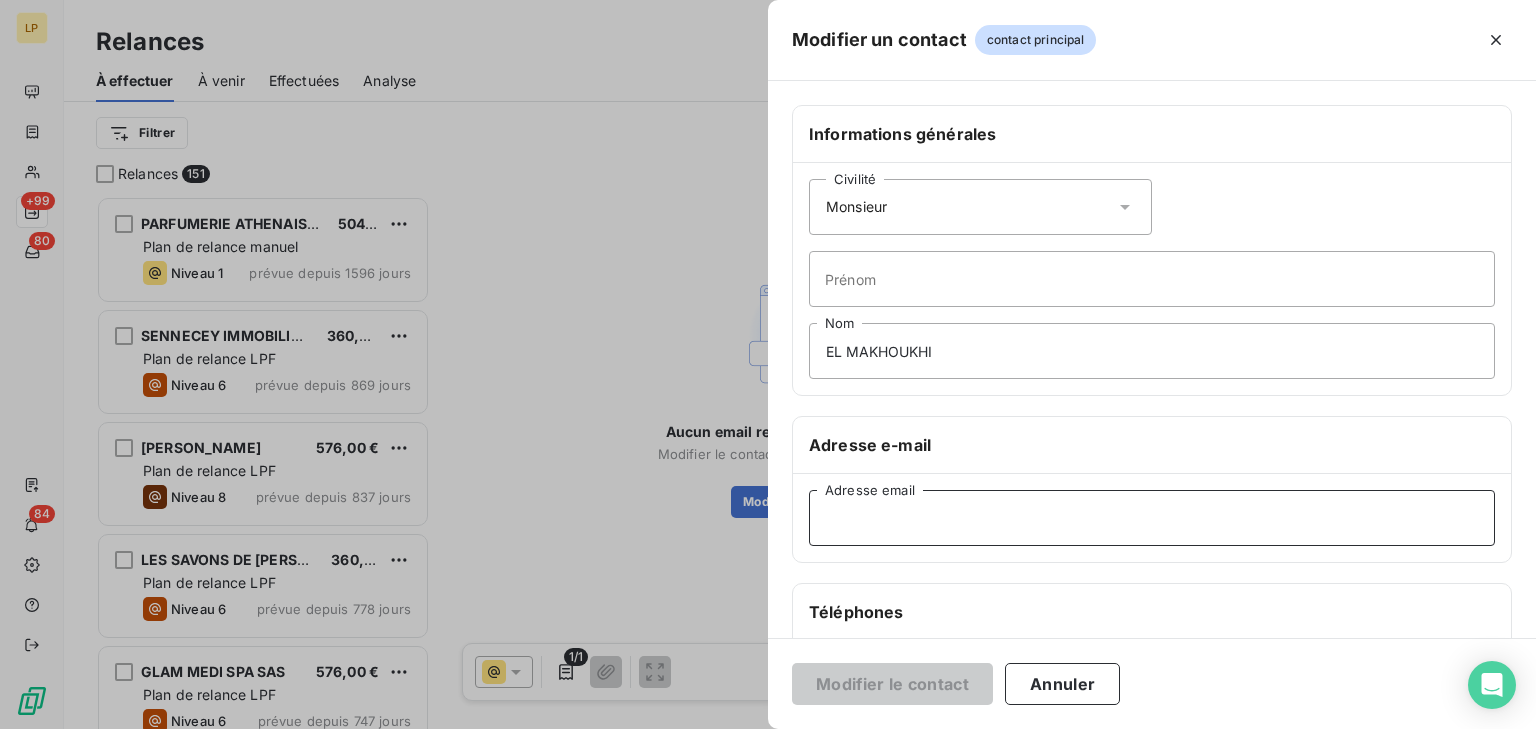 paste on "[EMAIL_ADDRESS][DOMAIN_NAME]" 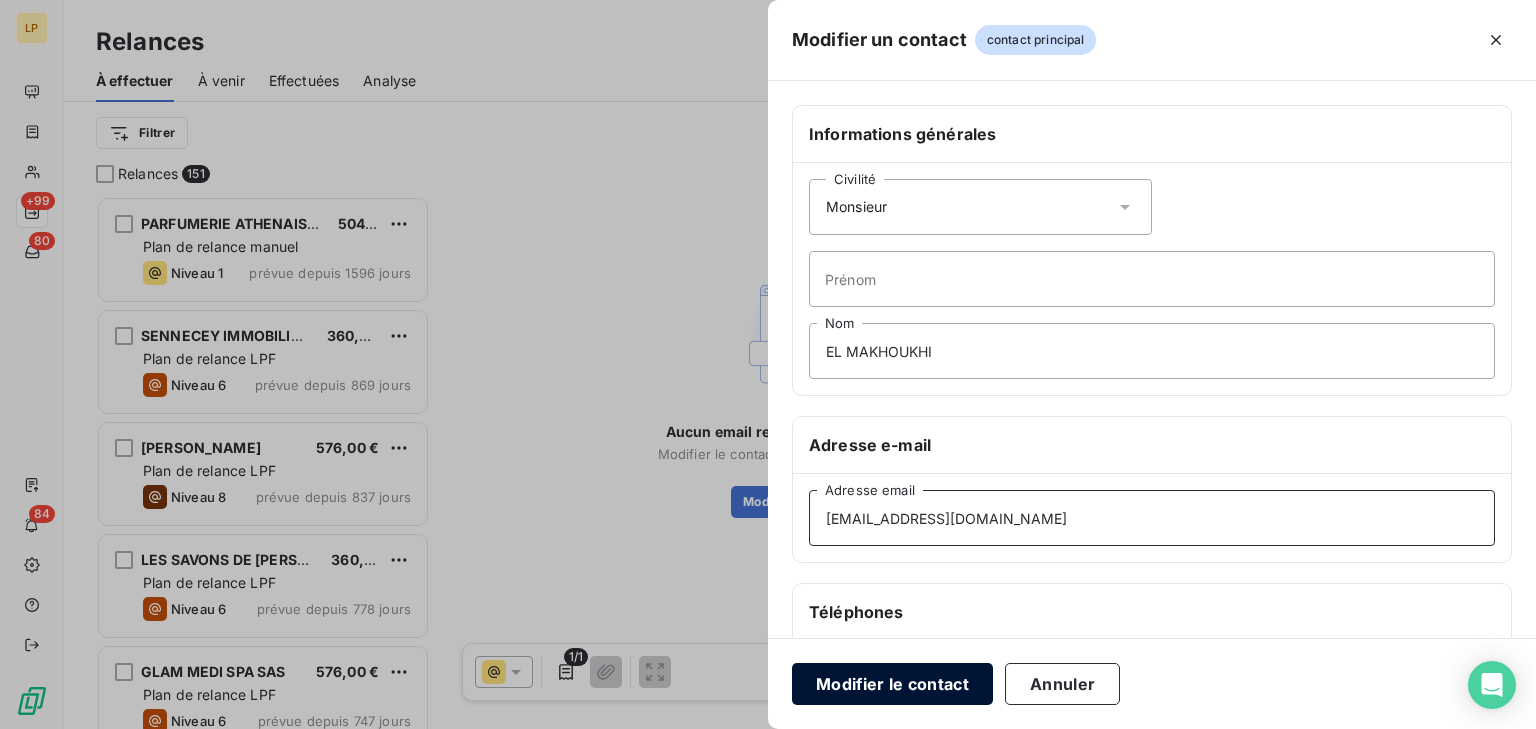 type on "[EMAIL_ADDRESS][DOMAIN_NAME]" 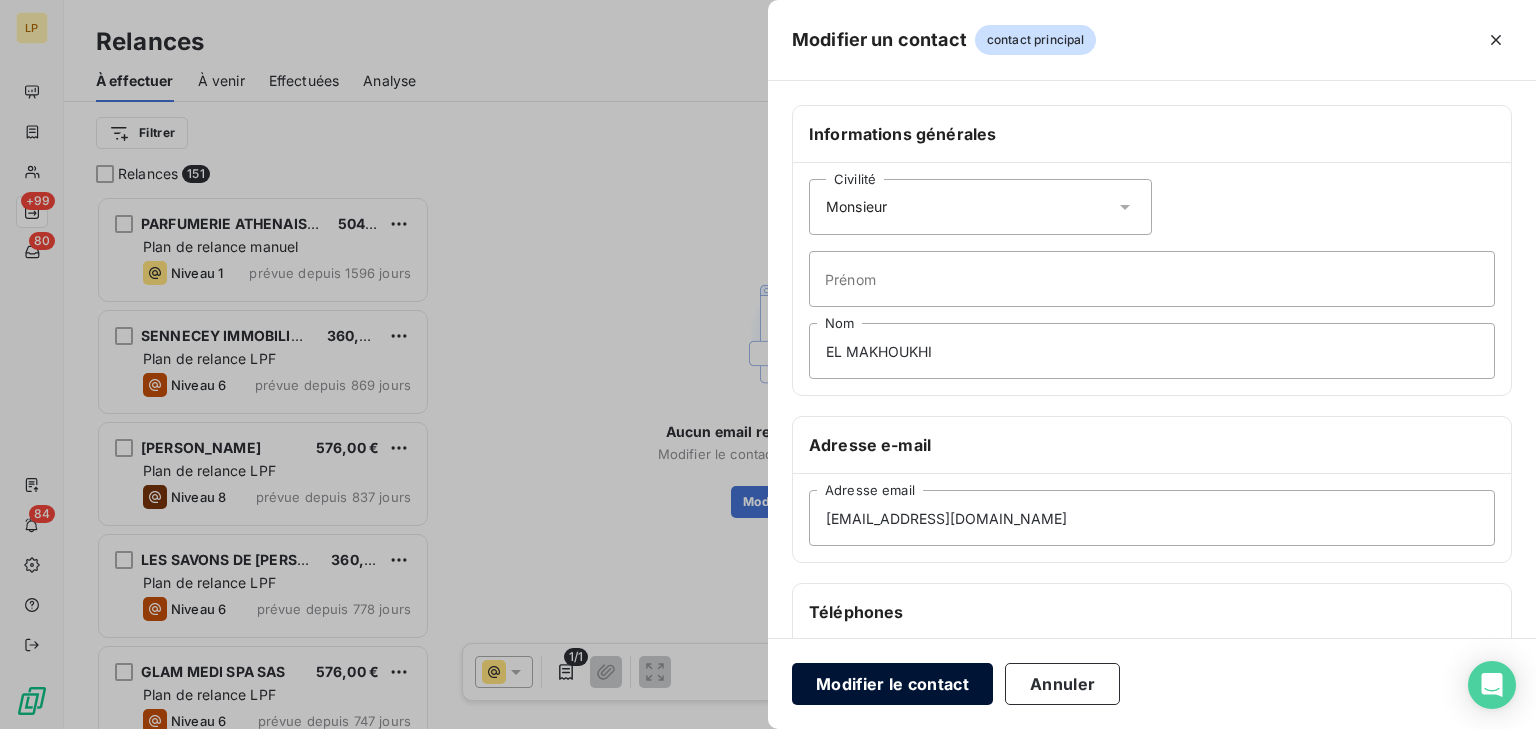 click on "Modifier le contact" at bounding box center [892, 684] 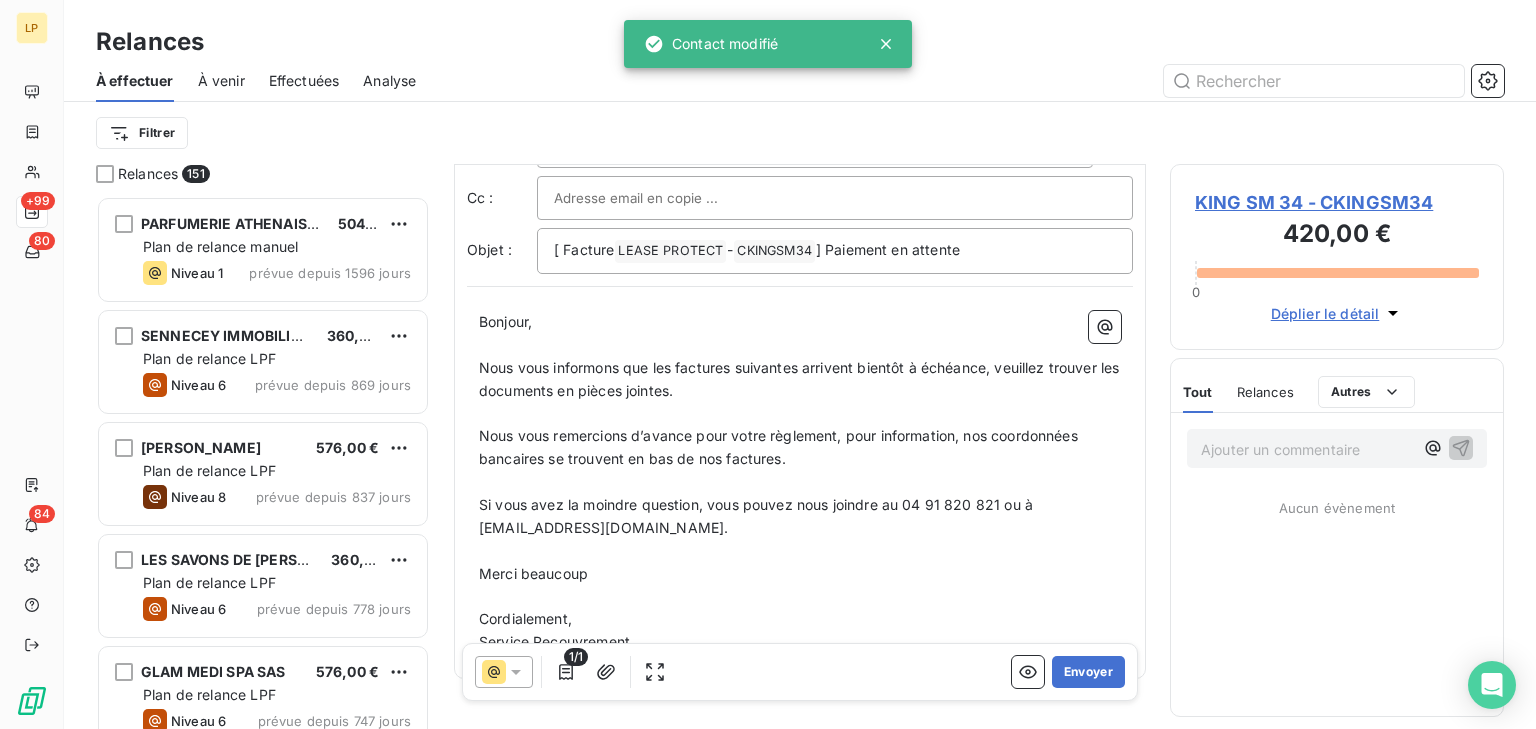 scroll, scrollTop: 81, scrollLeft: 0, axis: vertical 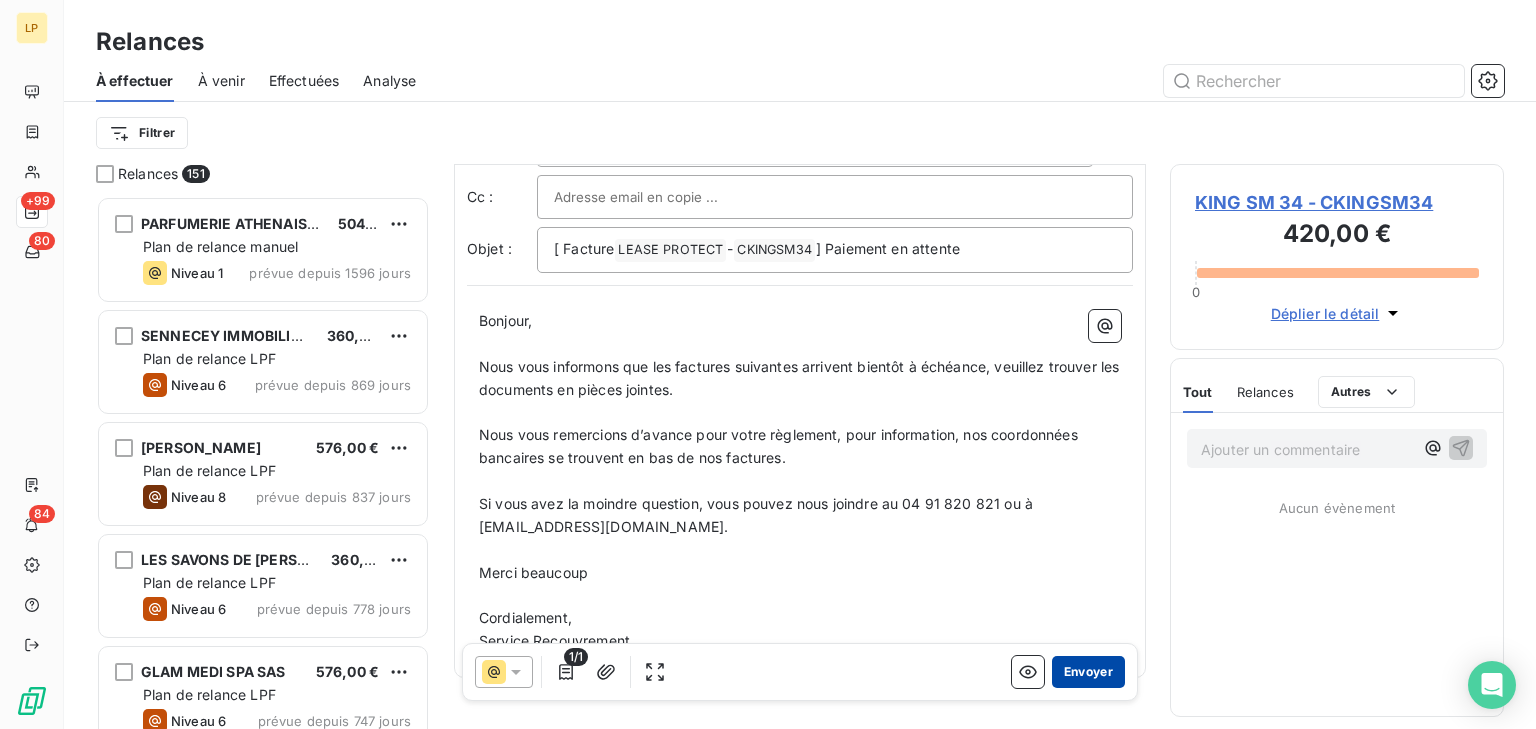 click on "Envoyer" at bounding box center [1088, 672] 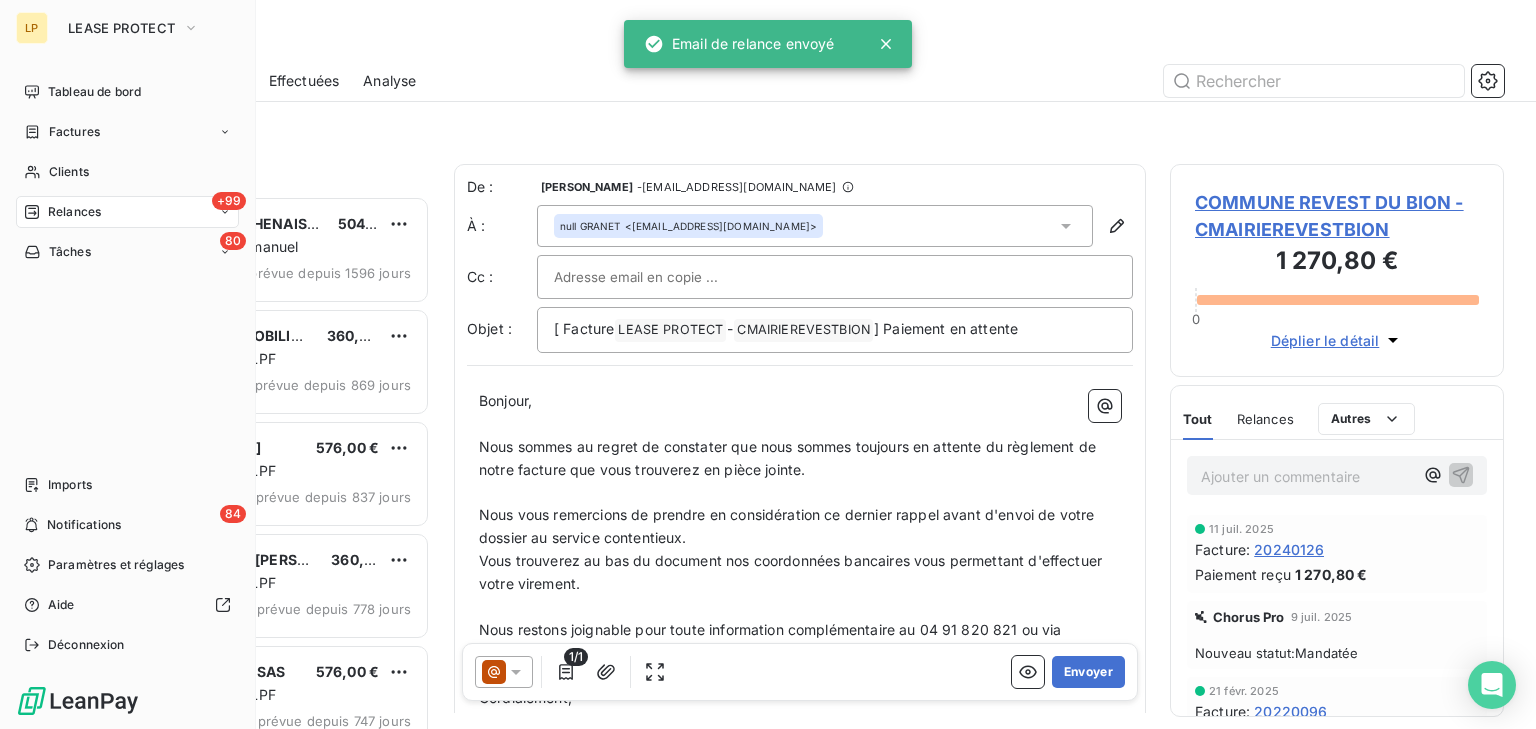 click on "Relances" at bounding box center [74, 212] 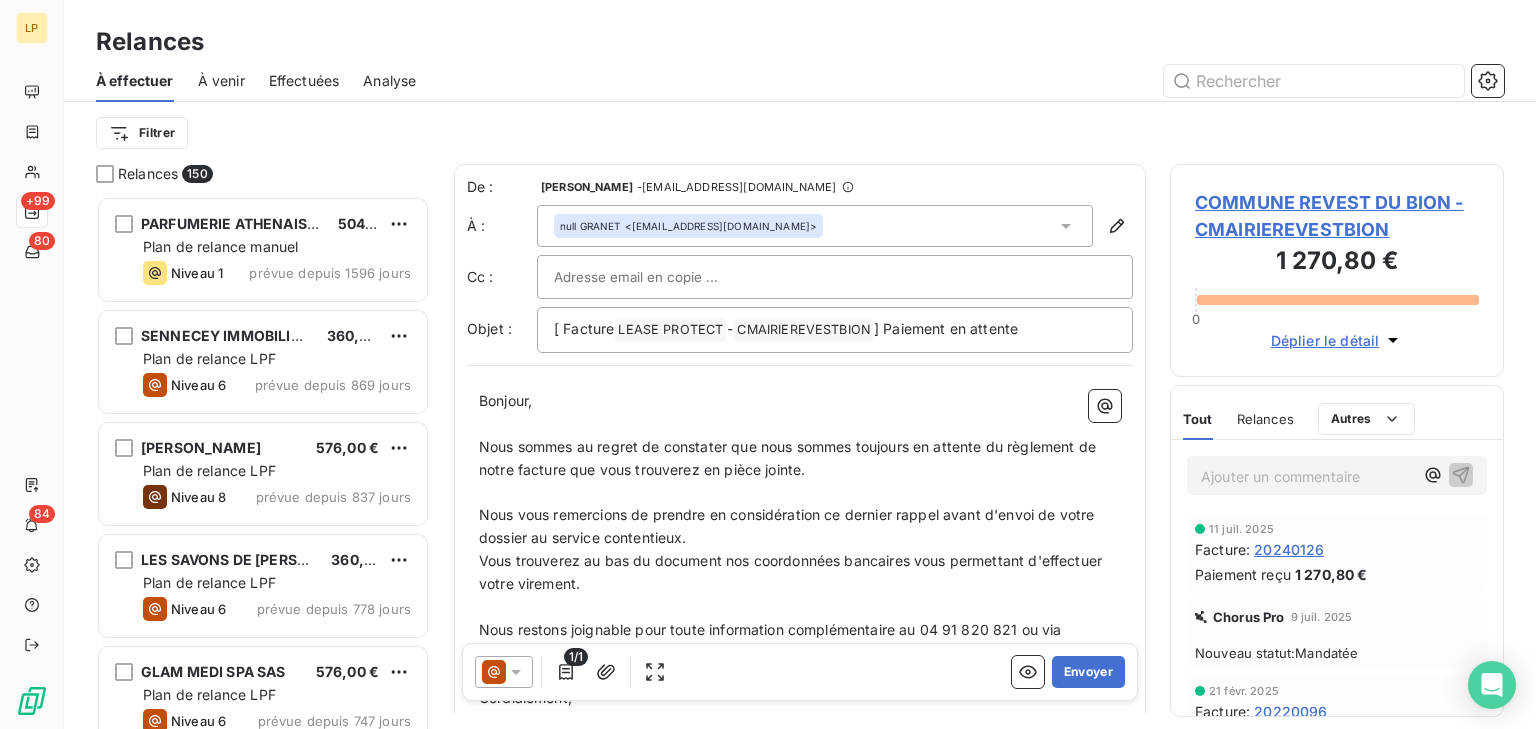 click on "Filtrer" at bounding box center (800, 133) 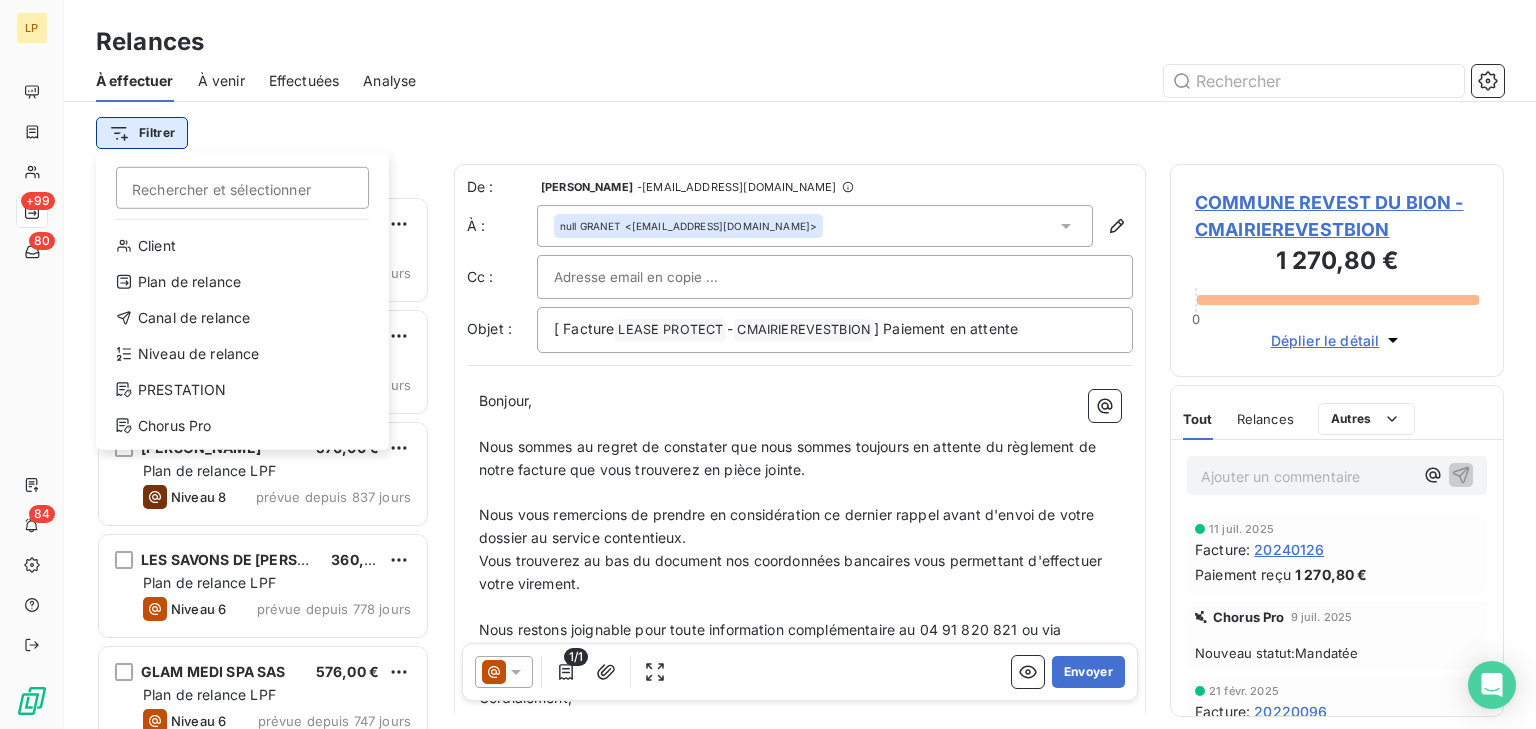 click on "LP +99 80 84 Relances À effectuer À venir Effectuées Analyse Filtrer Rechercher et sélectionner Client Plan de relance Canal de relance Niveau de relance PRESTATION Chorus Pro Relances 150 PARFUMERIE ATHENAIS SAS -APRIL M04 504,00 € Plan de relance [PERSON_NAME] 1 prévue depuis 1596 jours SENNECEY IMMOBILIER SARL 360,00 € Plan de relance LPF Niveau 6 prévue depuis 869 jours [PERSON_NAME] 576,00 € Plan de relance LPF Niveau 8 prévue depuis 837 jours LES SAVONS DE CELINE SAS 360,00 € Plan de relance LPF Niveau 6 prévue depuis 778 jours GLAM MEDI SPA SAS 576,00 € Plan de relance LPF Niveau 6 prévue depuis 747 jours SEVER SARL - BOULANGERIE PAUL-RONDE 576,00 € Plan de relance LPF Niveau 8 prévue depuis 733 jours ROYAL NAVY SARL 588,00 € Plan de relance [PERSON_NAME] 1 prévue depuis 685 jours [PERSON_NAME] 445,50 € Plan de relance LPF Niveau 8 prévue depuis 623 jours CARROSSERIE LISON C DESIGN AUTO(NPU 446,00 € Plan de relance LPF De : -" at bounding box center [768, 364] 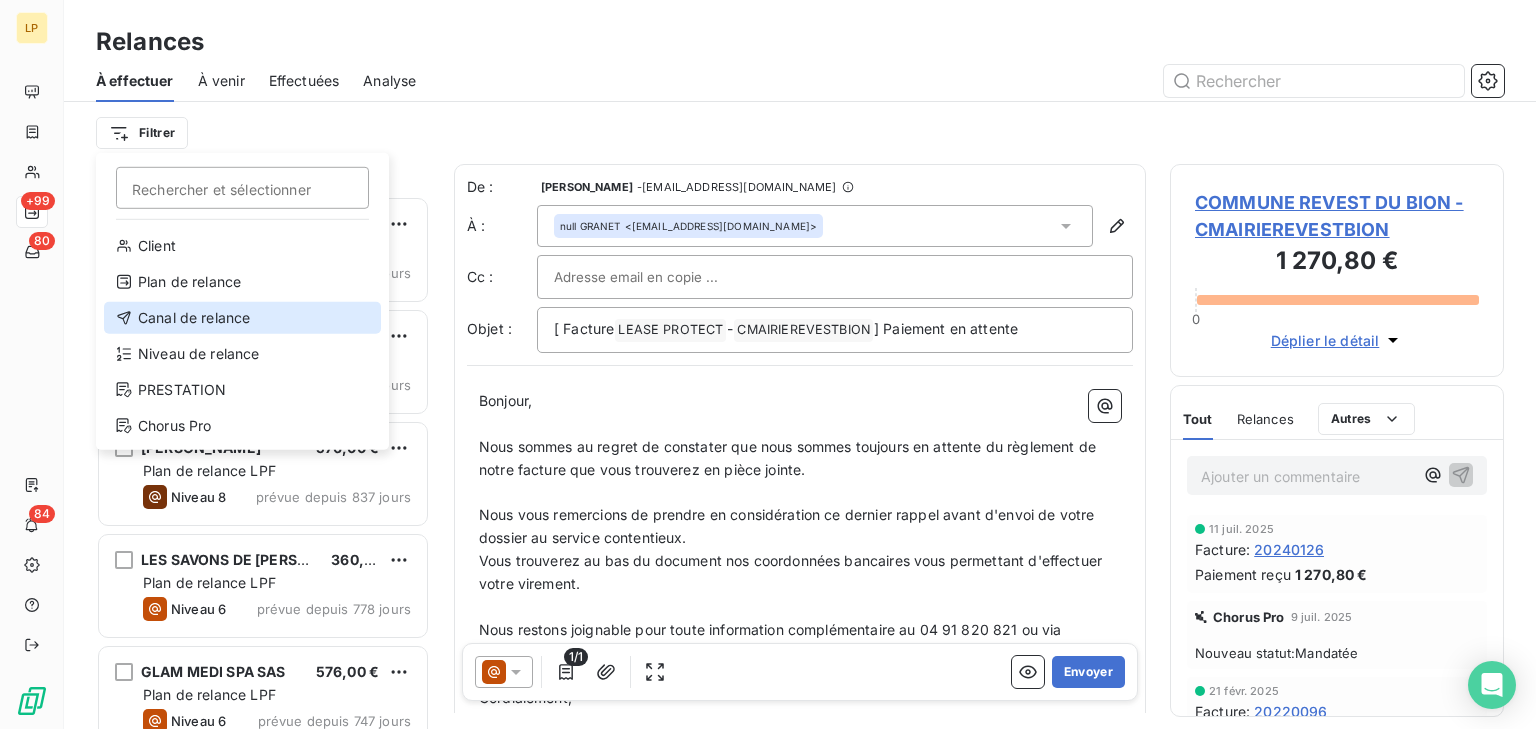 click on "Canal de relance" at bounding box center [242, 318] 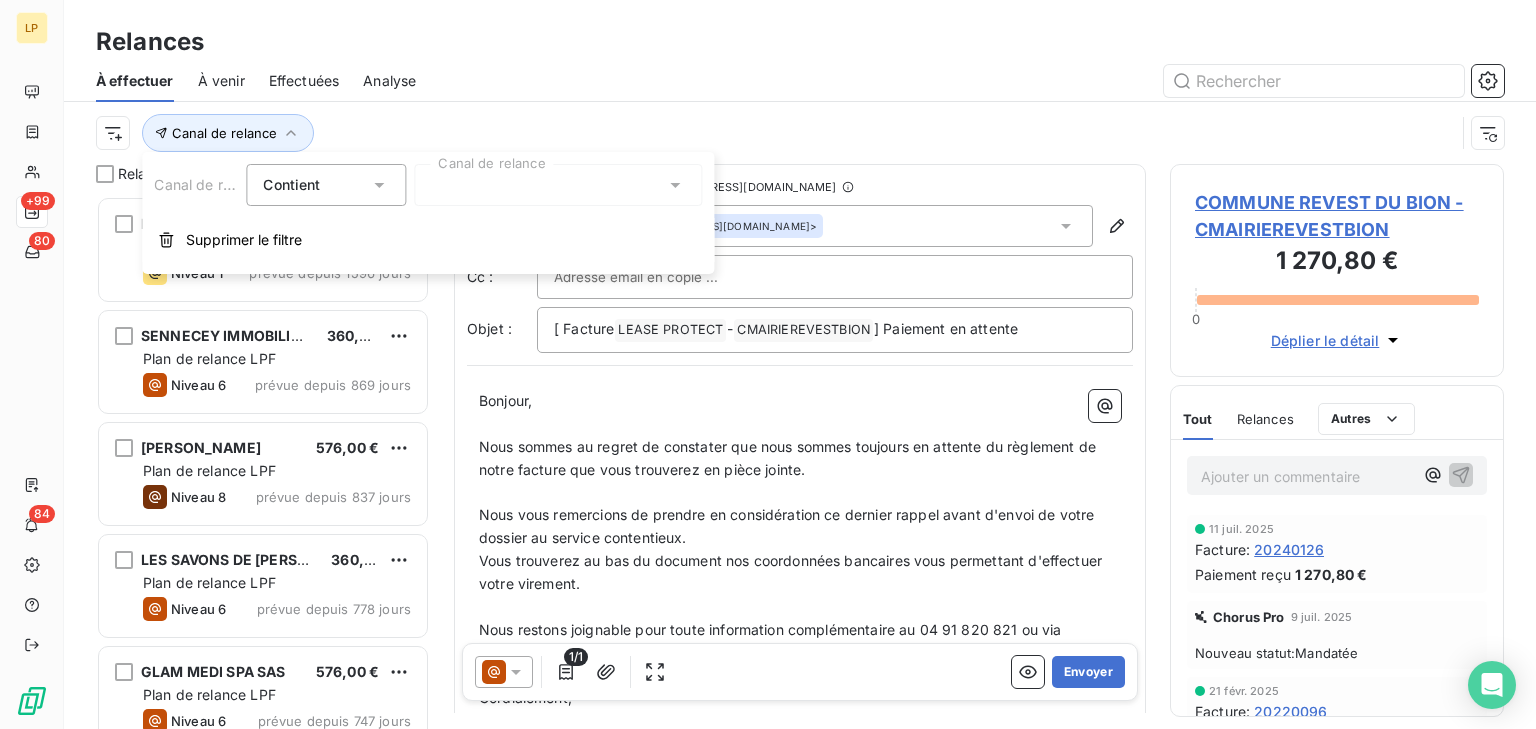 click at bounding box center [558, 185] 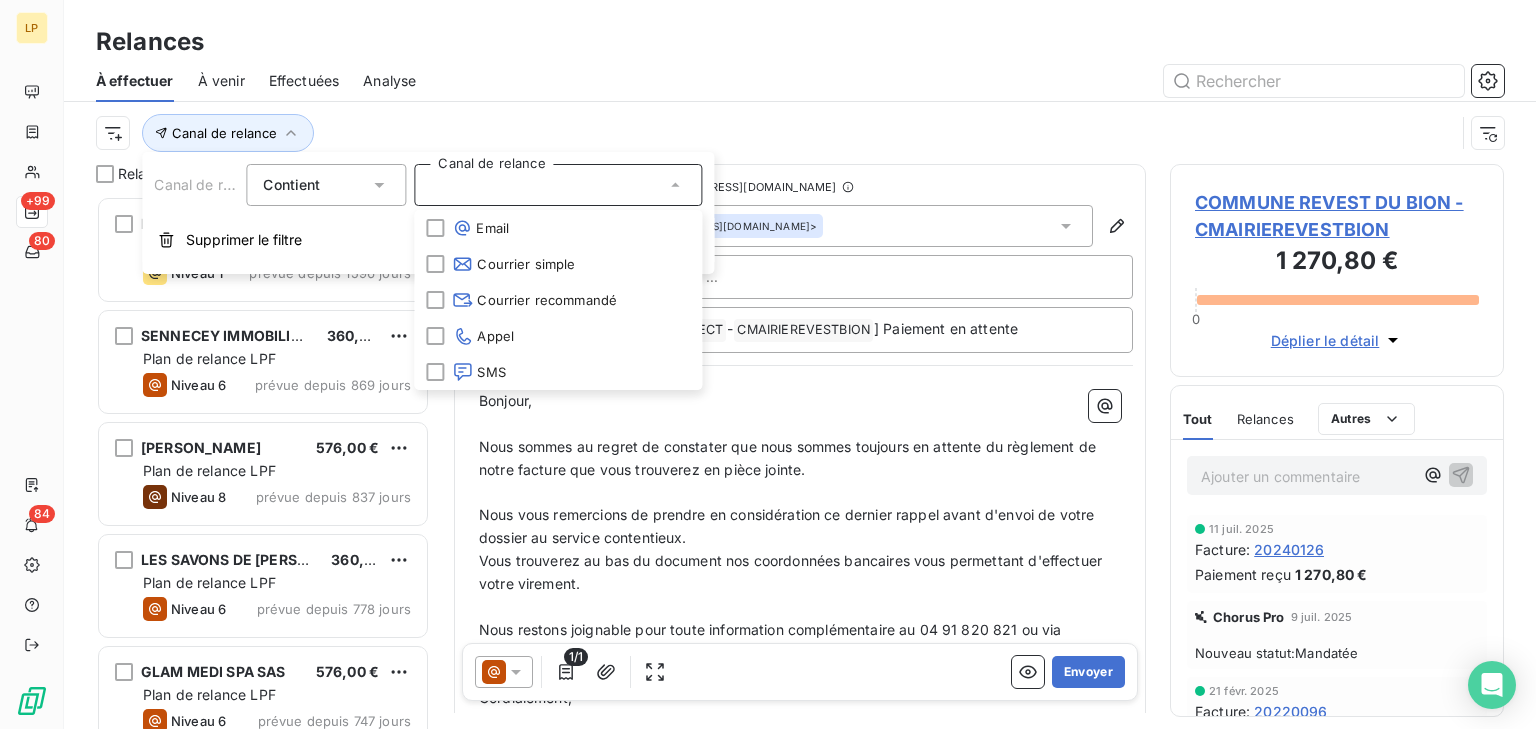 click on "Contient" at bounding box center [316, 185] 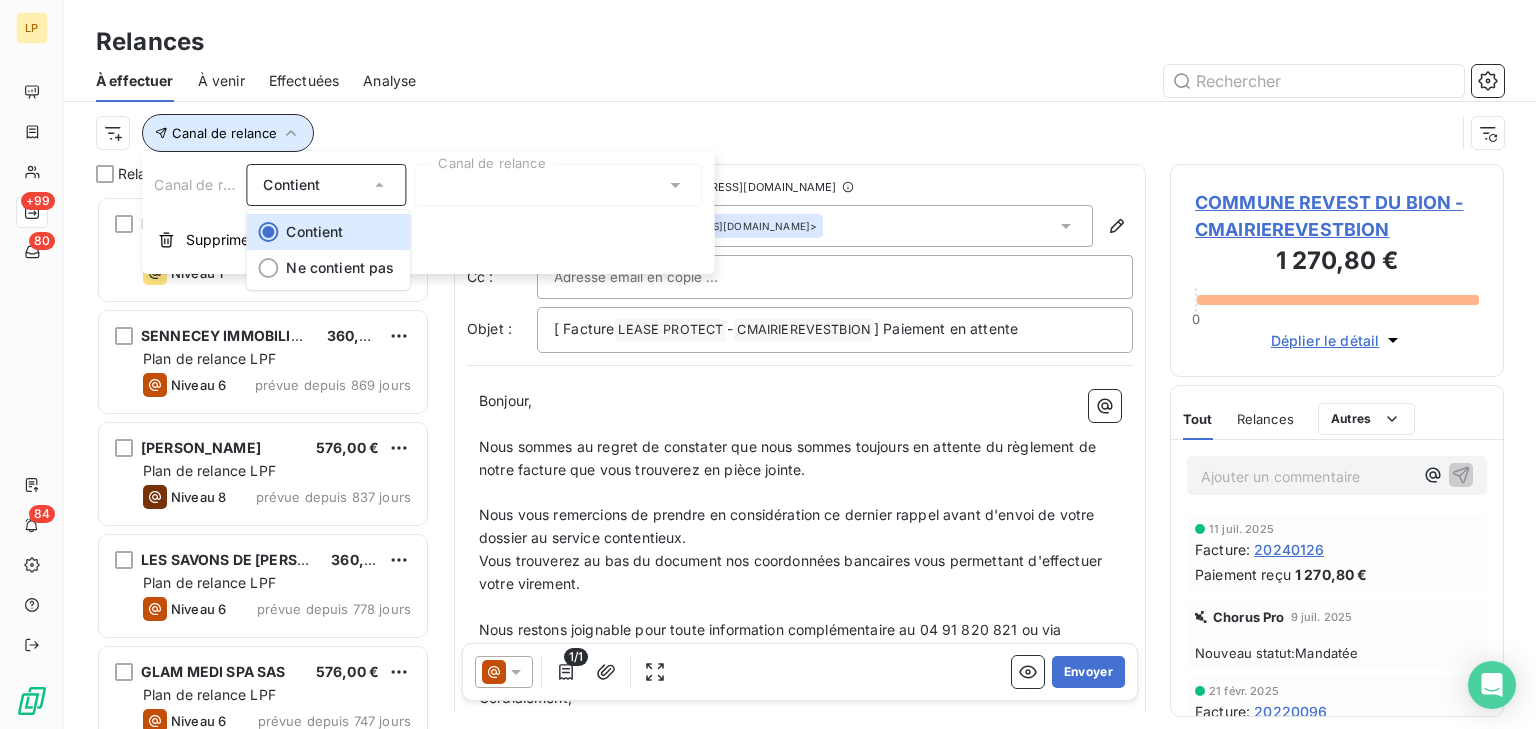 click on "Canal de relance" at bounding box center [228, 133] 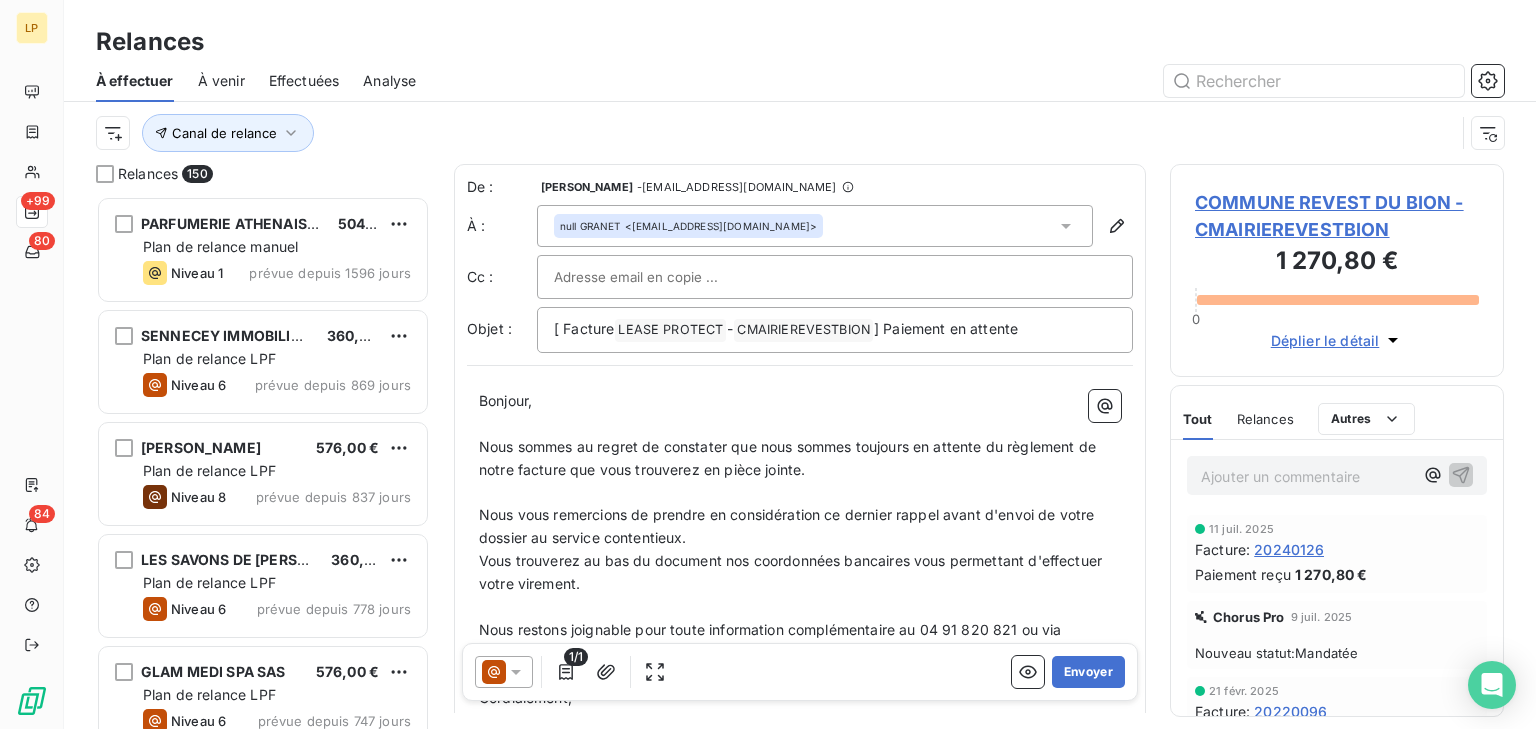 click on "Canal de relance" at bounding box center (775, 133) 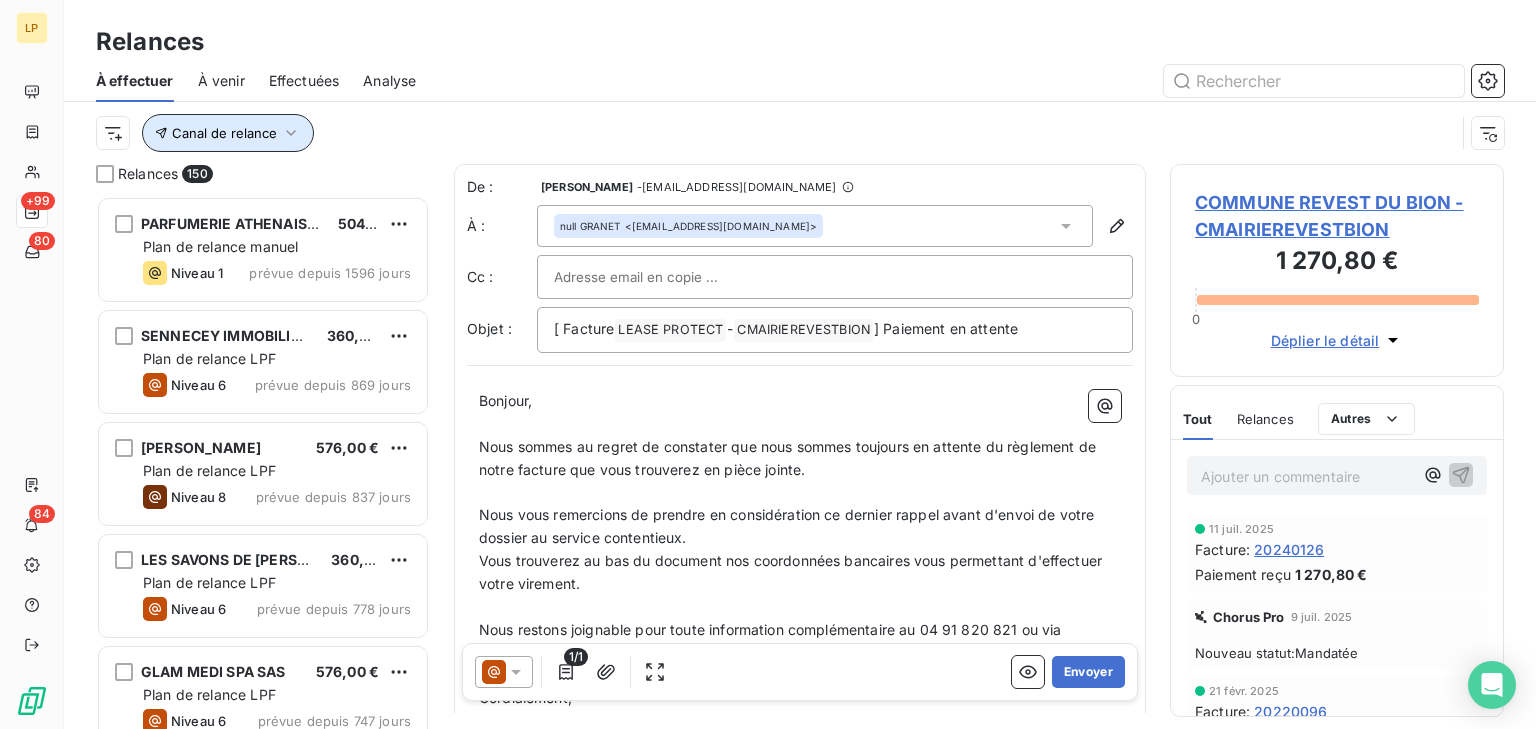 click on "Canal de relance" at bounding box center (224, 133) 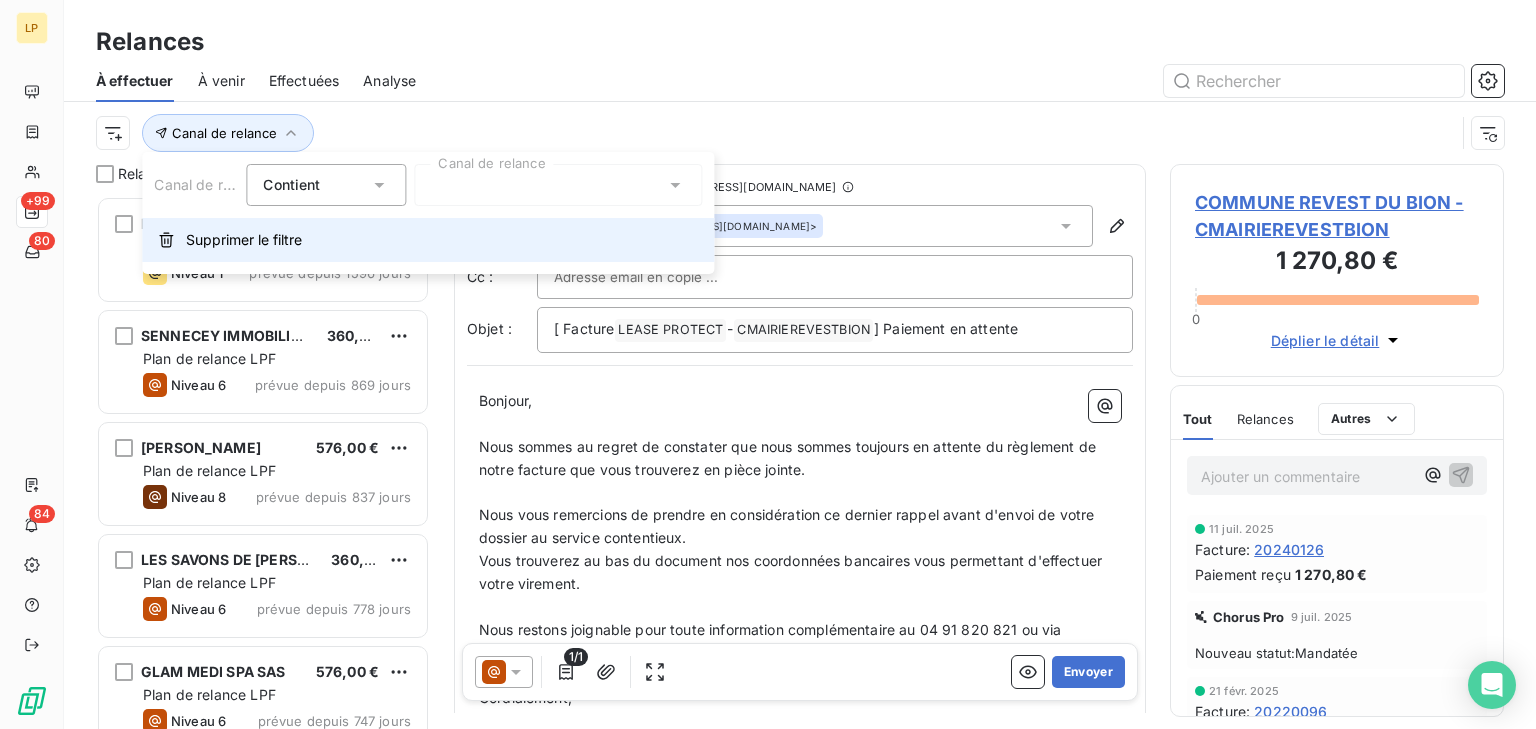 click on "Supprimer le filtre" at bounding box center (244, 240) 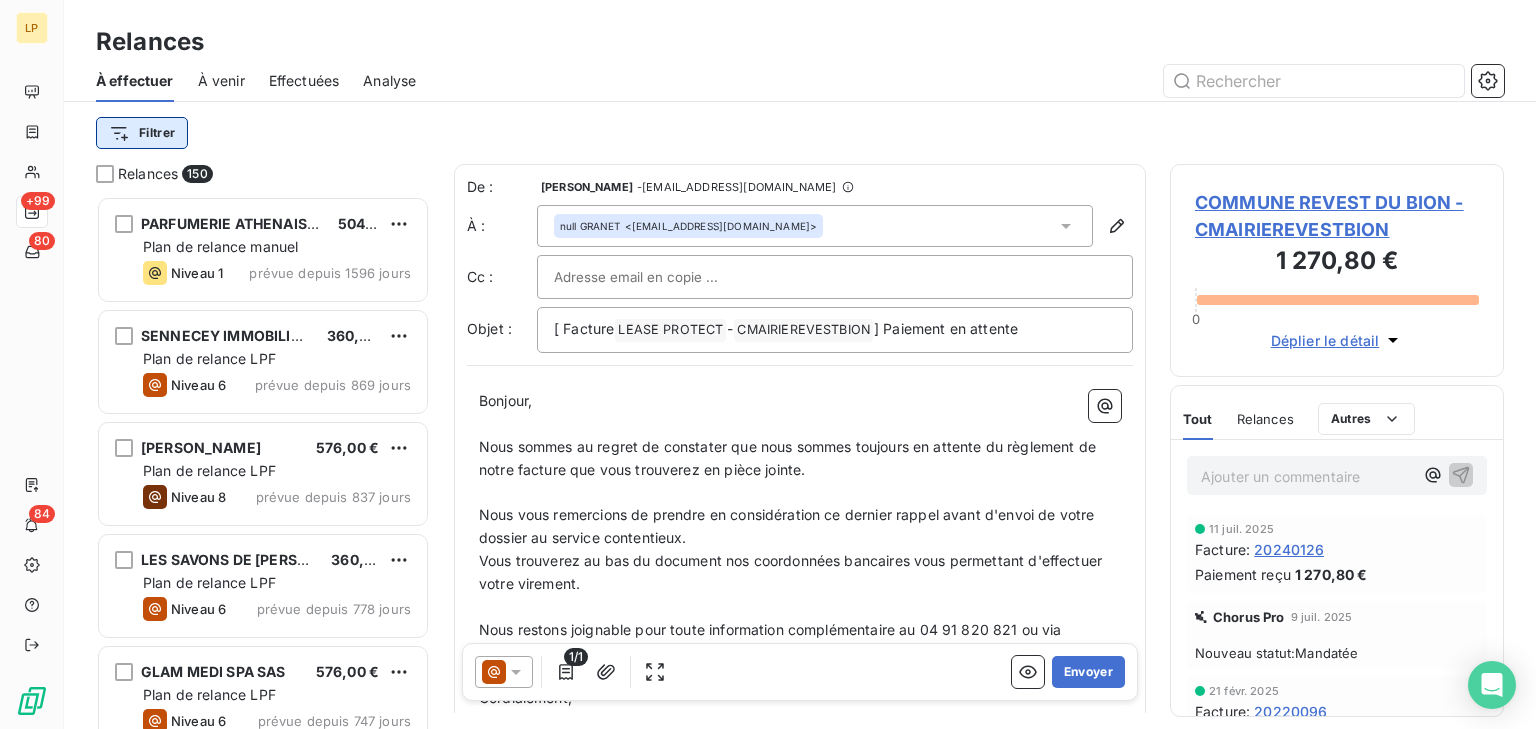 click on "LP +99 80 84 Relances À effectuer À venir Effectuées Analyse Filtrer Relances 150 PARFUMERIE ATHENAIS SAS -APRIL M04 504,00 € Plan de relance [PERSON_NAME] 1 prévue depuis 1596 jours SENNECEY IMMOBILIER SARL 360,00 € Plan de relance LPF Niveau 6 prévue depuis 869 jours [PERSON_NAME] 576,00 € Plan de relance LPF Niveau 8 prévue depuis 837 jours LES SAVONS DE CELINE SAS 360,00 € Plan de relance LPF Niveau 6 prévue depuis 778 jours GLAM MEDI SPA SAS 576,00 € Plan de relance LPF Niveau 6 prévue depuis 747 jours SEVER SARL - BOULANGERIE PAUL-RONDE 576,00 € Plan de relance LPF Niveau 8 prévue depuis 733 jours ROYAL NAVY SARL 588,00 € Plan de relance [PERSON_NAME] 1 prévue depuis 685 jours [PERSON_NAME] 445,50 € Plan de relance LPF Niveau 8 prévue depuis 623 jours CARROSSERIE LISON C DESIGN AUTO(NPU 446,00 € Plan de relance LPF Niveau 8 prévue depuis 593 jours VB STUDIO LIFESTYLE SASU-KIKI STUDI 552,00 € Plan de relance LPF Niveau 6 De :" at bounding box center (768, 364) 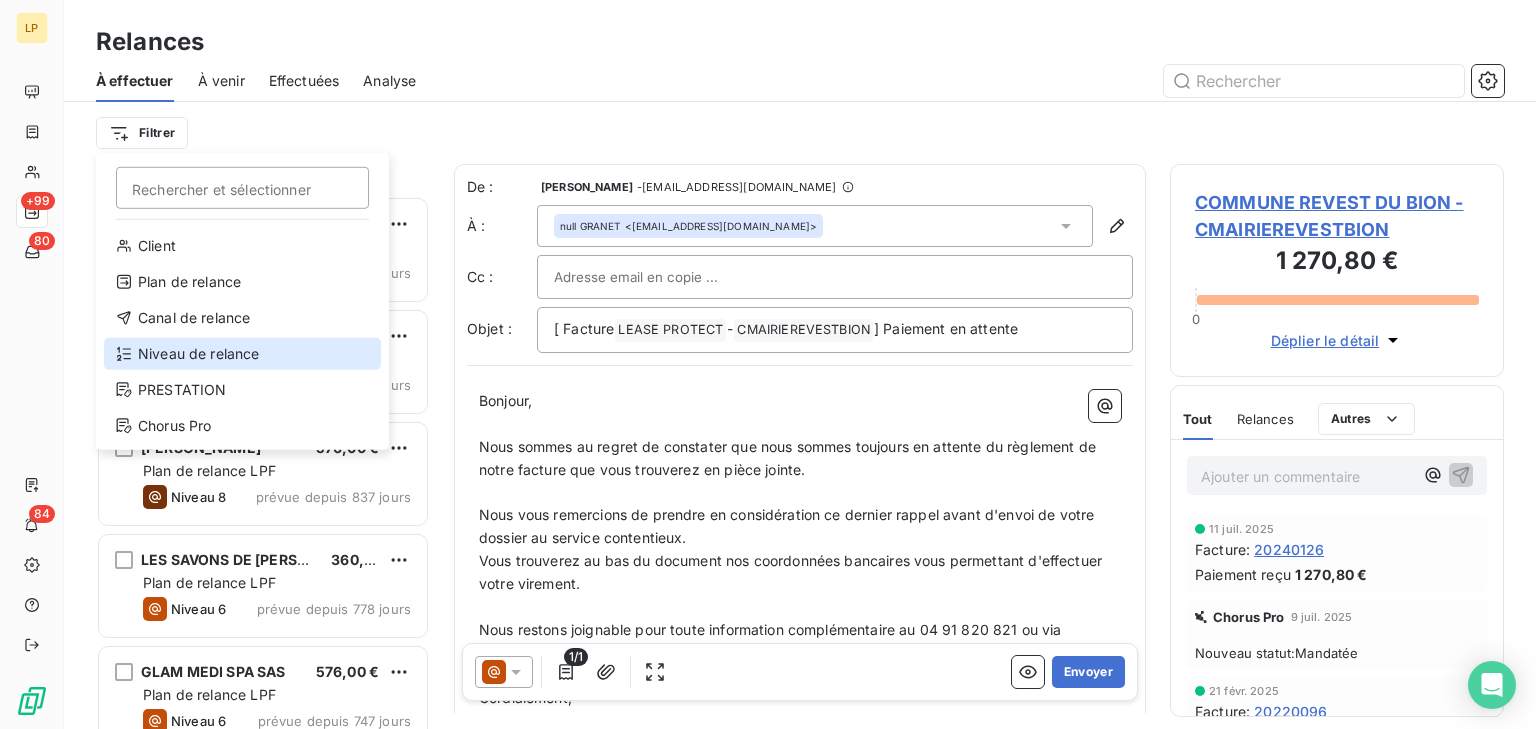 click on "Niveau de relance" at bounding box center [242, 354] 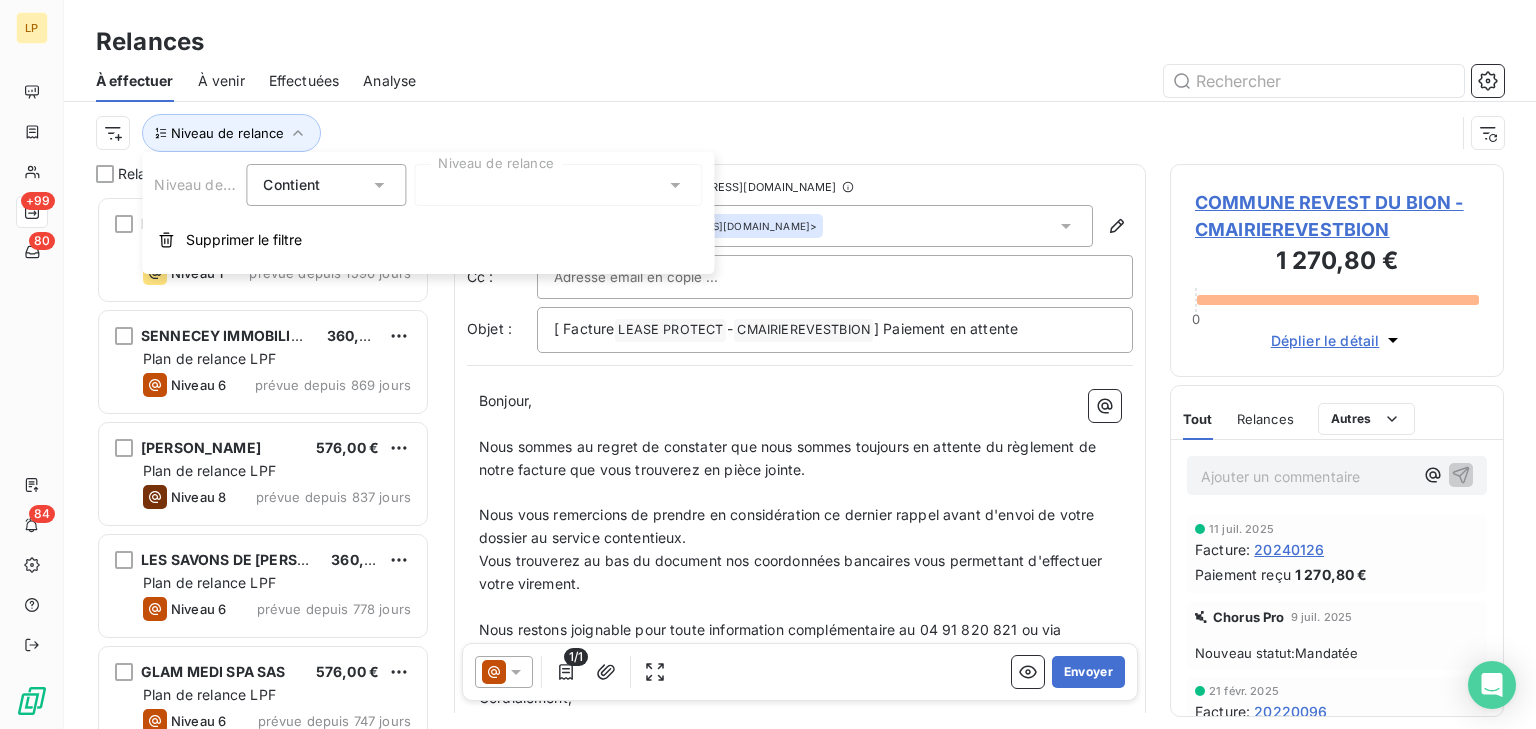 click on "Niveau de relance Contient is Niveau de relance Supprimer le filtre" at bounding box center (428, 213) 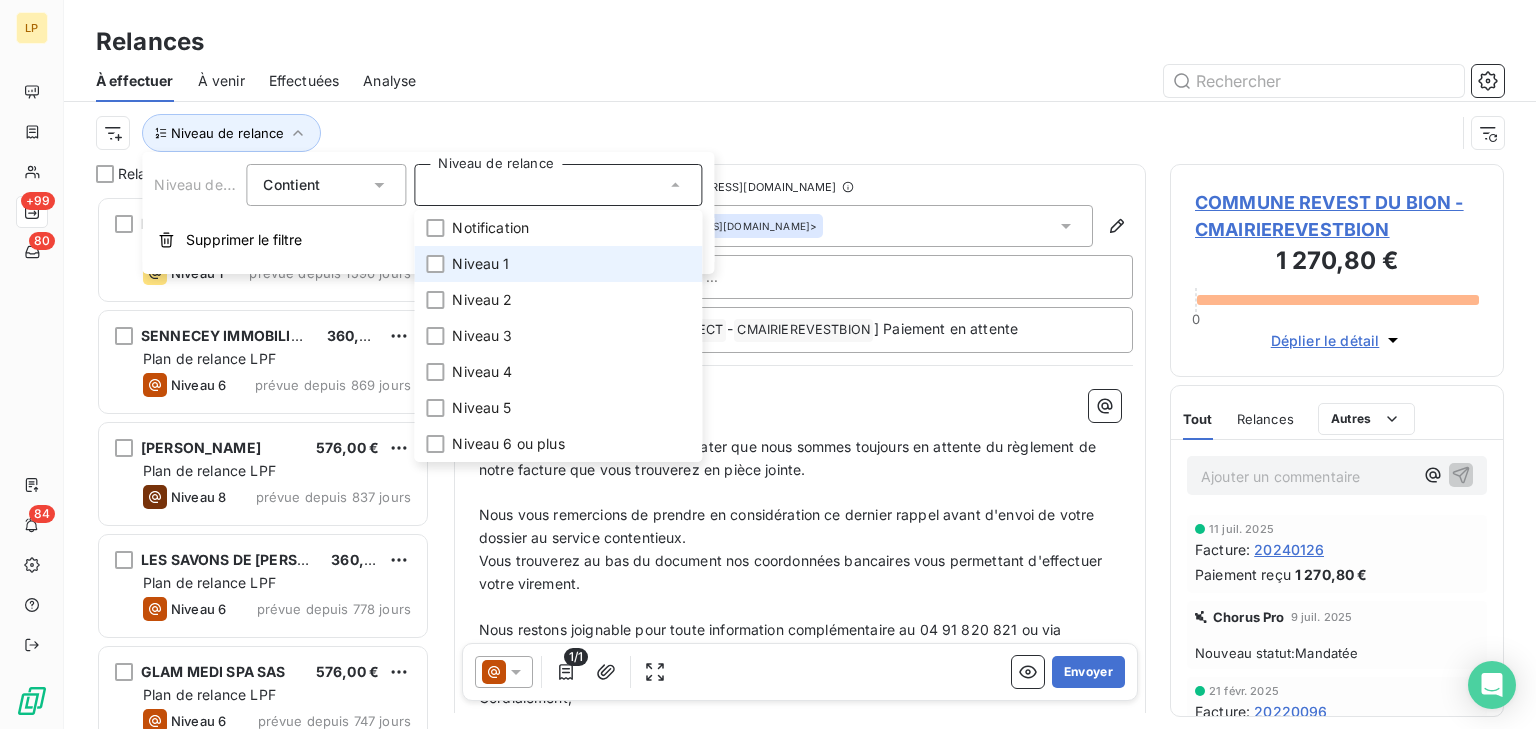 drag, startPoint x: 435, startPoint y: 266, endPoint x: 437, endPoint y: 280, distance: 14.142136 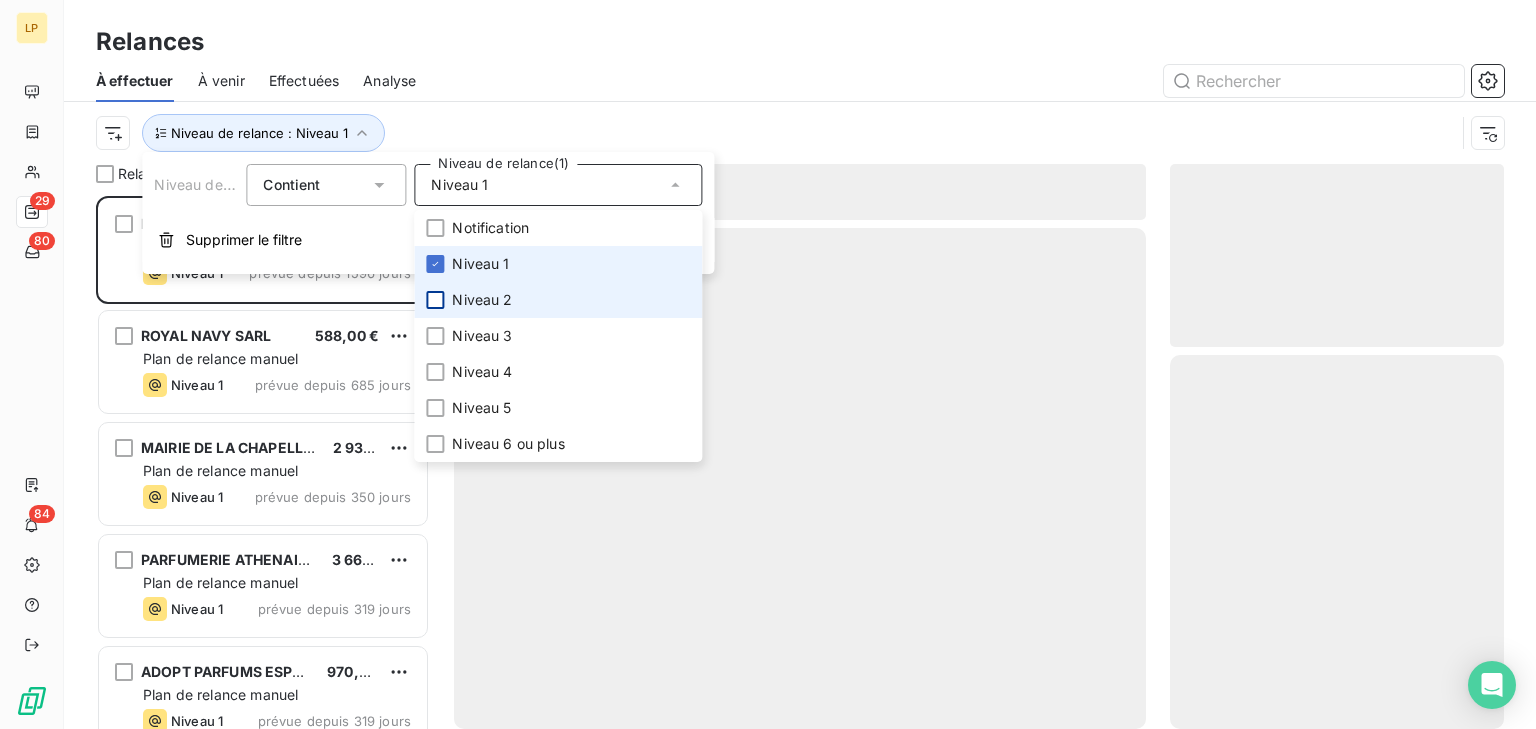 click at bounding box center (435, 300) 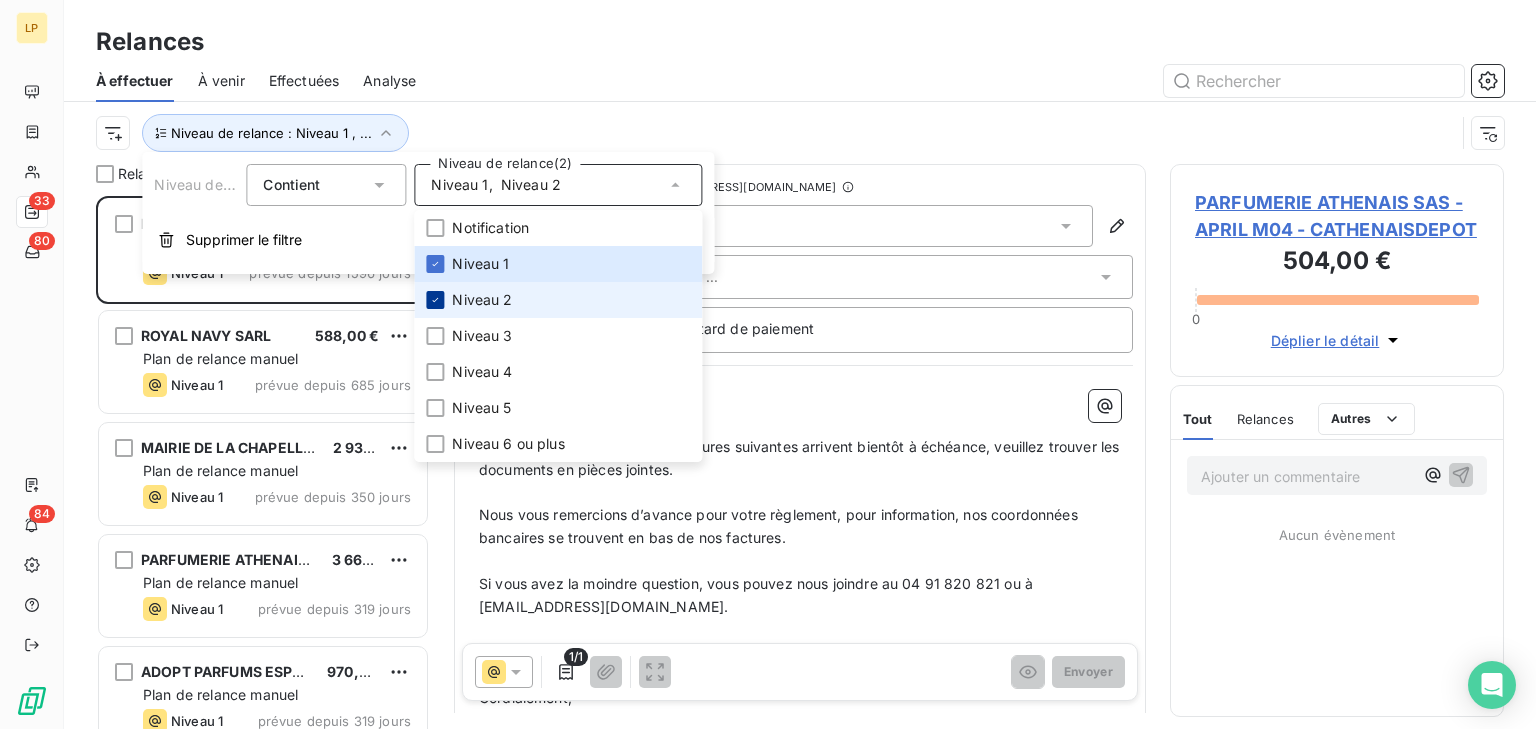 scroll, scrollTop: 15, scrollLeft: 14, axis: both 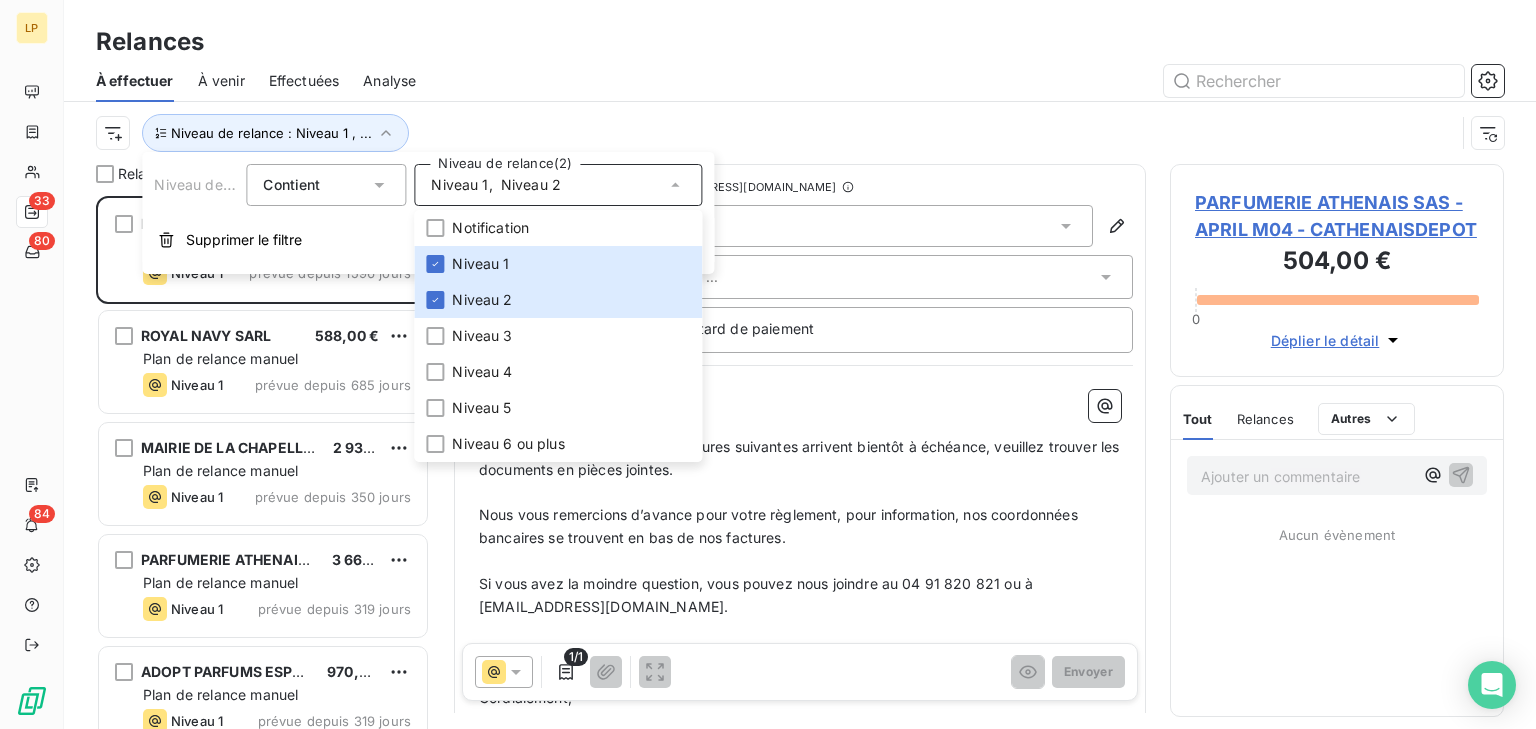 click on "Niveau de relance  : Niveau 1 , ..." at bounding box center (800, 133) 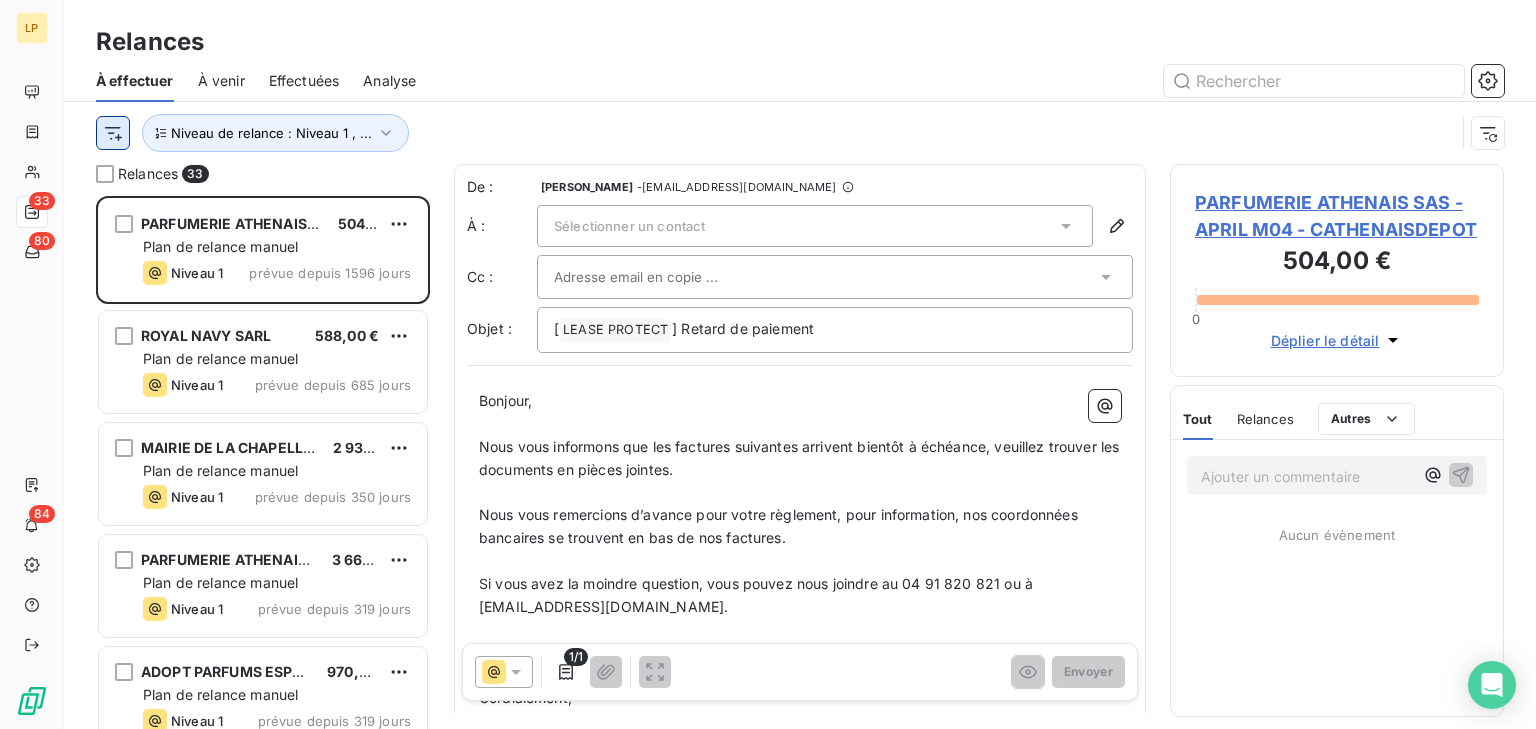 click on "LP 33 80 84 Relances À effectuer À venir Effectuées Analyse Niveau de relance  : Niveau 1 , ... Relances 33 PARFUMERIE ATHENAIS SAS -APRIL M04 504,00 € Plan de relance [PERSON_NAME] 1 prévue depuis 1596 jours ROYAL NAVY SARL 588,00 € Plan de relance [PERSON_NAME] 1 prévue depuis 685 jours MAIRIE DE LA CHAPELLE D'ARMENTIERES 2 935,24 € Plan de relance [PERSON_NAME] 1 prévue depuis 350 jours PARFUMERIE ATHENAIS SAS - APRIL PAR 3 660,00 € Plan de relance [PERSON_NAME] 1 prévue depuis 319 jours ADOPT PARFUMS [GEOGRAPHIC_DATA], SL 970,00 € Plan de relance [PERSON_NAME] 1 prévue depuis 319 jours SUB ORANGE SARL 97,20 € Plan de relance manuel Niveau 1 prévue depuis 243 jours ADOPT PARFUMS CANADA INC. 10,00 € Plan de relance [PERSON_NAME] 1 prévue depuis 197 jours BOULANGERIE [PERSON_NAME] EN BAR 3 000,00 € Plan de relance [PERSON_NAME] 1 prévue depuis 170 jours FGS - FINALEASE GROUP SECURITY 455,52 € Plan de relance [PERSON_NAME] 1 prévue depuis 166 jours Niveau 1" at bounding box center (768, 364) 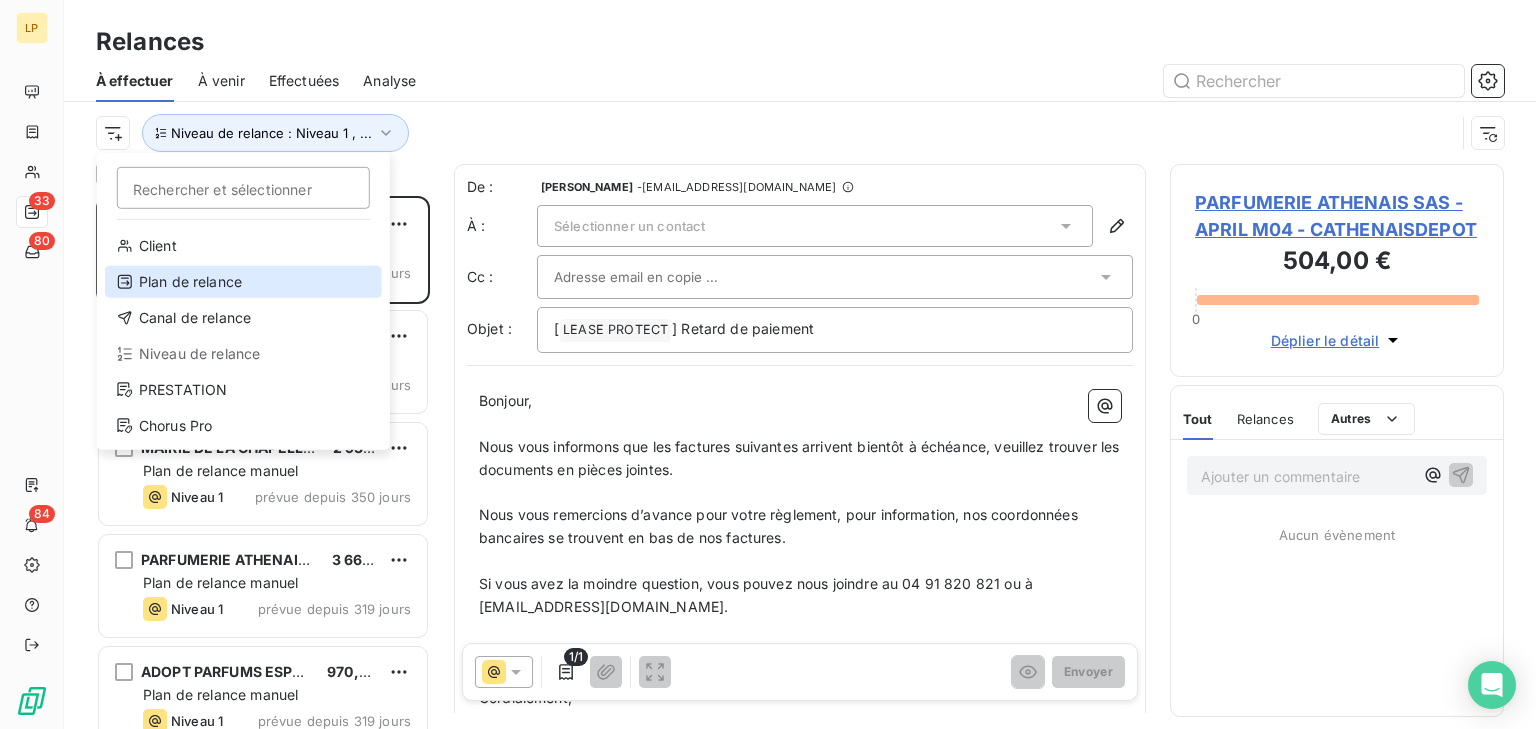 click on "Plan de relance" at bounding box center [243, 282] 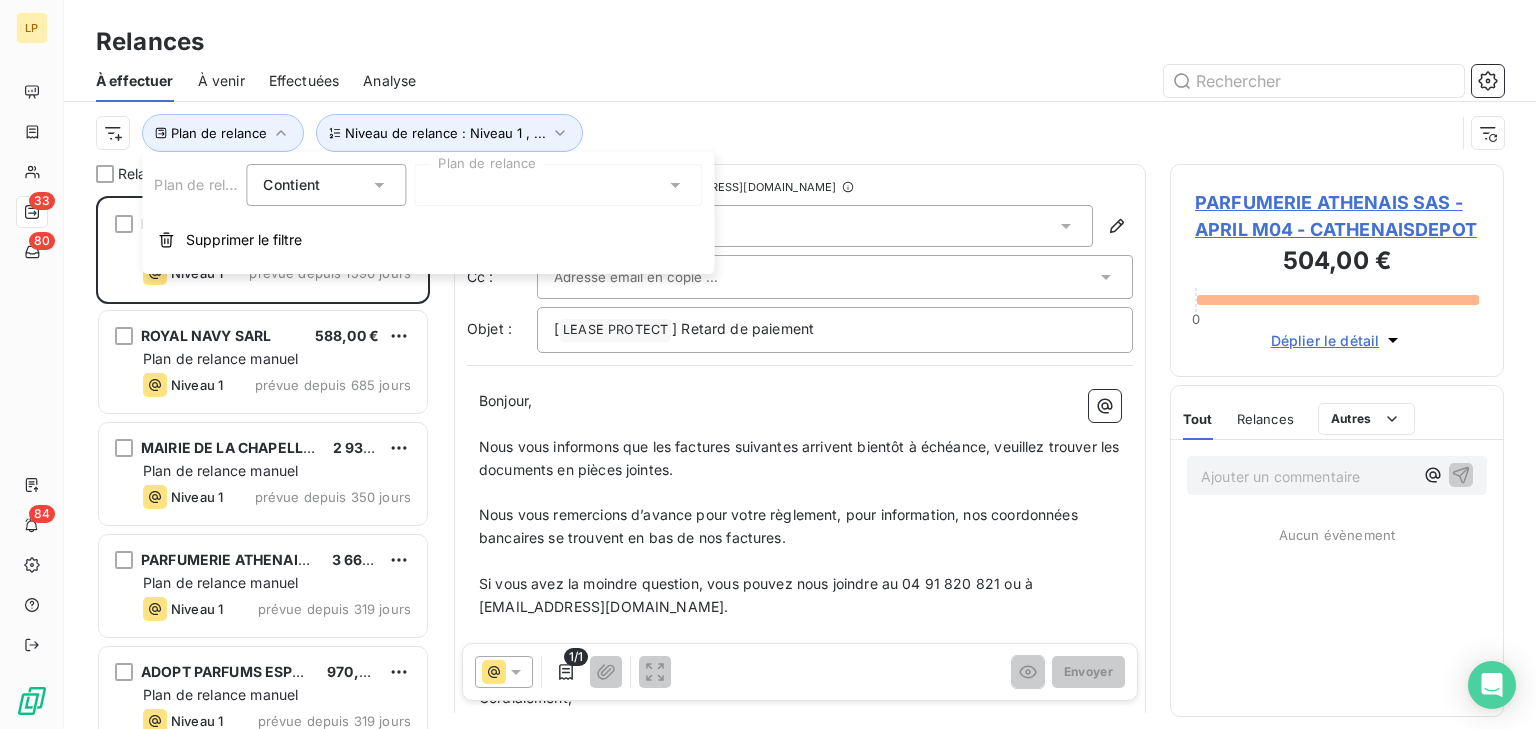 click at bounding box center (558, 185) 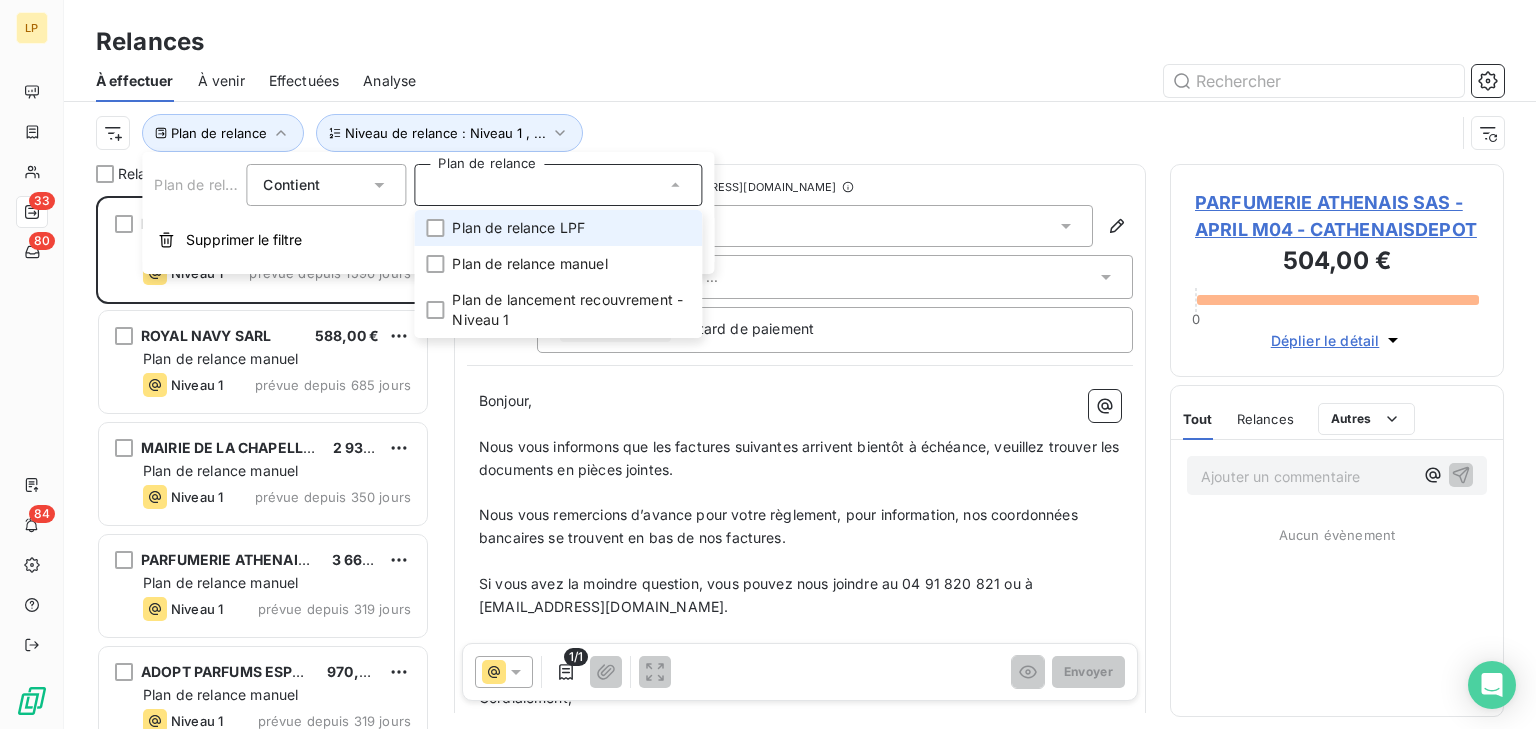 click on "Plan de relance LPF" at bounding box center [518, 228] 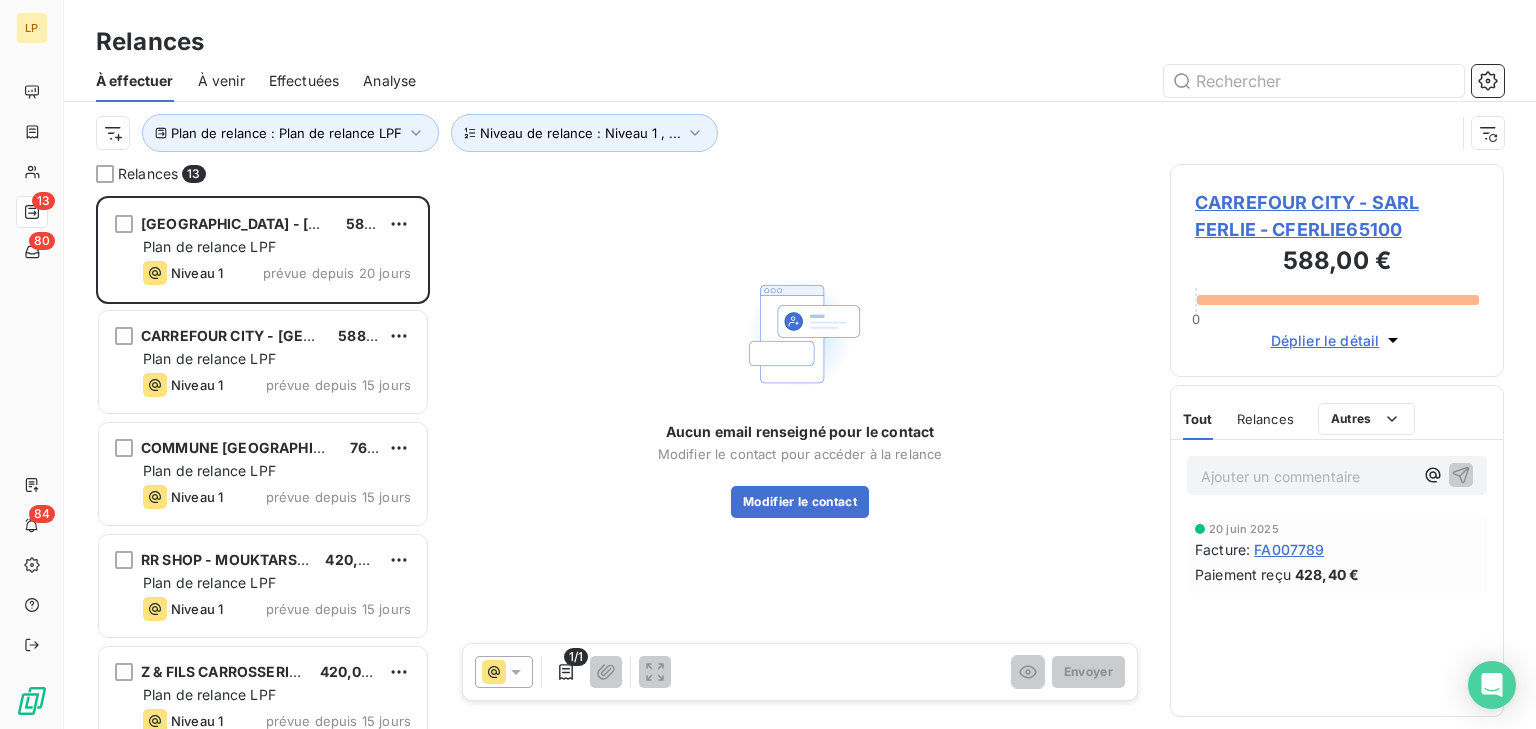 click on "Aucun email renseigné pour le contact Modifier le contact pour accéder à la relance Modifier le contact" at bounding box center (800, 393) 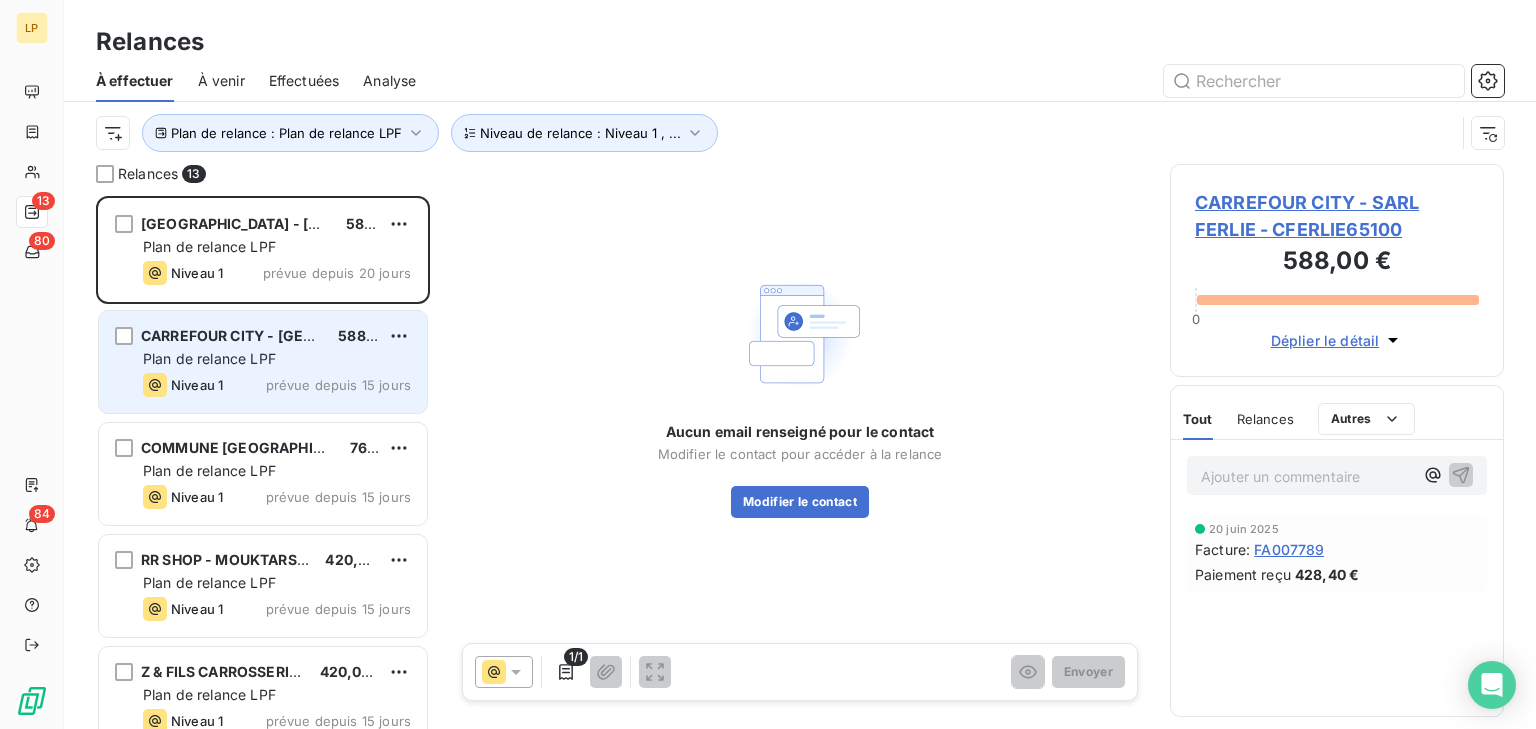 click on "prévue depuis 15 jours" at bounding box center (338, 385) 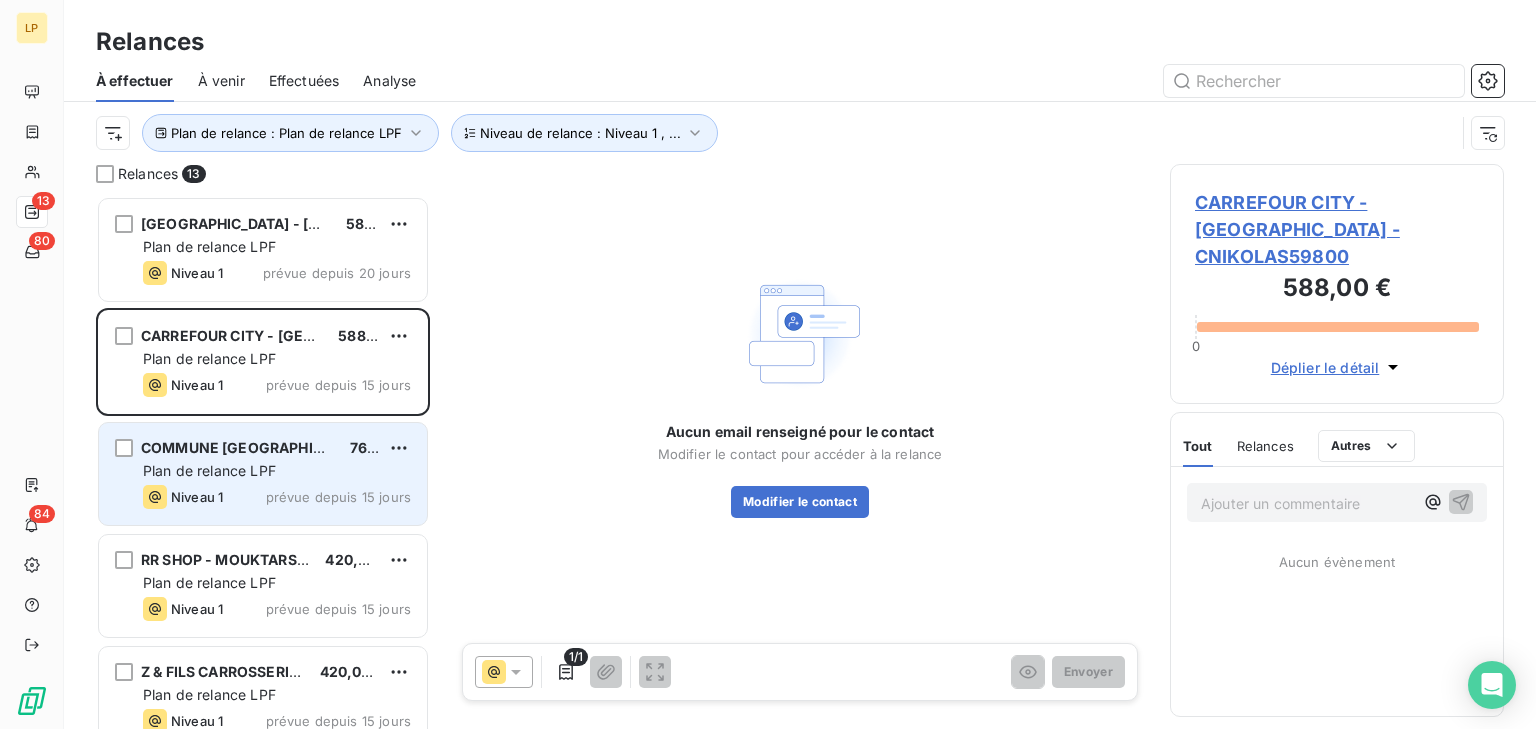 click on "Plan de relance LPF" at bounding box center [209, 470] 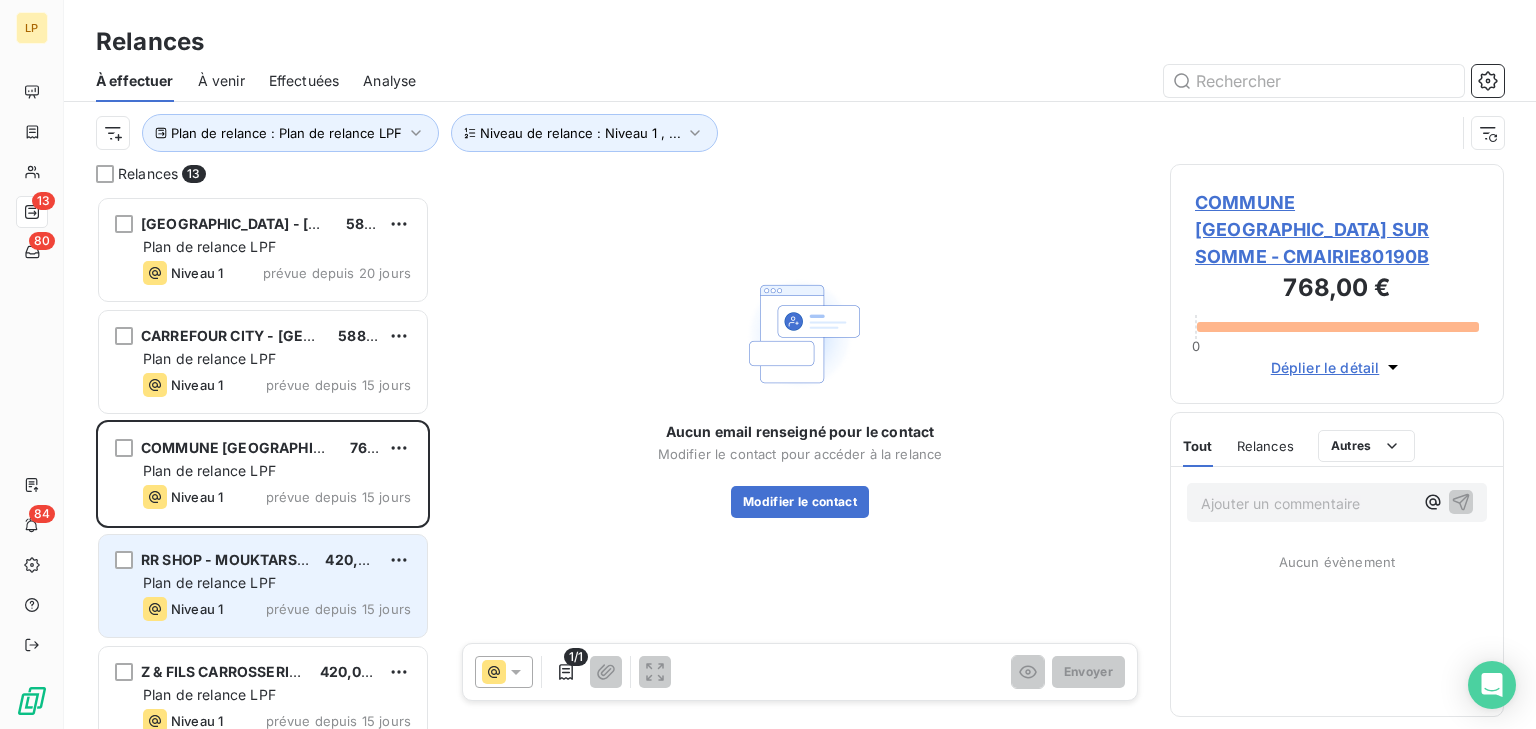 click on "RR SHOP - MOUKTARS KAISE" at bounding box center (242, 559) 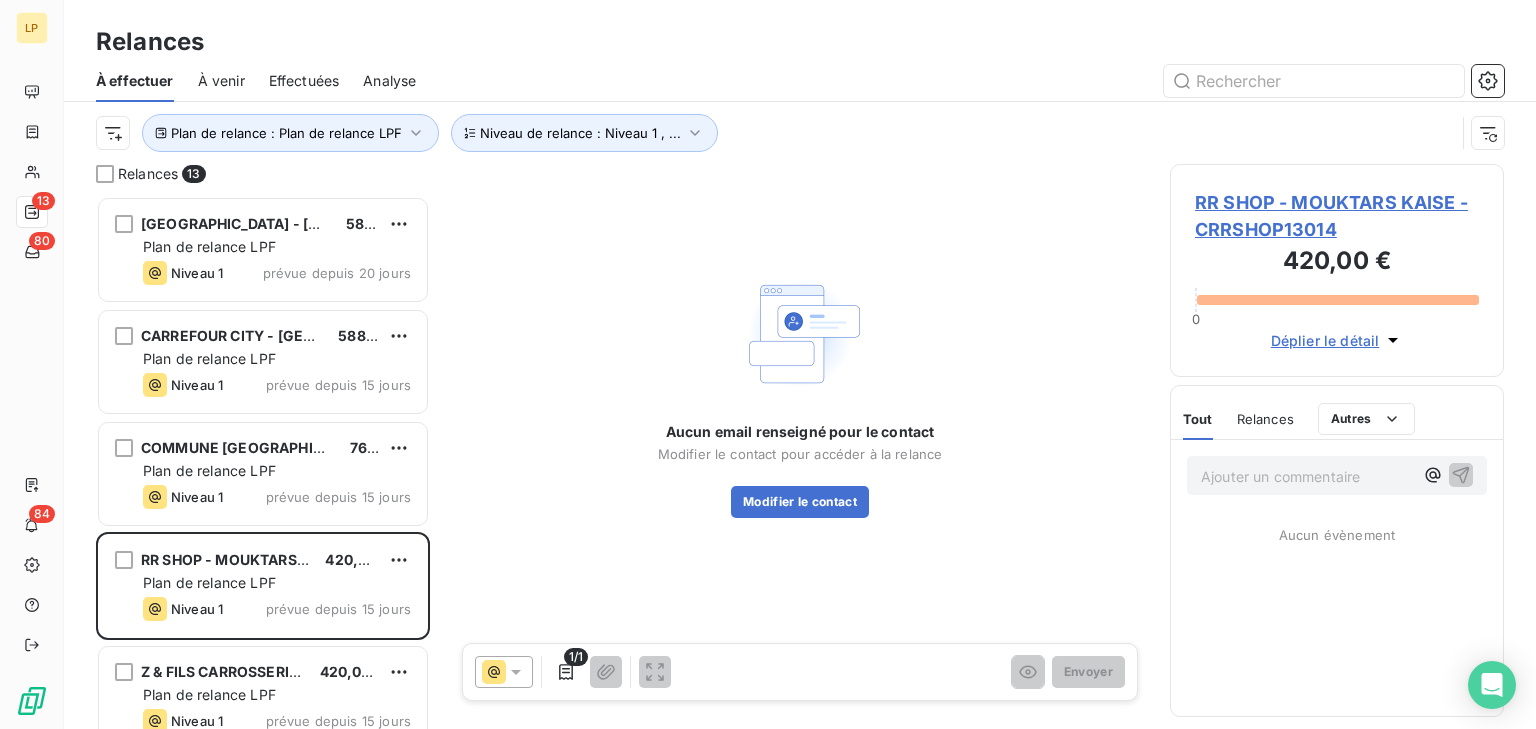 click on "RR SHOP - MOUKTARS KAISE - CRRSHOP13014" at bounding box center (1337, 216) 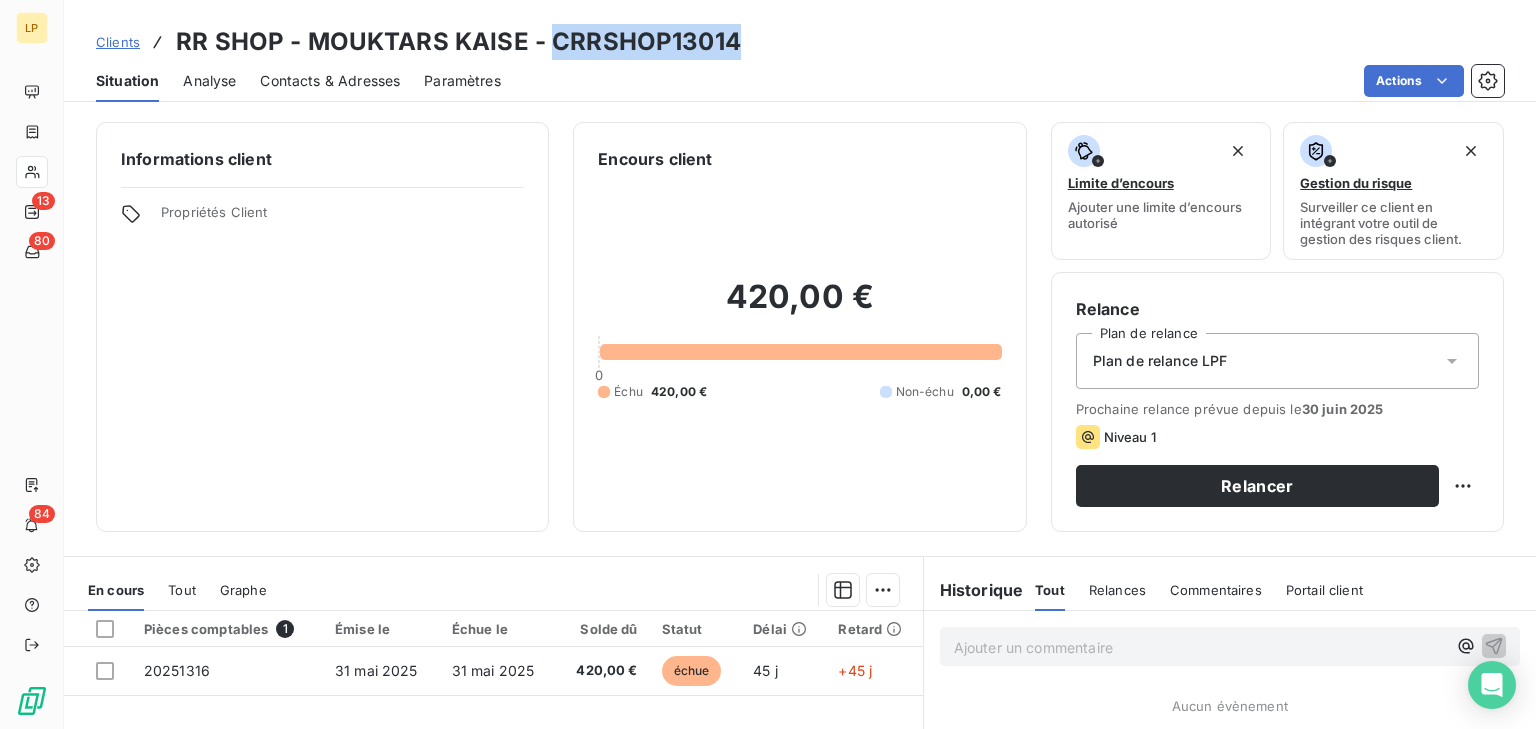 drag, startPoint x: 548, startPoint y: 43, endPoint x: 808, endPoint y: 52, distance: 260.15573 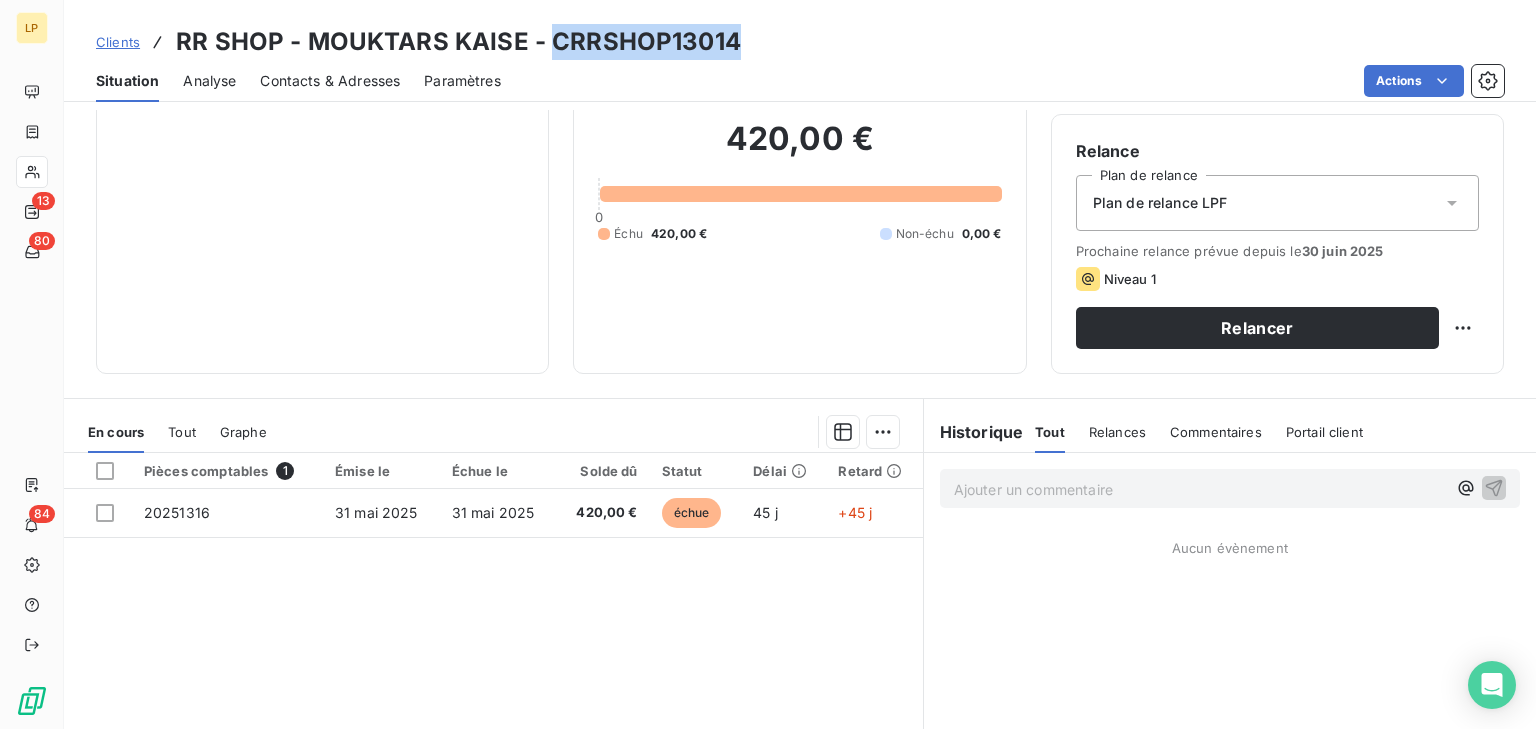 scroll, scrollTop: 160, scrollLeft: 0, axis: vertical 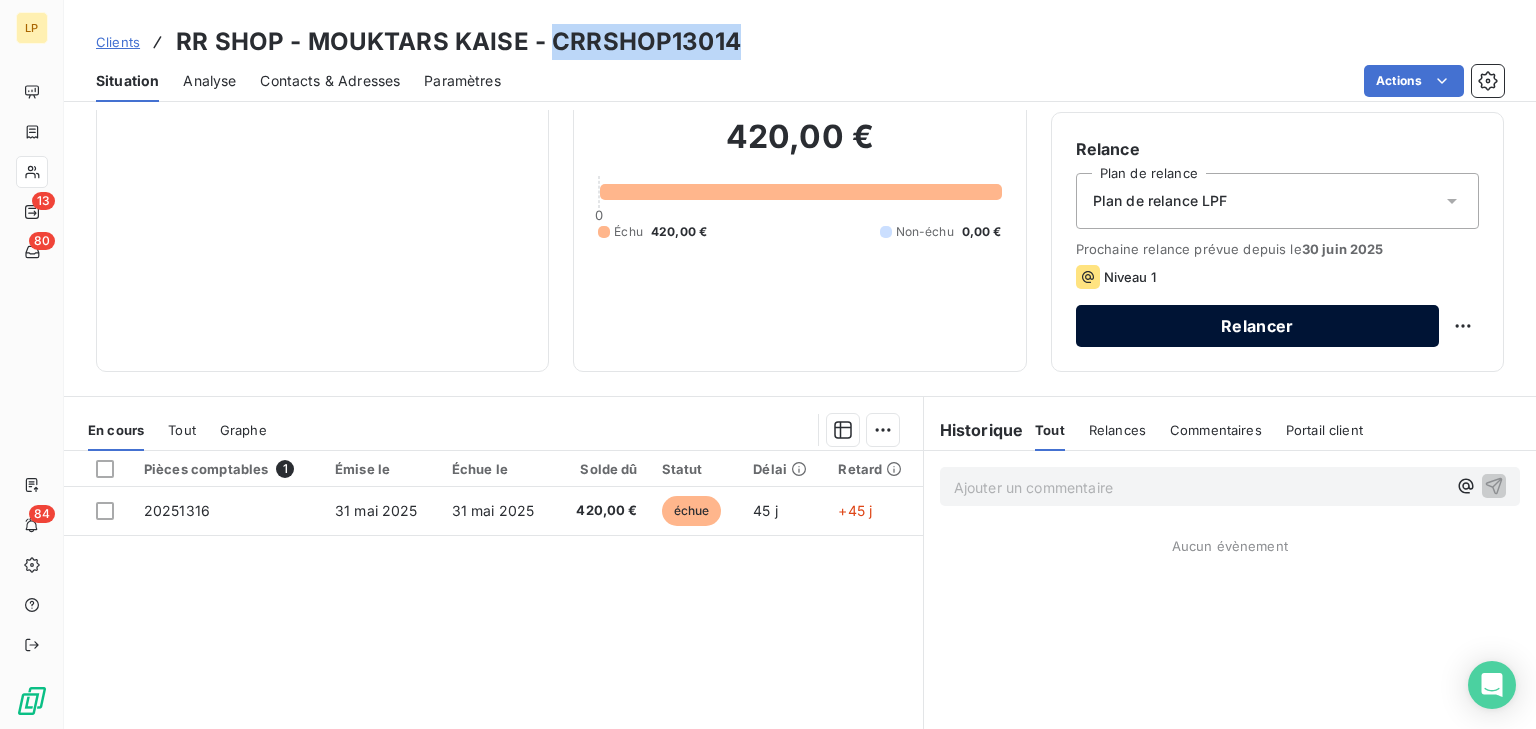 click on "Relancer" at bounding box center (1257, 326) 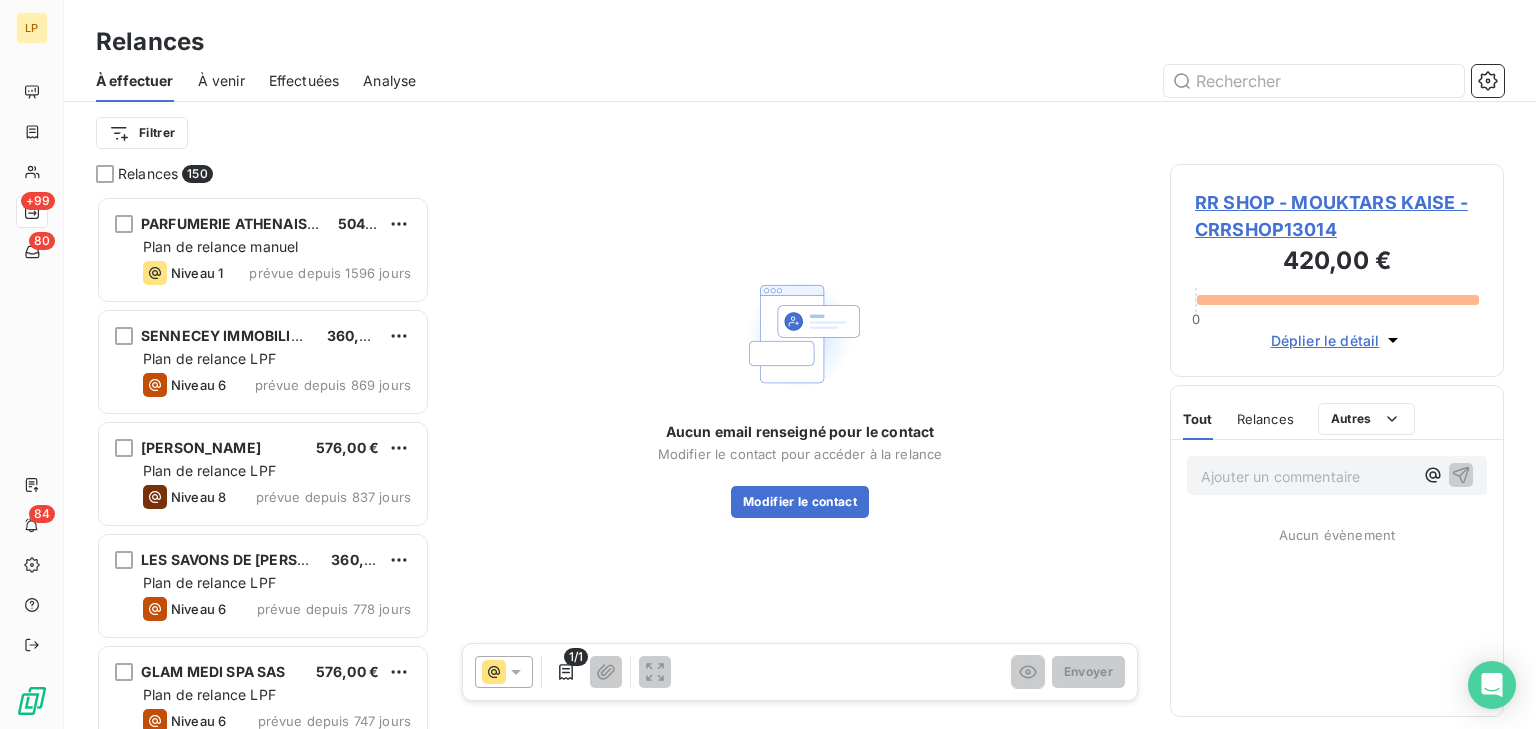 scroll, scrollTop: 15, scrollLeft: 14, axis: both 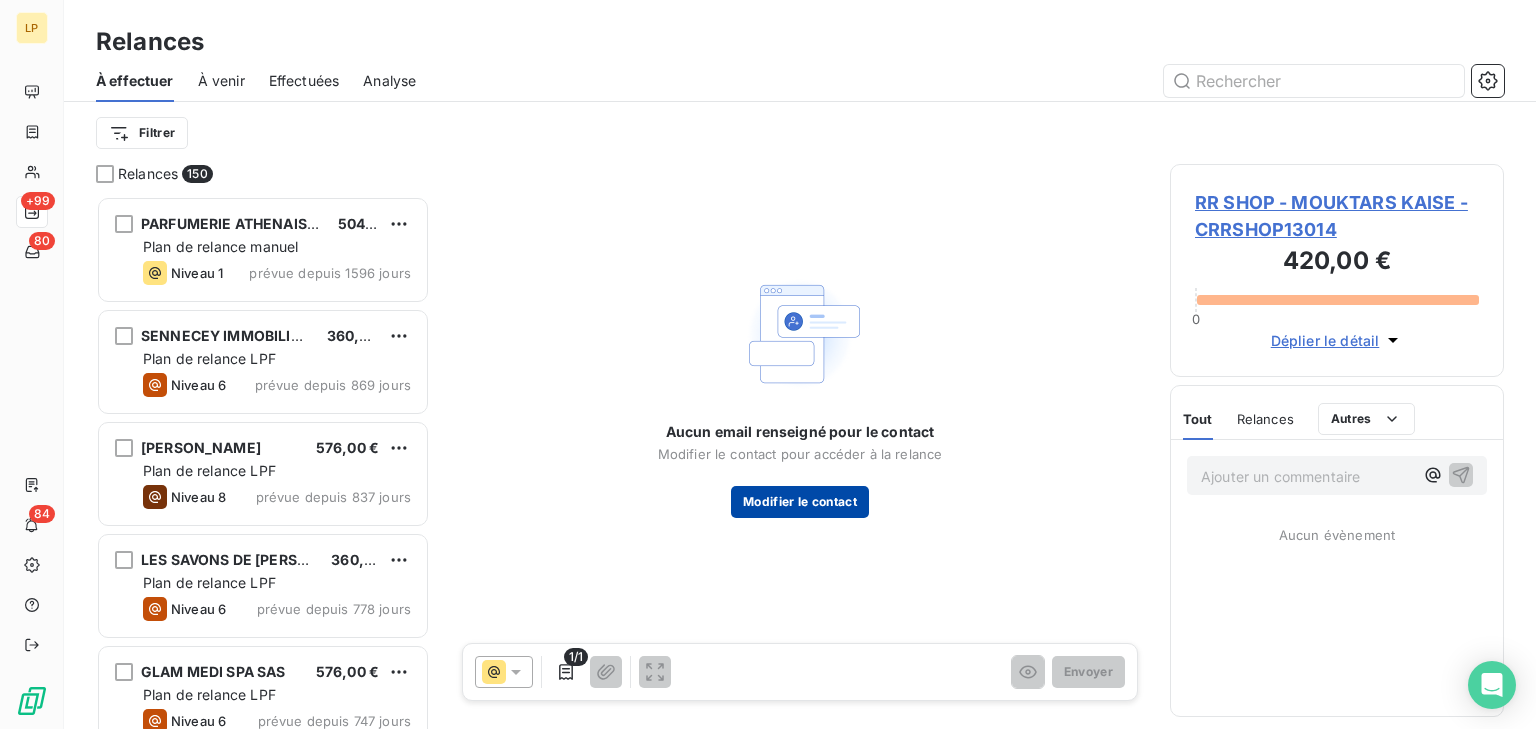 click on "Modifier le contact" at bounding box center (800, 502) 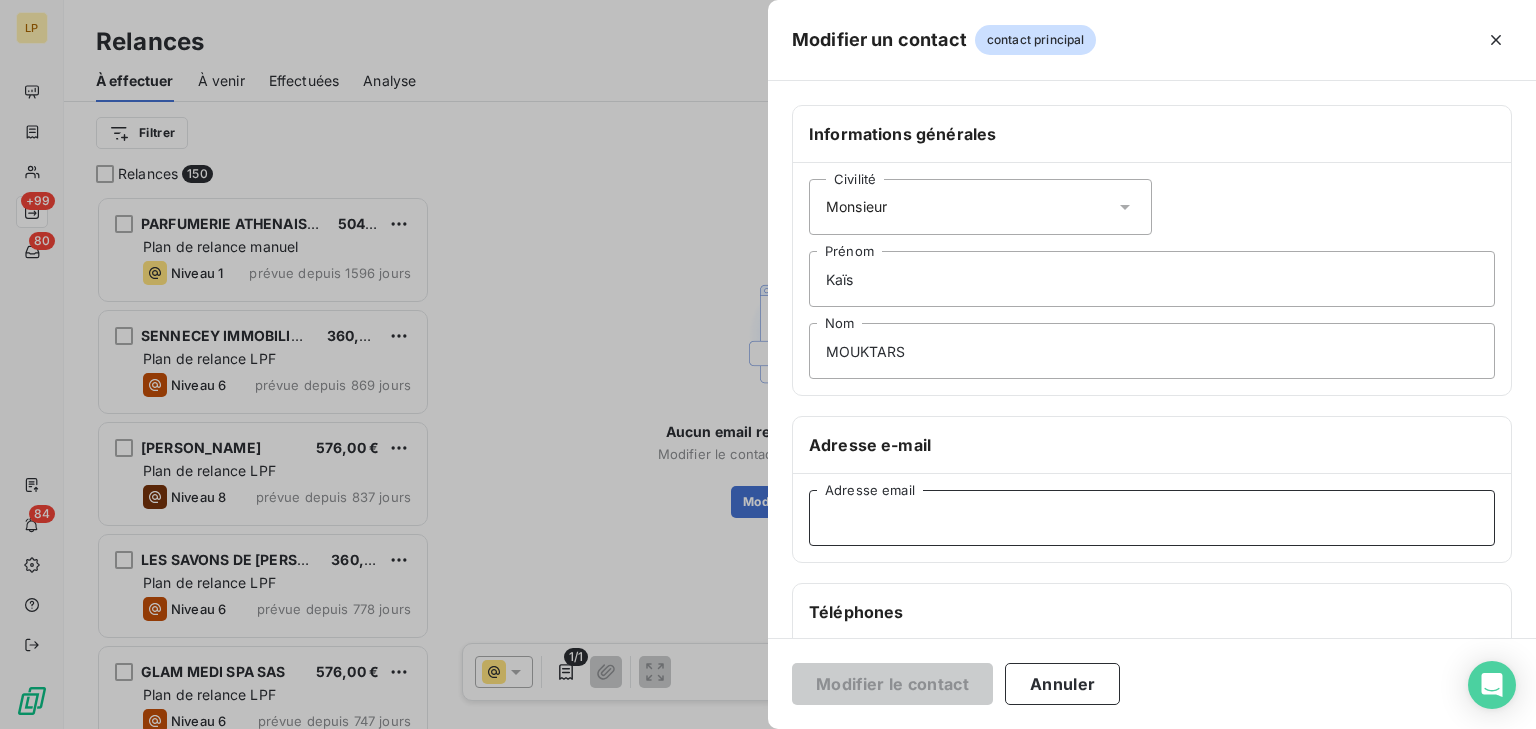 click on "Adresse email" at bounding box center (1152, 518) 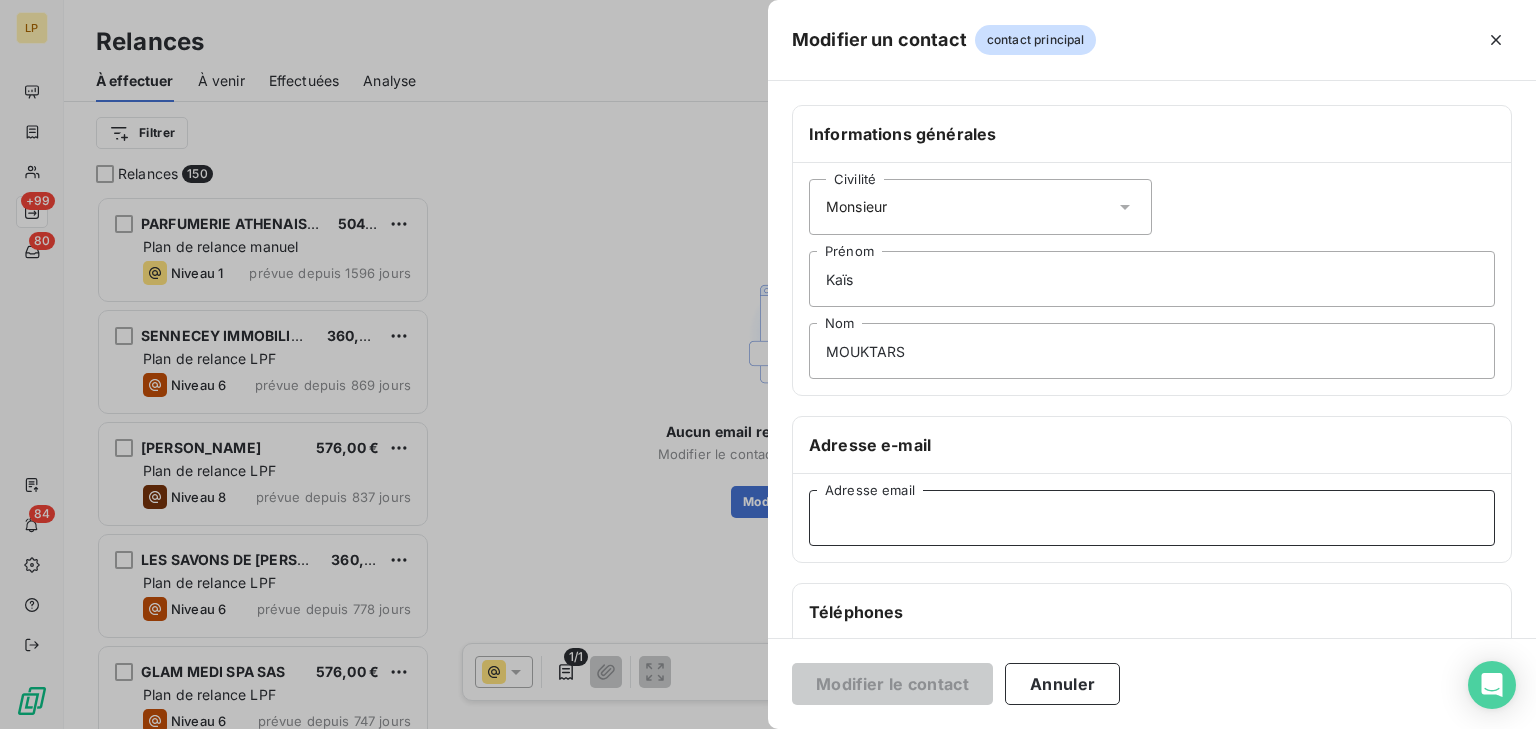 paste on "[EMAIL_ADDRESS][DOMAIN_NAME]" 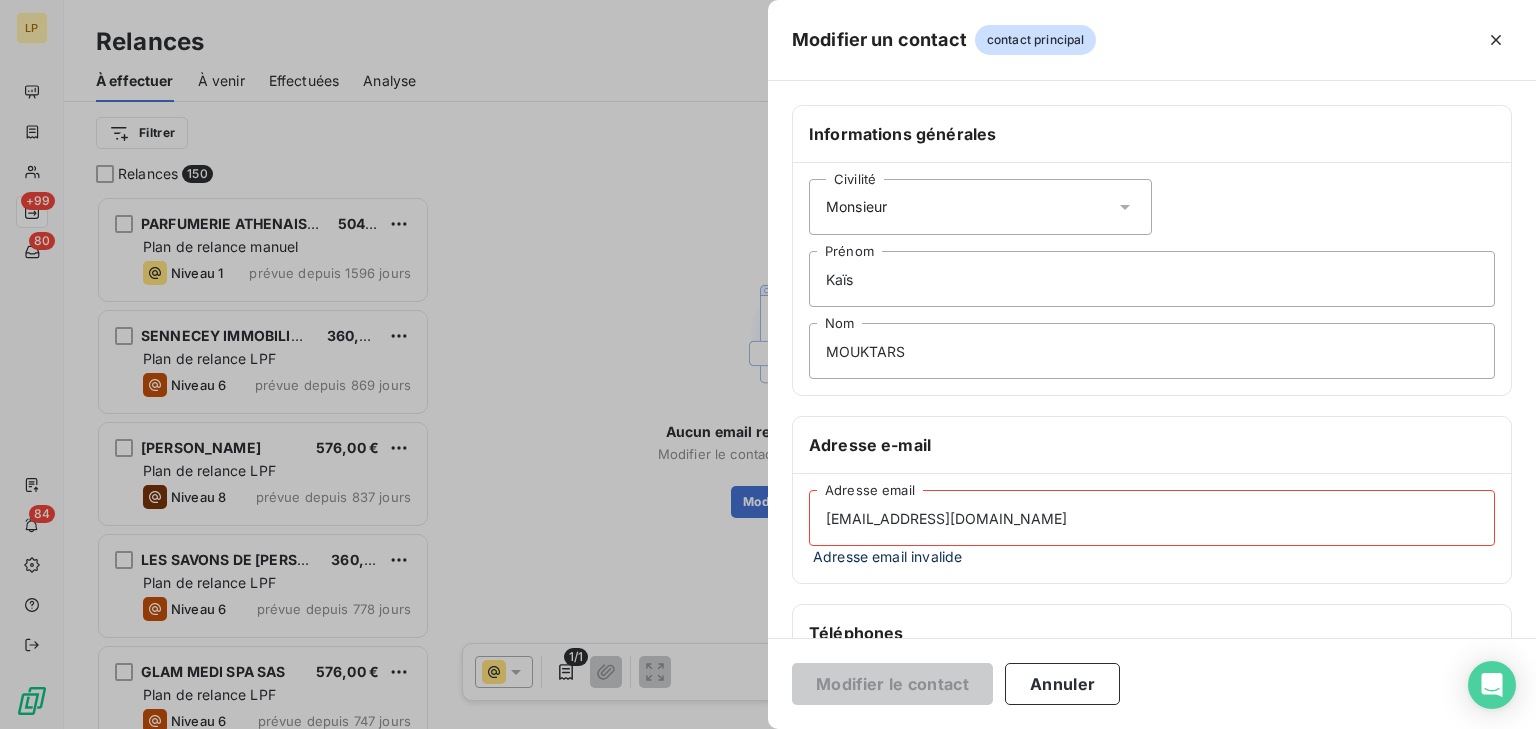 click on "[EMAIL_ADDRESS][DOMAIN_NAME]" at bounding box center (1152, 518) 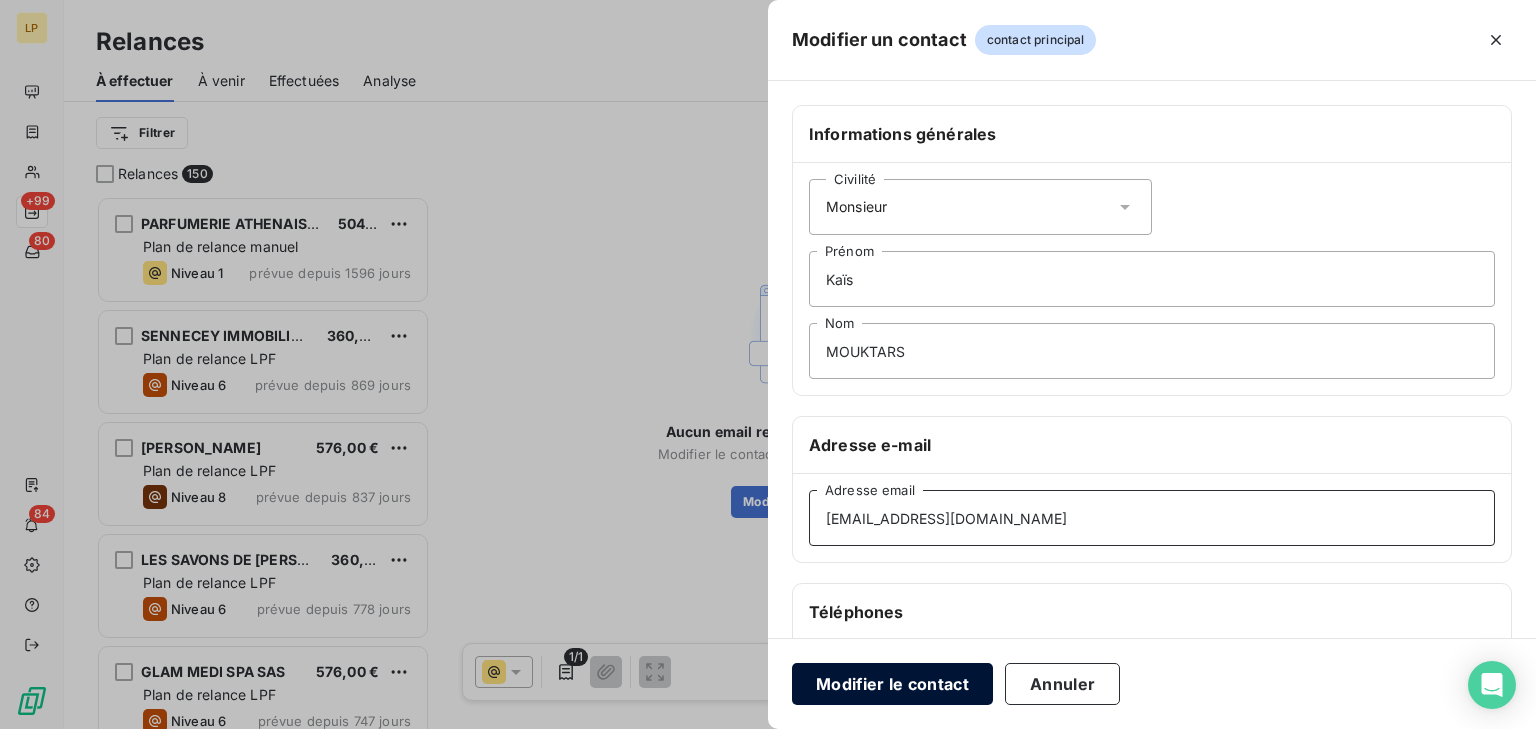 type on "[EMAIL_ADDRESS][DOMAIN_NAME]" 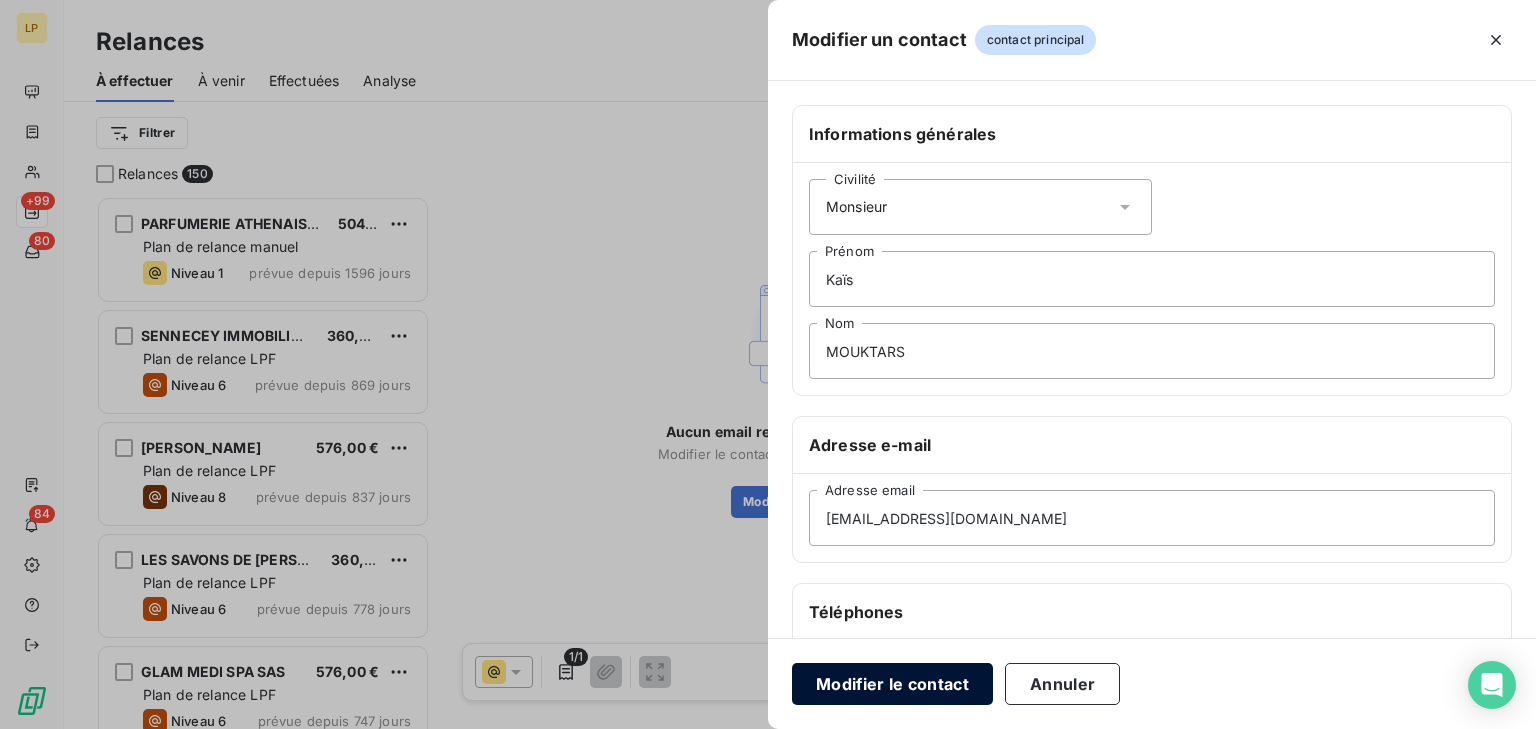 click on "Modifier le contact" at bounding box center [892, 684] 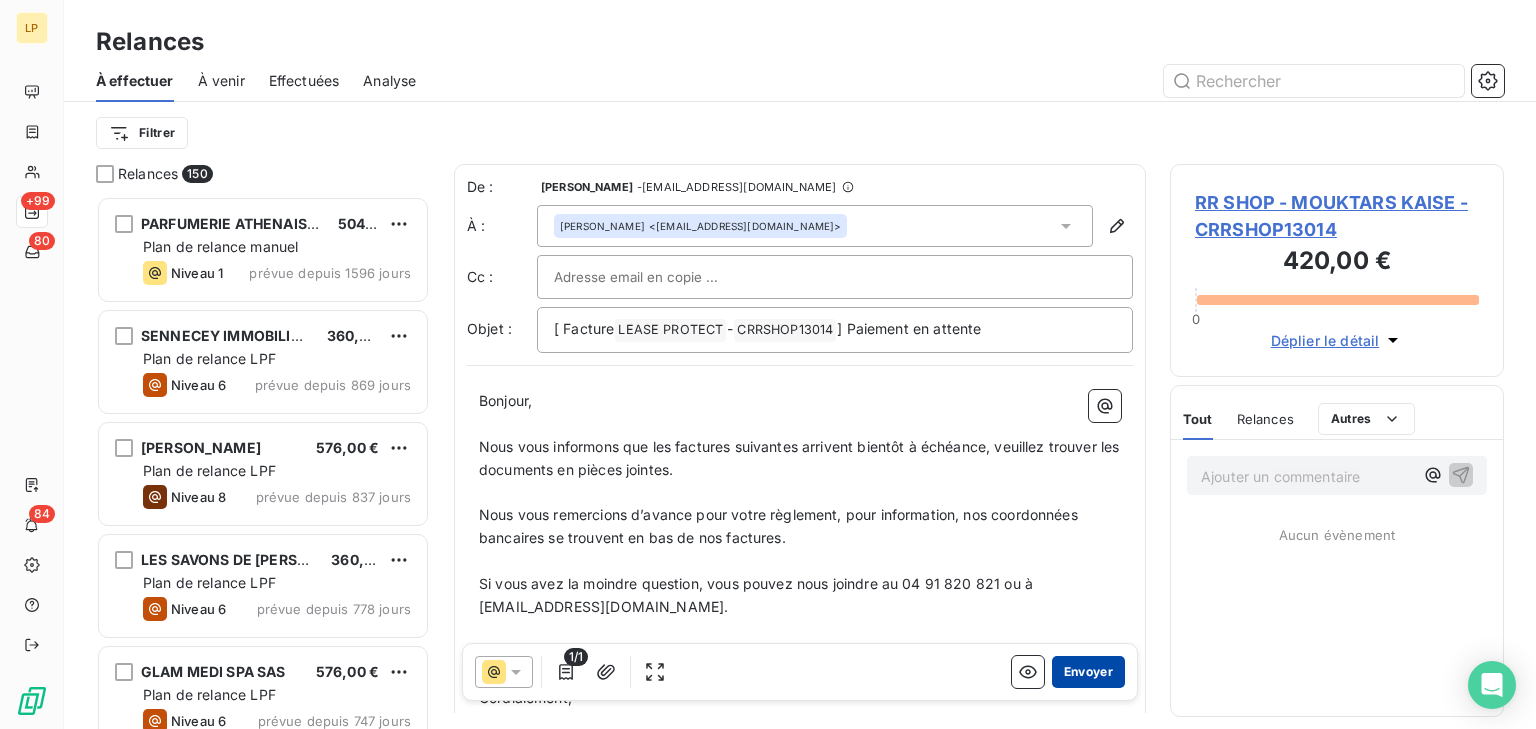 click on "Envoyer" at bounding box center [1088, 672] 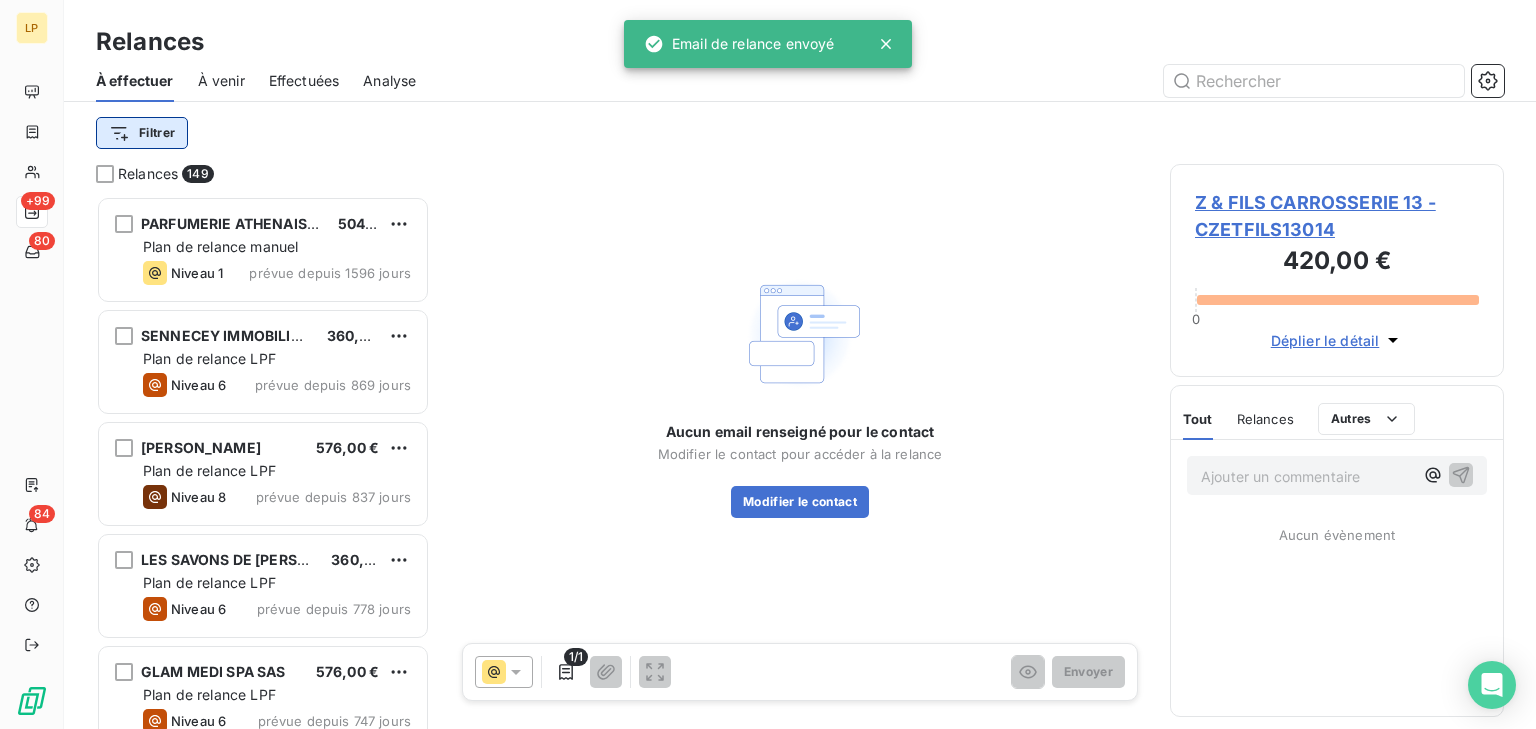click on "LP +99 80 84 Relances À effectuer À venir Effectuées Analyse Filtrer Relances 149 PARFUMERIE ATHENAIS SAS -APRIL M04 504,00 € Plan de relance [PERSON_NAME] 1 prévue depuis 1596 jours SENNECEY IMMOBILIER SARL 360,00 € Plan de relance LPF Niveau 6 prévue depuis 869 jours [PERSON_NAME] 576,00 € Plan de relance LPF Niveau 8 prévue depuis 837 jours LES SAVONS DE CELINE SAS 360,00 € Plan de relance LPF Niveau 6 prévue depuis 778 jours GLAM MEDI SPA SAS 576,00 € Plan de relance LPF Niveau 6 prévue depuis 747 jours SEVER SARL - BOULANGERIE PAUL-RONDE 576,00 € Plan de relance LPF Niveau 8 prévue depuis 733 jours ROYAL NAVY SARL 588,00 € Plan de relance [PERSON_NAME] 1 prévue depuis 685 jours [PERSON_NAME] 445,50 € Plan de relance LPF Niveau 8 prévue depuis 623 jours CARROSSERIE LISON C DESIGN AUTO(NPU 446,00 € Plan de relance LPF Niveau 8 prévue depuis 593 jours VB STUDIO LIFESTYLE SASU-KIKI STUDI 552,00 € Plan de relance LPF Niveau 6 1/1" at bounding box center (768, 364) 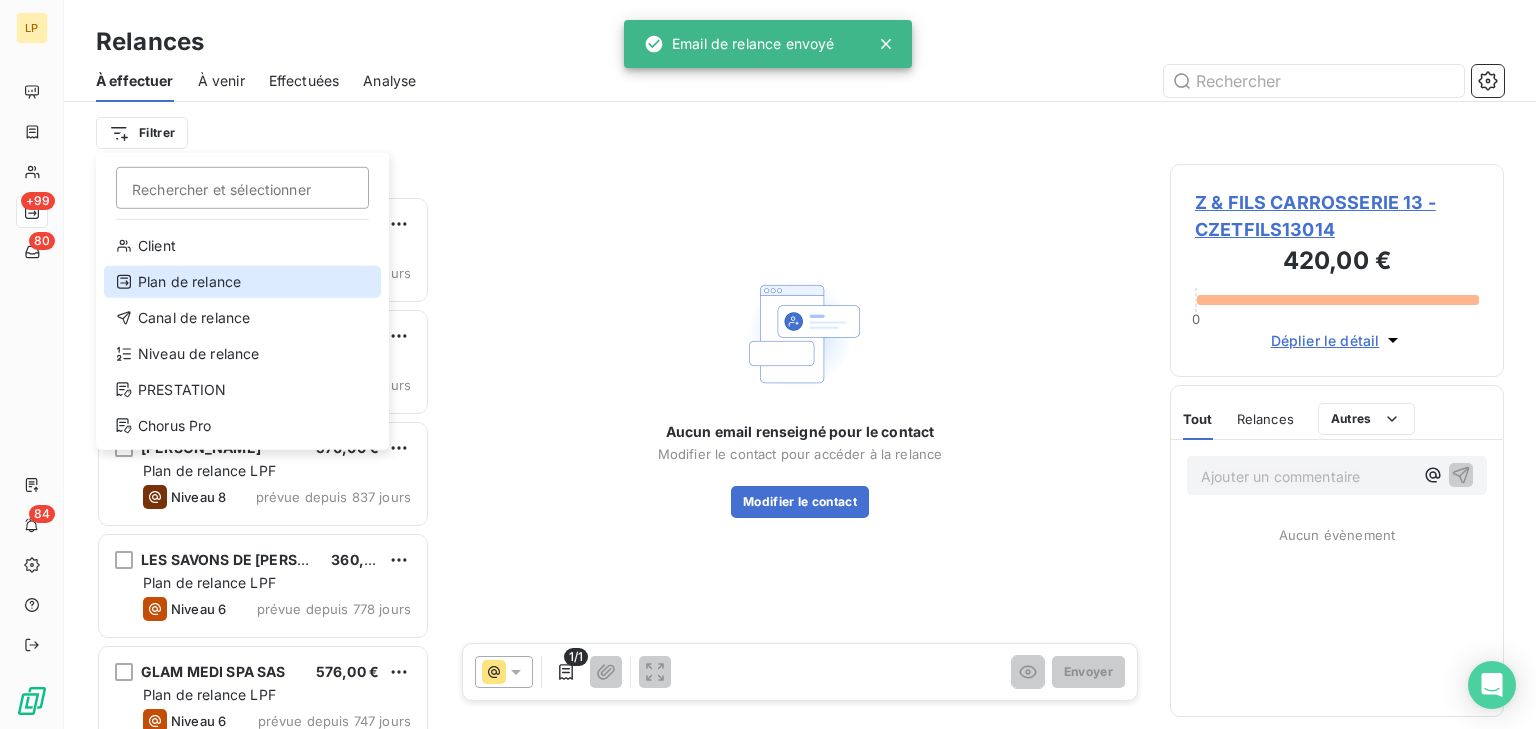 click on "Plan de relance" at bounding box center (242, 282) 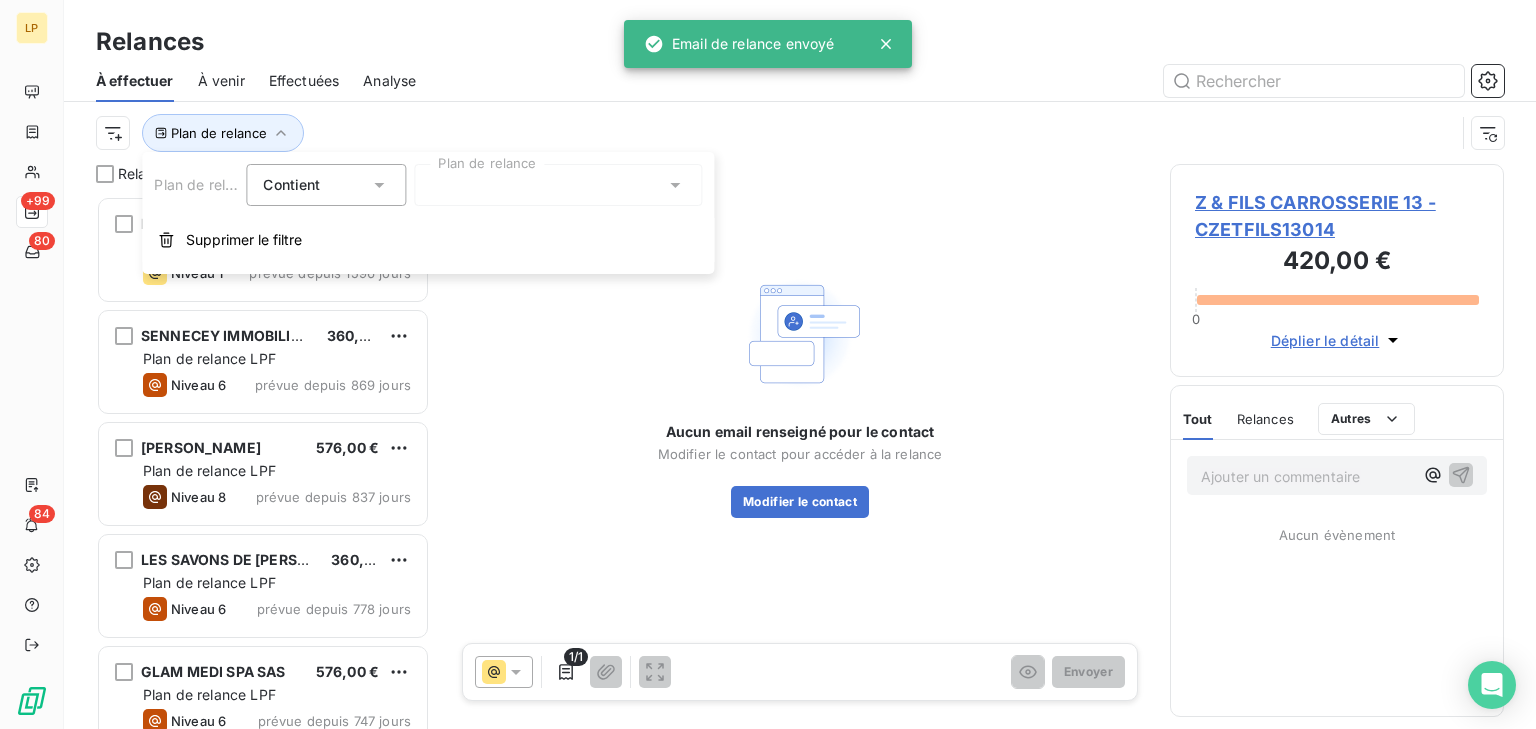 click at bounding box center (558, 185) 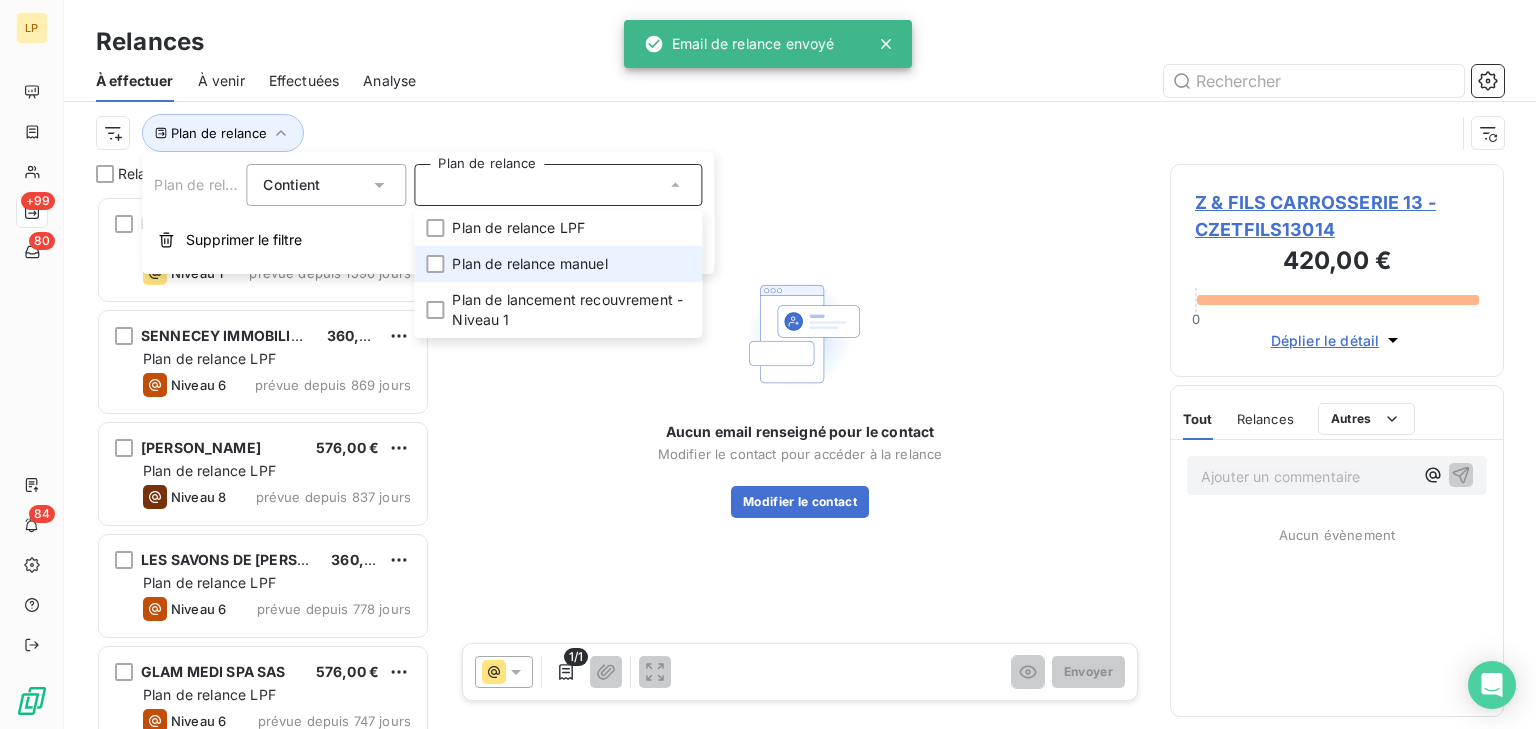 click on "Plan de relance manuel" at bounding box center [558, 264] 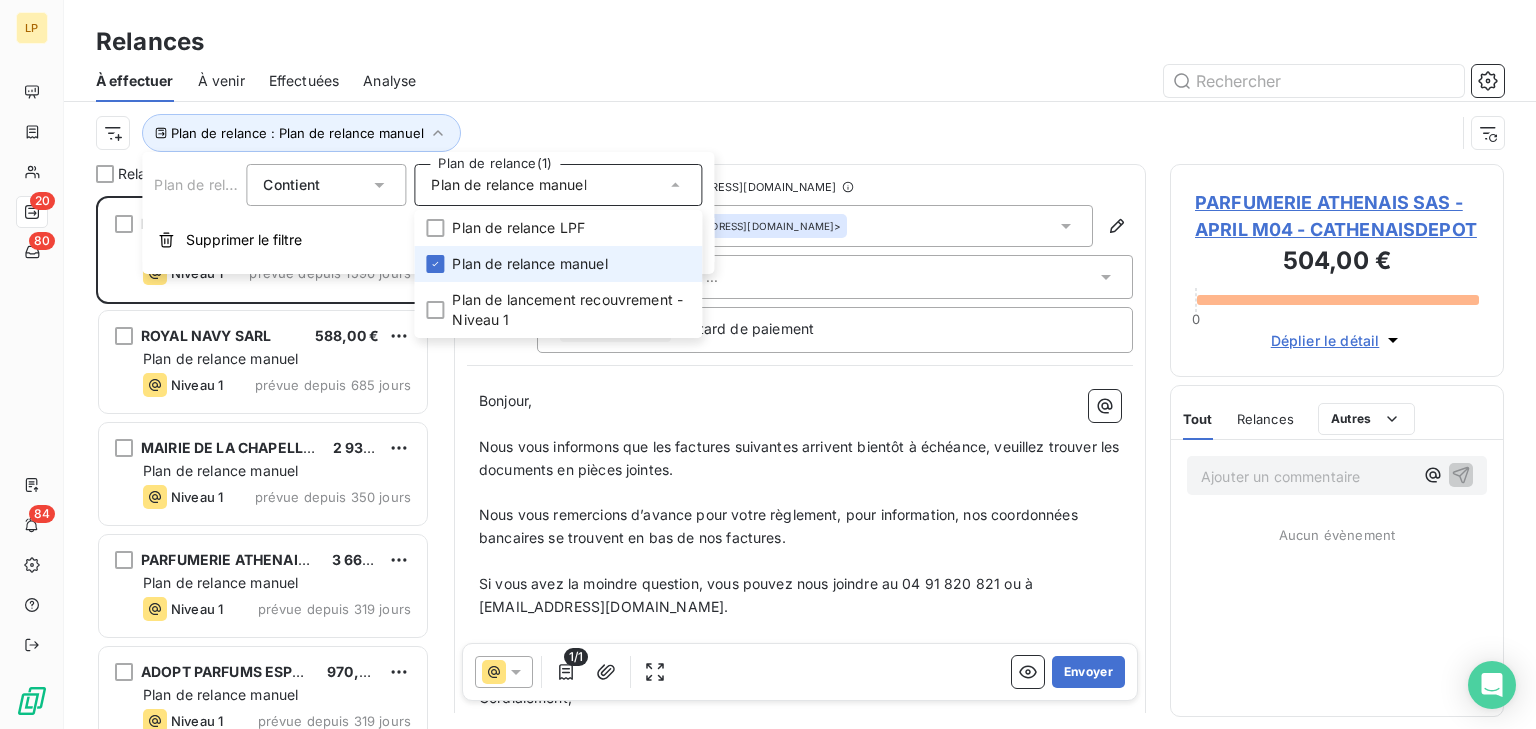 scroll, scrollTop: 15, scrollLeft: 14, axis: both 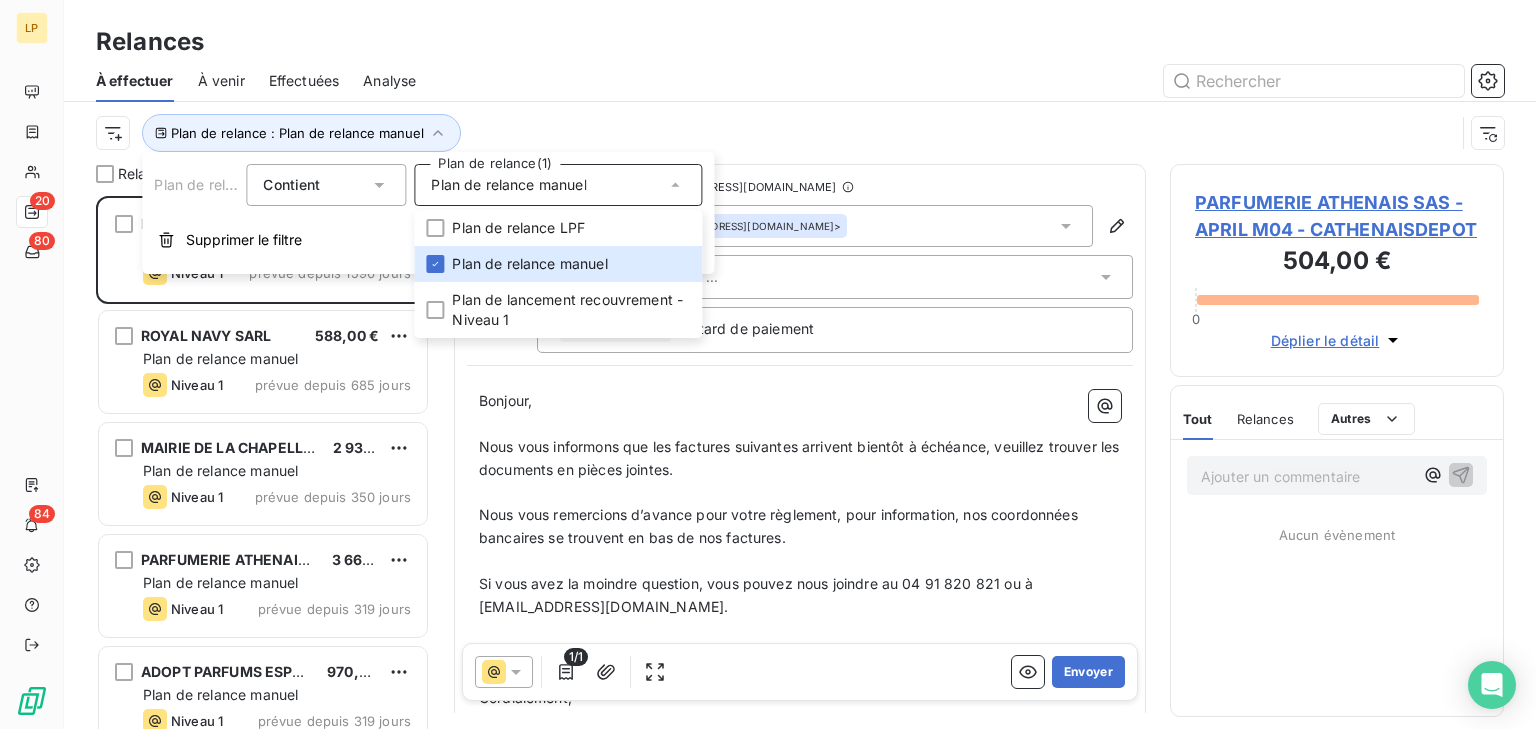 click on "Plan de relance  : Plan de relance manuel" at bounding box center (800, 133) 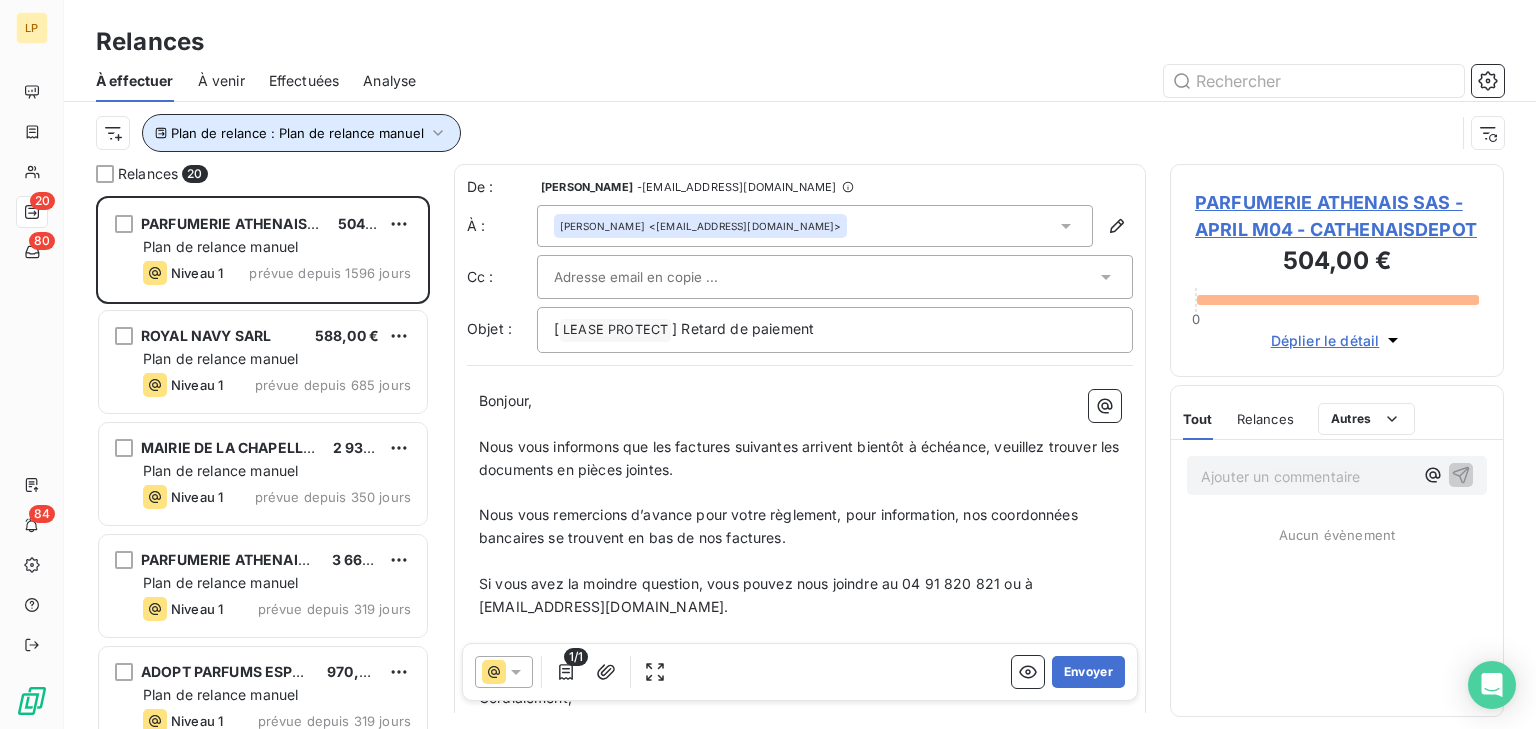 click on "Plan de relance  : Plan de relance manuel" at bounding box center (301, 133) 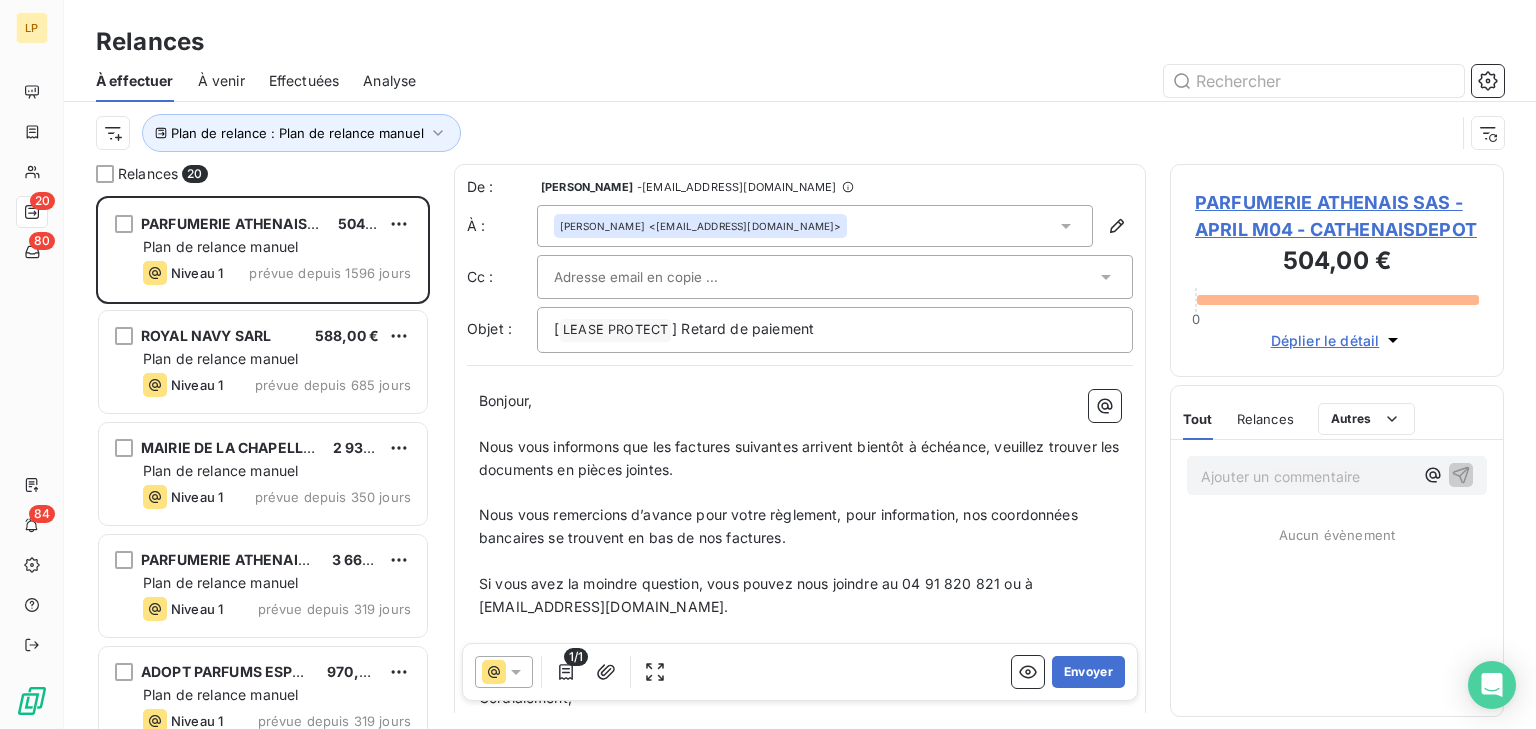 click at bounding box center [972, 81] 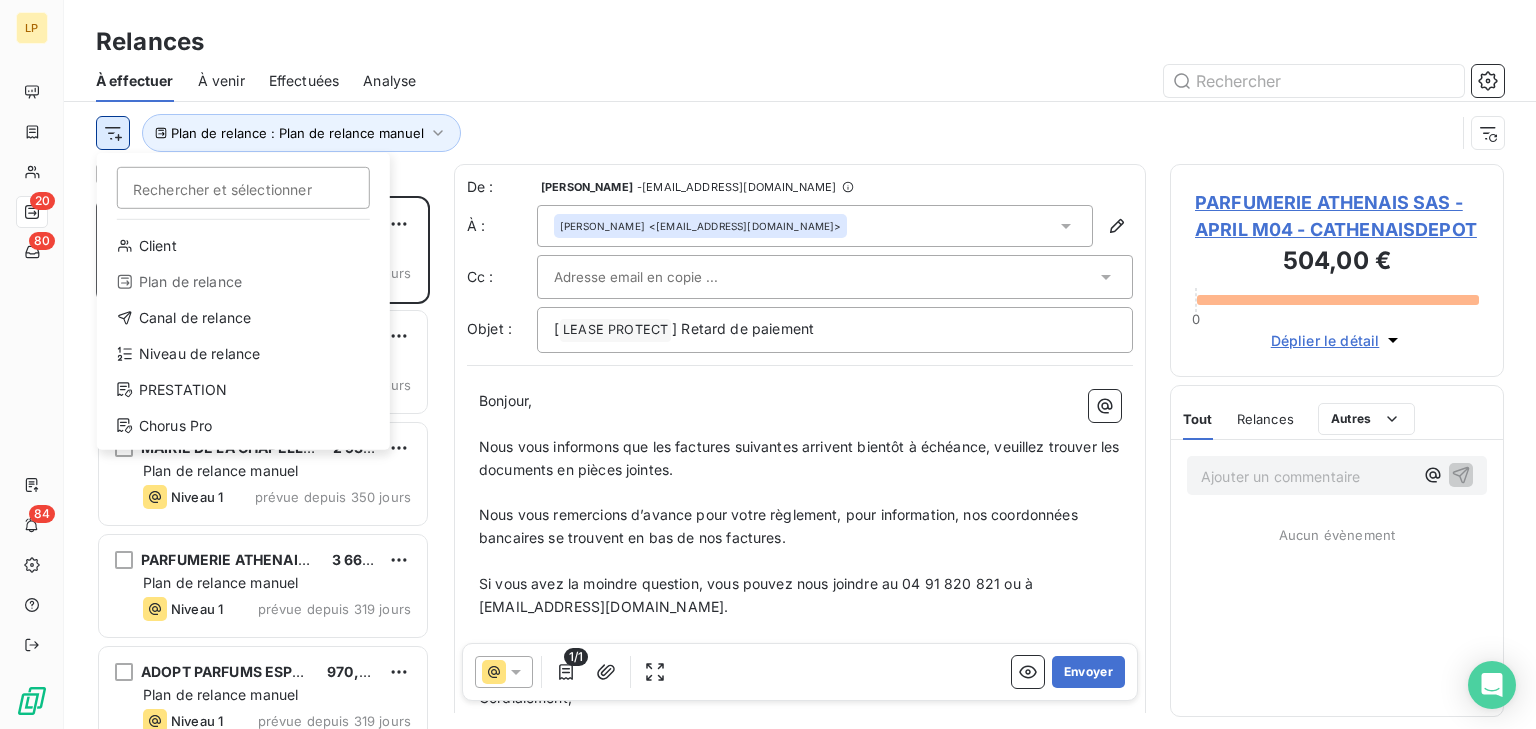 click on "LP 20 80 84 Relances À effectuer À venir Effectuées Analyse Rechercher et sélectionner Client Plan de relance Canal de relance Niveau de relance PRESTATION Chorus Pro Plan de relance  : Plan de relance manuel  Relances 20 PARFUMERIE ATHENAIS SAS -APRIL M04 504,00 € Plan de relance [PERSON_NAME] 1 prévue depuis 1596 jours ROYAL NAVY SARL 588,00 € Plan de relance [PERSON_NAME] 1 prévue depuis 685 jours MAIRIE DE LA CHAPELLE D'ARMENTIERES 2 935,24 € Plan de relance [PERSON_NAME] 1 prévue depuis 350 jours PARFUMERIE ATHENAIS SAS - APRIL PAR 3 660,00 € Plan de relance [PERSON_NAME] 1 prévue depuis 319 jours ADOPT PARFUMS ESPAÑA, SL 970,00 € Plan de relance [PERSON_NAME] 1 prévue depuis 319 jours SUB ORANGE SARL 97,20 € Plan de relance [PERSON_NAME] 1 prévue depuis 243 jours ADOPT PARFUMS CANADA INC. 10,00 € Plan de relance [PERSON_NAME] 1 prévue depuis 197 jours BOULANGERIE [PERSON_NAME] EN BAR 3 000,00 € Plan de relance [PERSON_NAME] 1 455,52 € De : -" at bounding box center [768, 364] 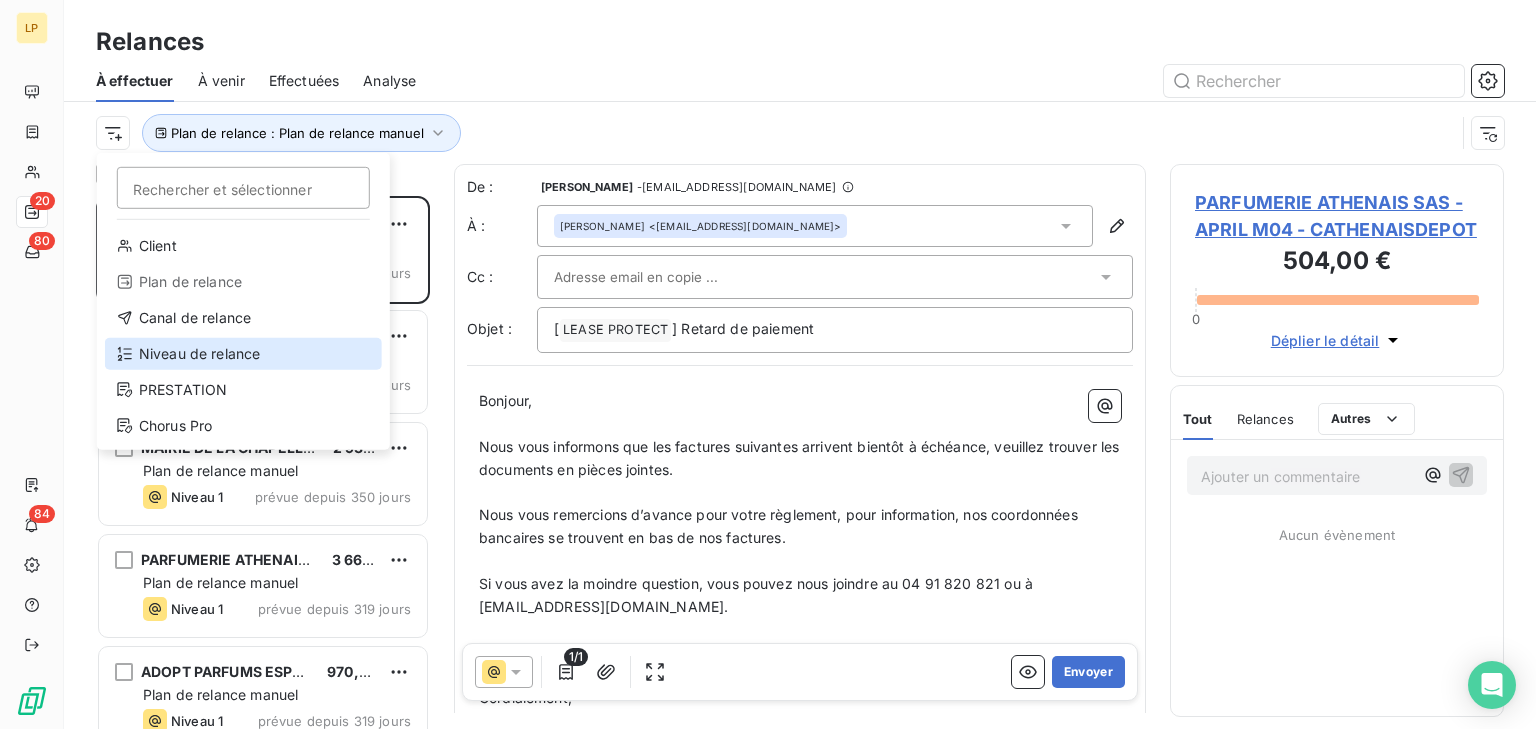 click on "Niveau de relance" at bounding box center [243, 354] 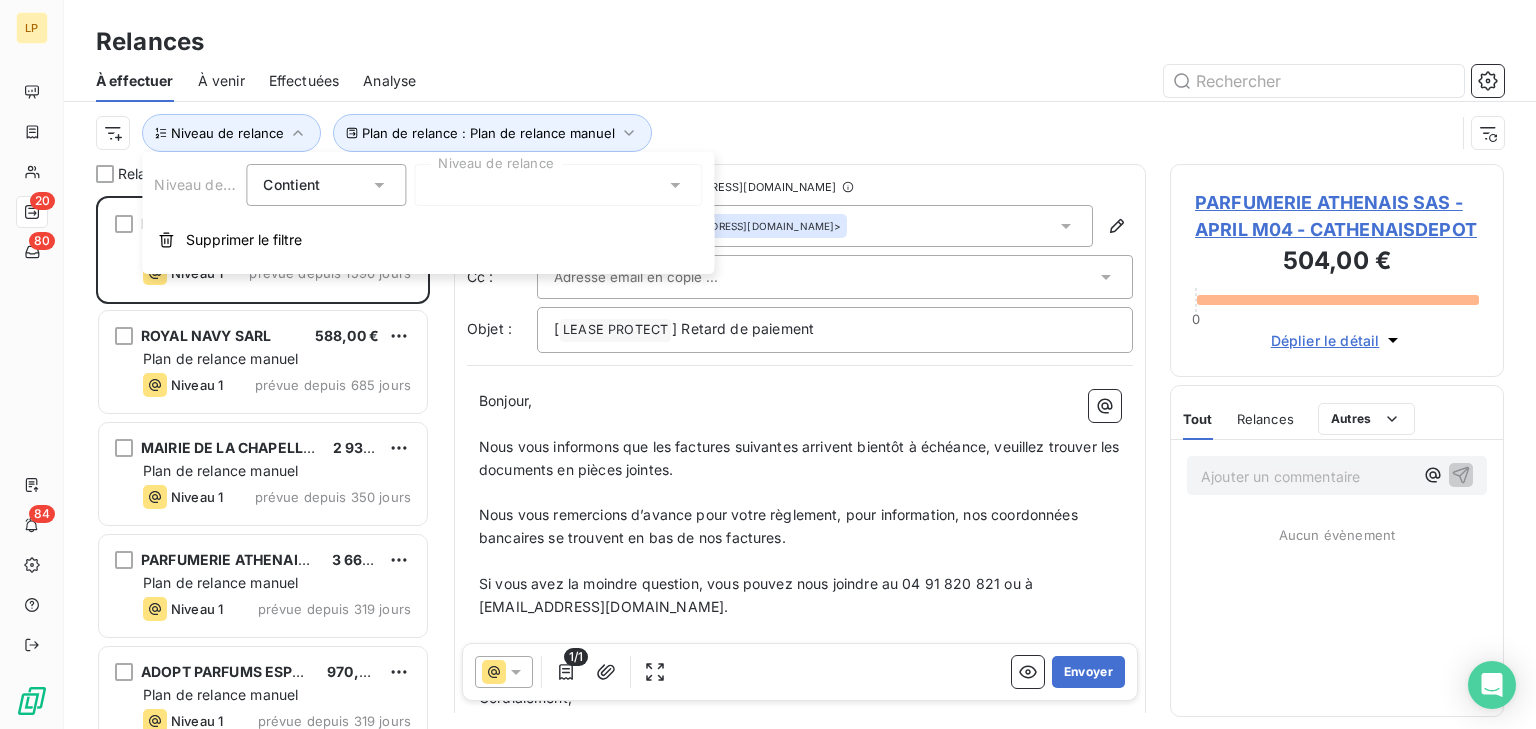 click at bounding box center (558, 185) 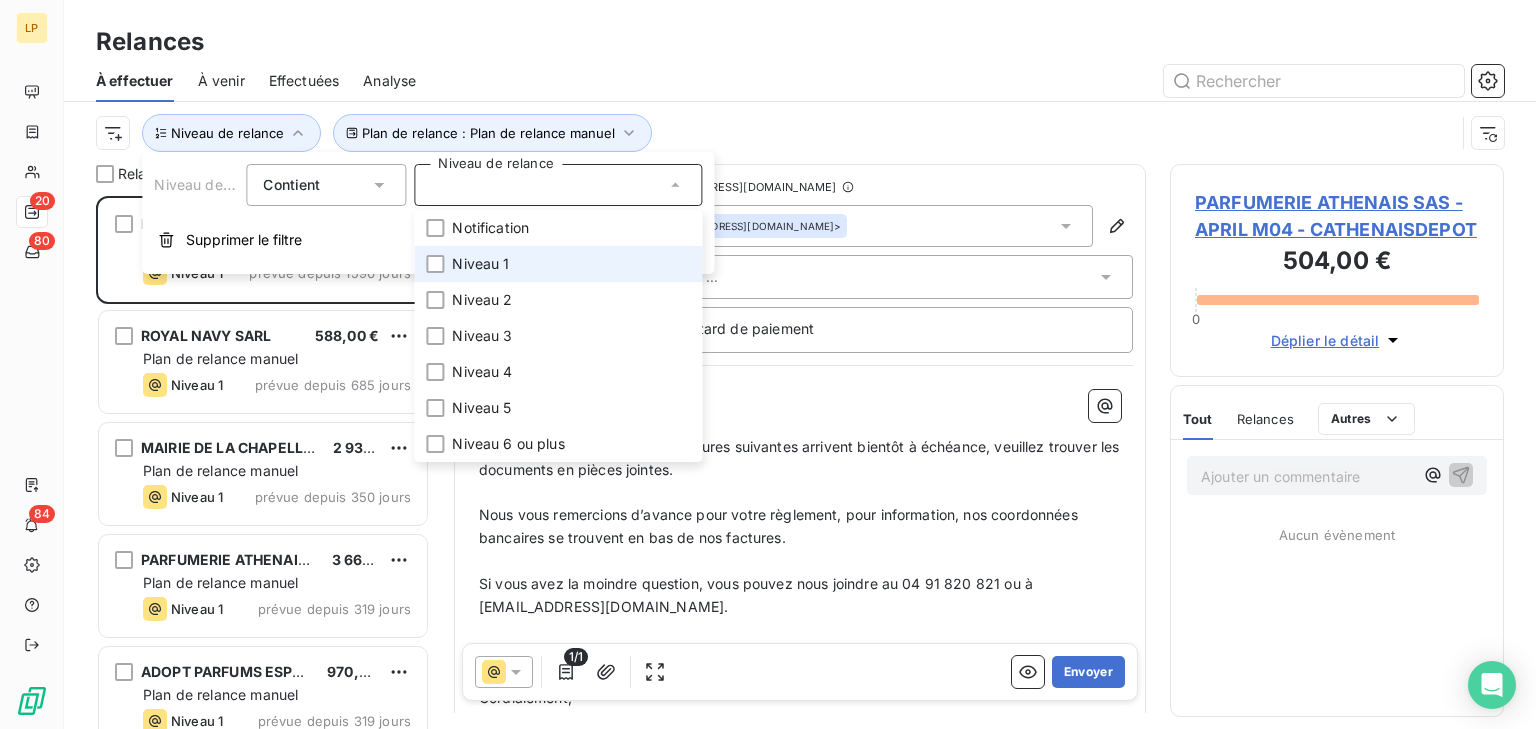 click on "Niveau 1" at bounding box center [480, 264] 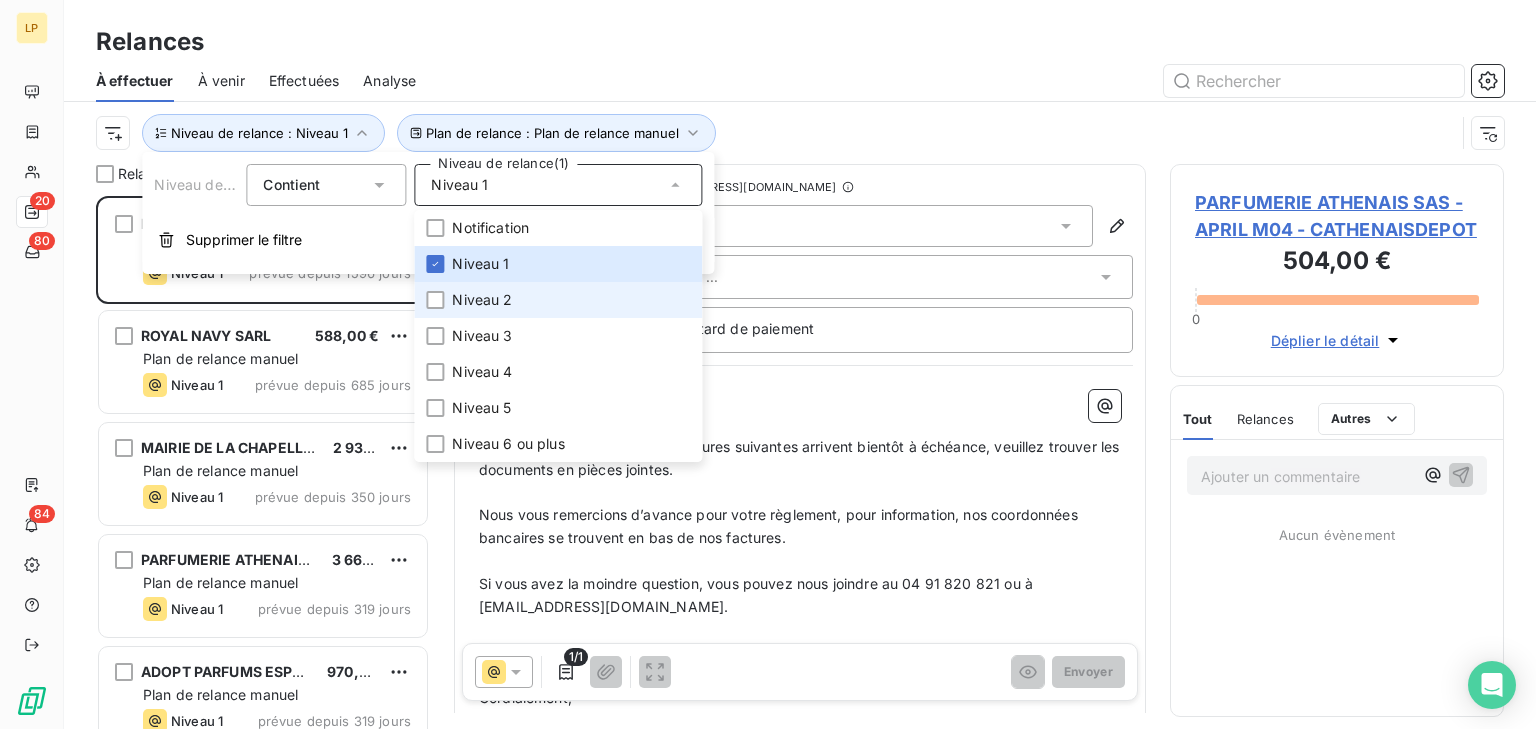scroll, scrollTop: 15, scrollLeft: 14, axis: both 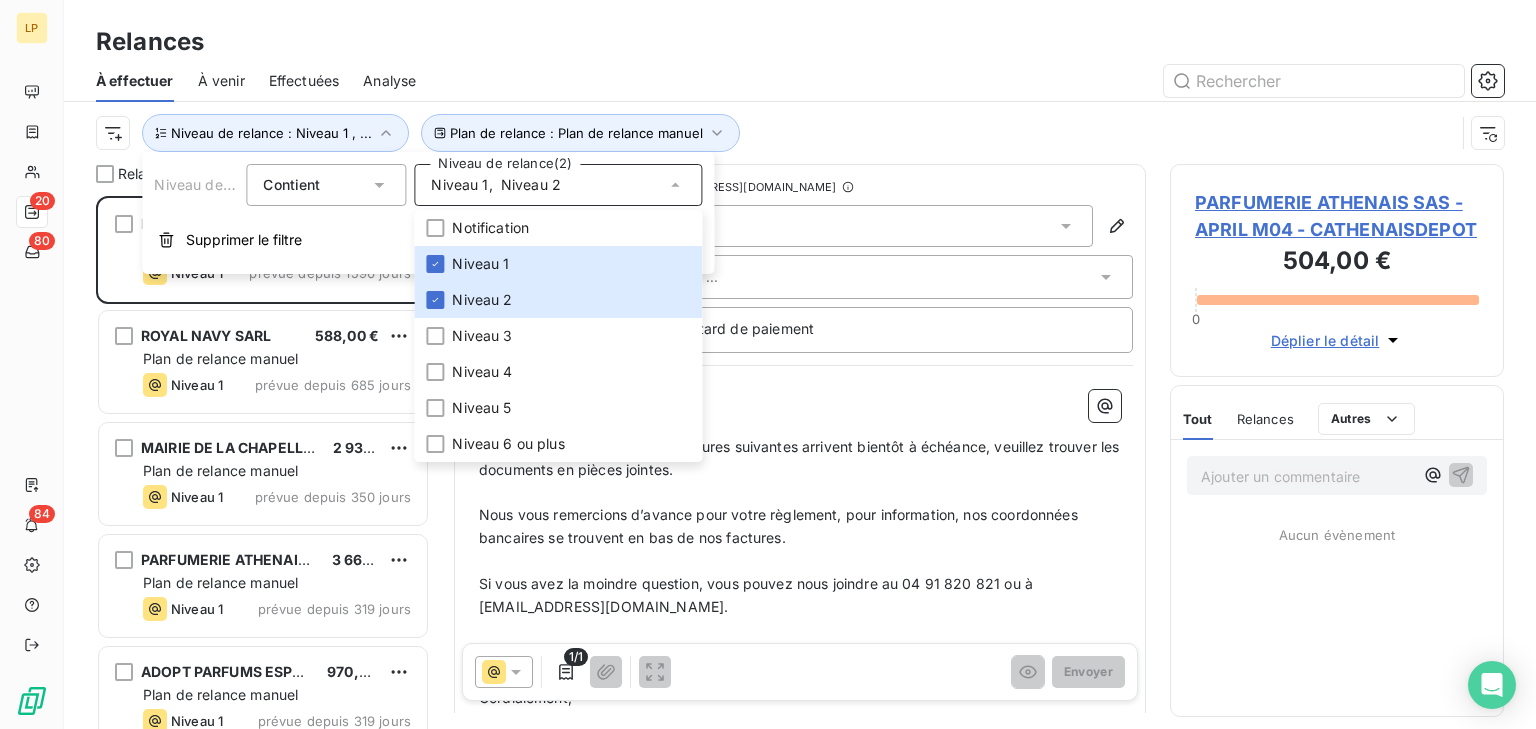 click on "Plan de relance  : Plan de relance [PERSON_NAME] de relance  : Niveau 1 , ..." at bounding box center (800, 133) 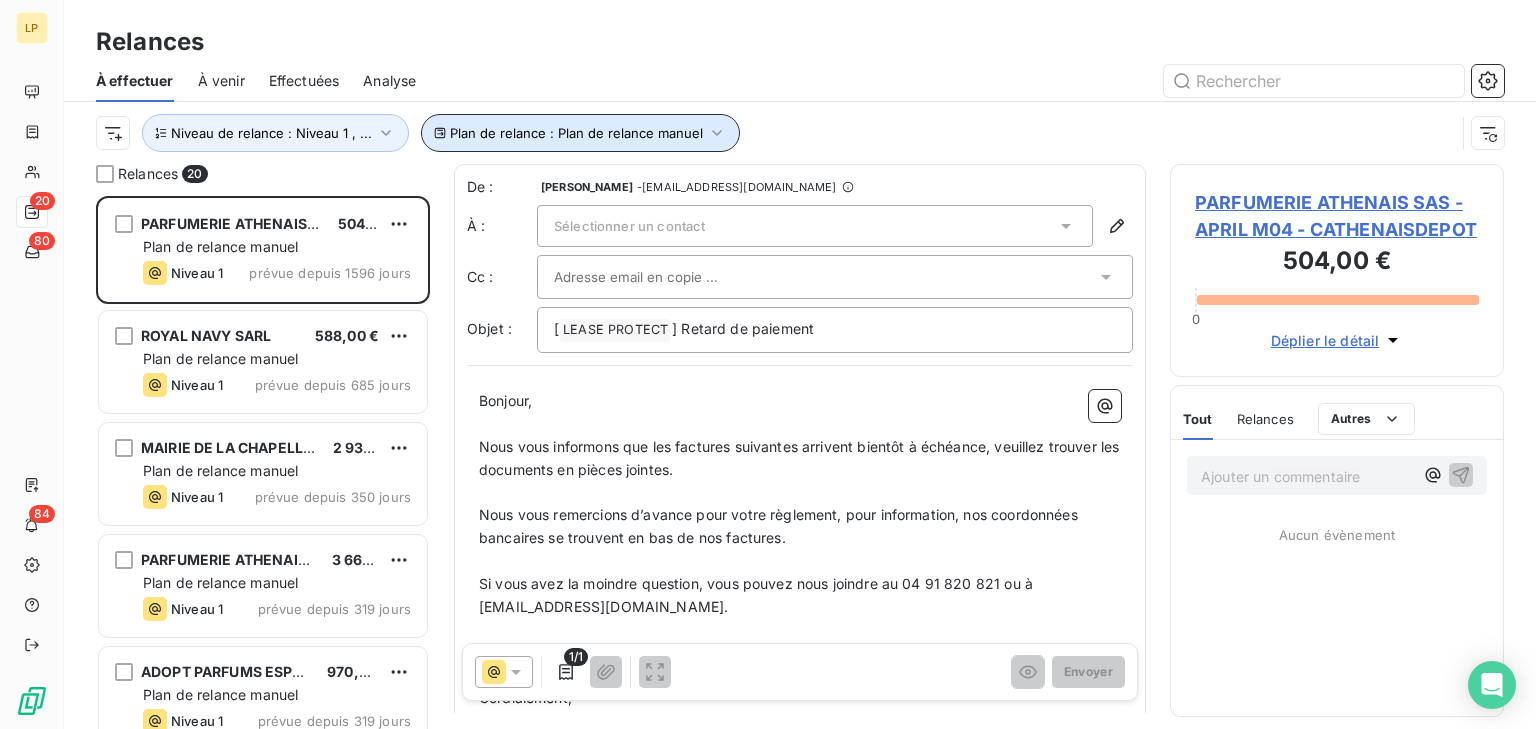 click on "Plan de relance  : Plan de relance manuel" at bounding box center [576, 133] 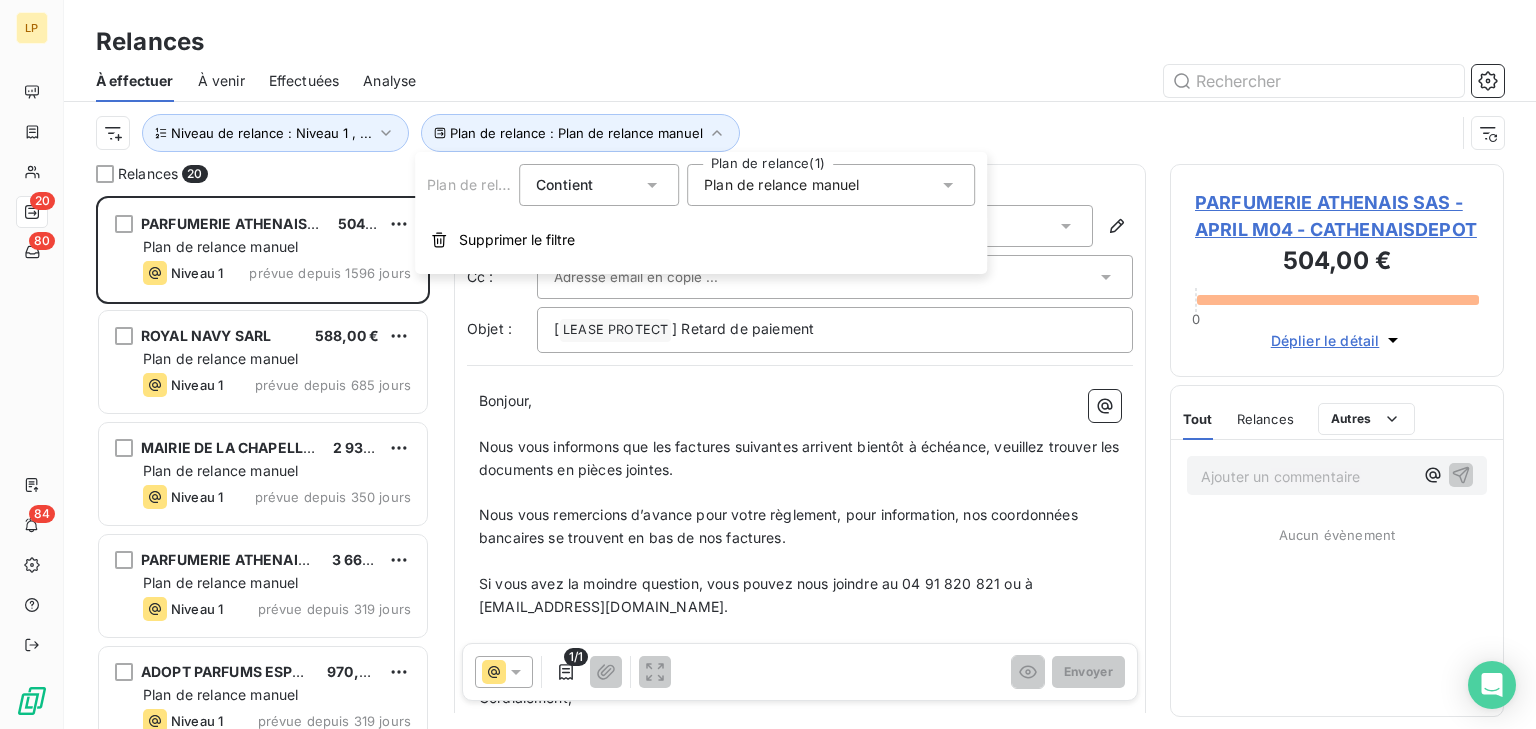 click on "Plan de relance Contient is Plan de relance  (1) Plan de relance [PERSON_NAME] le filtre" at bounding box center (701, 213) 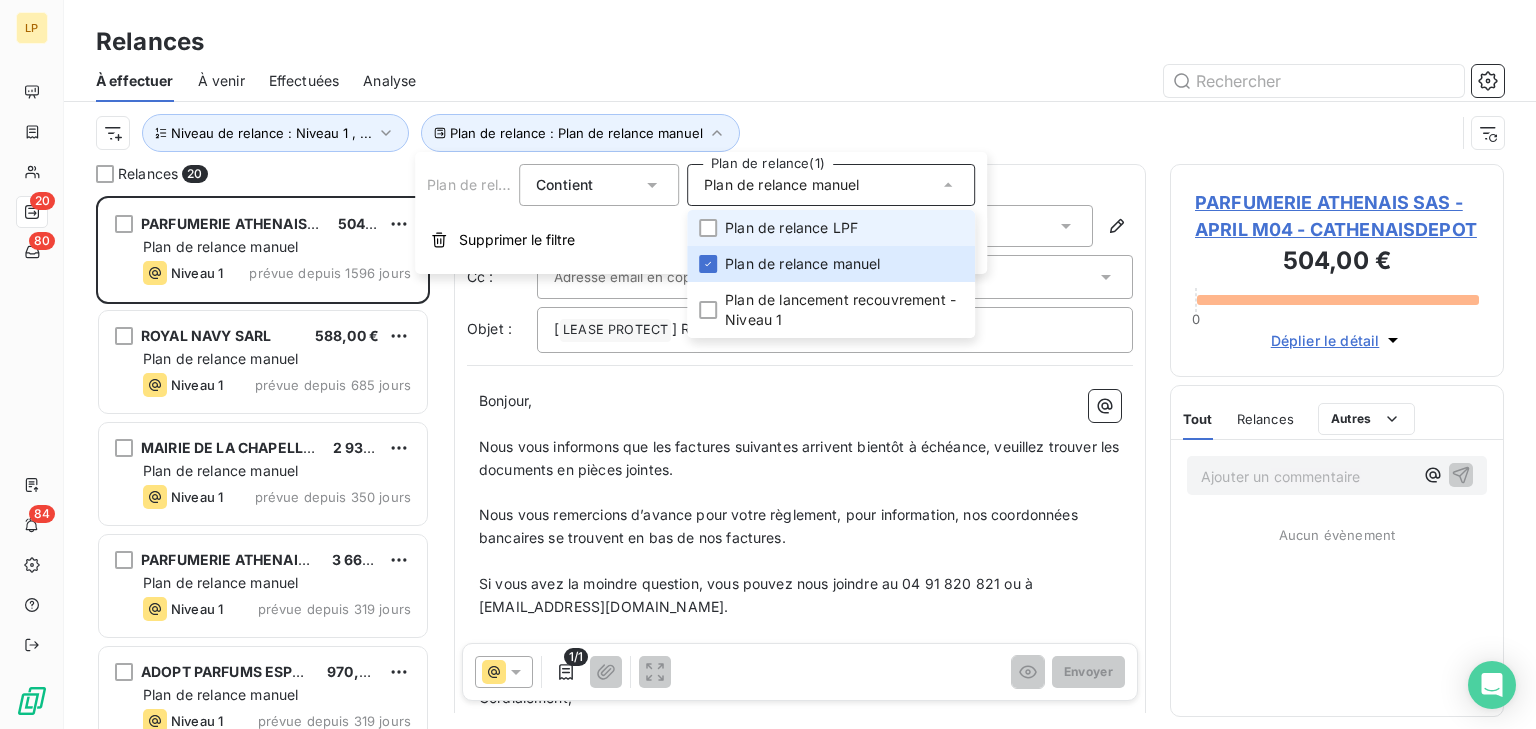 click on "Plan de relance LPF" at bounding box center [791, 228] 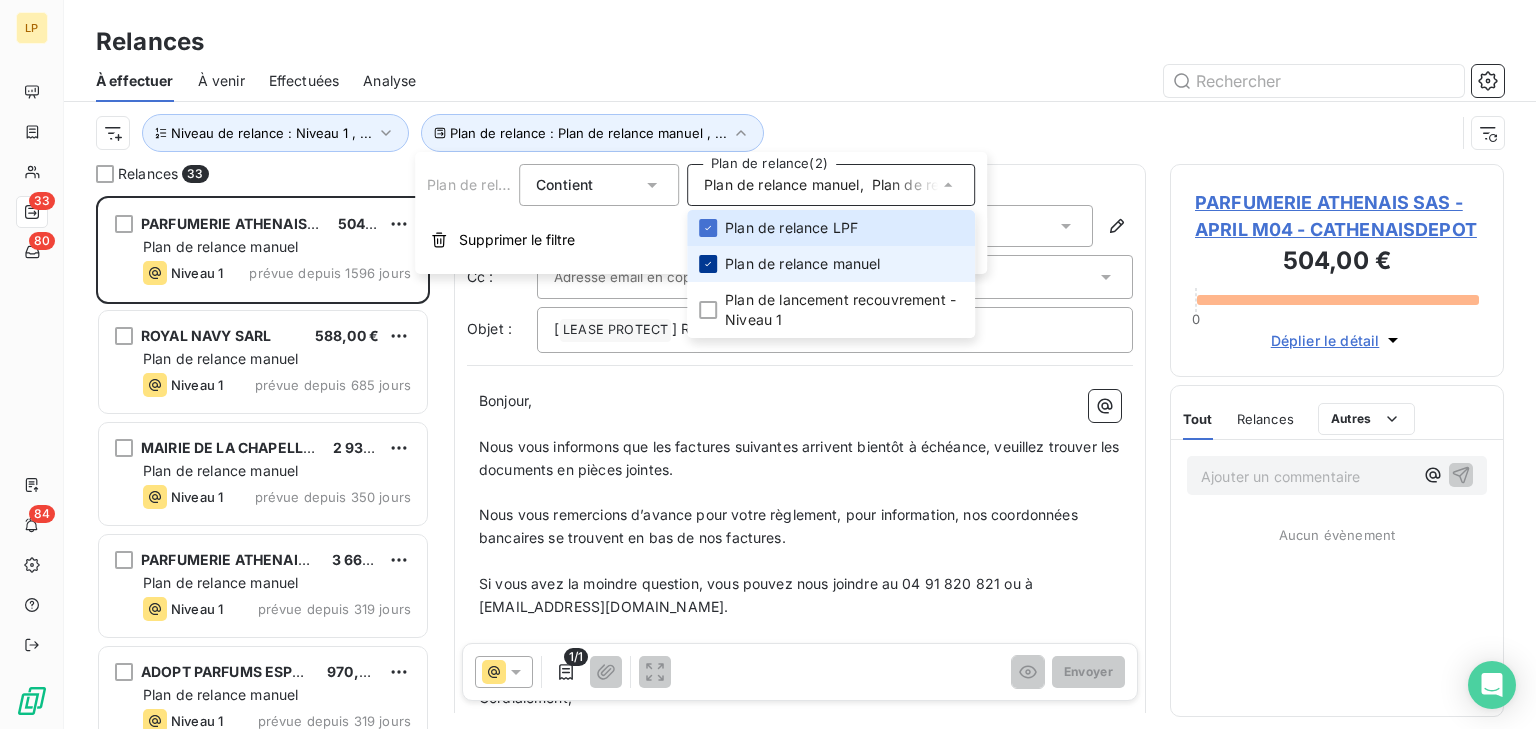 scroll, scrollTop: 15, scrollLeft: 14, axis: both 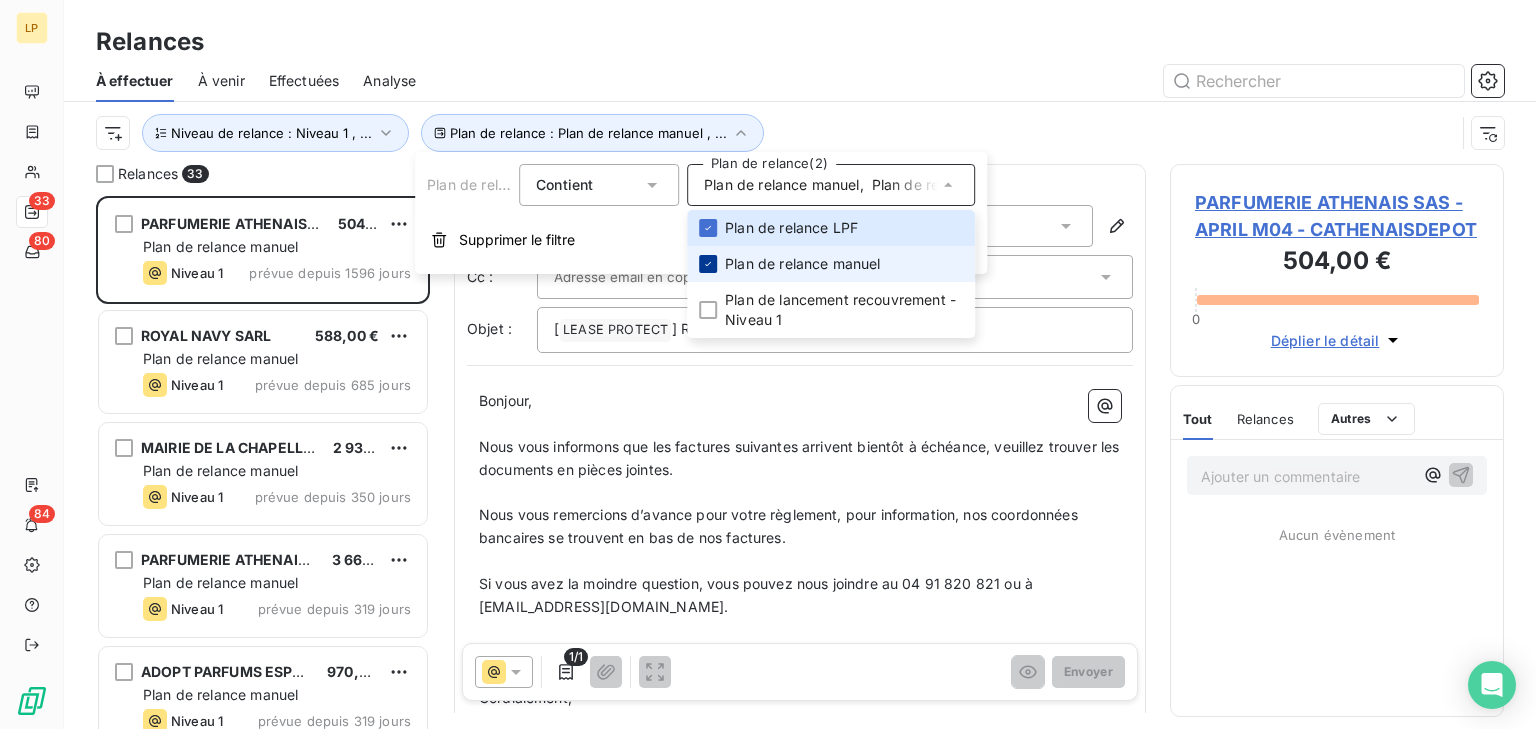 click 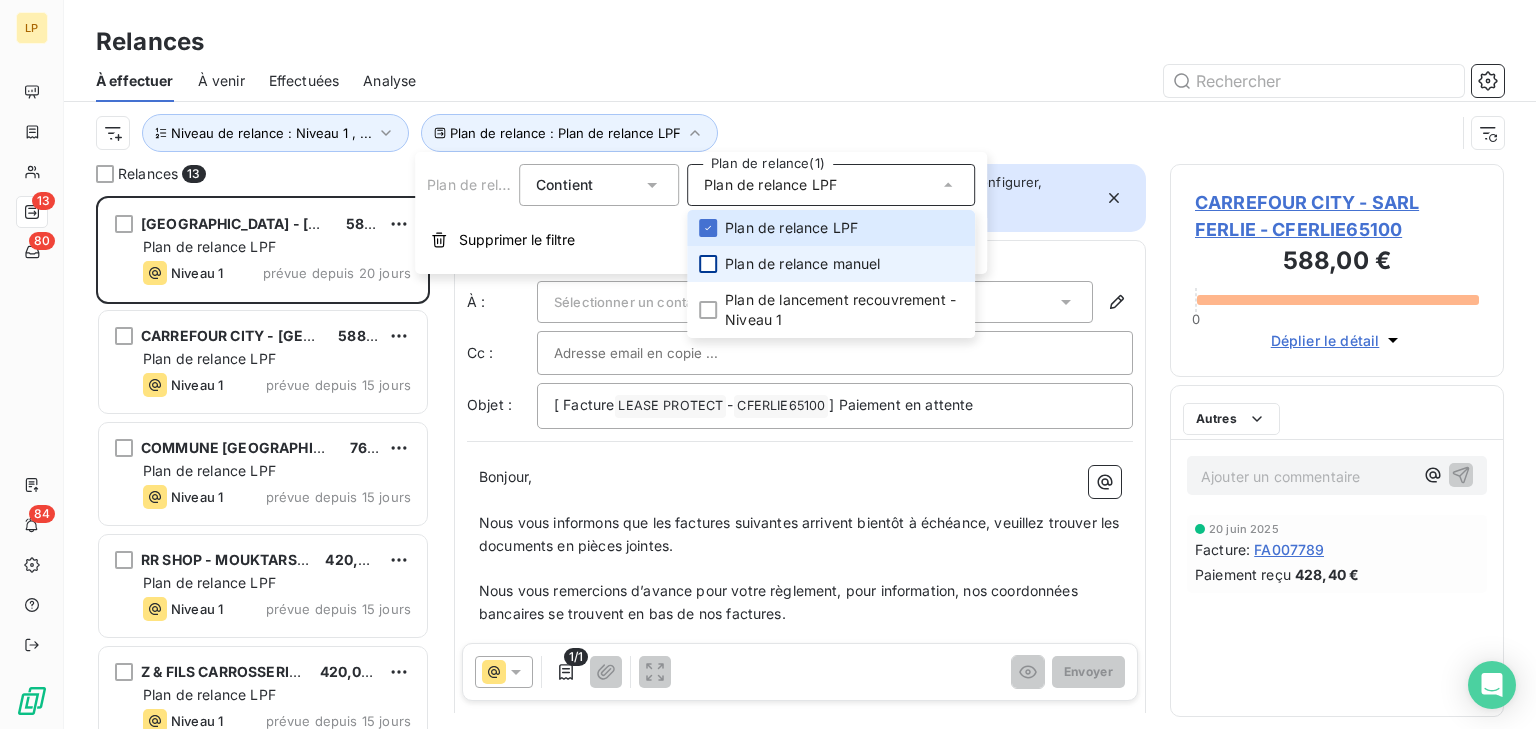 scroll, scrollTop: 15, scrollLeft: 14, axis: both 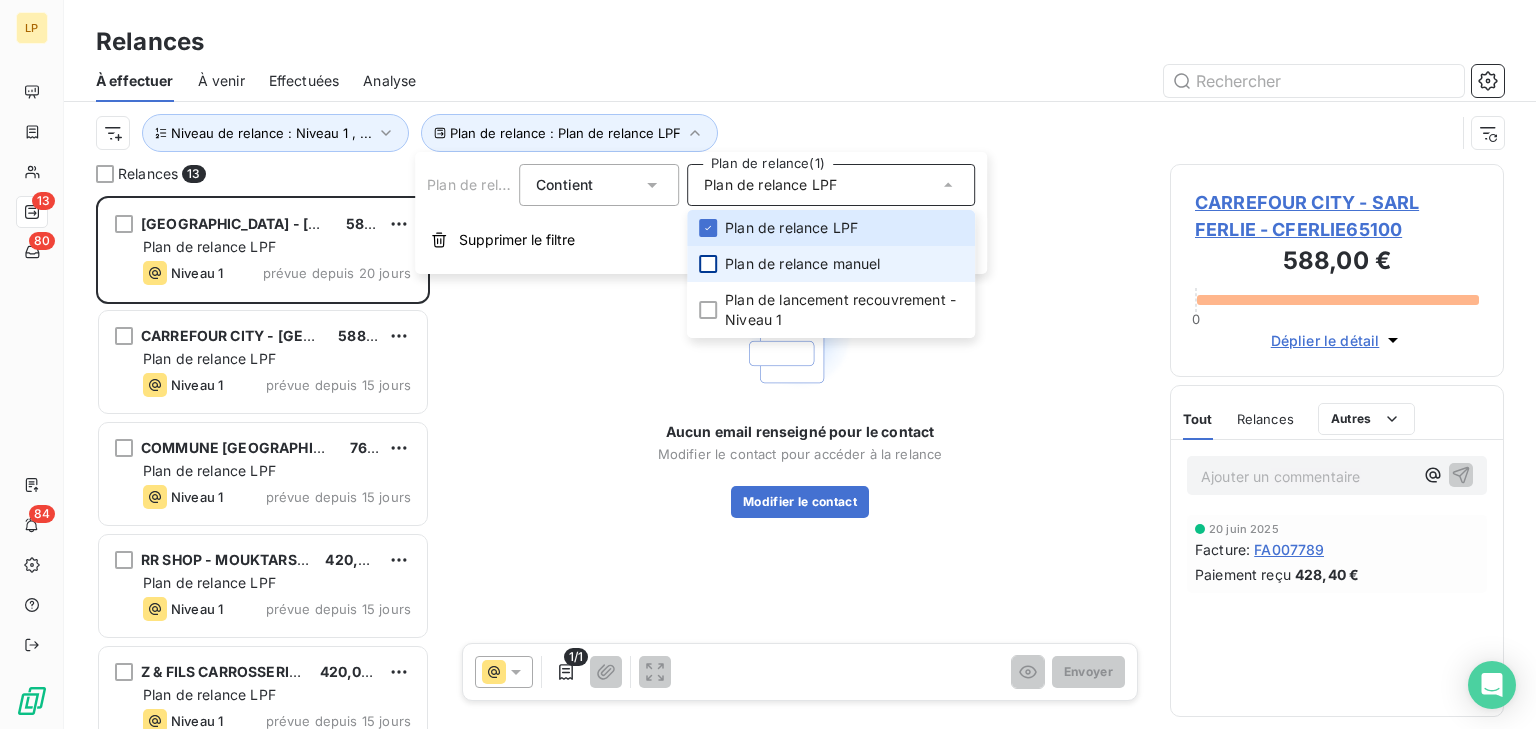 click at bounding box center [972, 81] 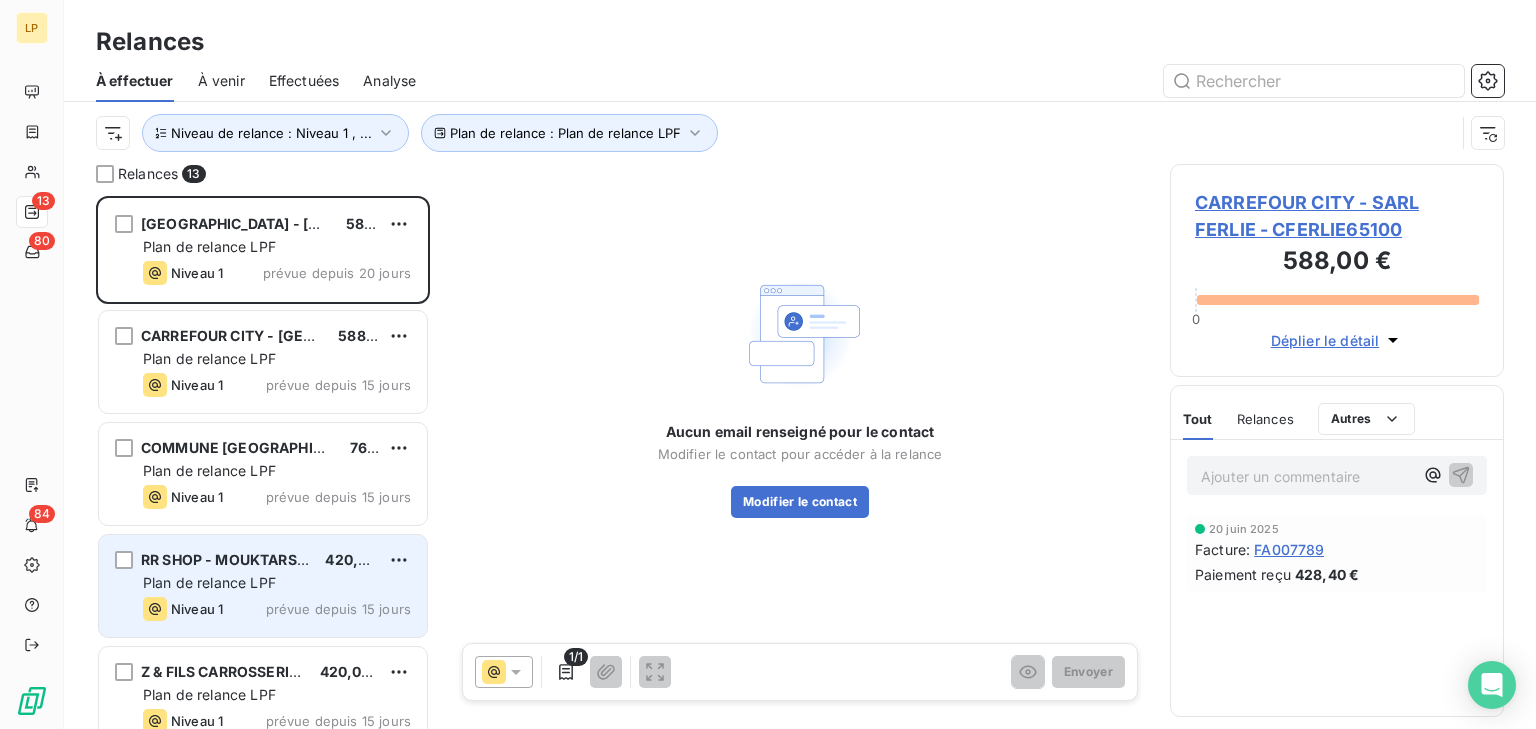 click on "Niveau 1 prévue depuis 15 jours" at bounding box center (277, 609) 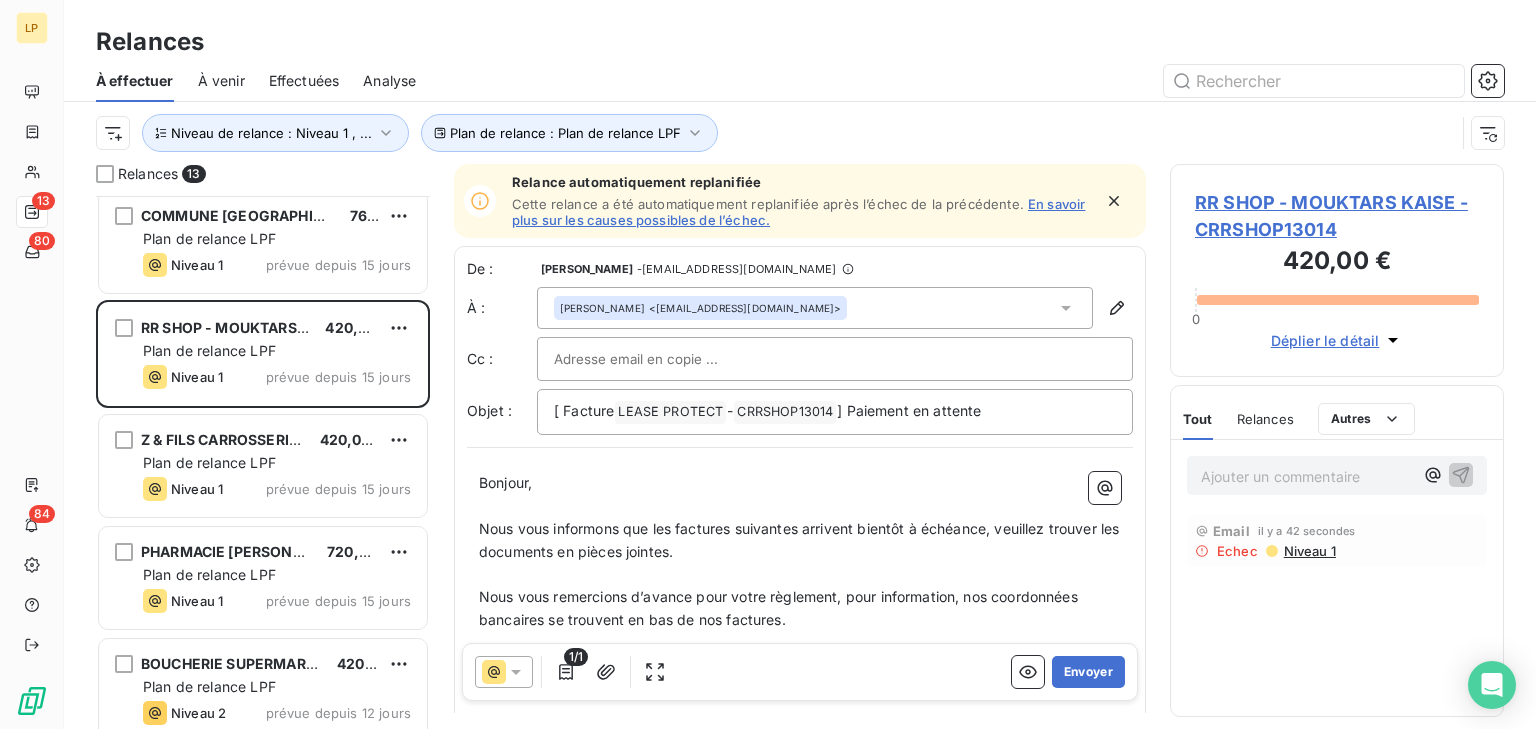 scroll, scrollTop: 240, scrollLeft: 0, axis: vertical 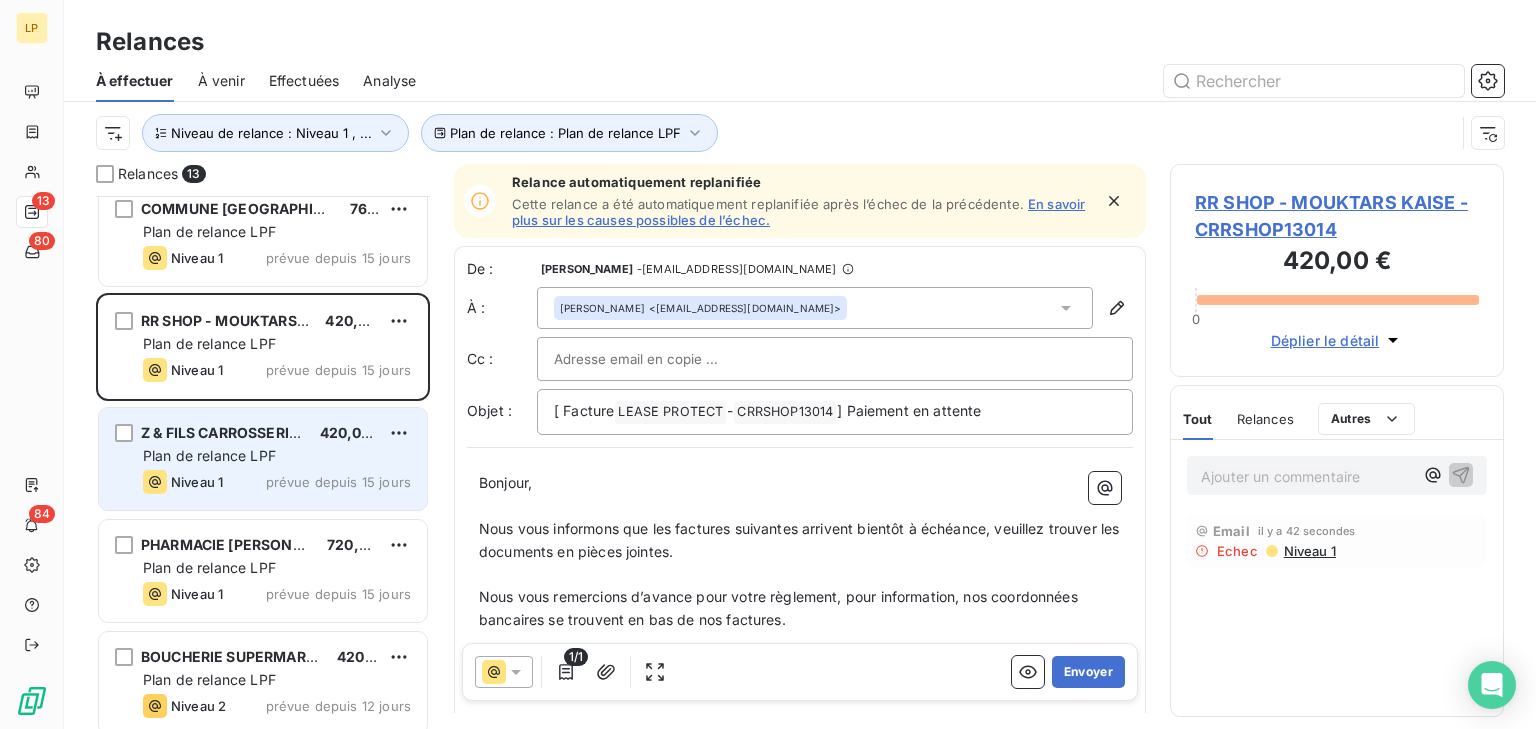 click on "Niveau 1 prévue depuis 15 jours" at bounding box center [277, 482] 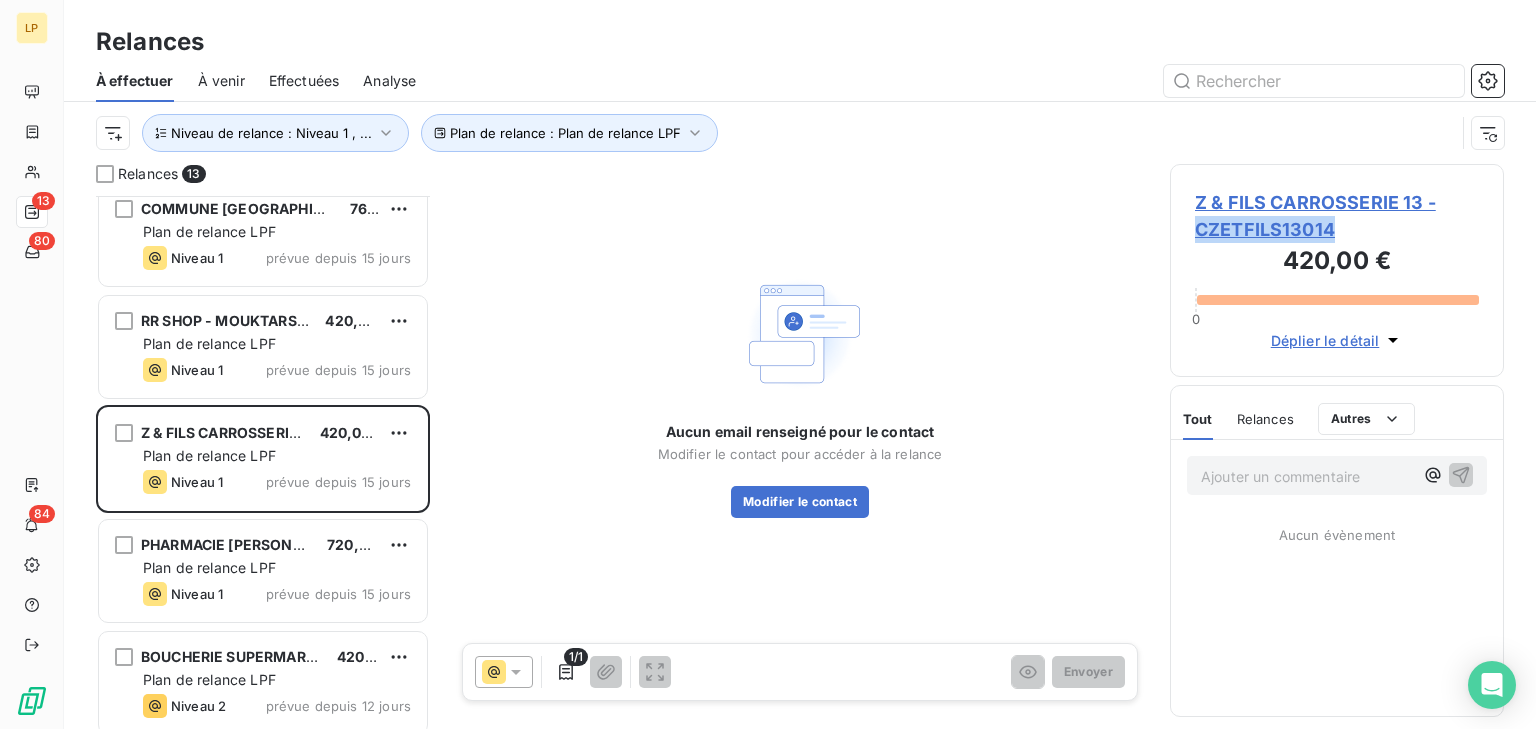 drag, startPoint x: 1190, startPoint y: 232, endPoint x: 1335, endPoint y: 233, distance: 145.00345 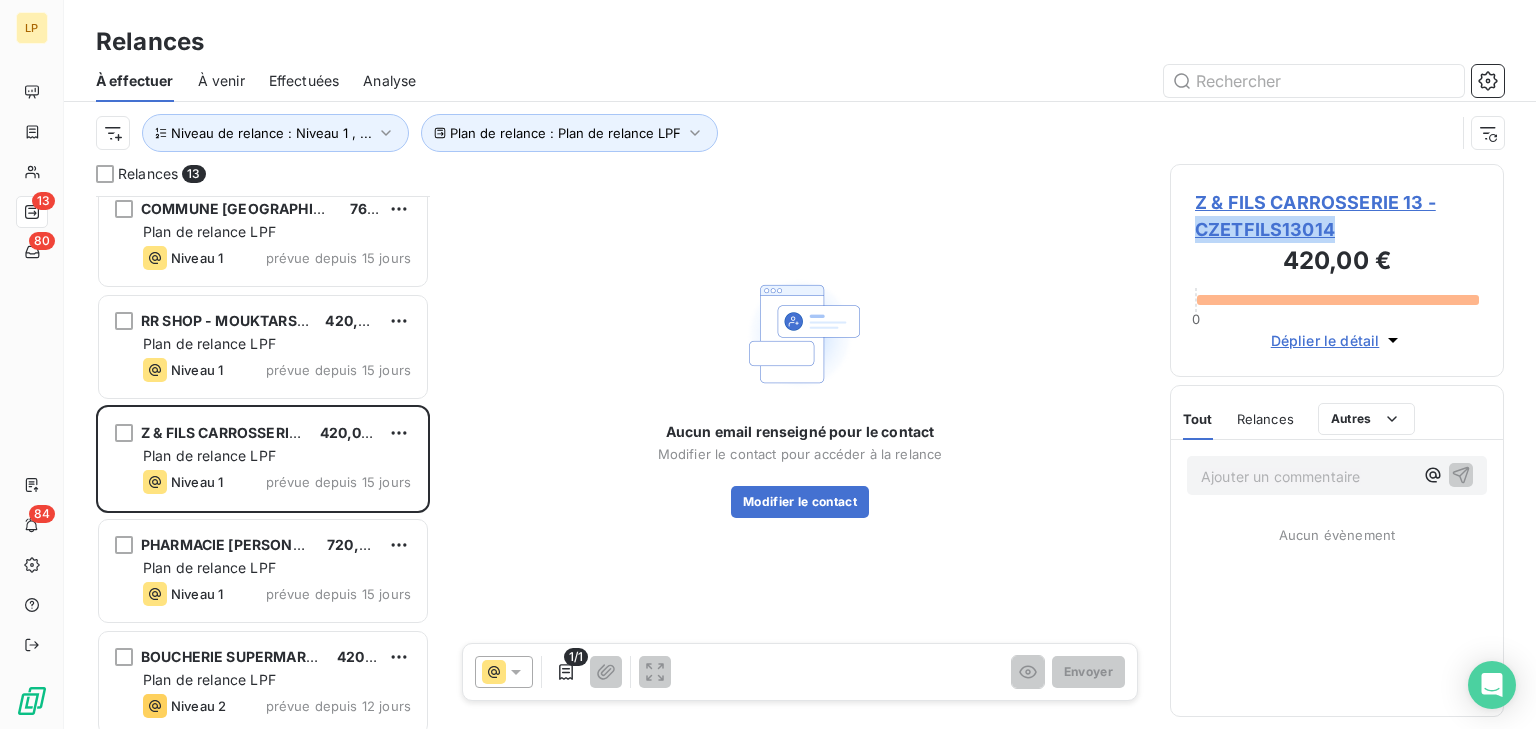 click on "Z & FILS CARROSSERIE 13 - CZETFILS13014 420,00 € 0 Déplier le détail" at bounding box center [1337, 270] 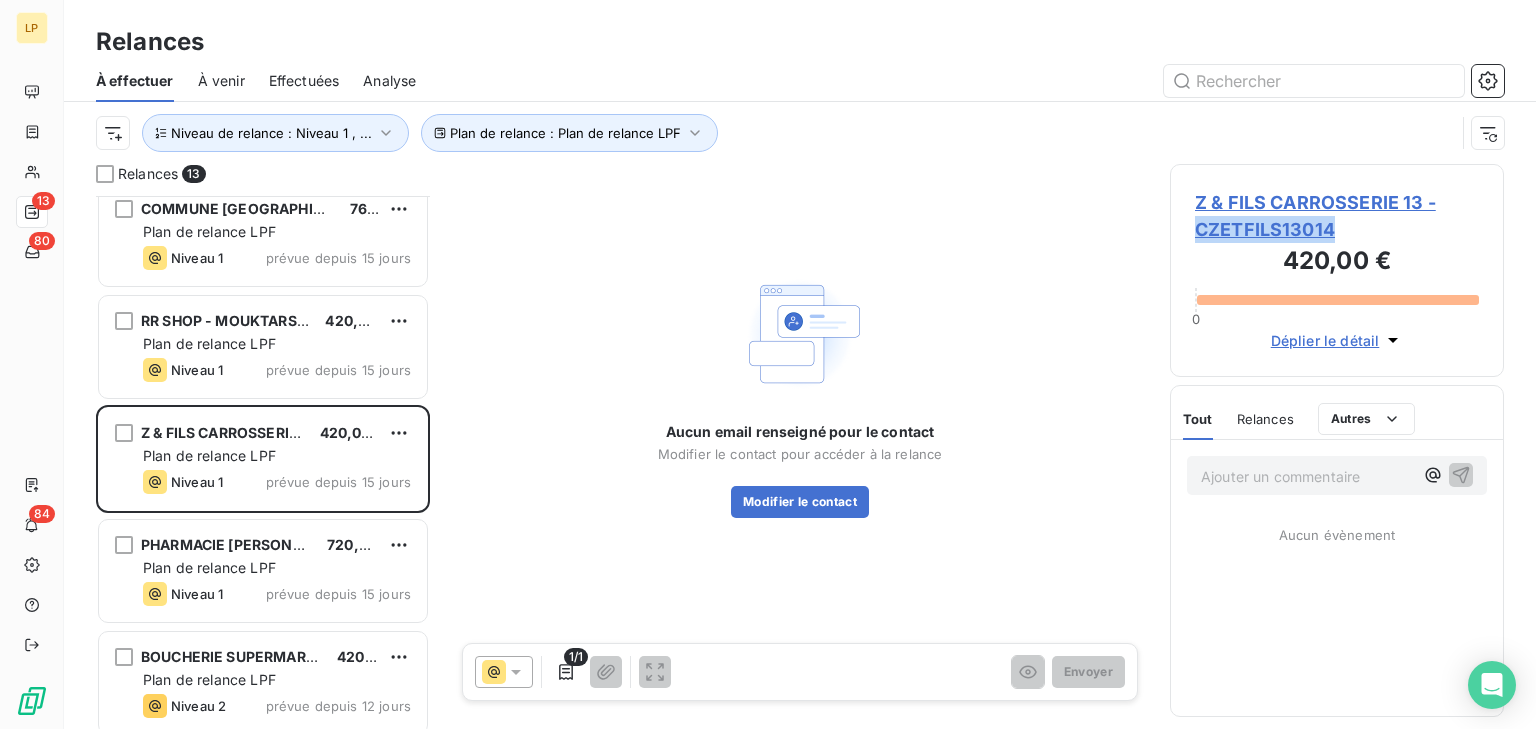 scroll, scrollTop: 519, scrollLeft: 320, axis: both 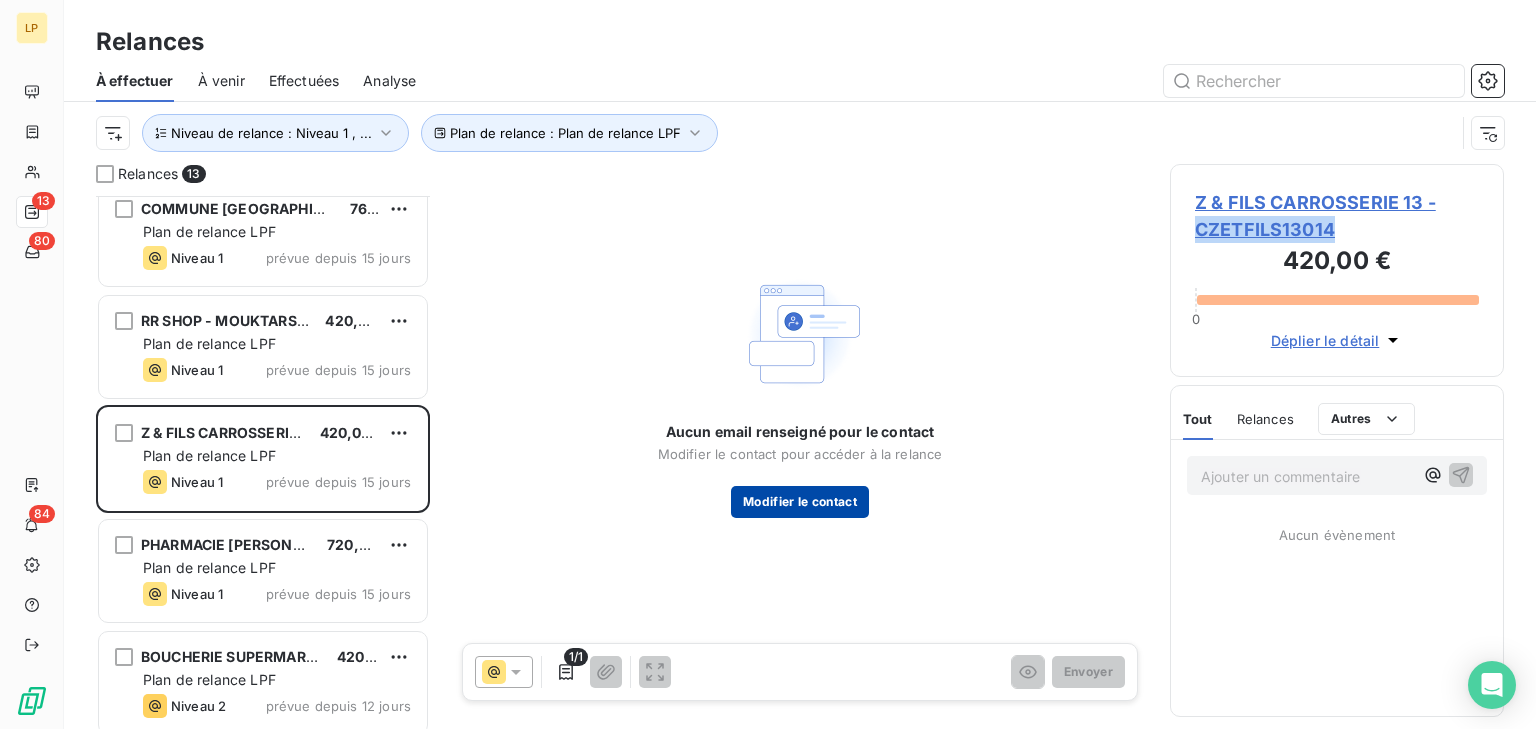 click on "Modifier le contact" at bounding box center (800, 502) 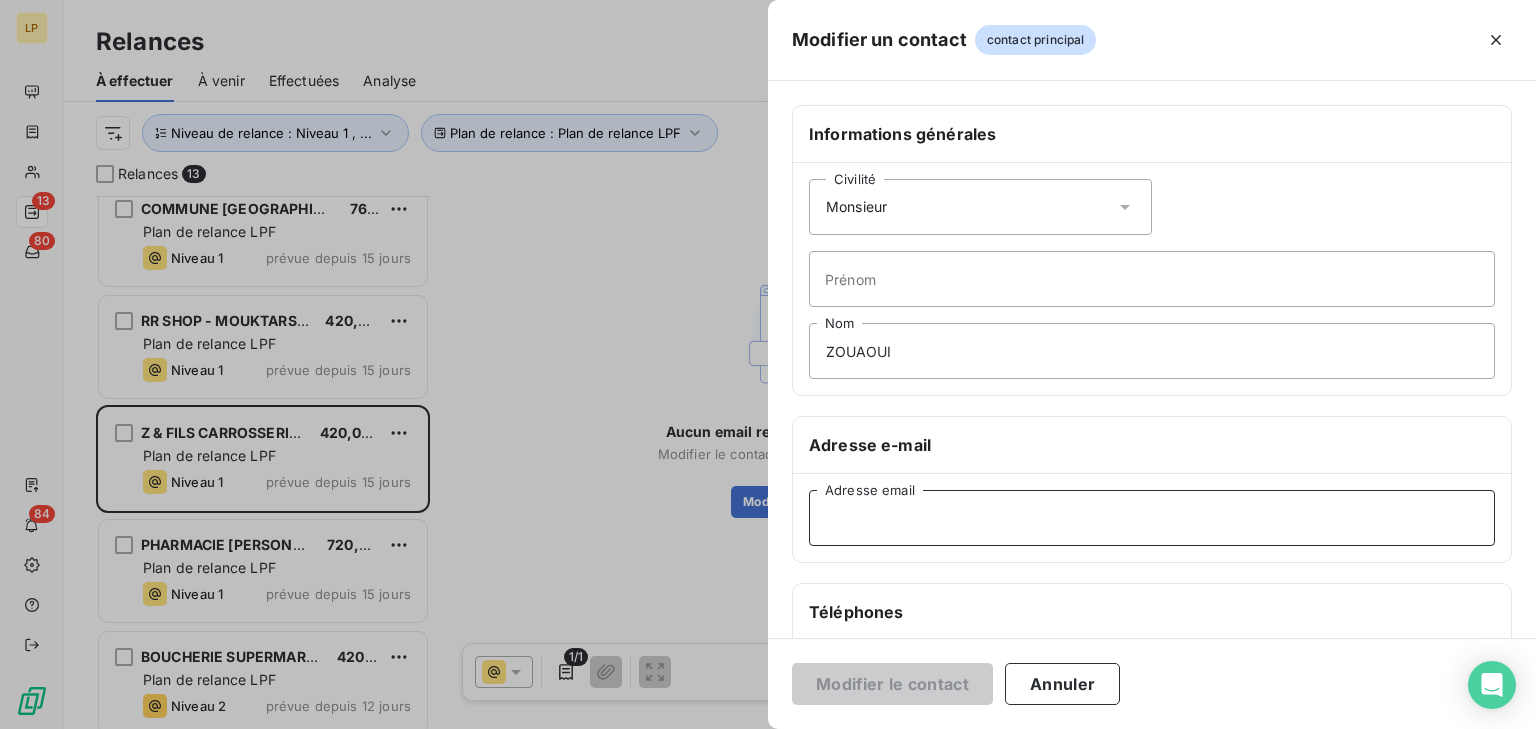 click on "Adresse email" at bounding box center (1152, 518) 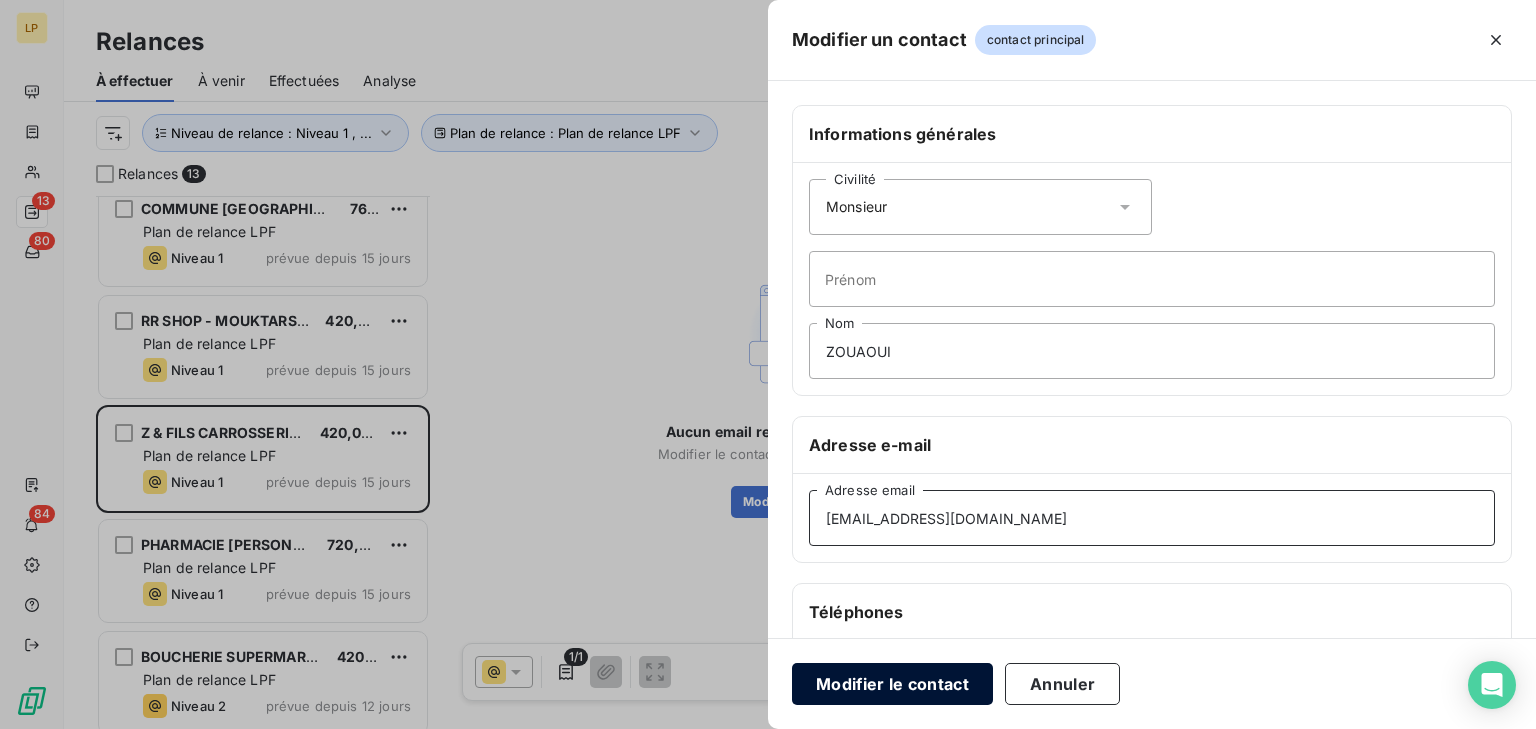 type on "[EMAIL_ADDRESS][DOMAIN_NAME]" 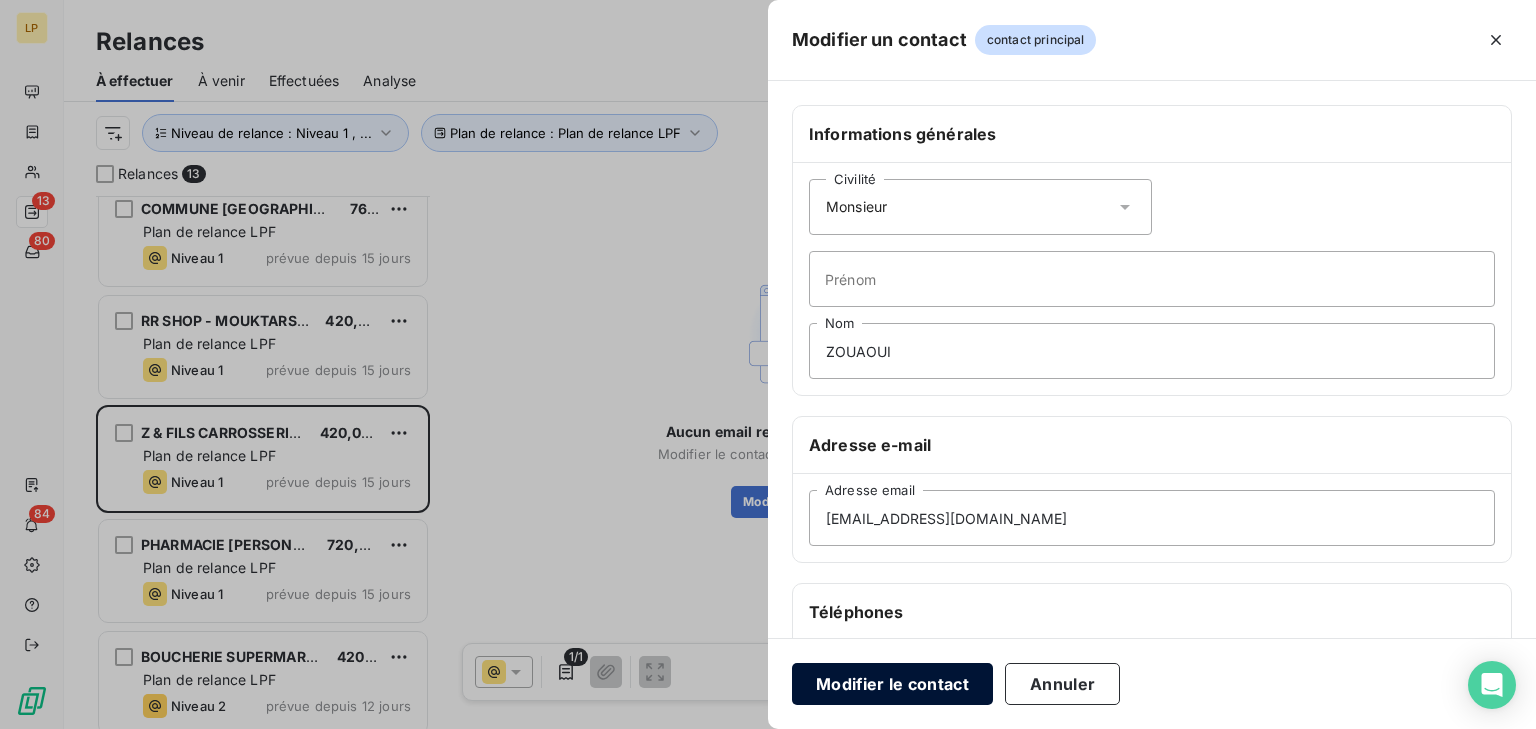 click on "Modifier le contact" at bounding box center (892, 684) 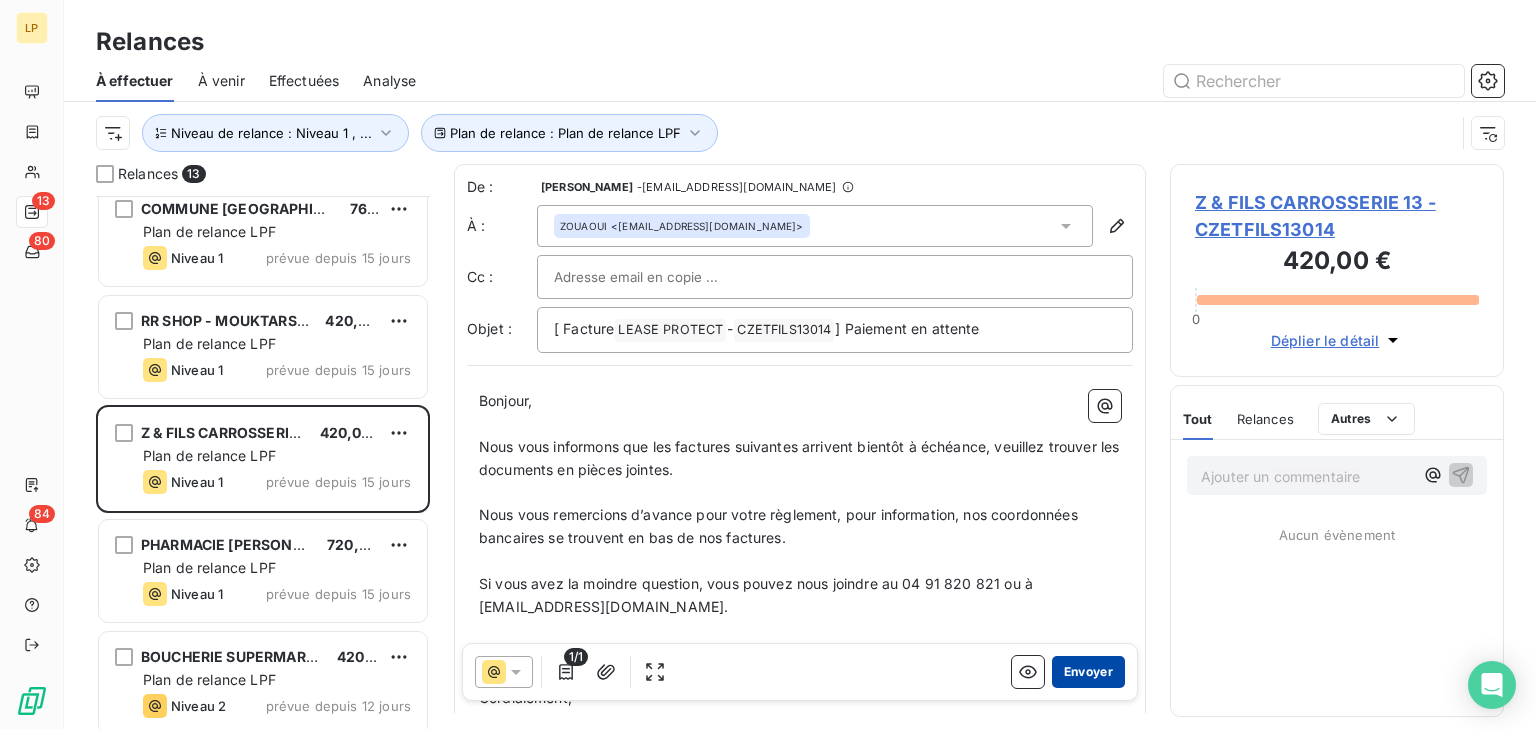 click on "Envoyer" at bounding box center [1088, 672] 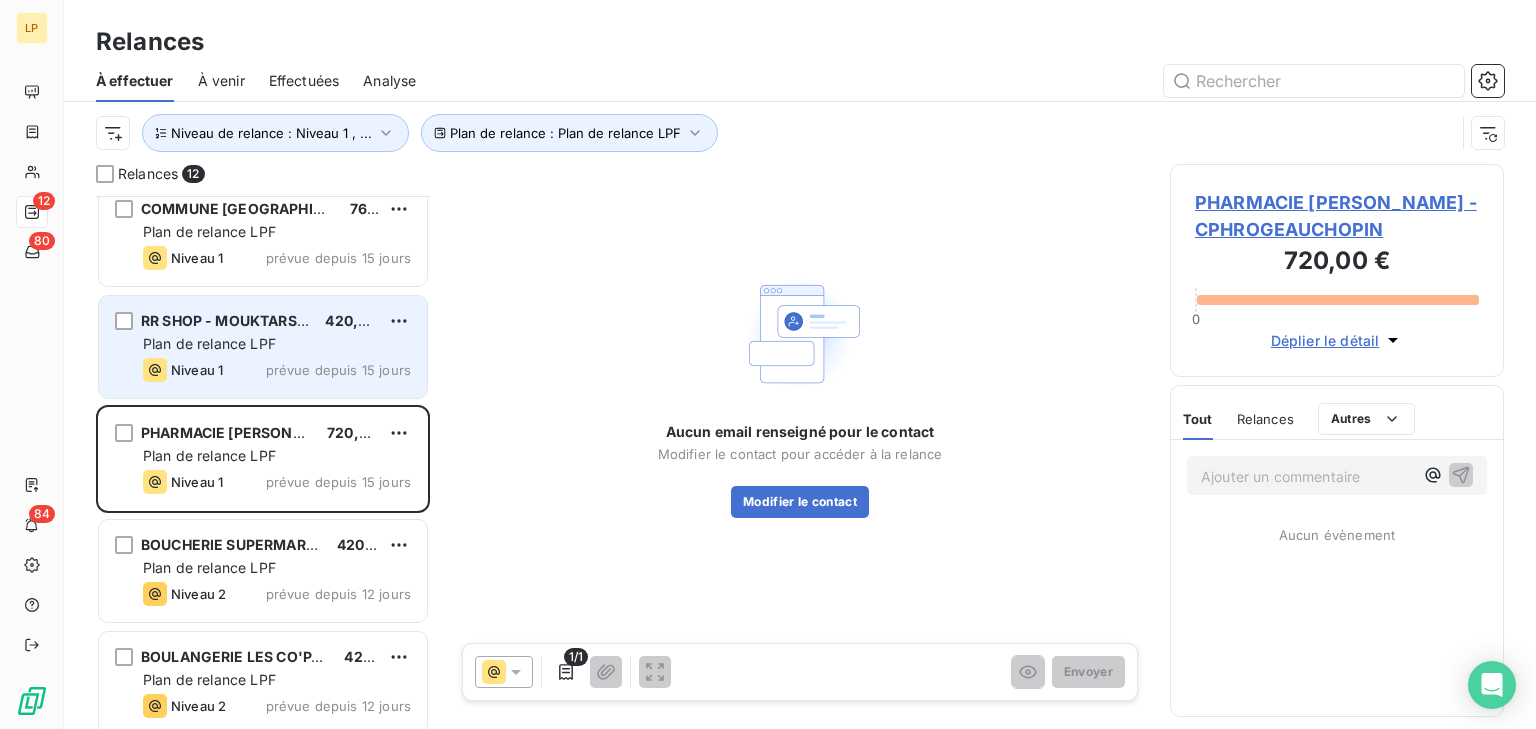 click on "Niveau 1" at bounding box center (183, 370) 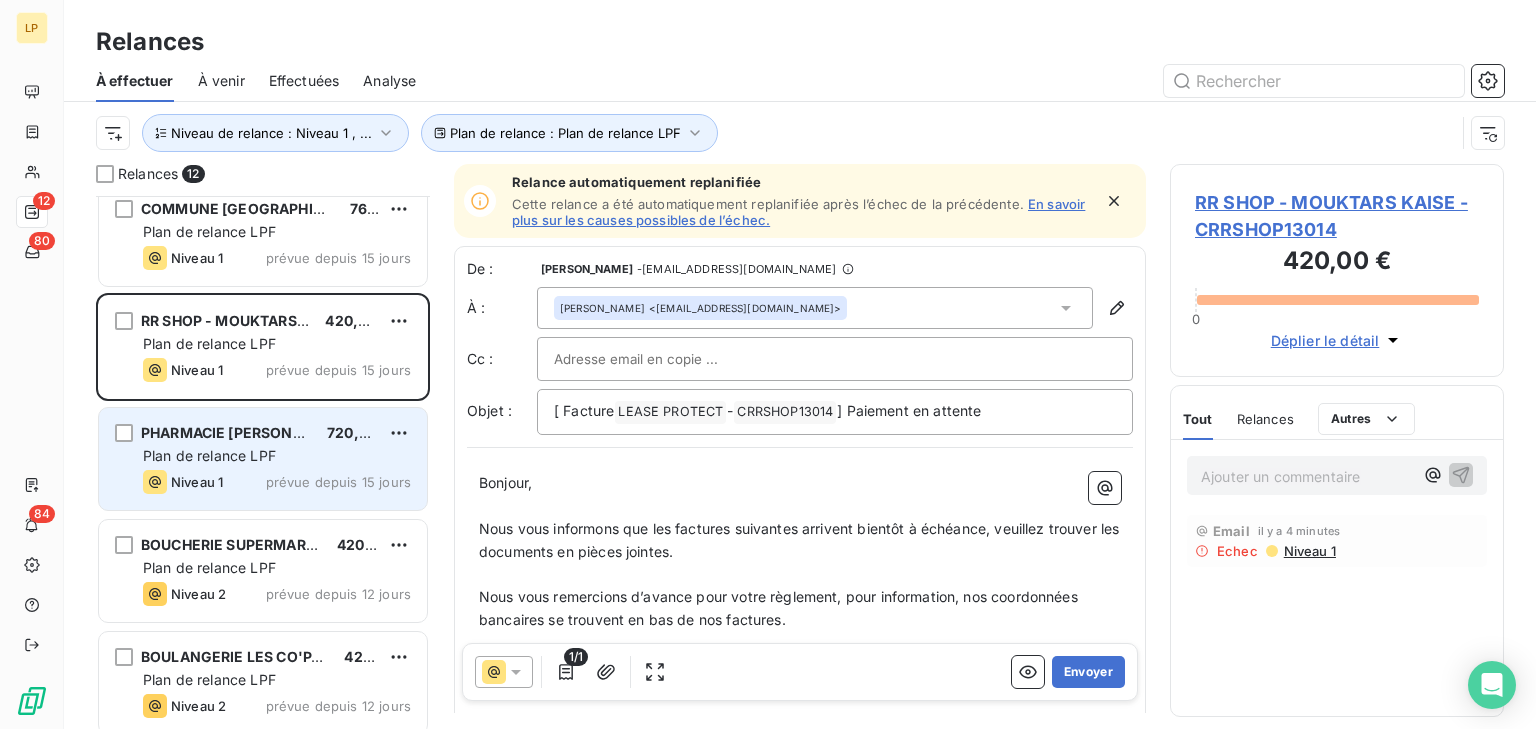 click on "Plan de relance LPF" at bounding box center (277, 456) 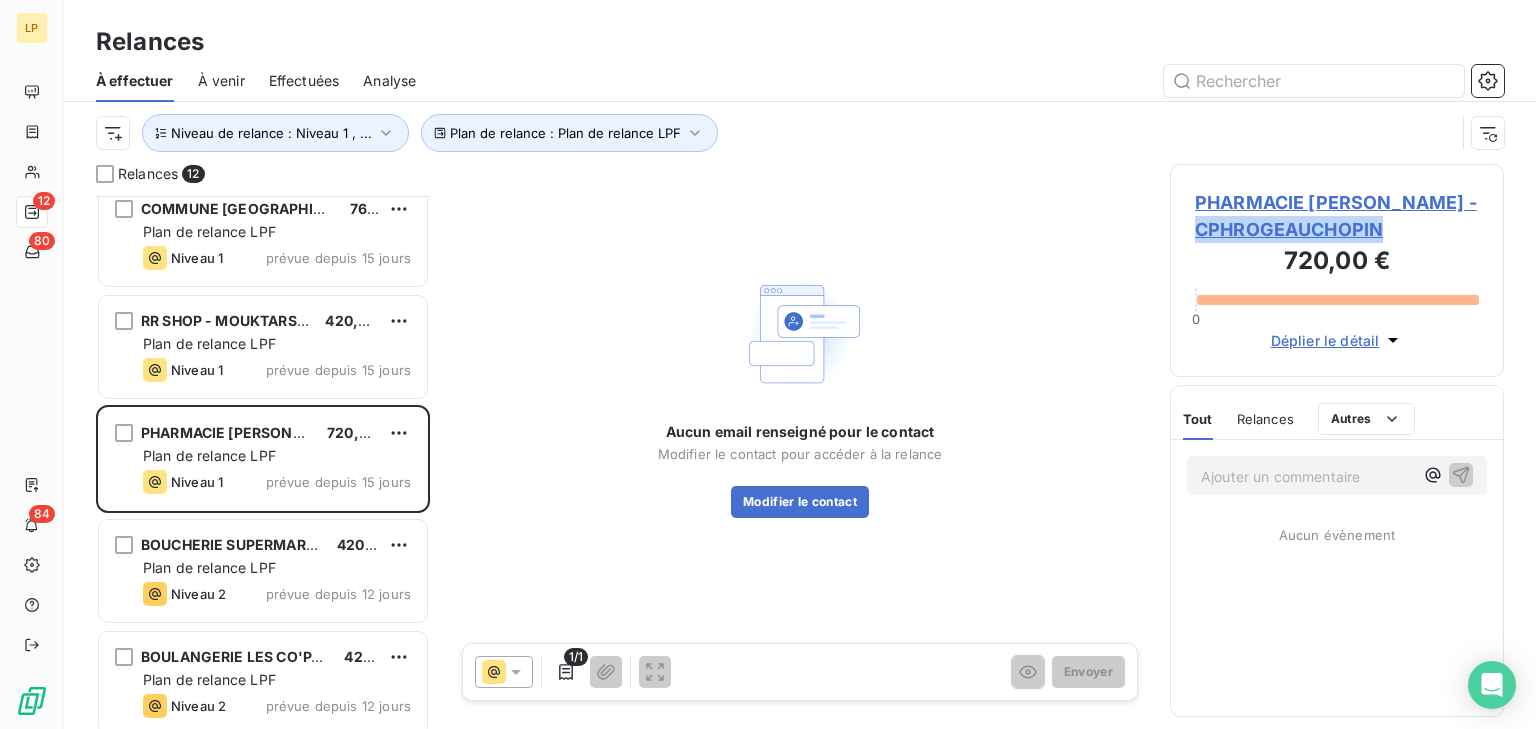 drag, startPoint x: 1404, startPoint y: 234, endPoint x: 1212, endPoint y: 237, distance: 192.02344 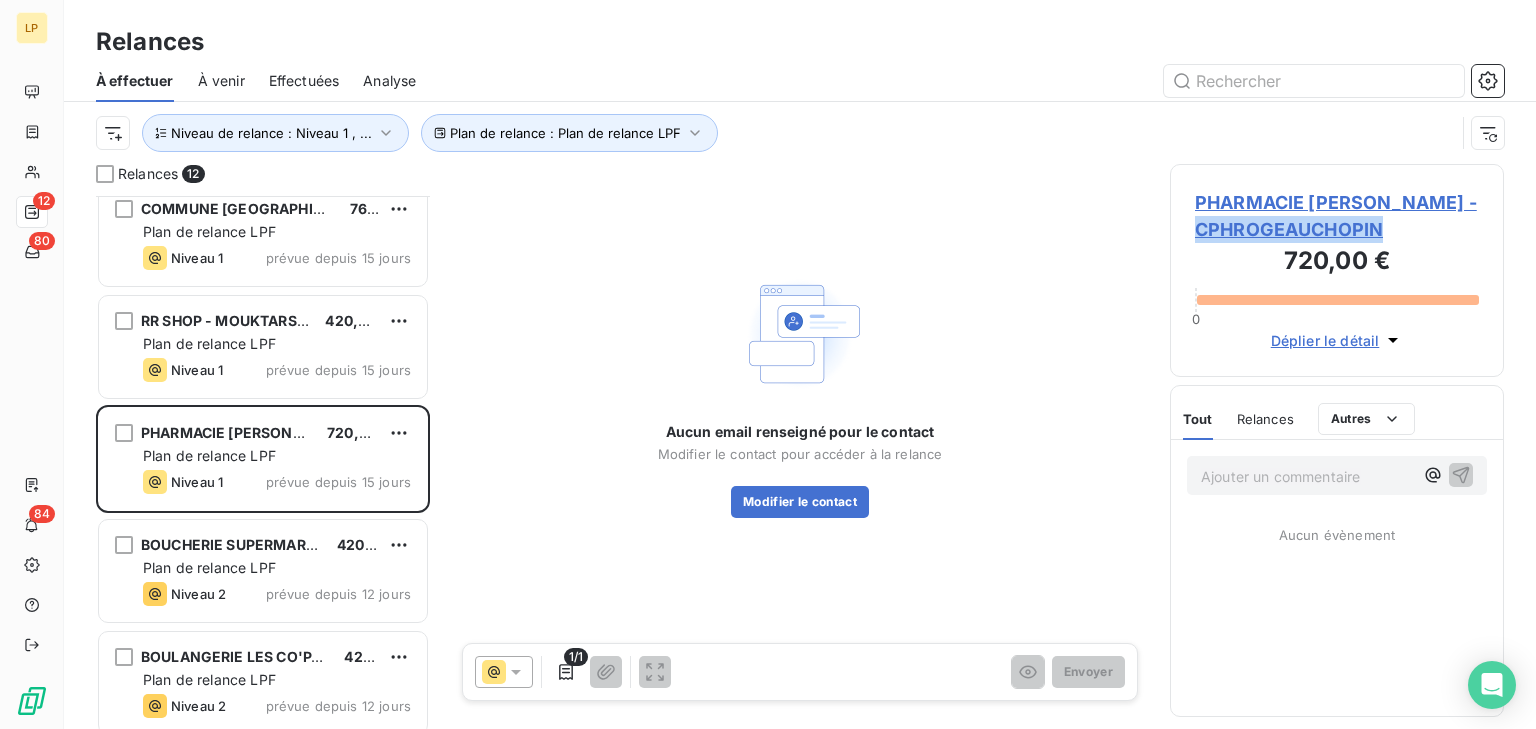 click on "PHARMACIE [PERSON_NAME] - CPHROGEAUCHOPIN" at bounding box center [1337, 216] 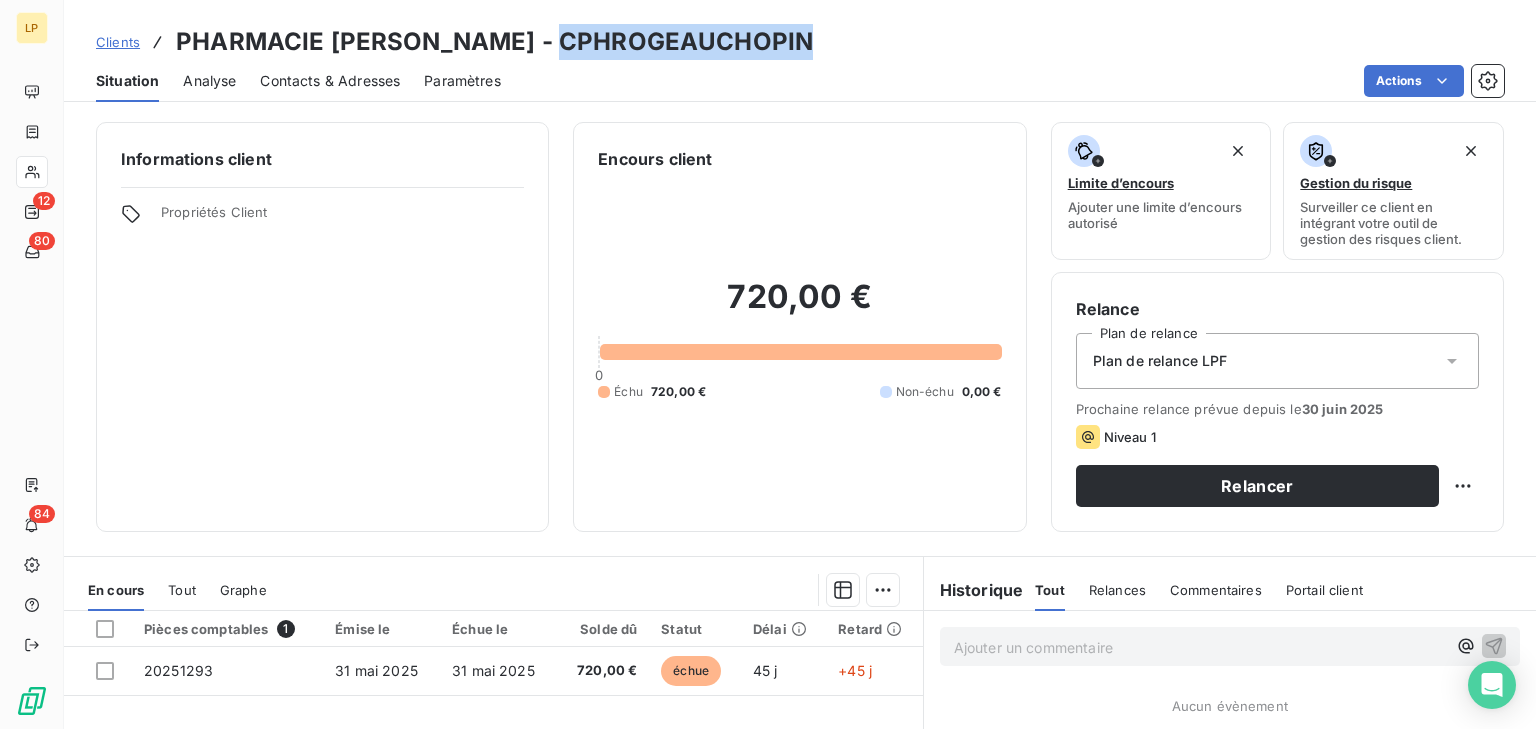 drag, startPoint x: 560, startPoint y: 40, endPoint x: 810, endPoint y: 44, distance: 250.032 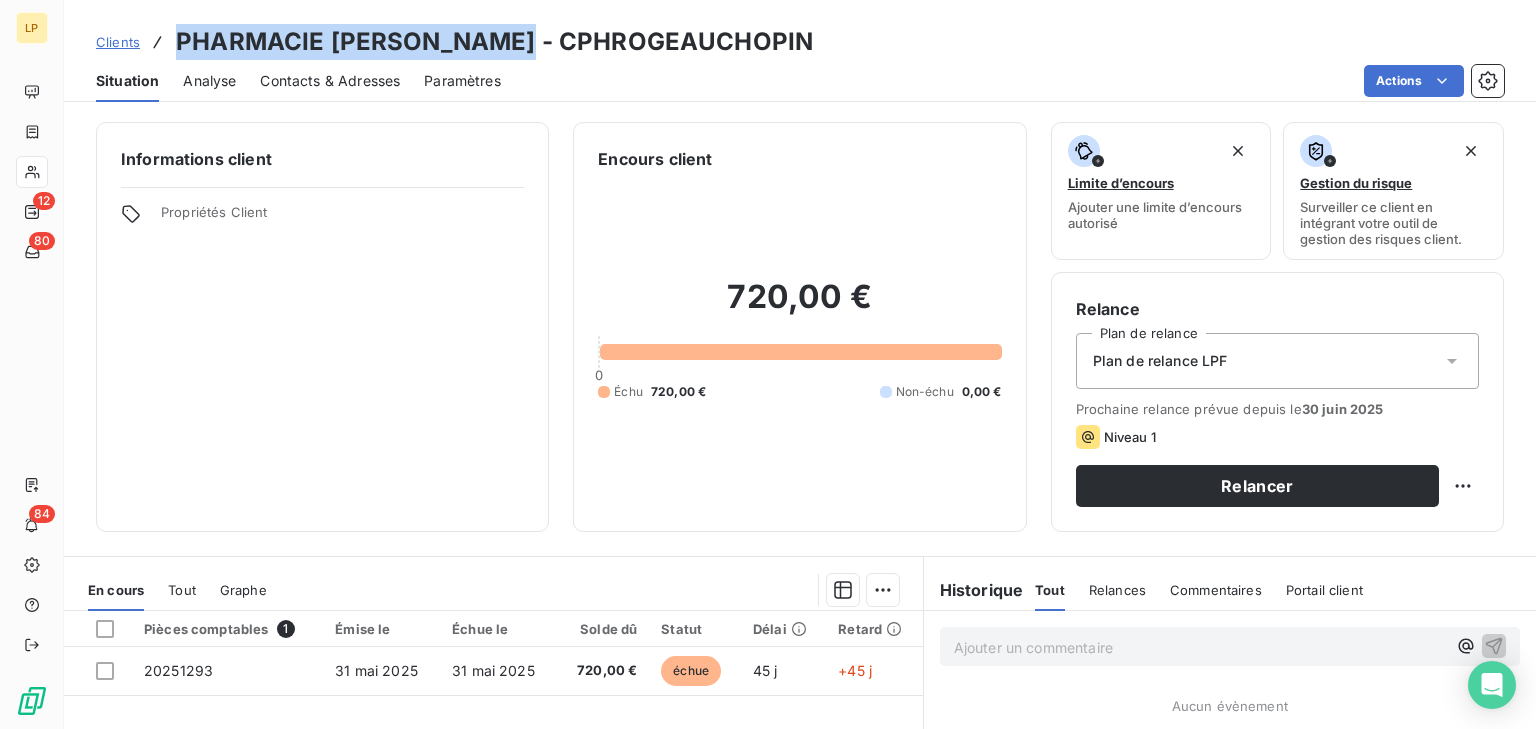 drag, startPoint x: 166, startPoint y: 39, endPoint x: 536, endPoint y: 44, distance: 370.03378 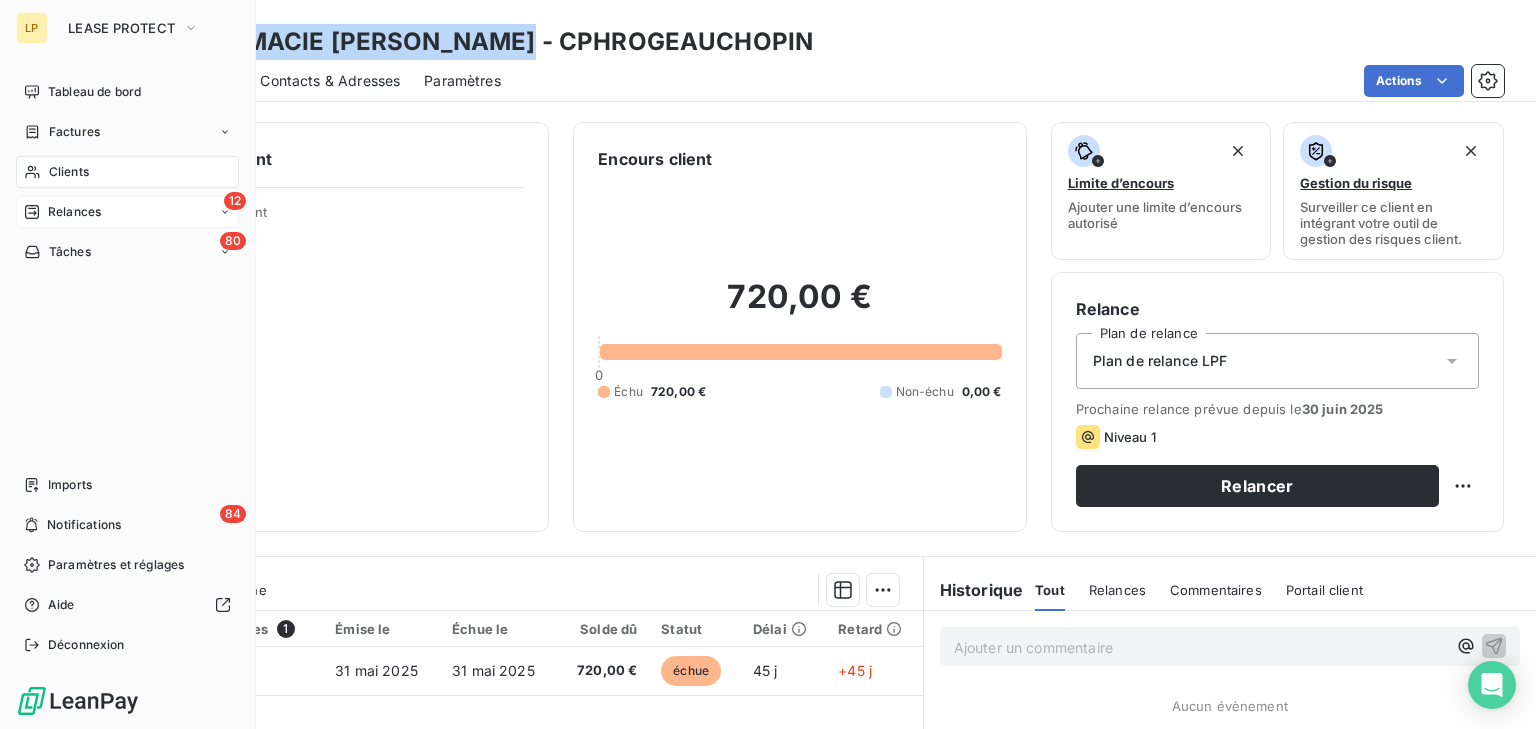 click on "12 Relances" at bounding box center (127, 212) 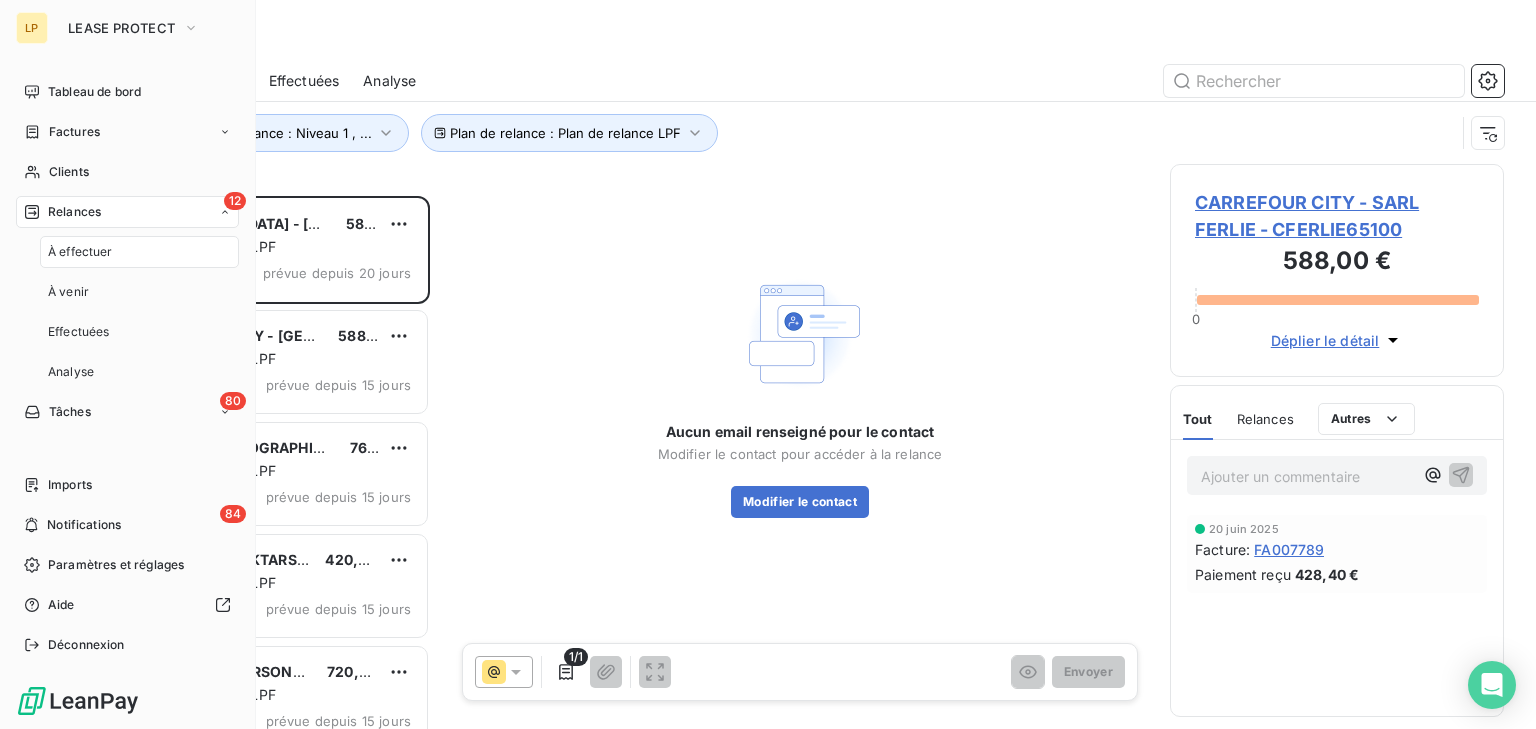 scroll, scrollTop: 15, scrollLeft: 14, axis: both 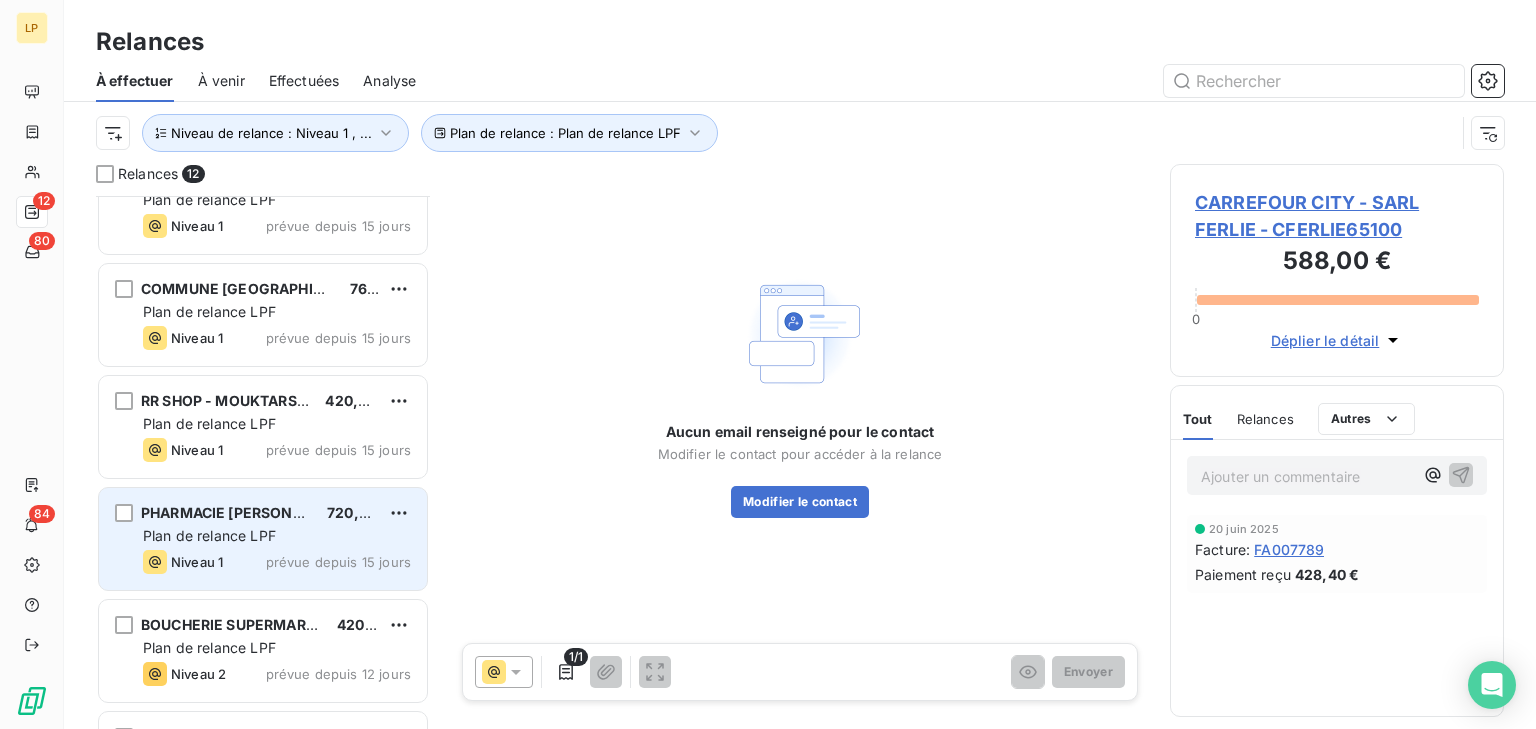 click on "Plan de relance LPF" at bounding box center [209, 535] 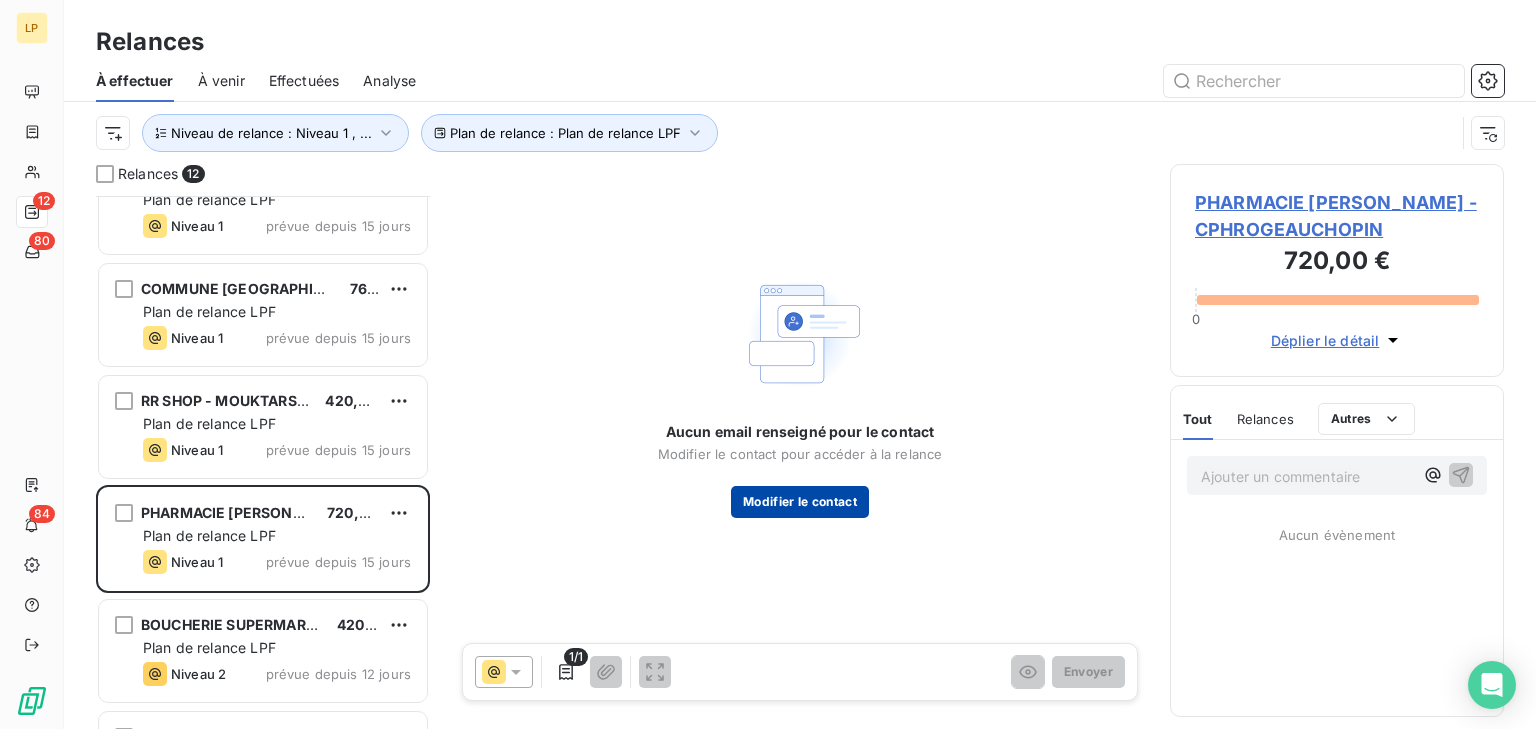 click on "Modifier le contact" at bounding box center (800, 502) 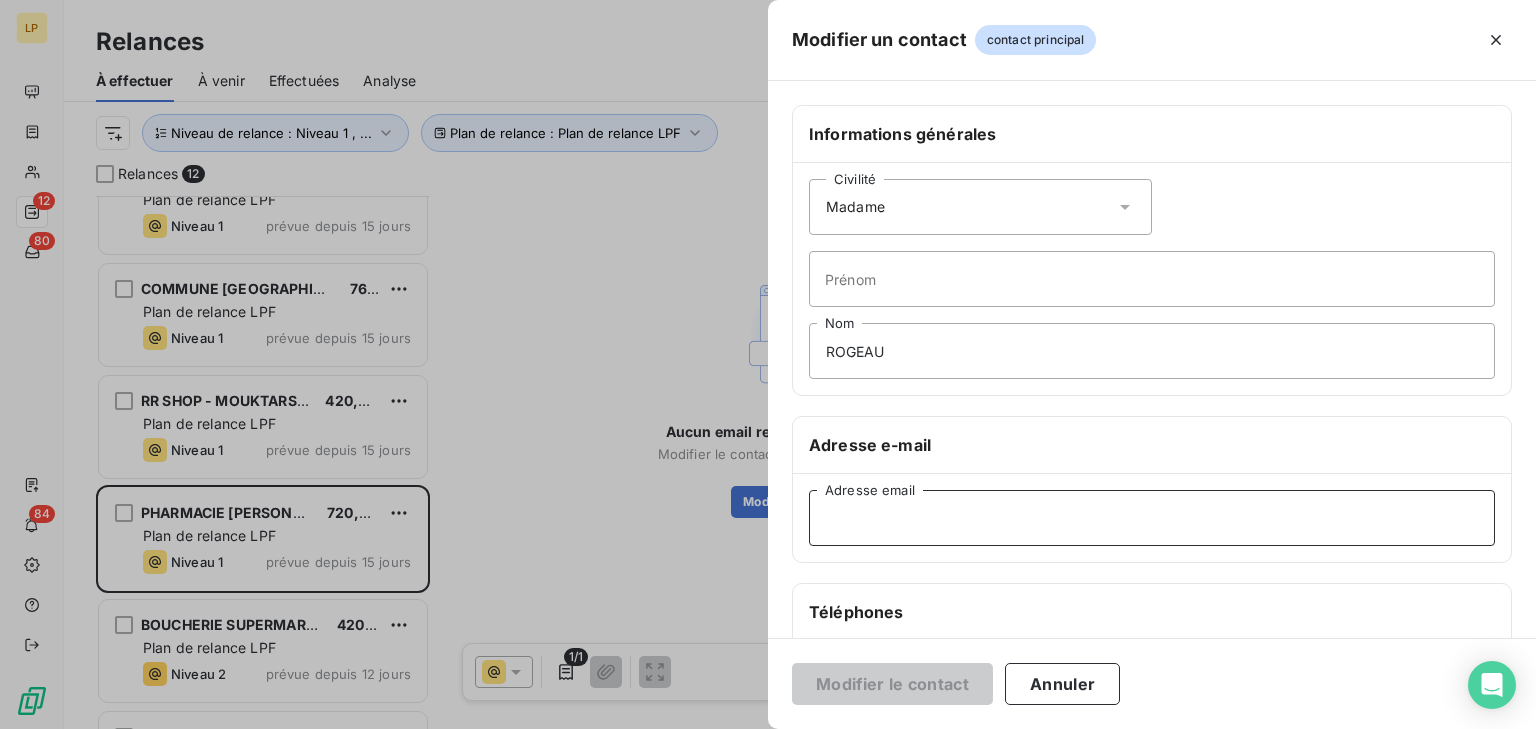 click on "Adresse email" at bounding box center (1152, 518) 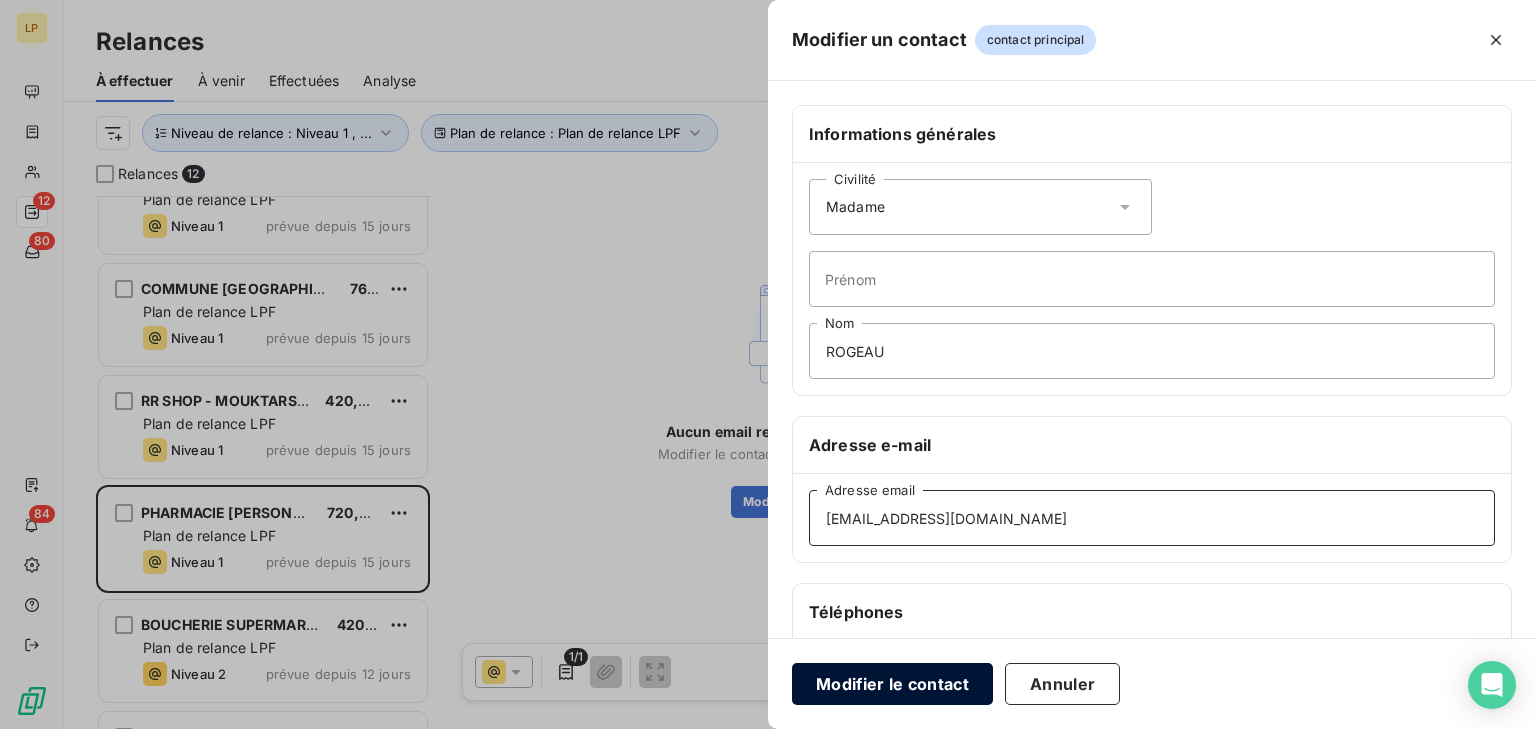 type on "[EMAIL_ADDRESS][DOMAIN_NAME]" 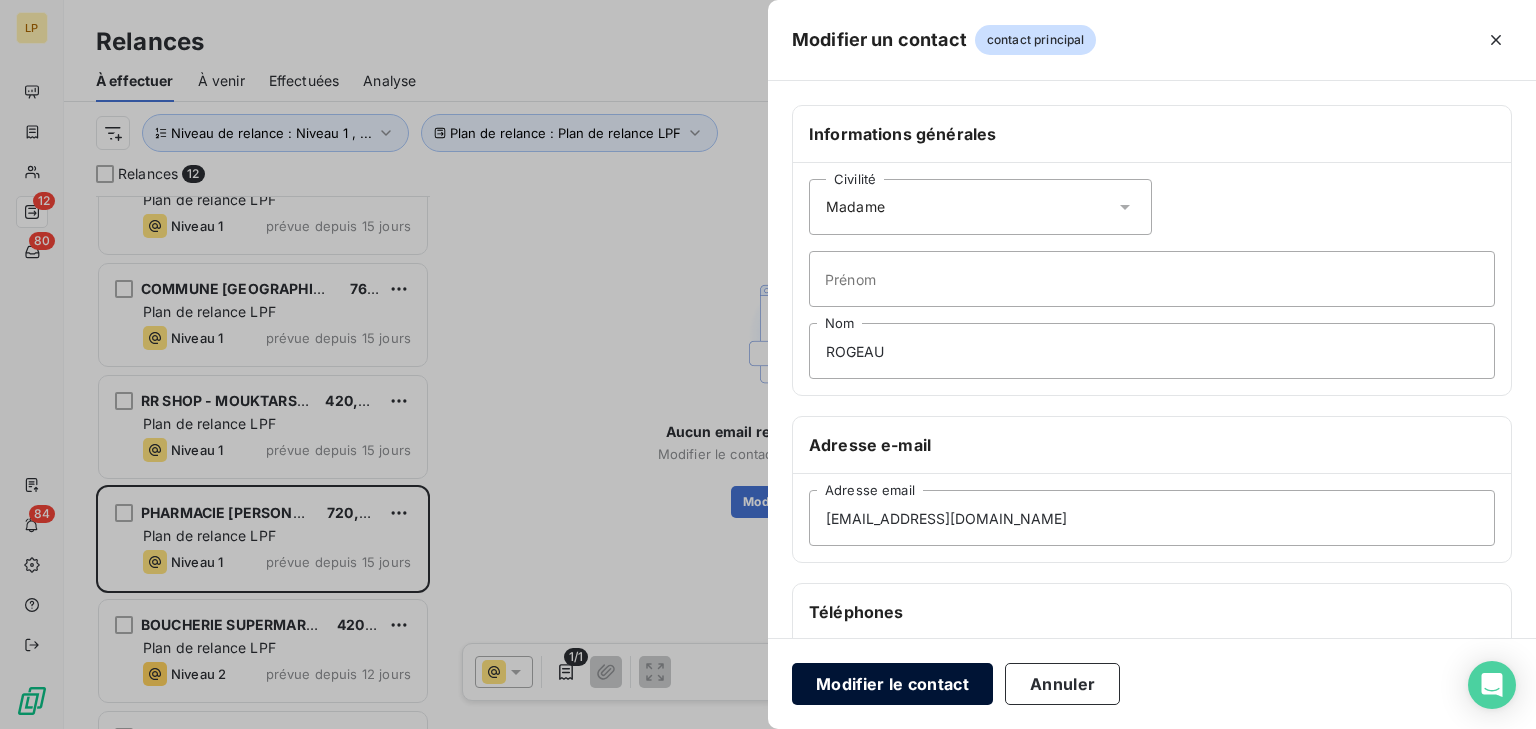 click on "Modifier le contact" at bounding box center [892, 684] 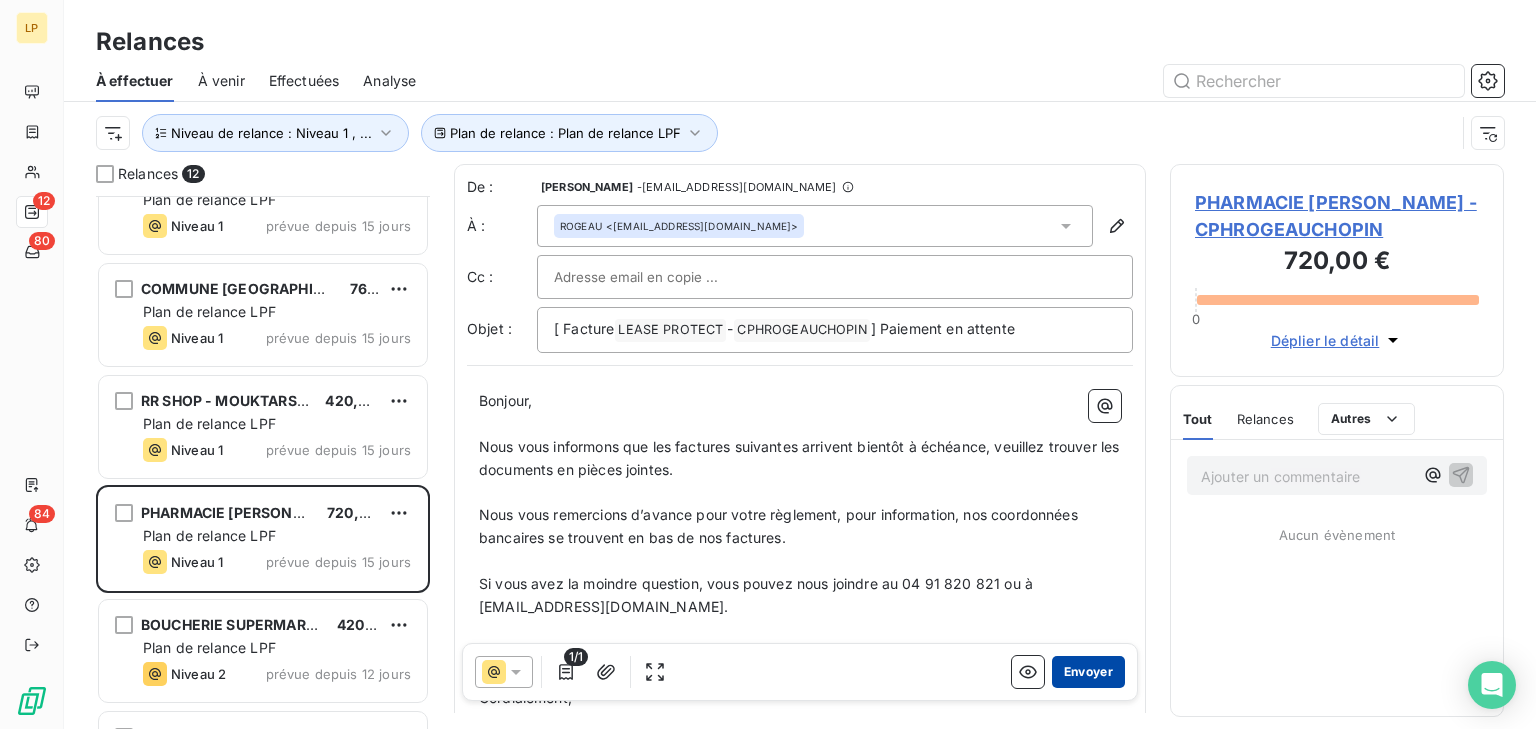 click on "Envoyer" at bounding box center [1088, 672] 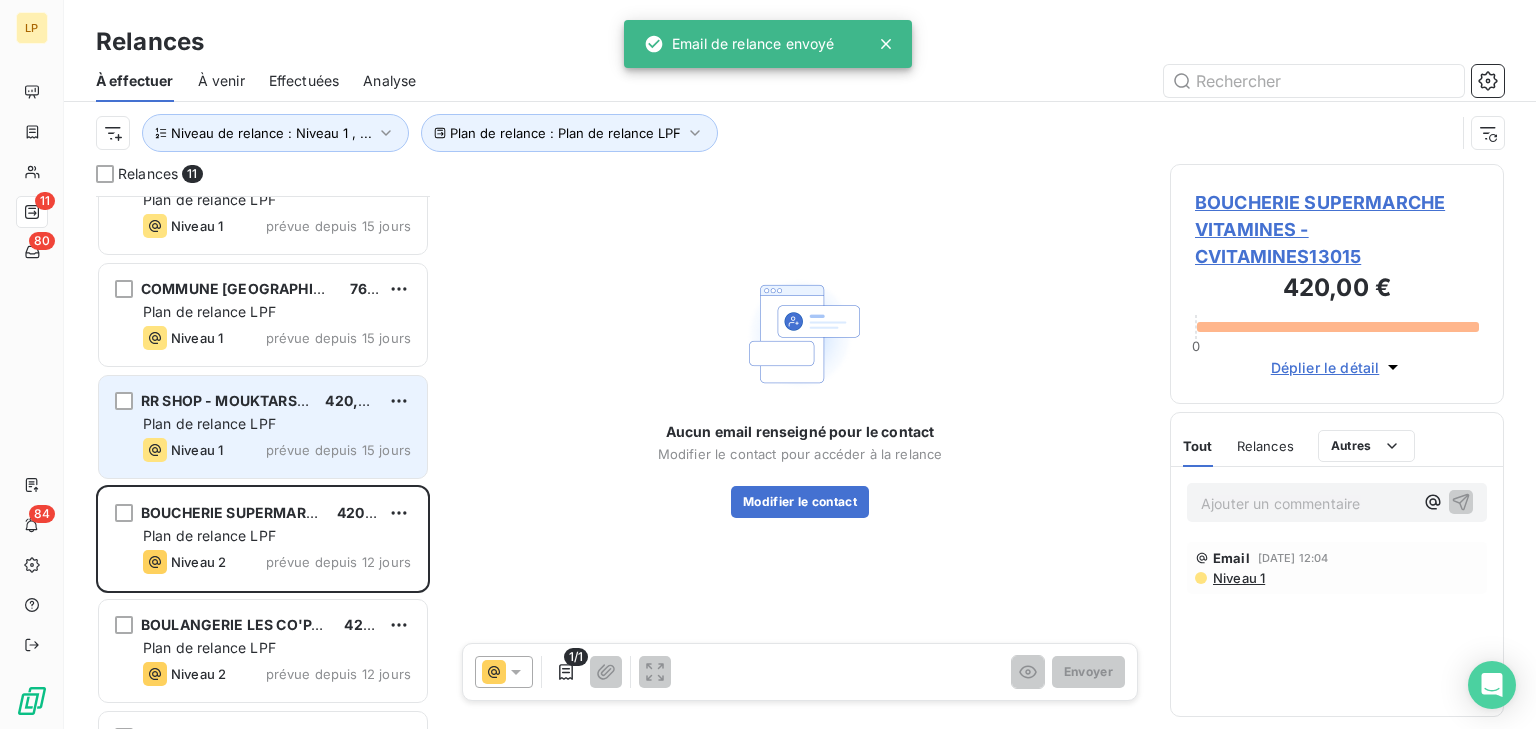 click on "prévue depuis 15 jours" at bounding box center (338, 450) 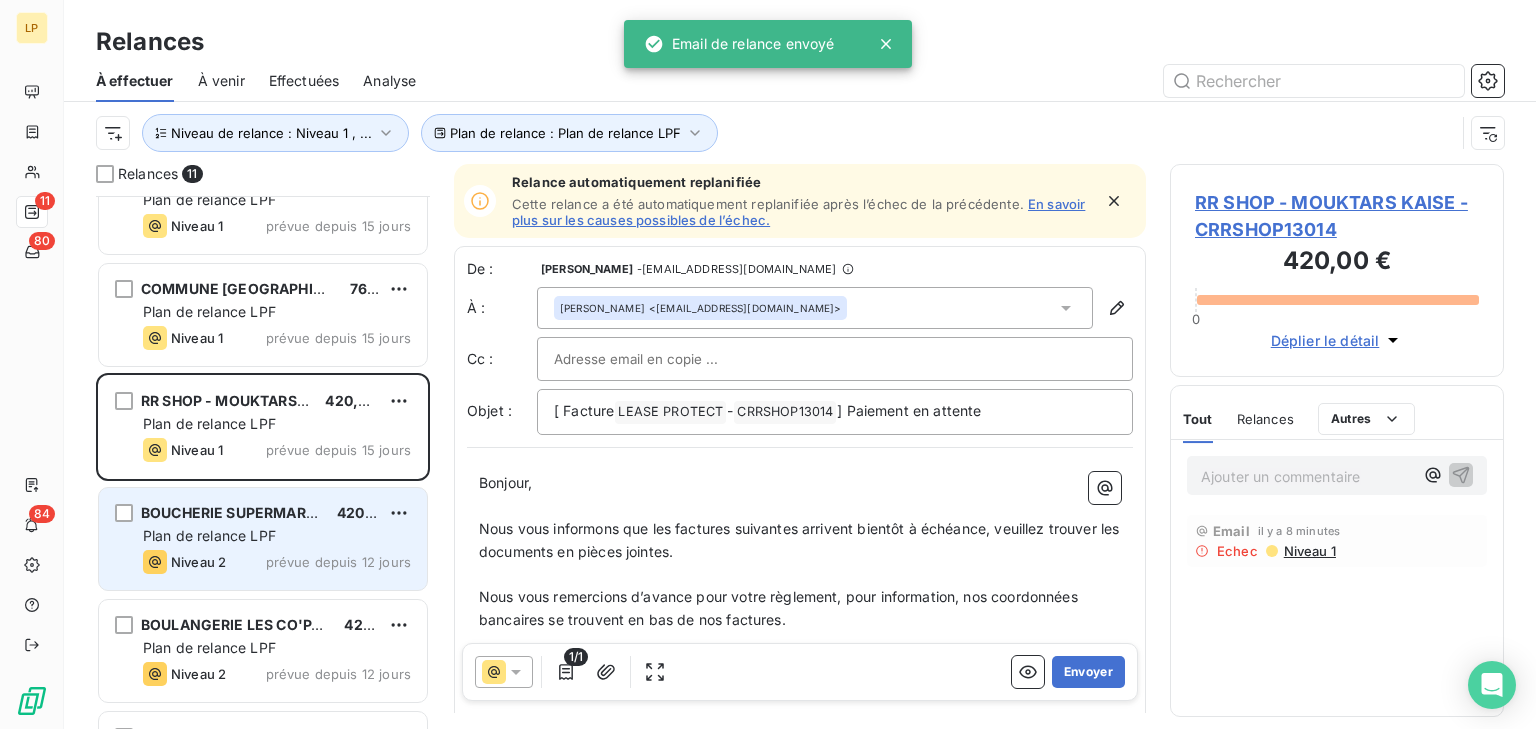 click on "BOUCHERIE SUPERMARCHE VITAMINES" at bounding box center [279, 512] 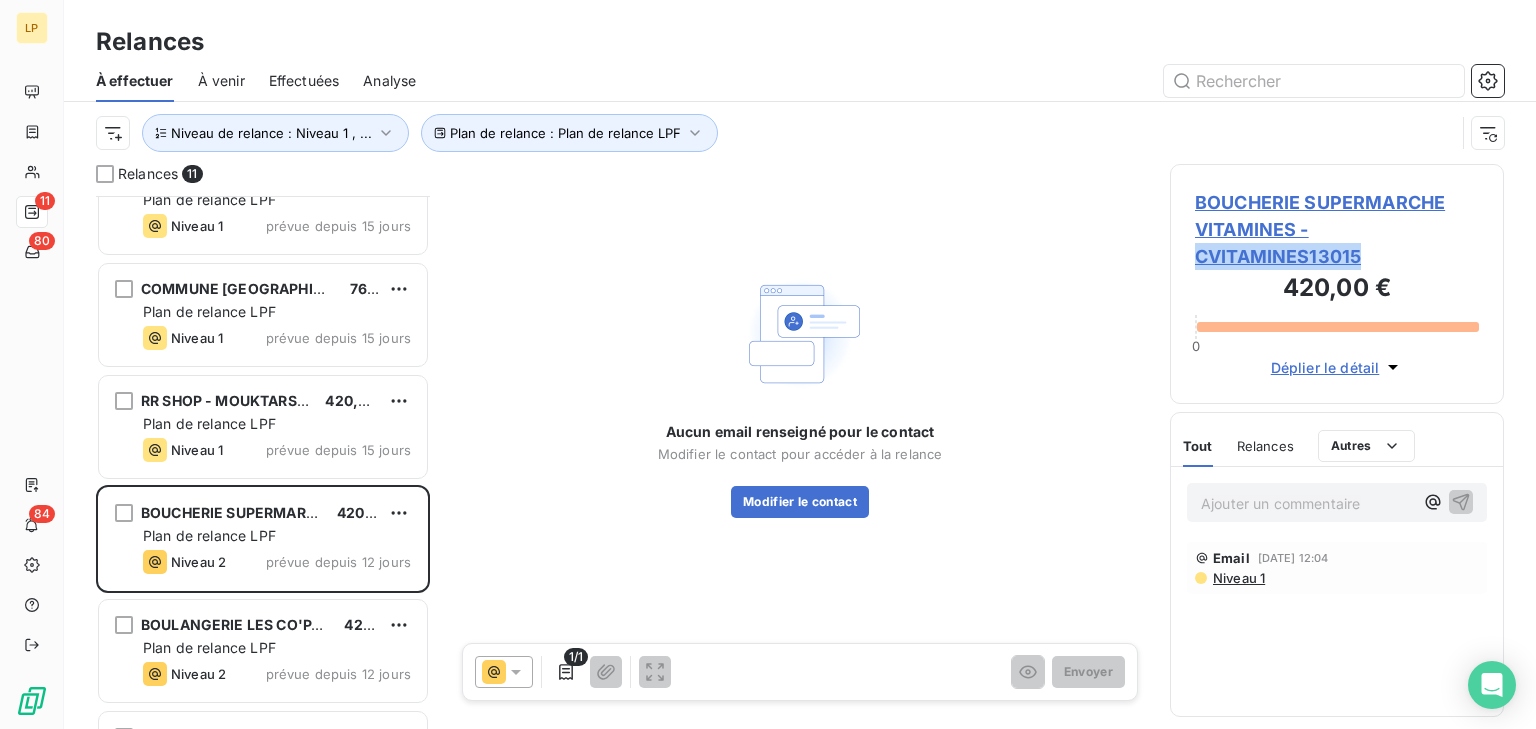 drag, startPoint x: 1369, startPoint y: 262, endPoint x: 1200, endPoint y: 263, distance: 169.00296 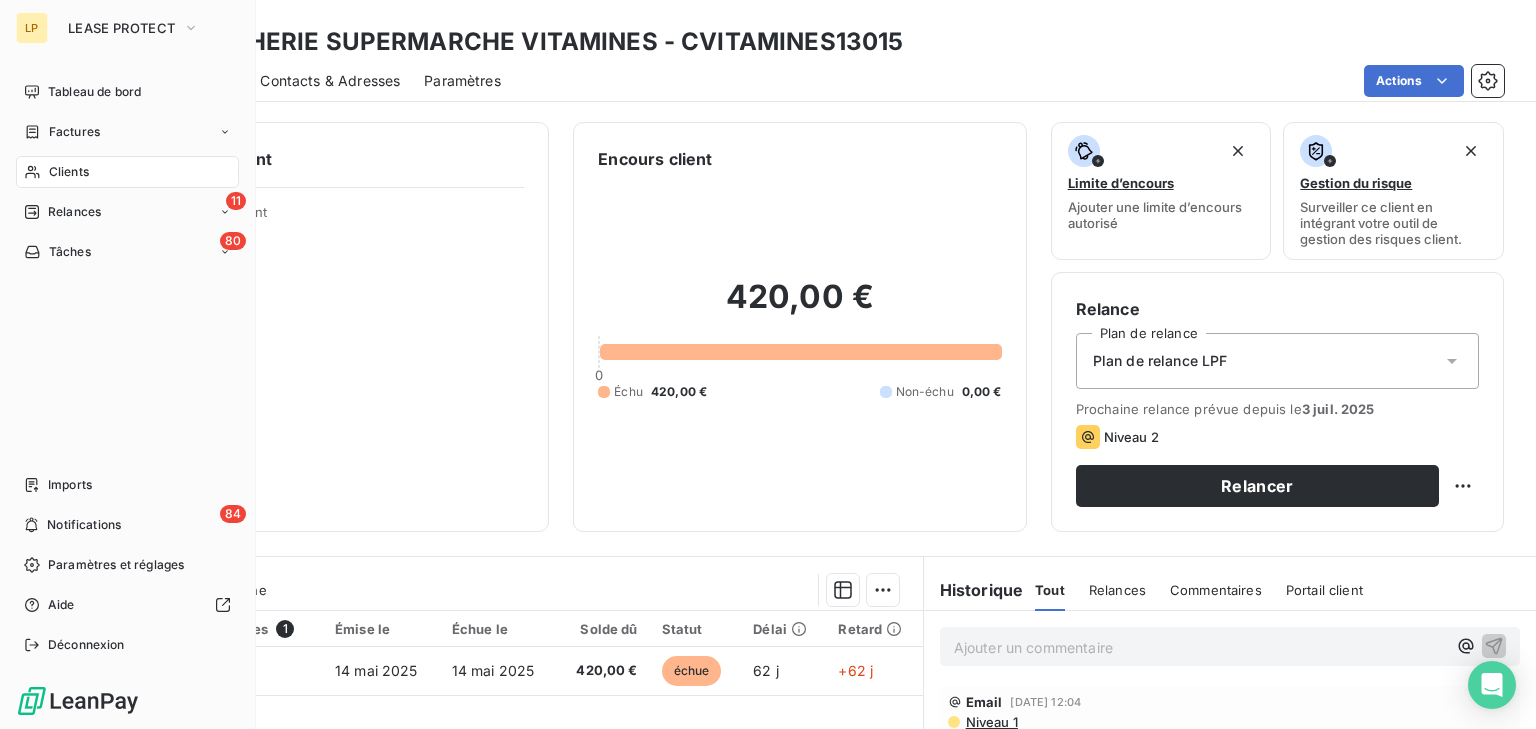click on "Relances" at bounding box center [74, 212] 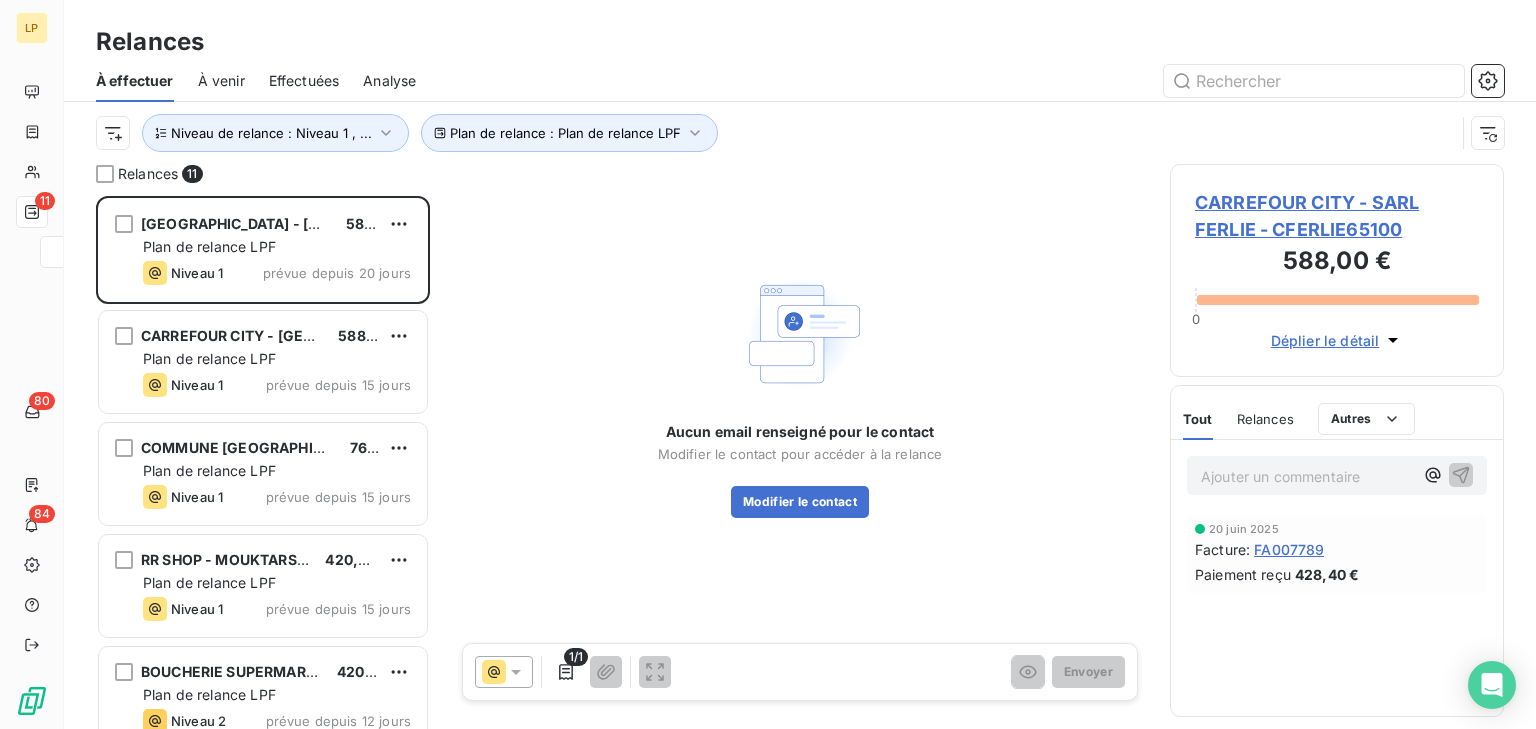 scroll, scrollTop: 15, scrollLeft: 14, axis: both 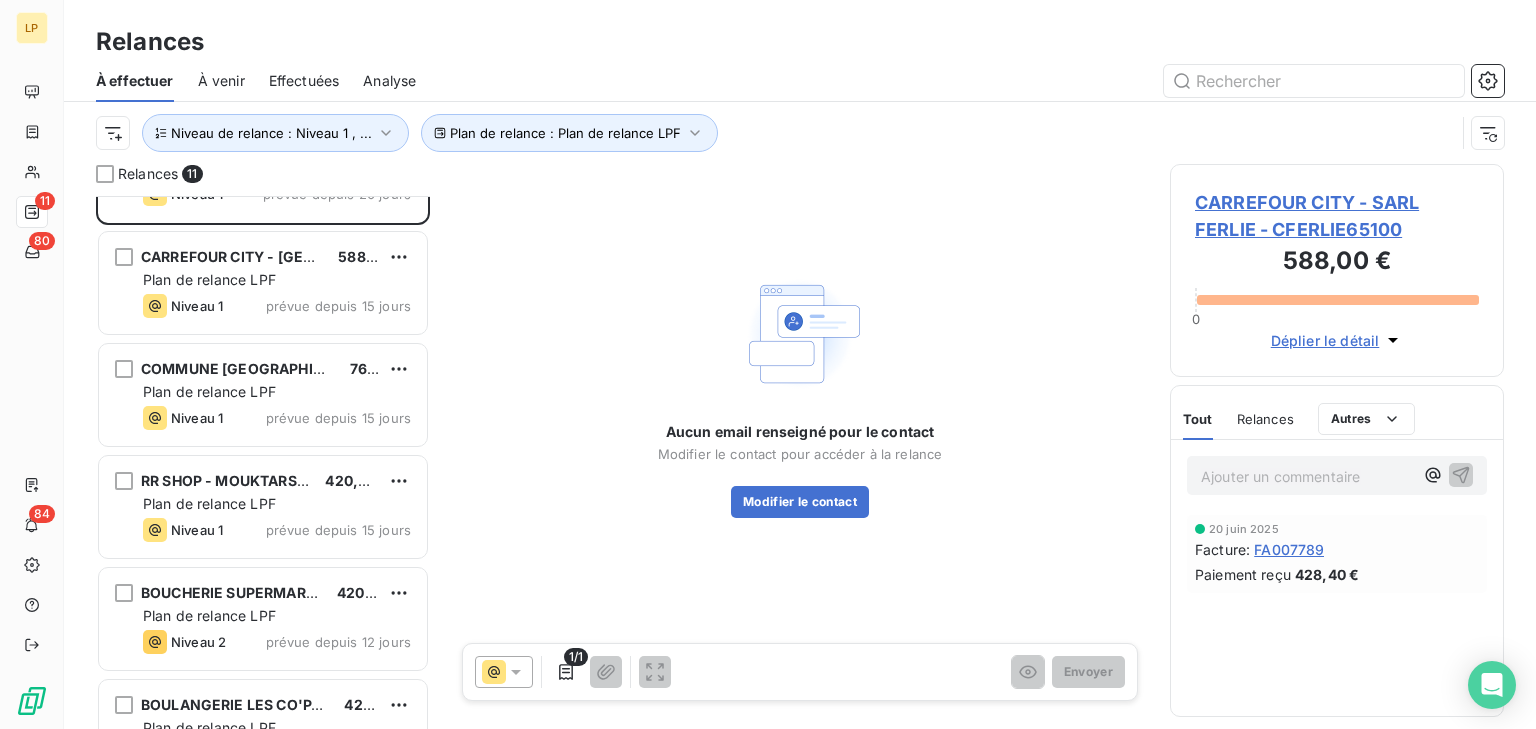 click on "CARREFOUR CITY - SARL FERLIE 588,00 € Plan de relance LPF Niveau 1 prévue depuis 20 jours [GEOGRAPHIC_DATA] - [GEOGRAPHIC_DATA] 588,00 € Plan de relance LPF Niveau 1 prévue depuis 15 jours COMMUNE [GEOGRAPHIC_DATA] 768,00 € Plan de relance LPF Niveau 1 prévue depuis 15 jours RR SHOP - MOUKTARS KAISE 420,00 € Plan de relance LPF Niveau 1 prévue depuis 15 jours BOUCHERIE SUPERMARCHE VITAMINES 420,00 € Plan de relance LPF Niveau 2 prévue depuis 12 jours BOULANGERIE LES CO'PAINS D'ABORD - SAS JBM 420,00 € Plan de relance LPF Niveau 2 prévue depuis 12 jours BISTROT DES ALLOBROGES 420,00 € Plan de relance LPF Niveau 1 prévue depuis 10 jours CARREFOUR EXPRESS - SARL CDRX DISTRIB 420,00 € Plan de relance LPF Niveau 1 prévue depuis 9 jours LTB - BISTROT DES VORACES 240,00 € Plan de relance LPF Niveau 2 prévue depuis 6 jours MONSIEUR [PERSON_NAME] 420,00 € Plan de relance LPF Niveau 1 prévue depuis 5 jours COMMUNE DE [GEOGRAPHIC_DATA] 72 528,18 € Plan de relance LPF Niveau 2" at bounding box center (263, 462) 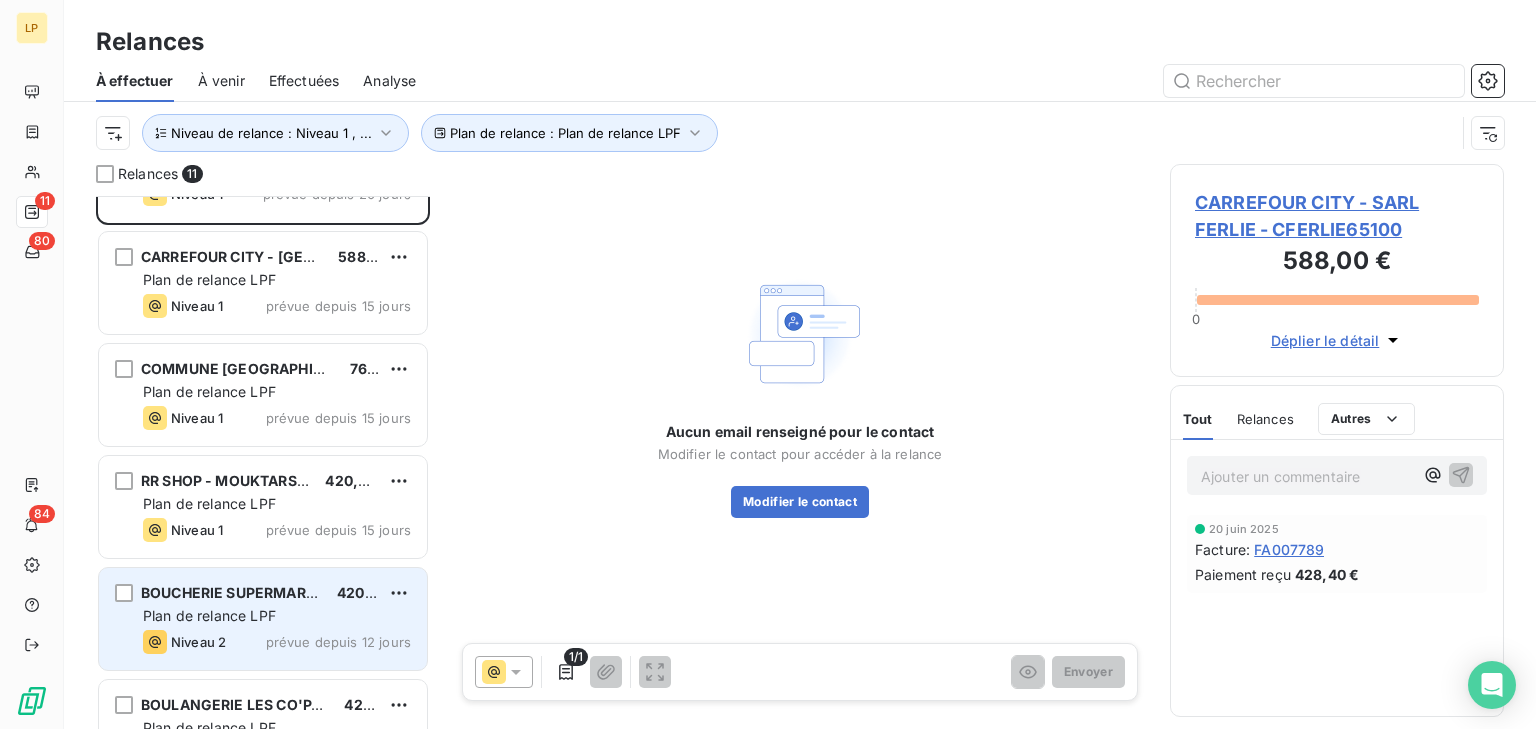 click on "BOUCHERIE SUPERMARCHE VITAMINES" at bounding box center [279, 592] 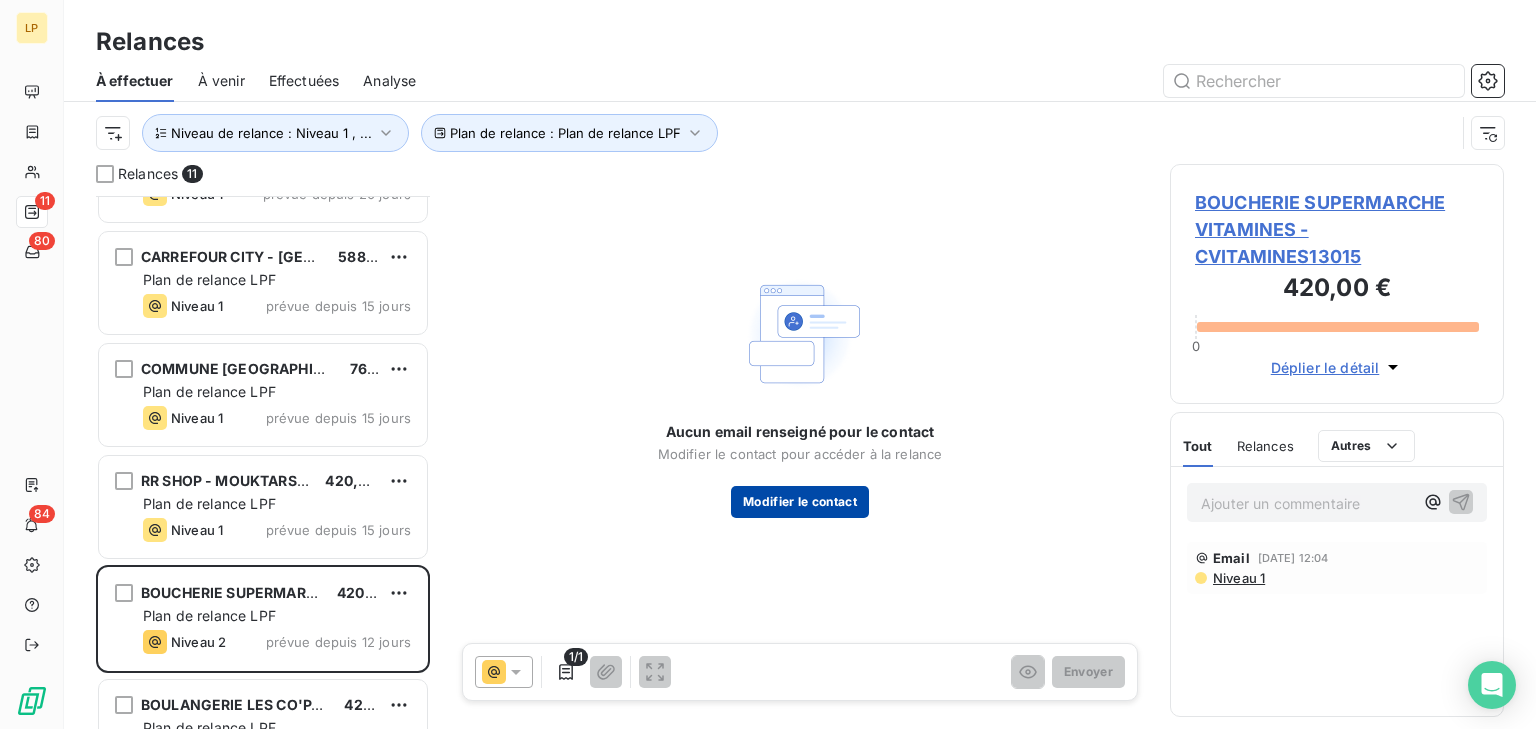 click on "Modifier le contact" at bounding box center [800, 502] 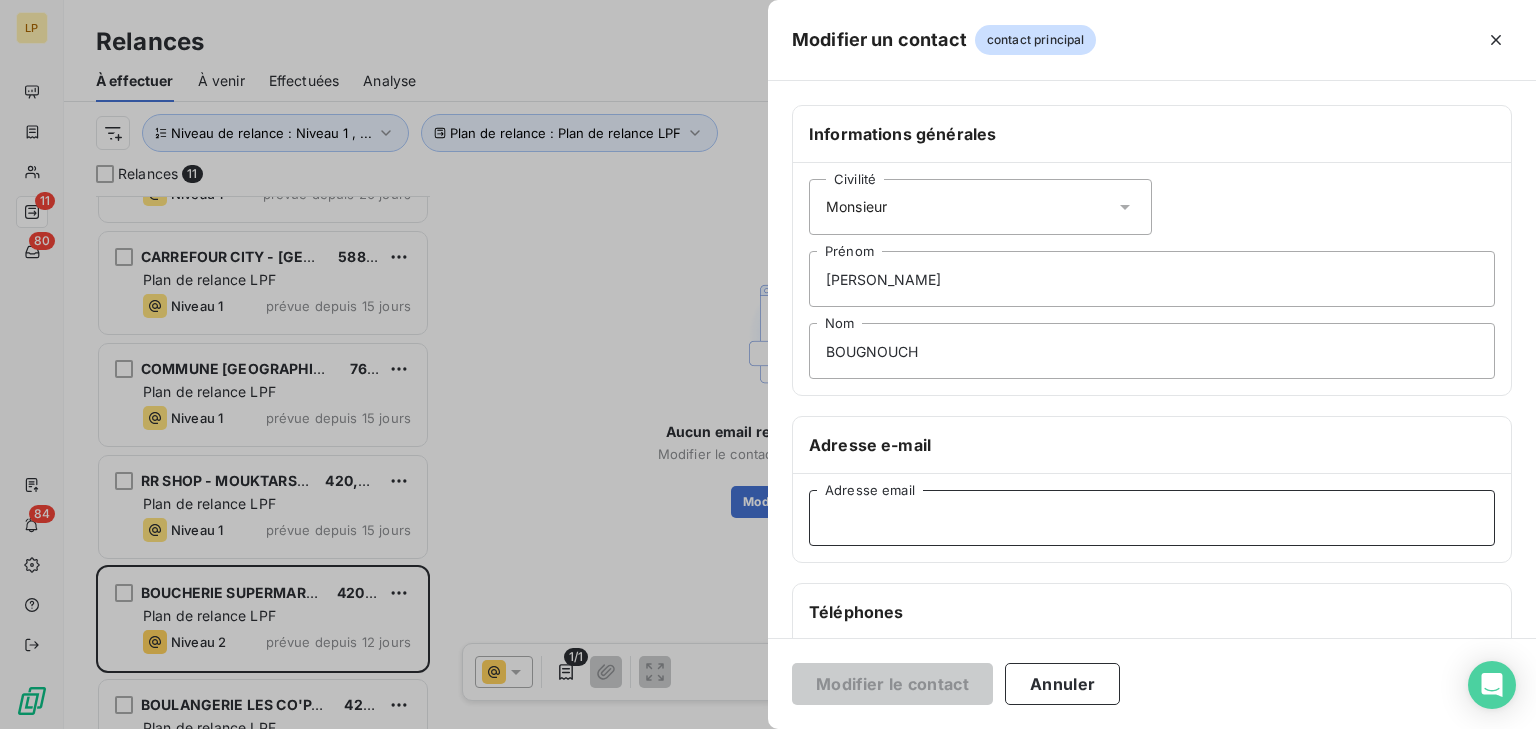 click on "Adresse email" at bounding box center (1152, 518) 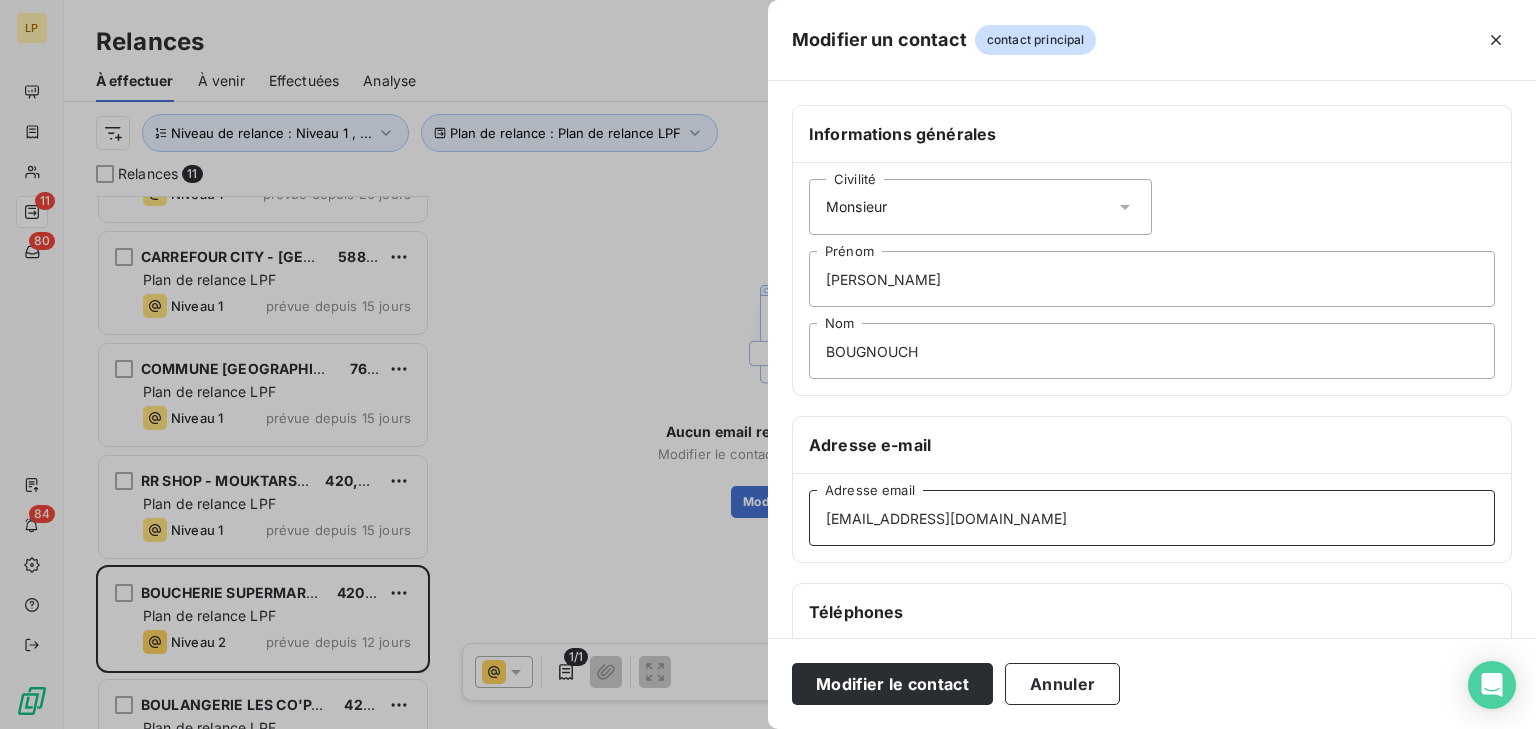 click on "[EMAIL_ADDRESS][DOMAIN_NAME]" at bounding box center [1152, 518] 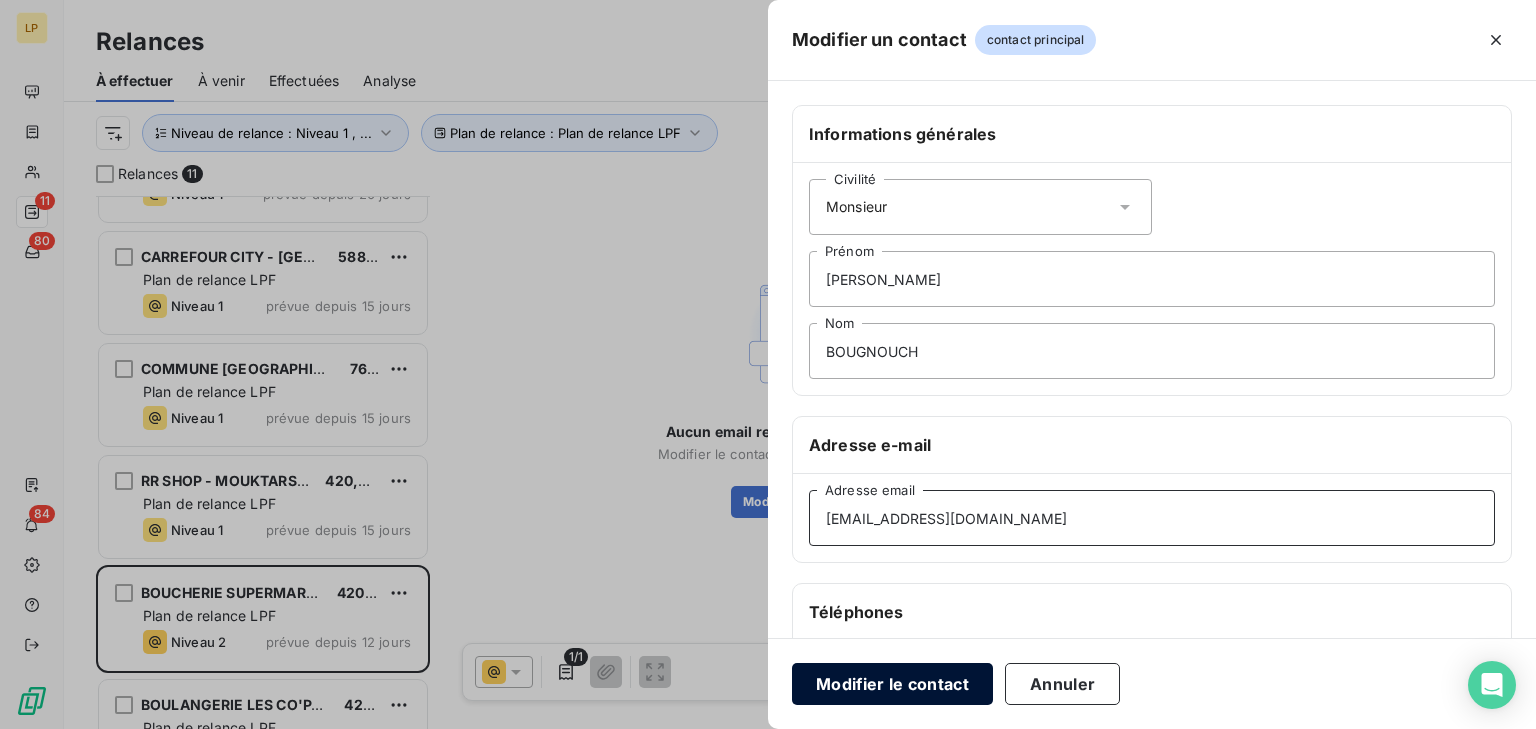 type on "[EMAIL_ADDRESS][DOMAIN_NAME]" 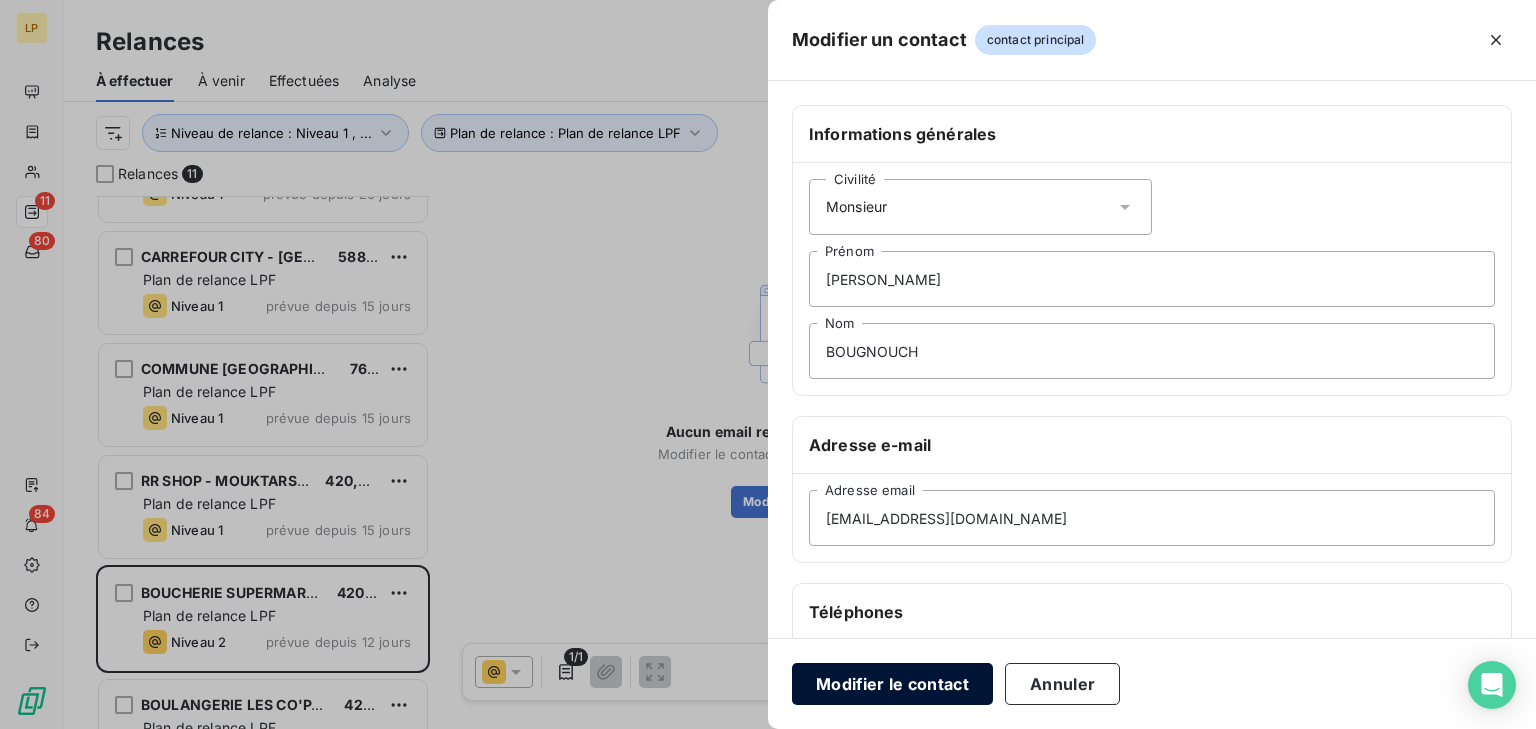 click on "Modifier le contact" at bounding box center (892, 684) 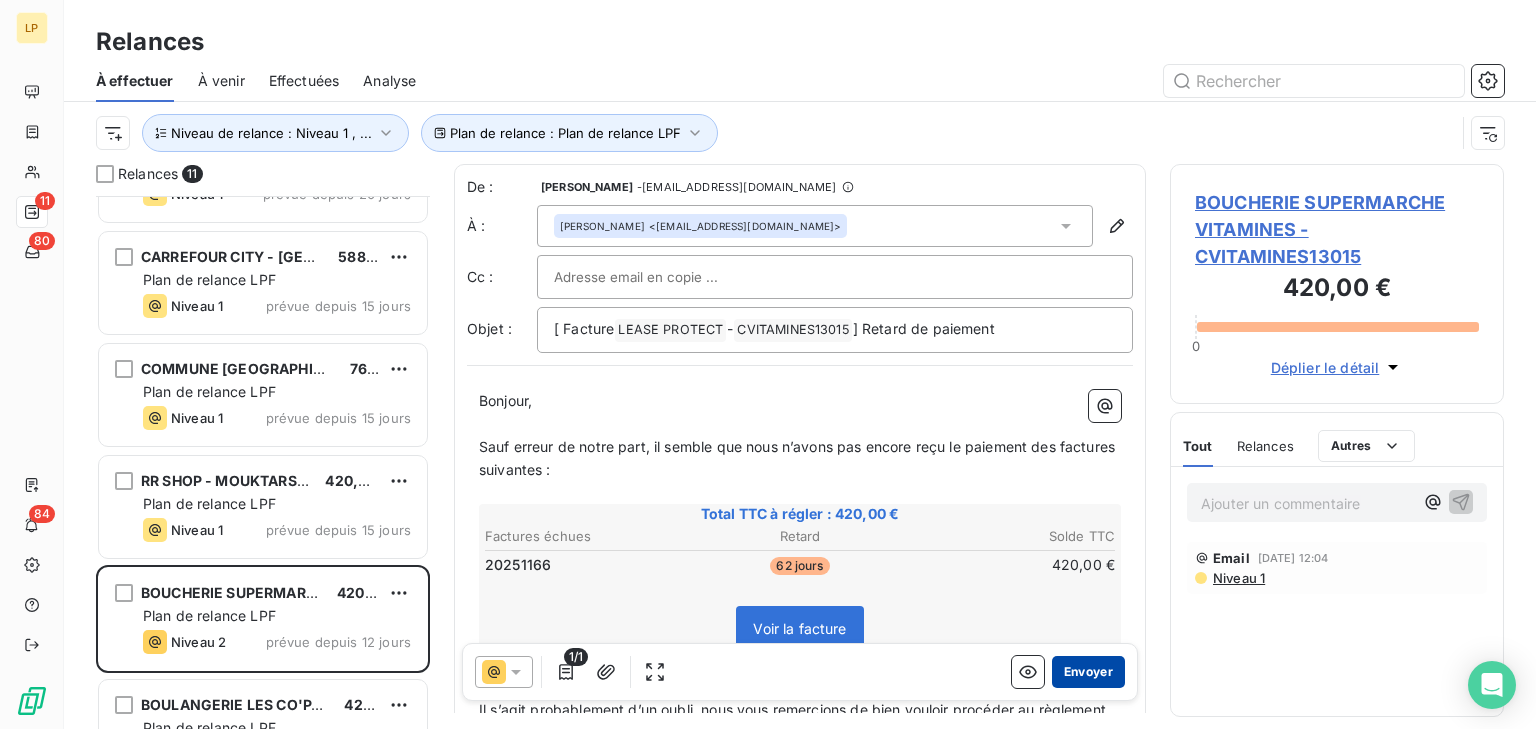 click on "Envoyer" at bounding box center (1088, 672) 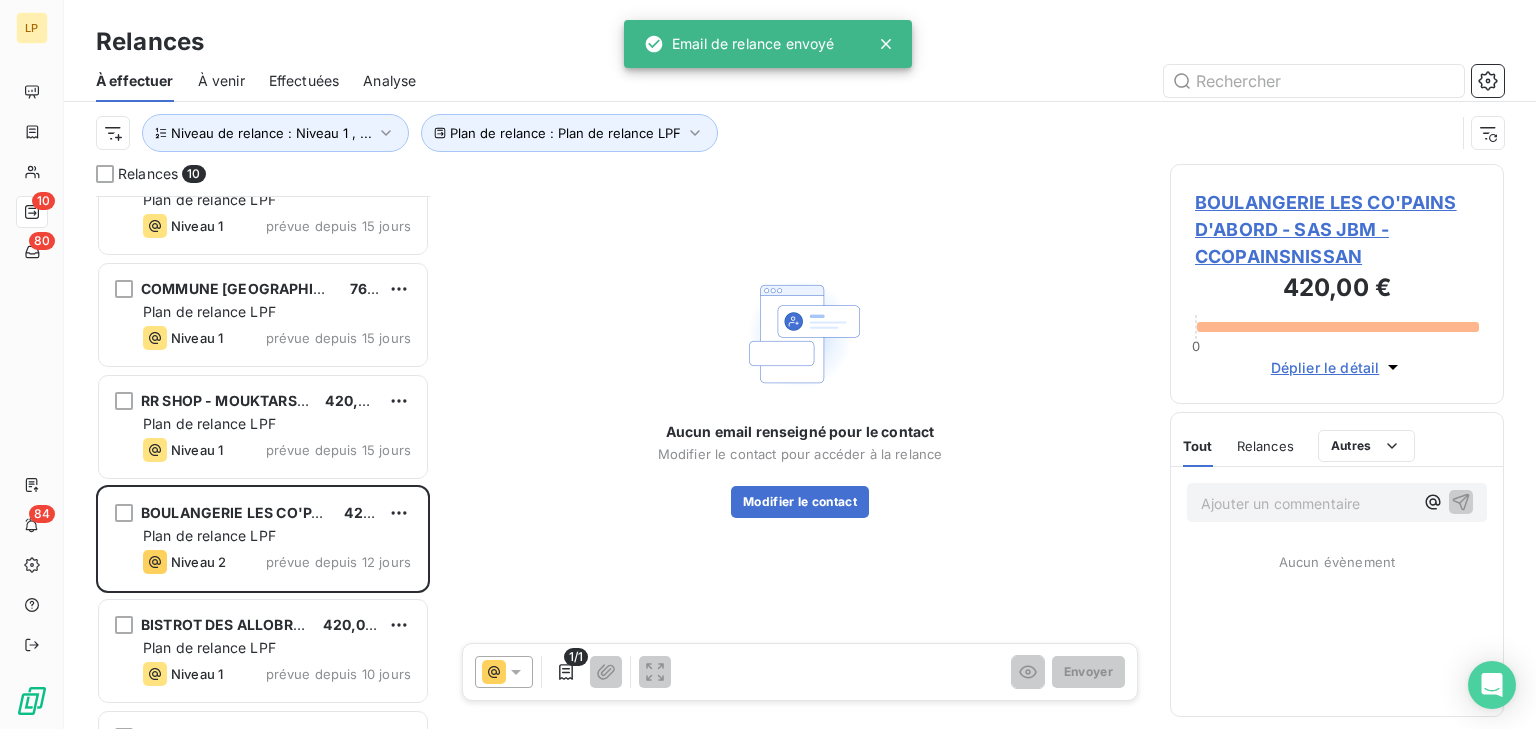 scroll, scrollTop: 320, scrollLeft: 0, axis: vertical 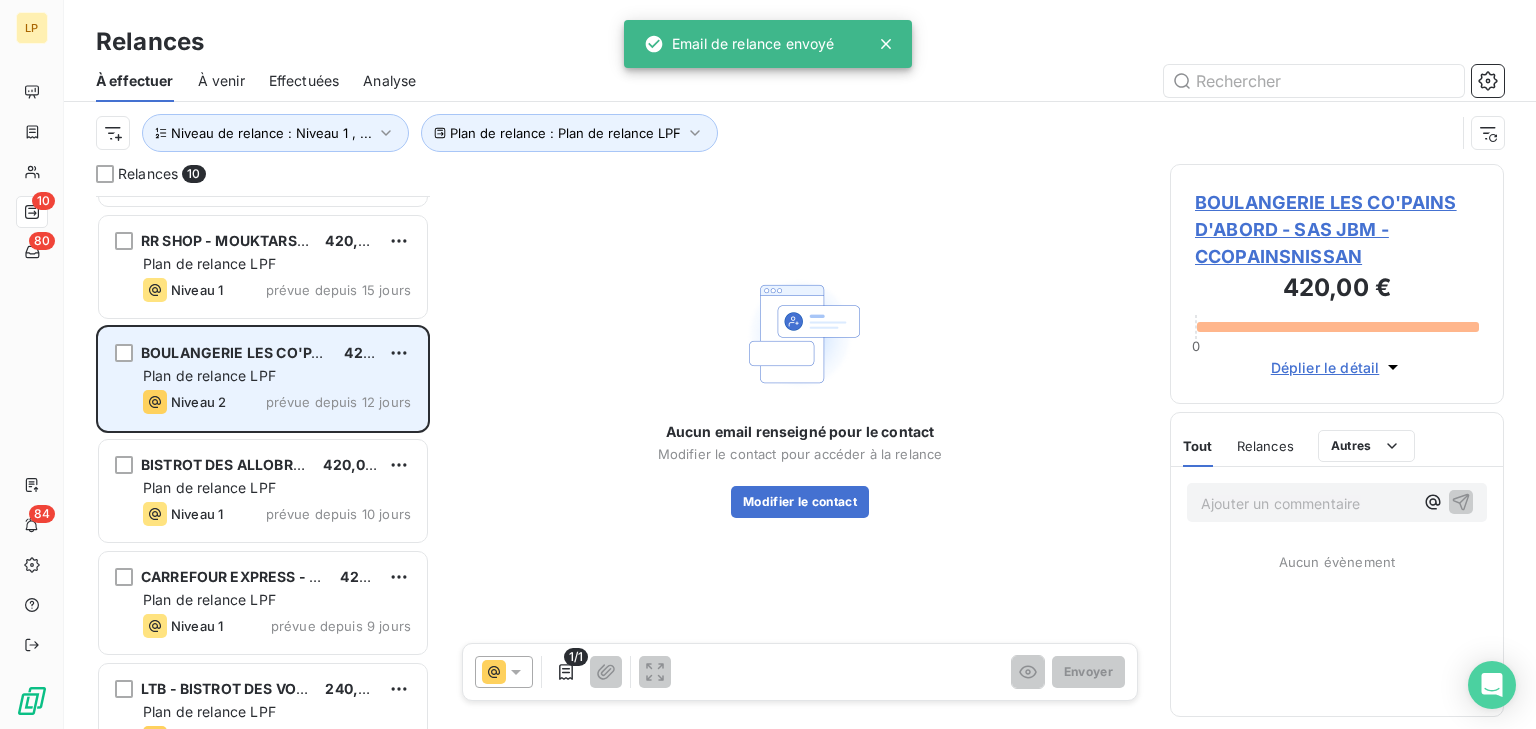 click on "Niveau 2" at bounding box center (198, 402) 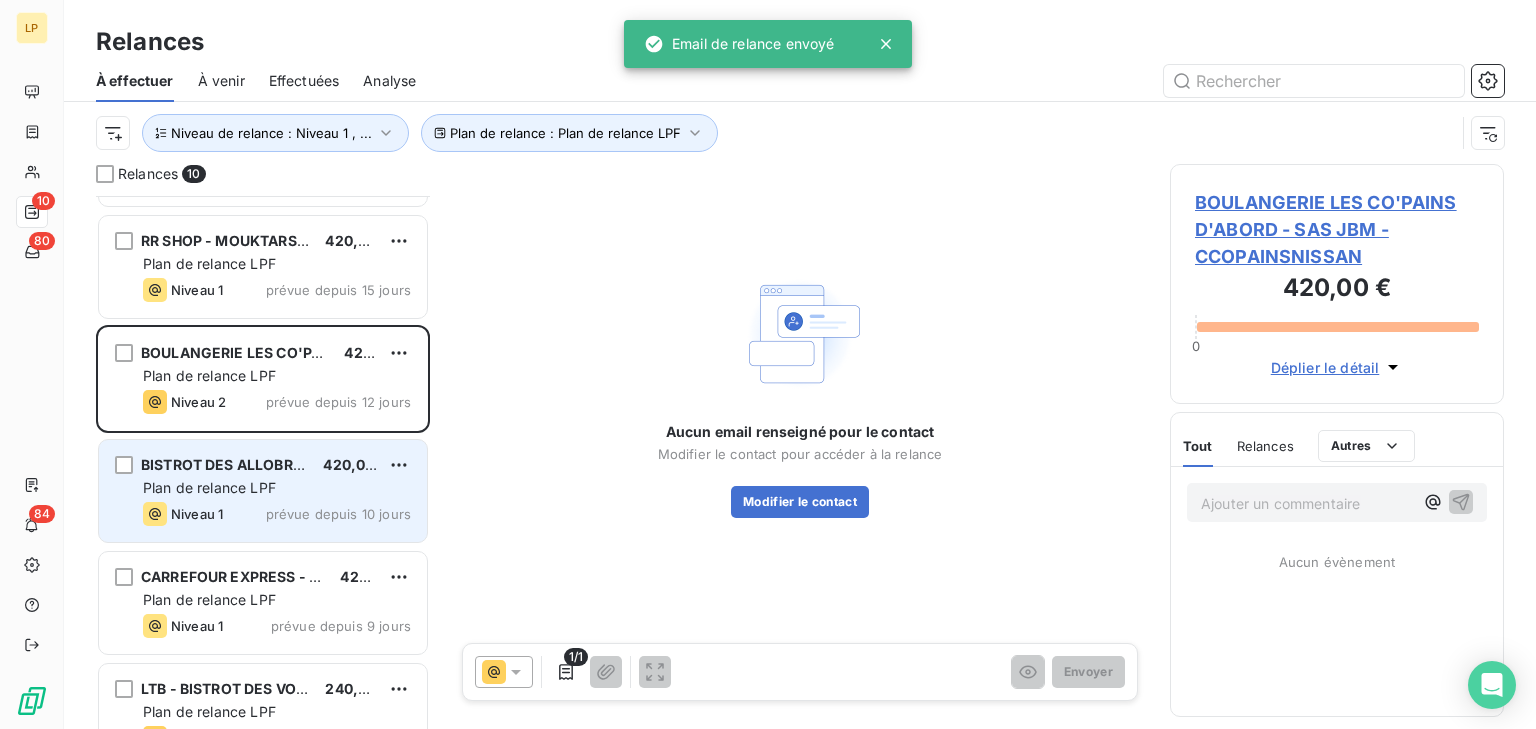 click on "Plan de relance LPF" at bounding box center [209, 487] 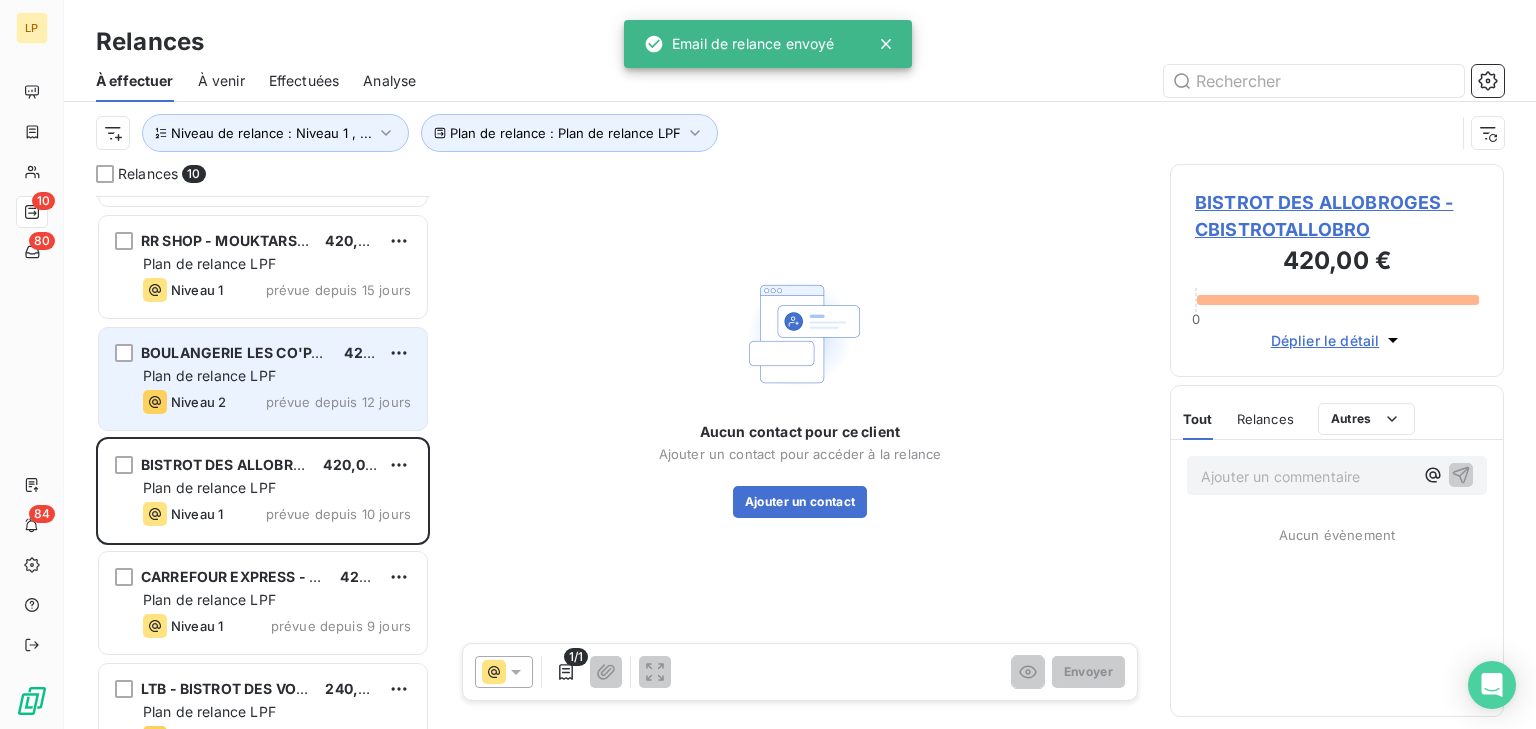 click on "BOULANGERIE LES CO'PAINS D'ABORD - SAS JBM 420,00 € Plan de relance LPF Niveau 2 prévue depuis 12 jours" at bounding box center (263, 379) 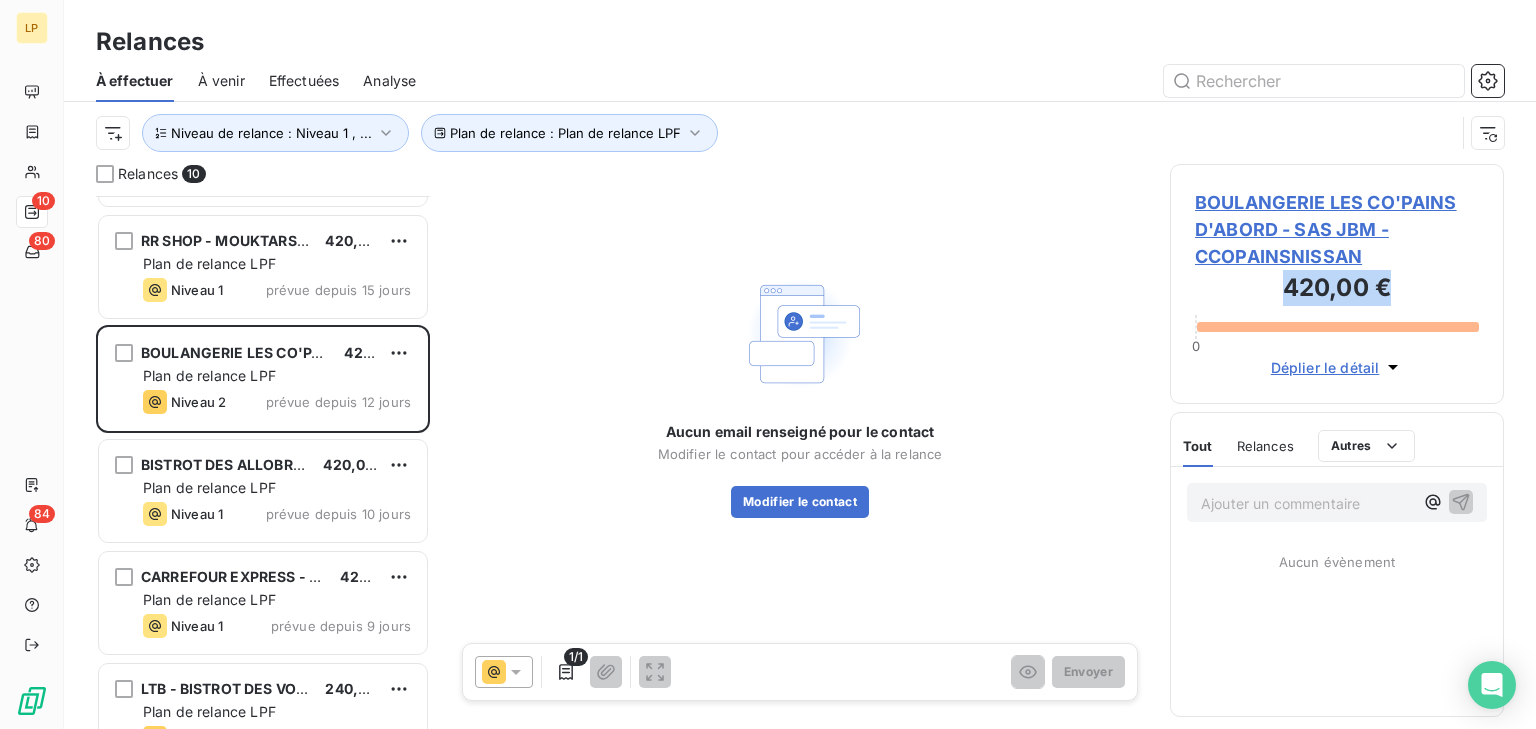drag, startPoint x: 1377, startPoint y: 261, endPoint x: 1535, endPoint y: 277, distance: 158.80806 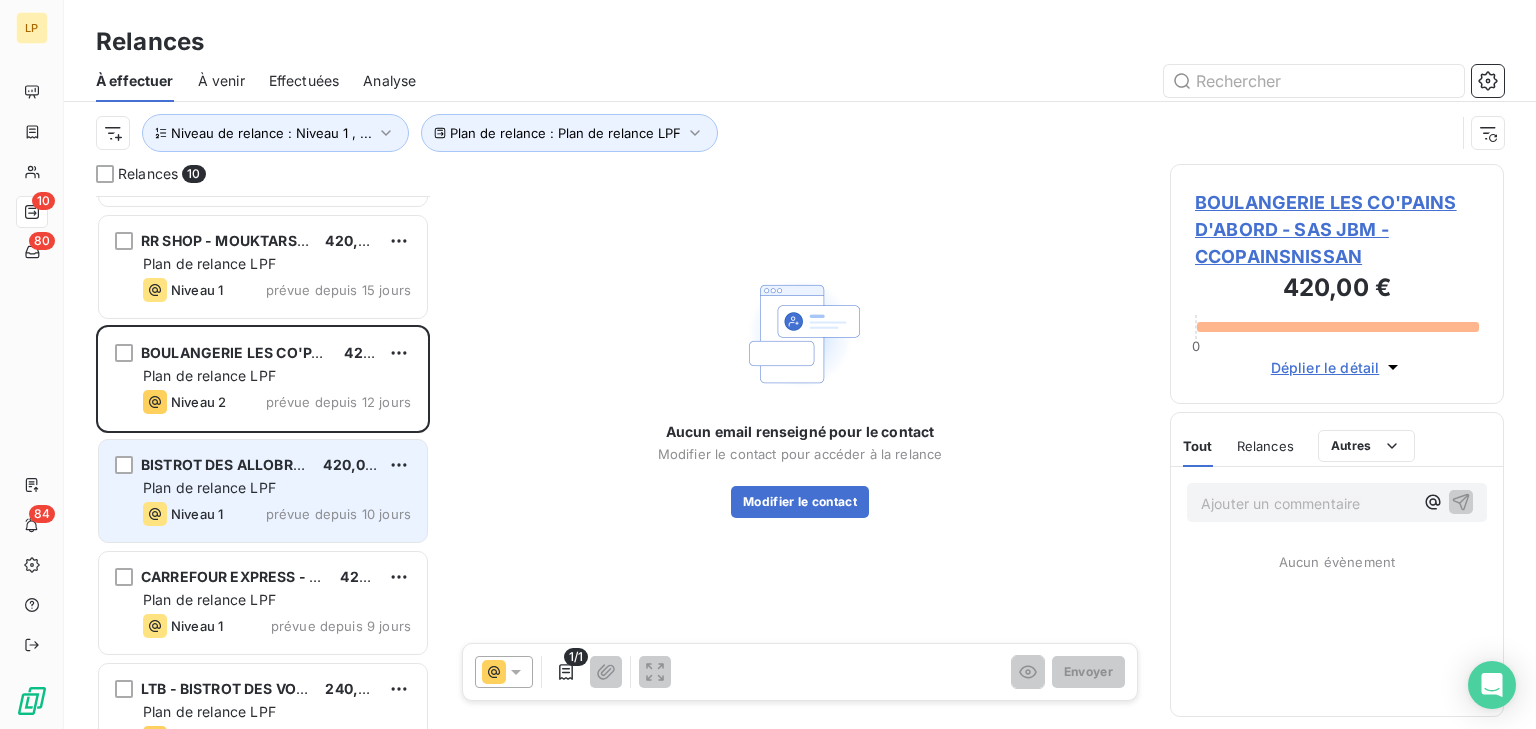 click on "Plan de relance LPF" at bounding box center [209, 487] 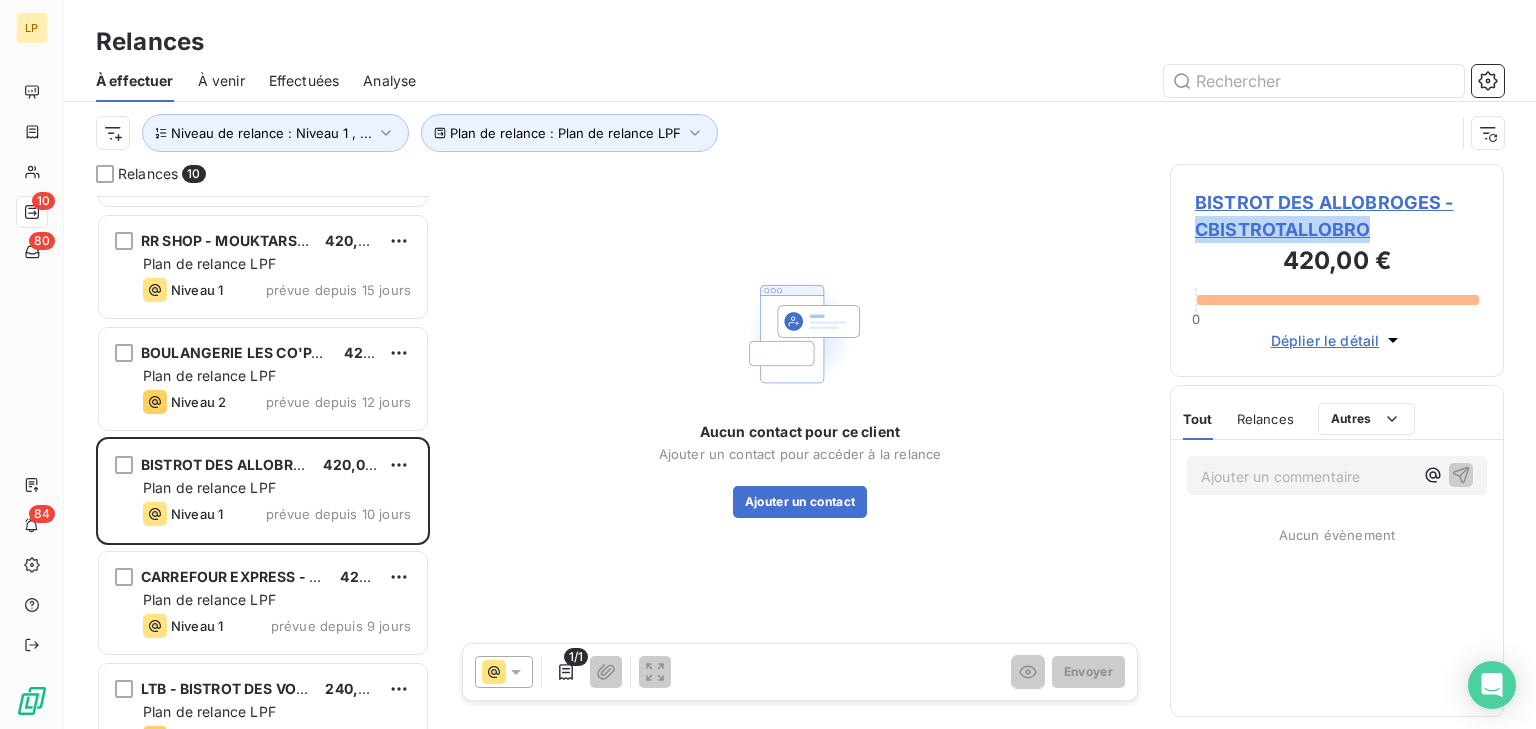 drag, startPoint x: 1380, startPoint y: 232, endPoint x: 1191, endPoint y: 236, distance: 189.04233 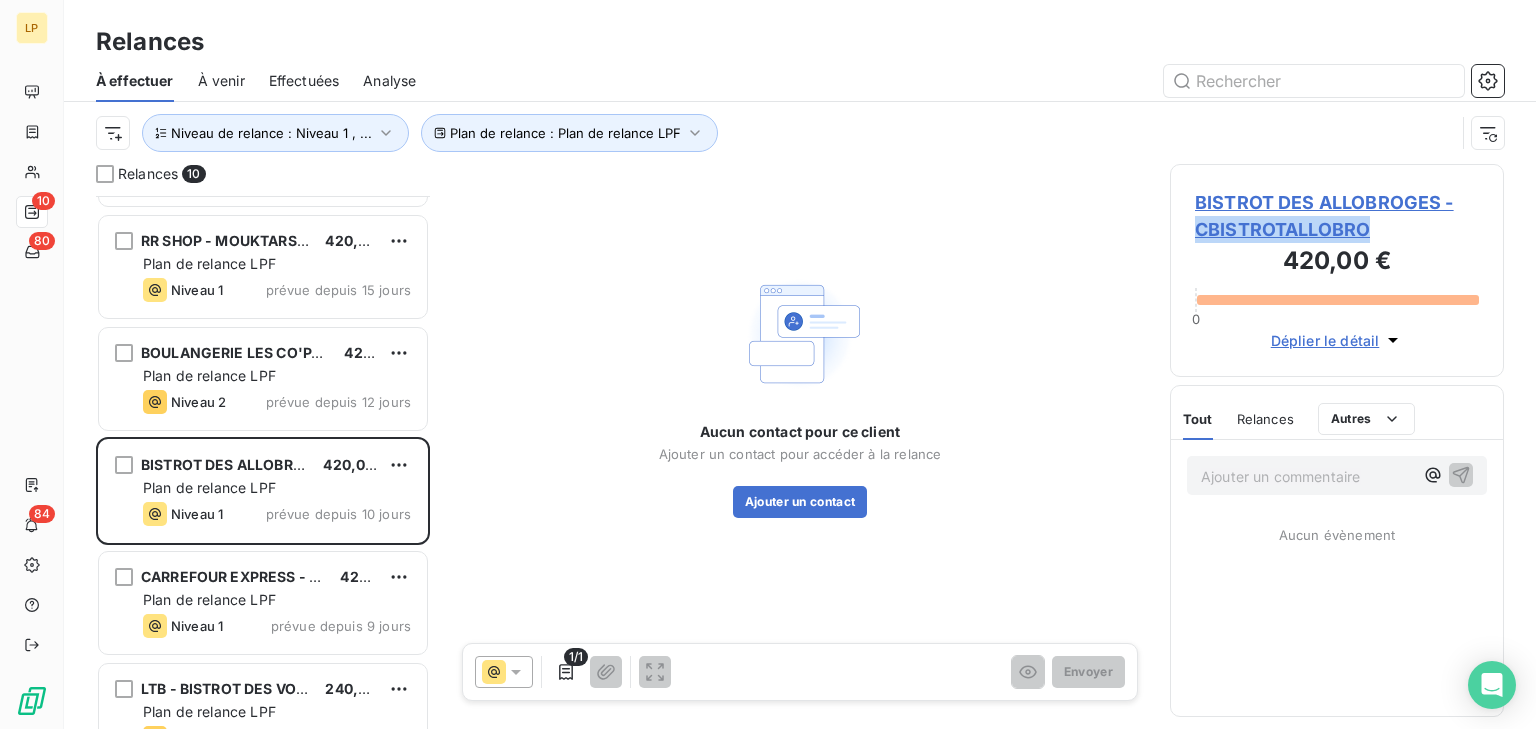 click on "BISTROT DES ALLOBROGES - CBISTROTALLOBRO 420,00 € 0 Déplier le détail" at bounding box center (1337, 270) 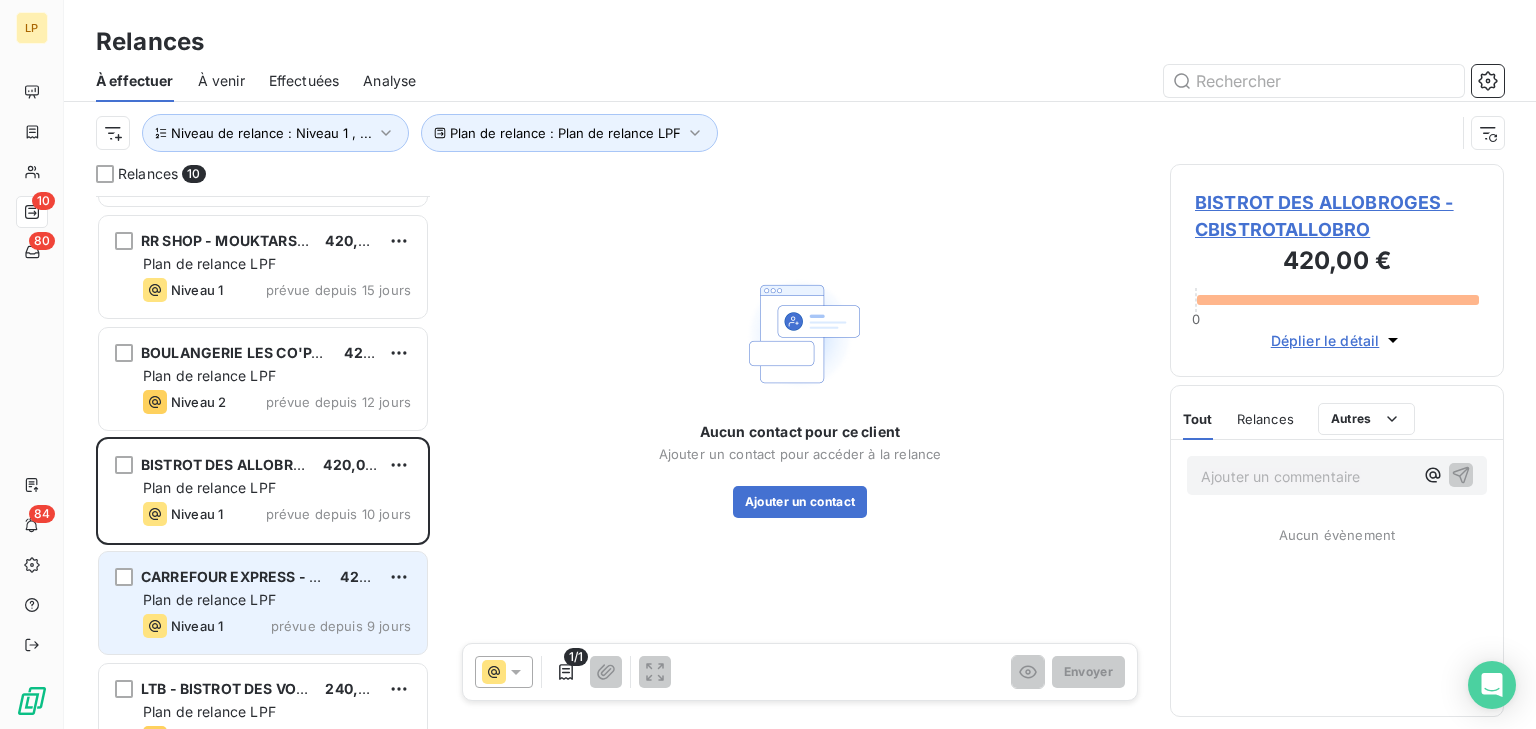 click on "CARREFOUR EXPRESS - SARL CDRX DISTRIB" at bounding box center (232, 577) 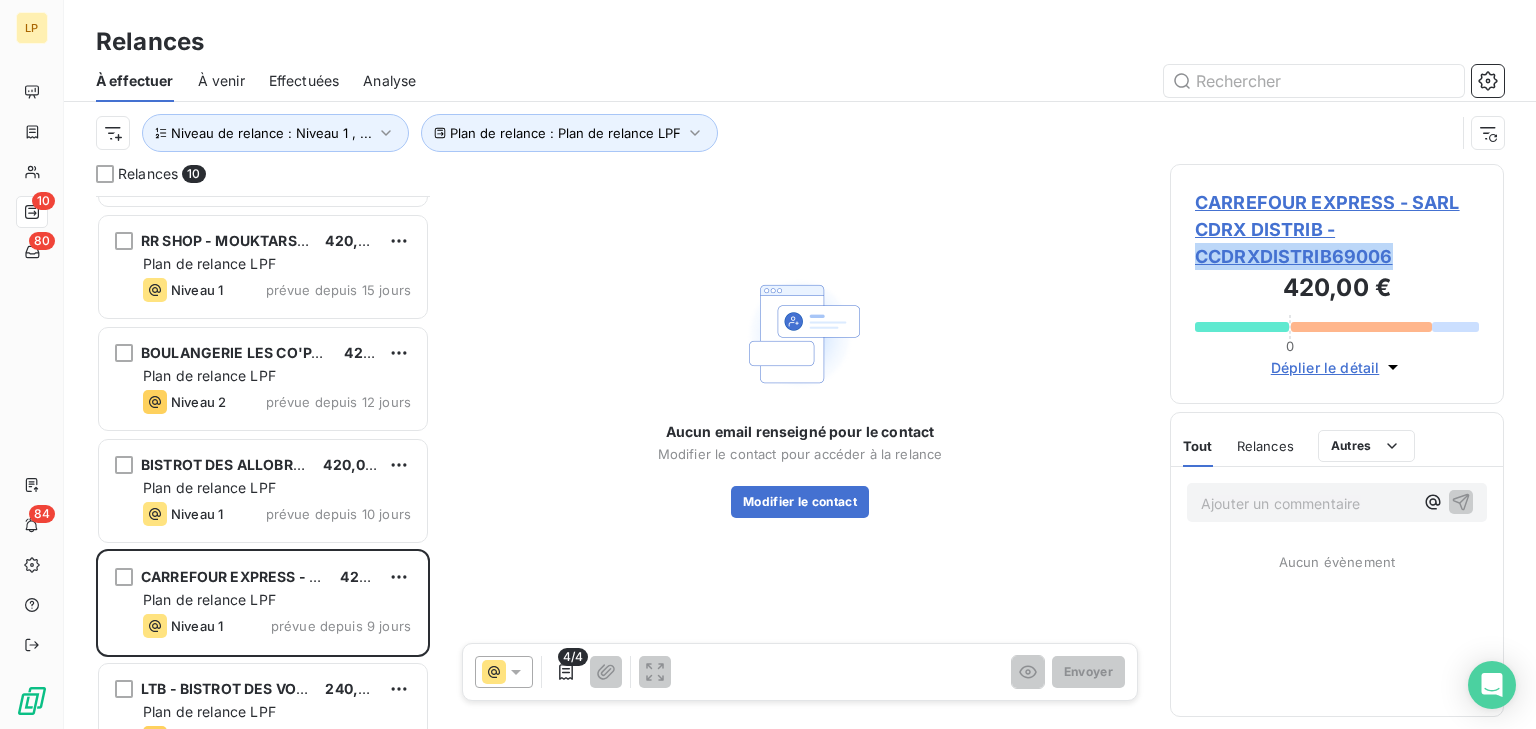 drag, startPoint x: 1185, startPoint y: 258, endPoint x: 1396, endPoint y: 266, distance: 211.15161 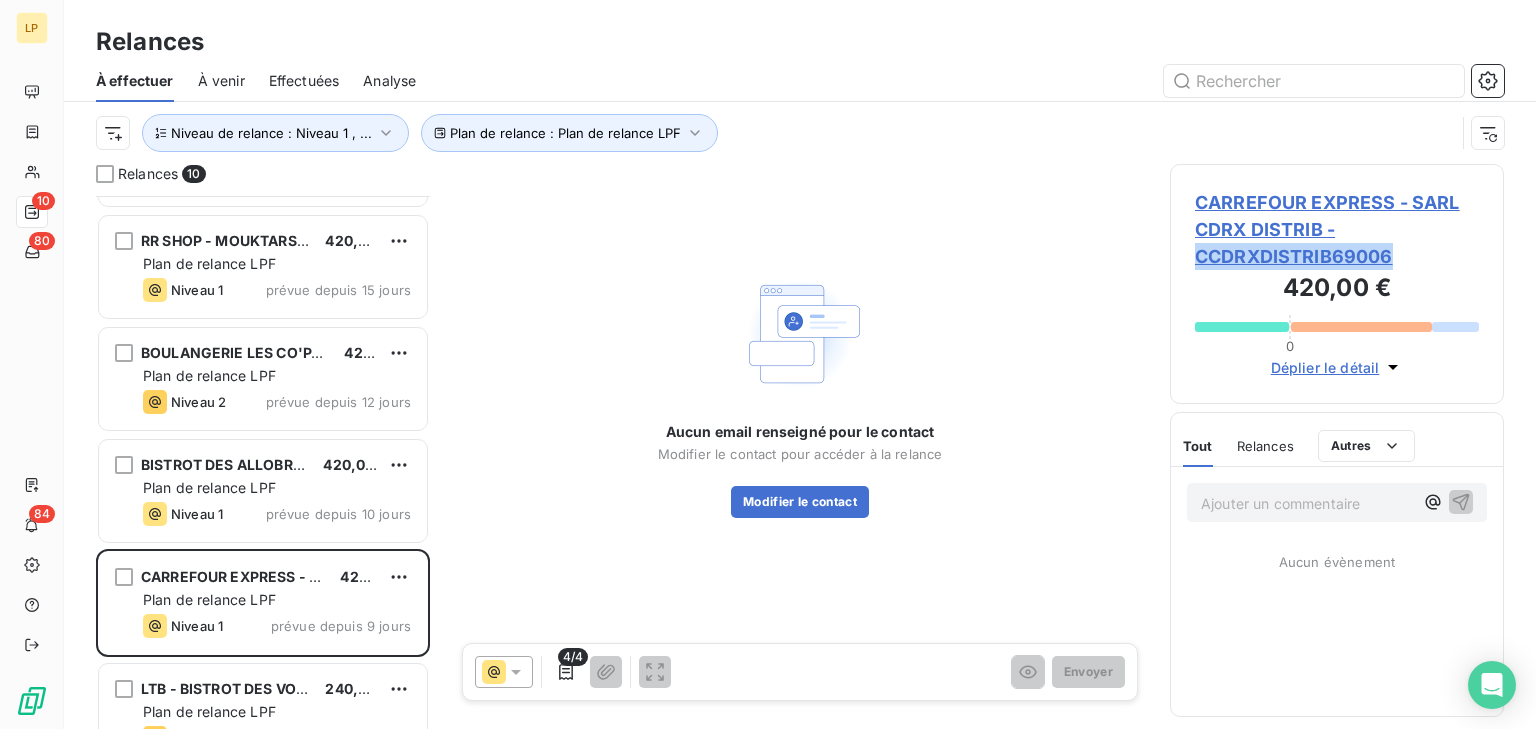 click on "CARREFOUR EXPRESS - SARL CDRX DISTRIB - CCDRXDISTRIB69006" at bounding box center (1337, 229) 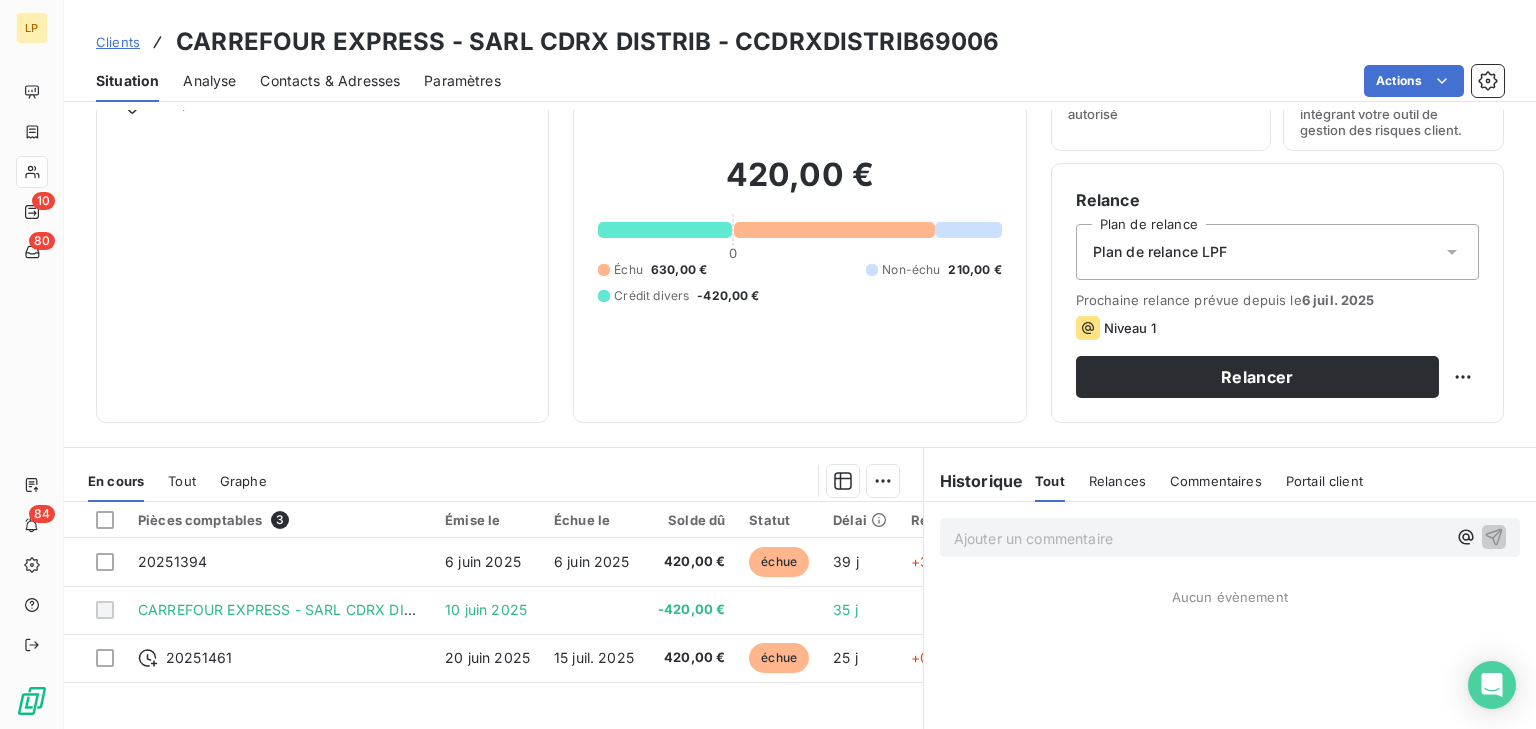 scroll, scrollTop: 240, scrollLeft: 0, axis: vertical 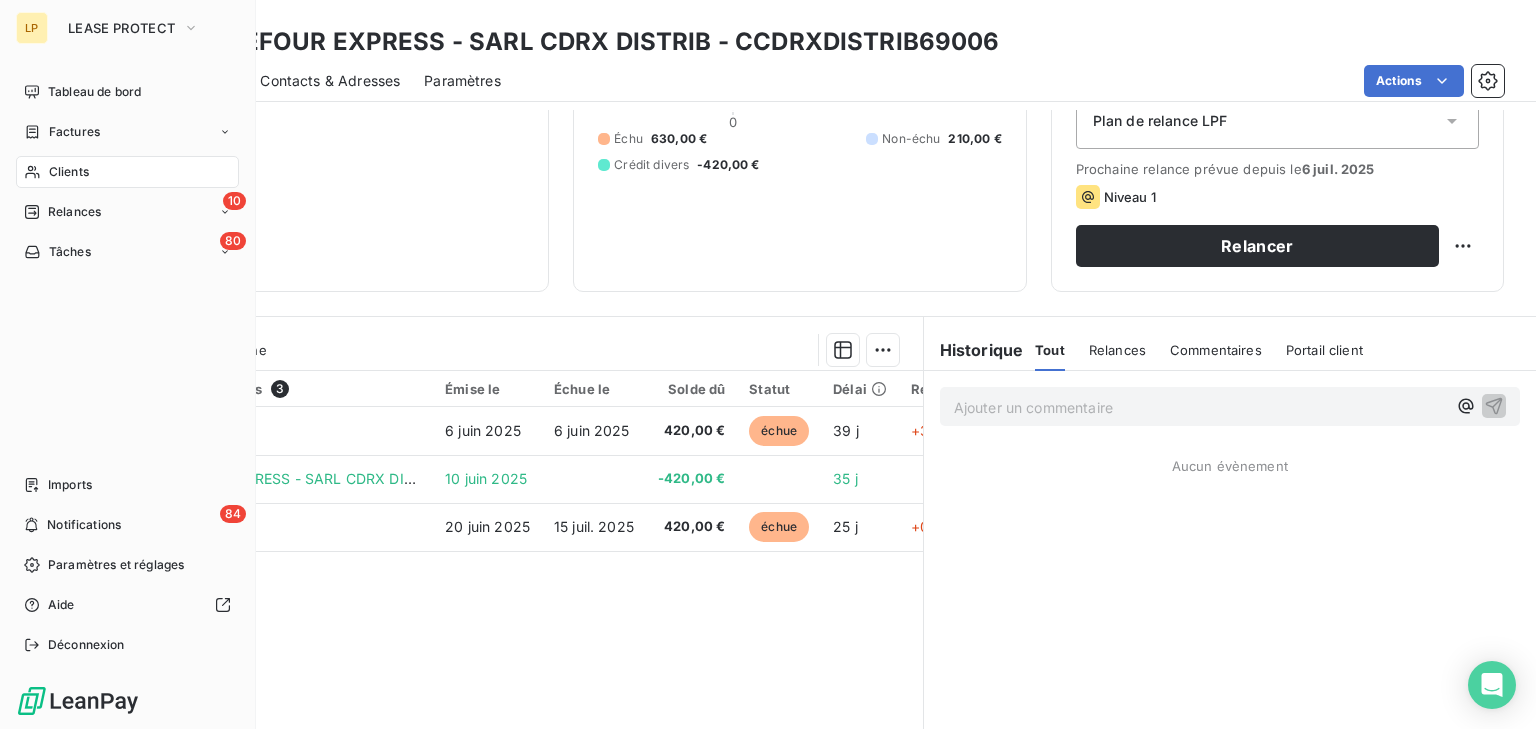 click on "Relances" at bounding box center [62, 212] 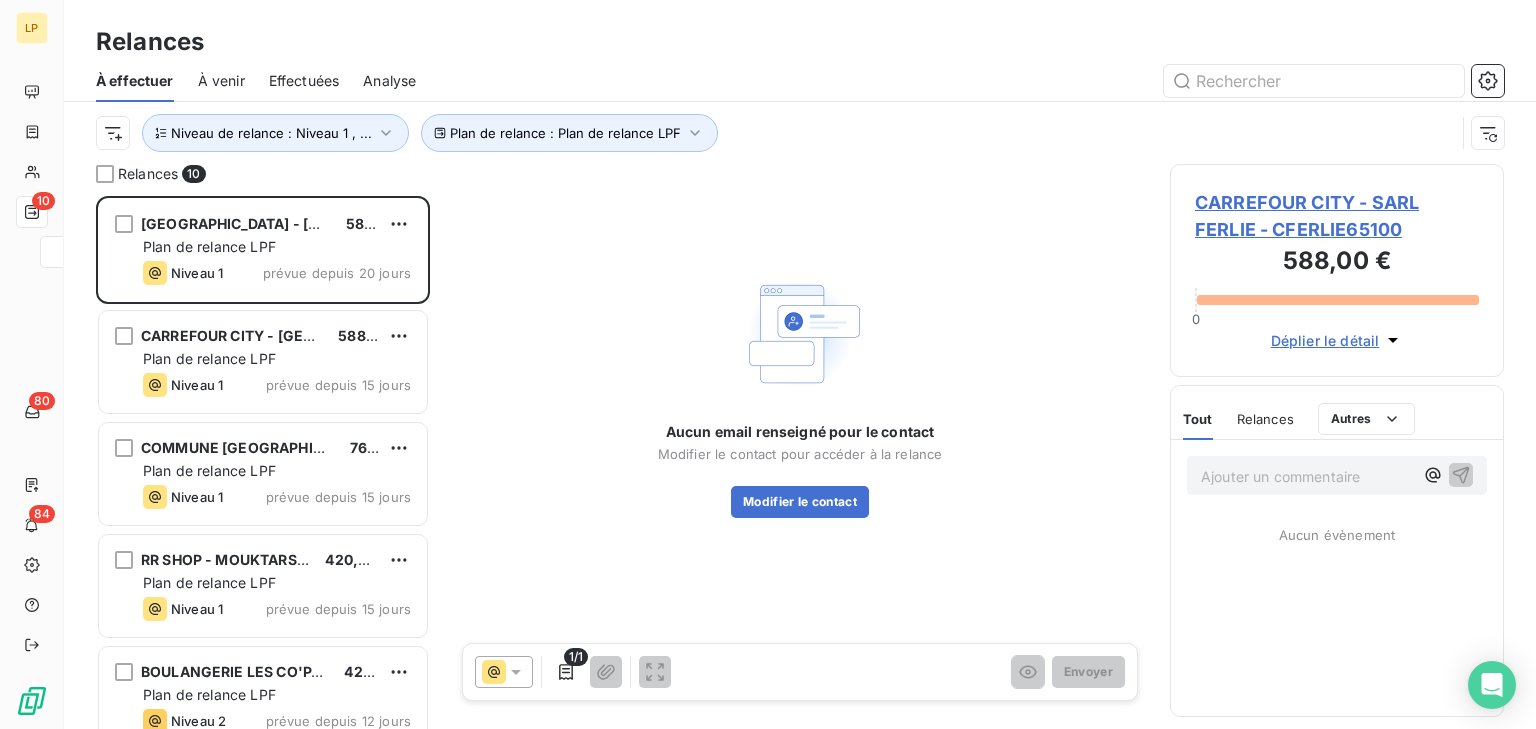 scroll, scrollTop: 15, scrollLeft: 14, axis: both 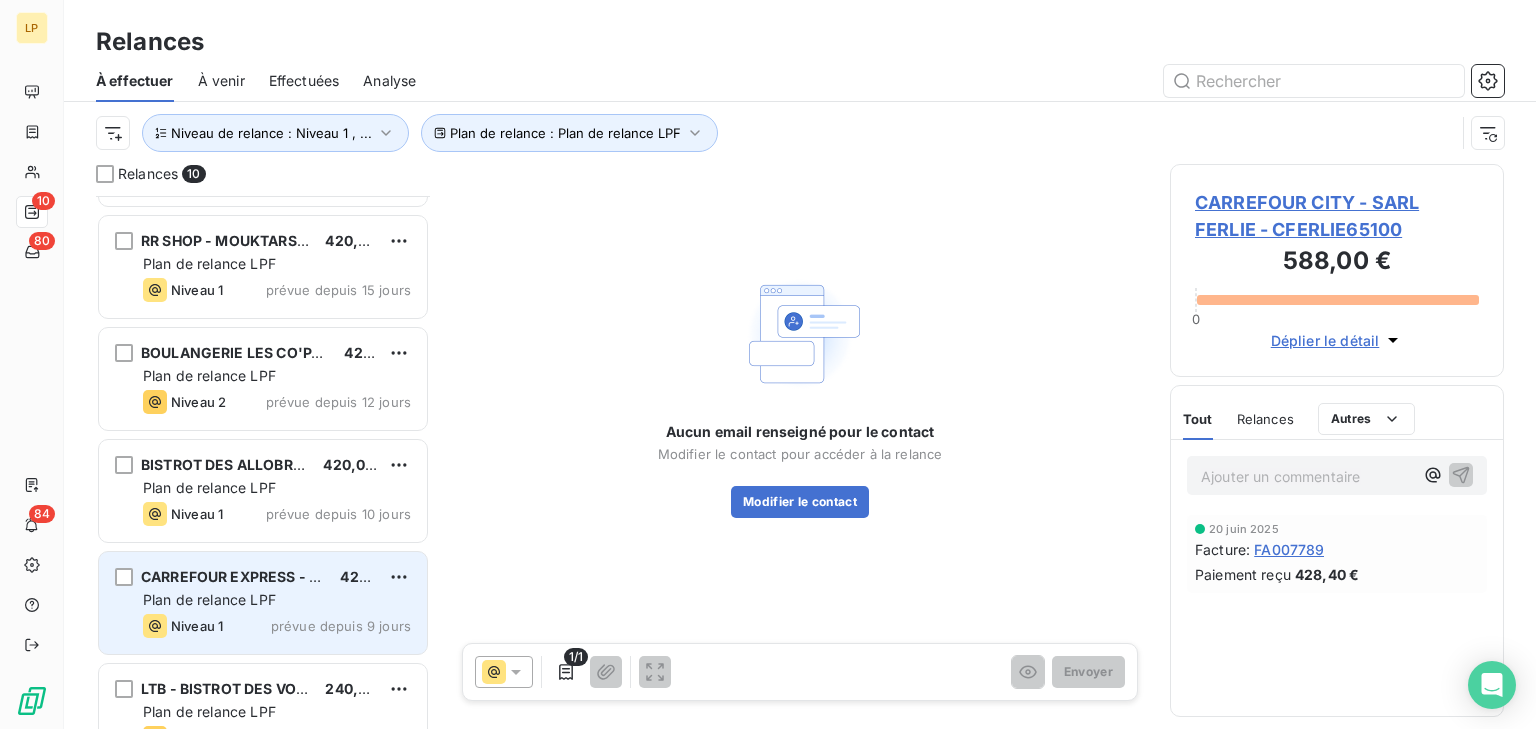 click on "Niveau 1 prévue depuis 9 jours" at bounding box center [277, 626] 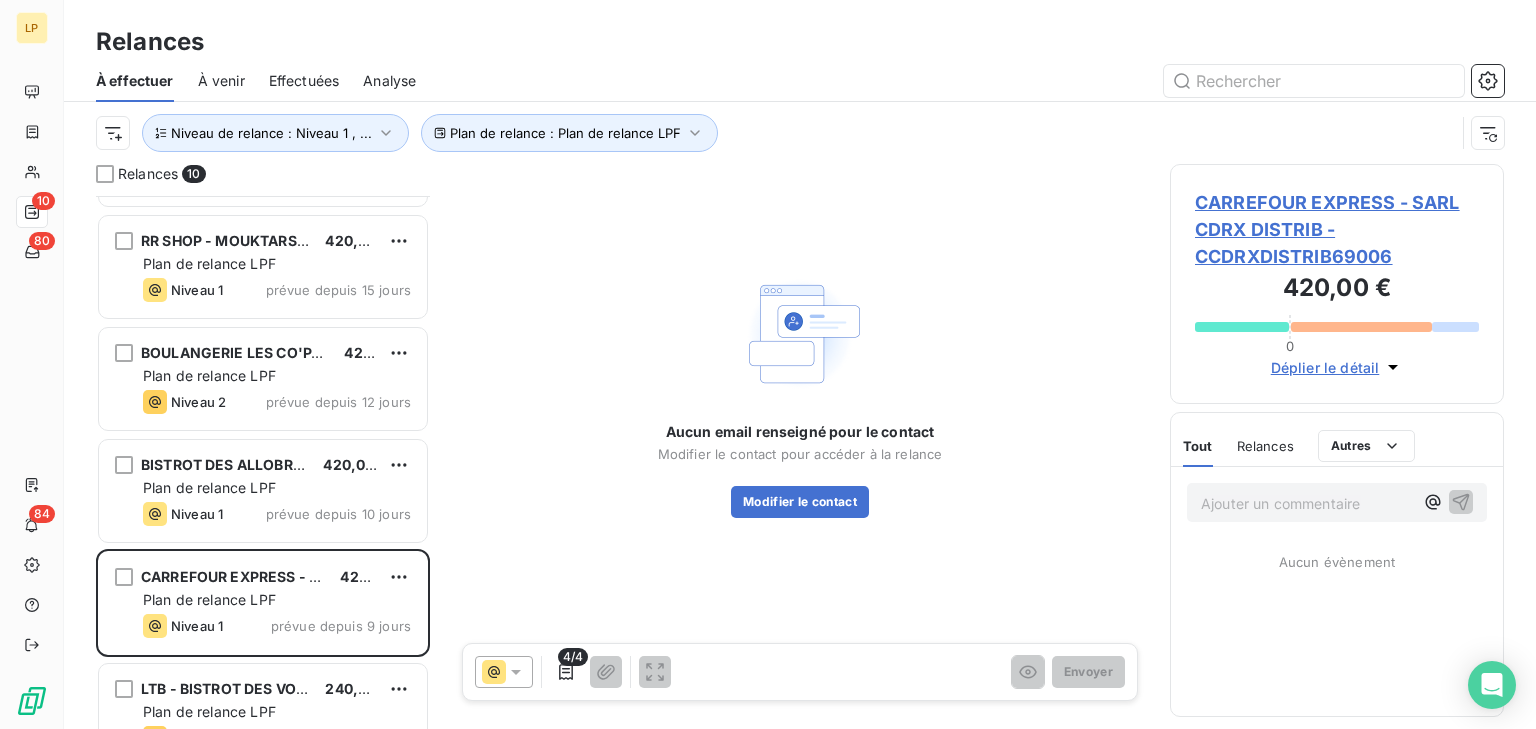 click on "4/4 Envoyer" at bounding box center [800, 672] 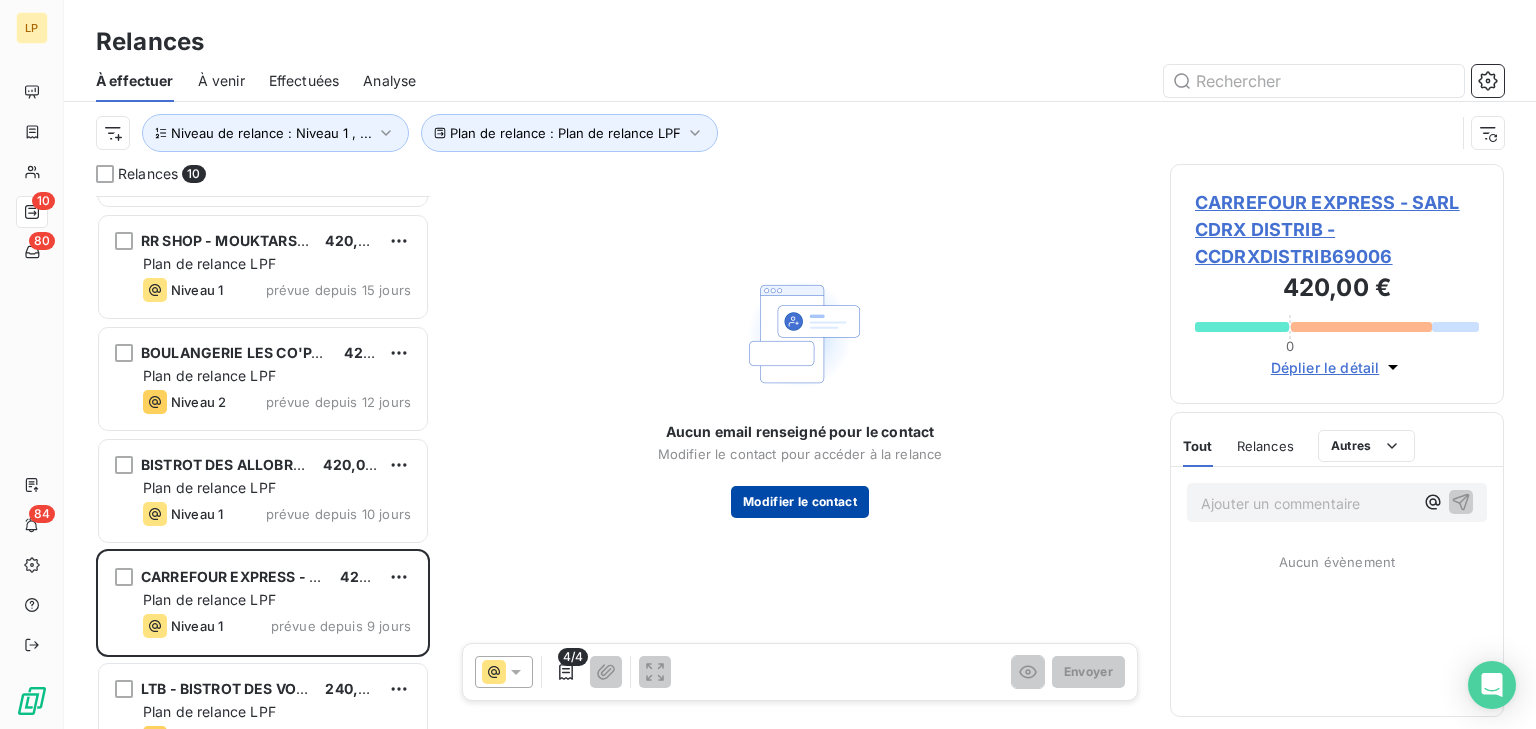 click on "Modifier le contact" at bounding box center (800, 502) 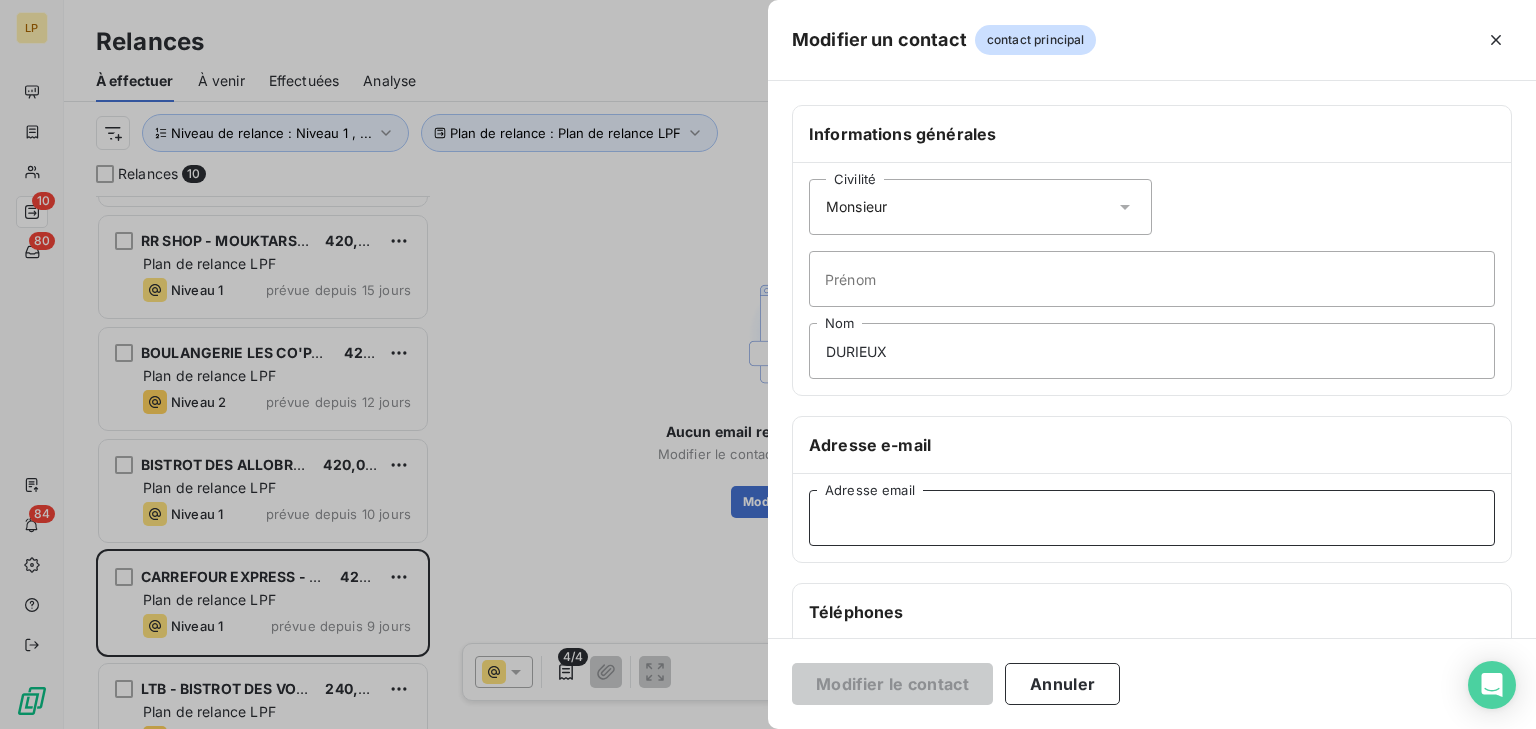 click on "Adresse email" at bounding box center [1152, 518] 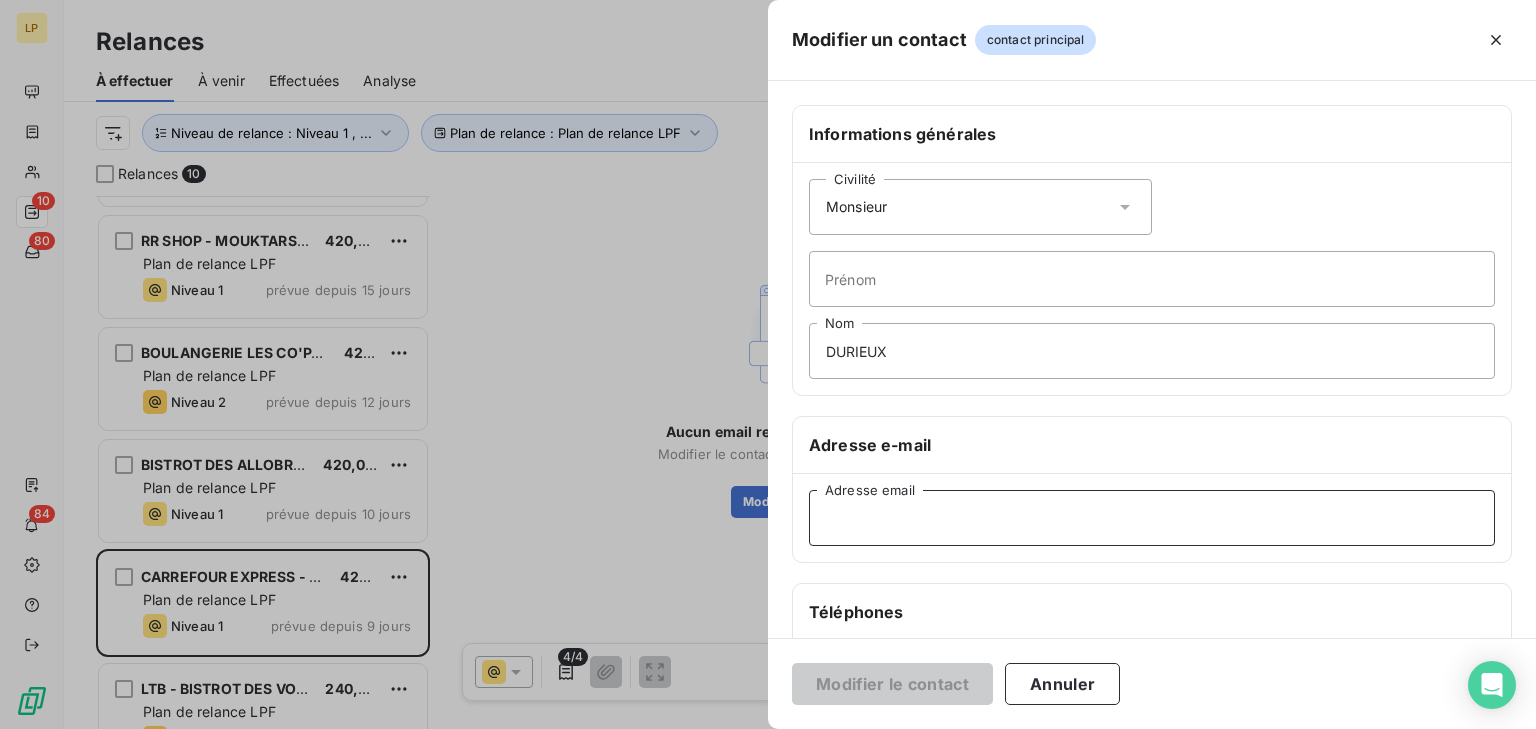 paste on "charles_durieux@franchise_[DOMAIN_NAME]" 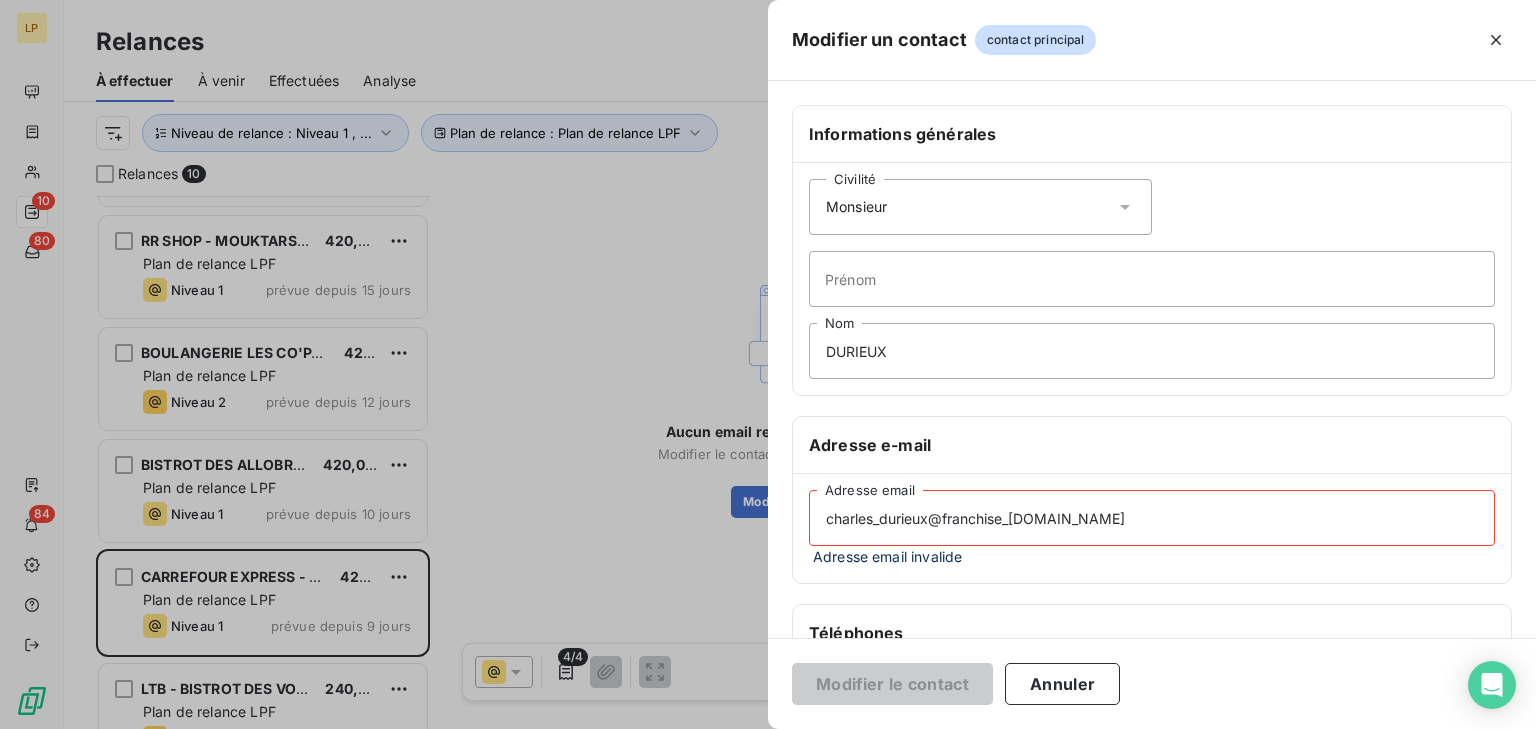 click on "charles_durieux@franchise_[DOMAIN_NAME]" at bounding box center (1152, 518) 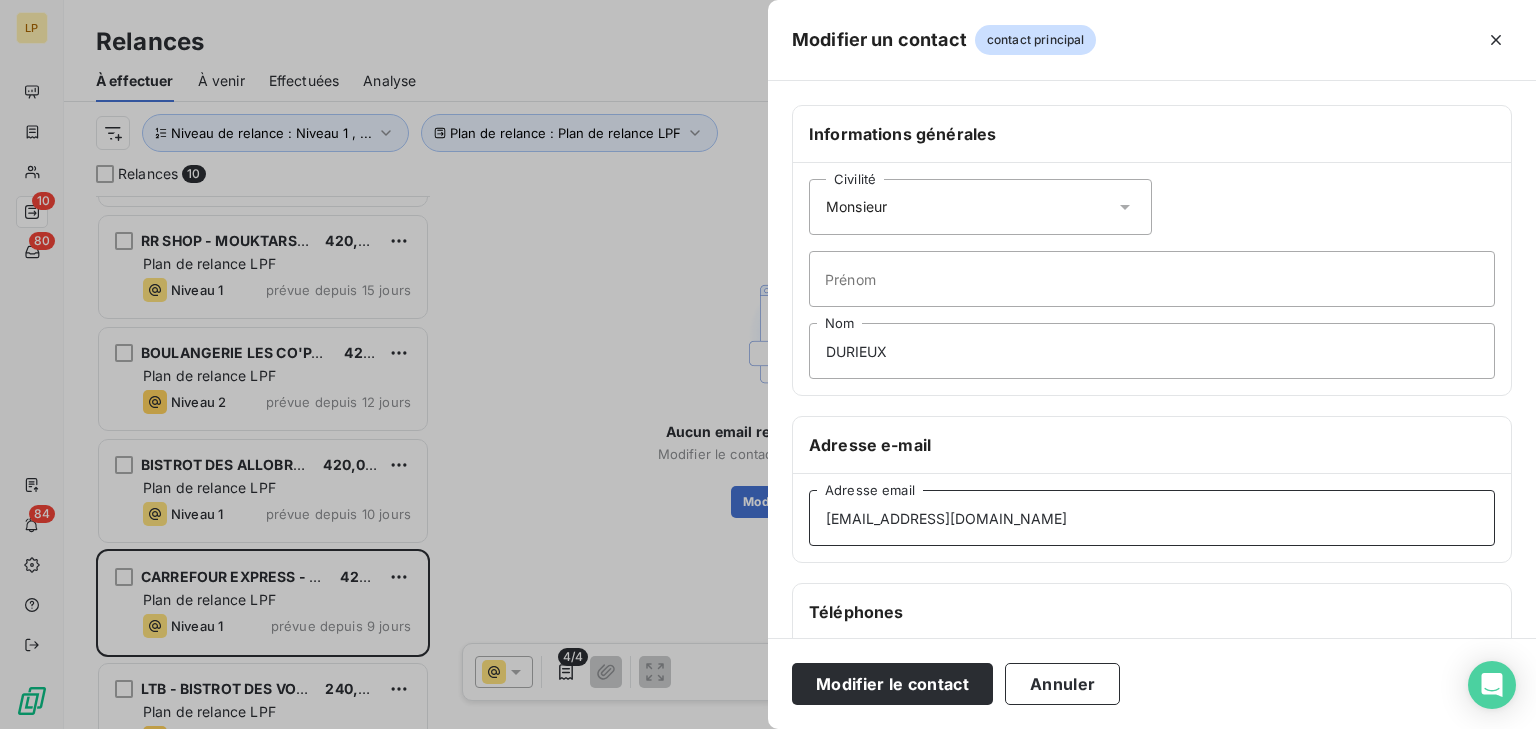 type on "[EMAIL_ADDRESS][DOMAIN_NAME]" 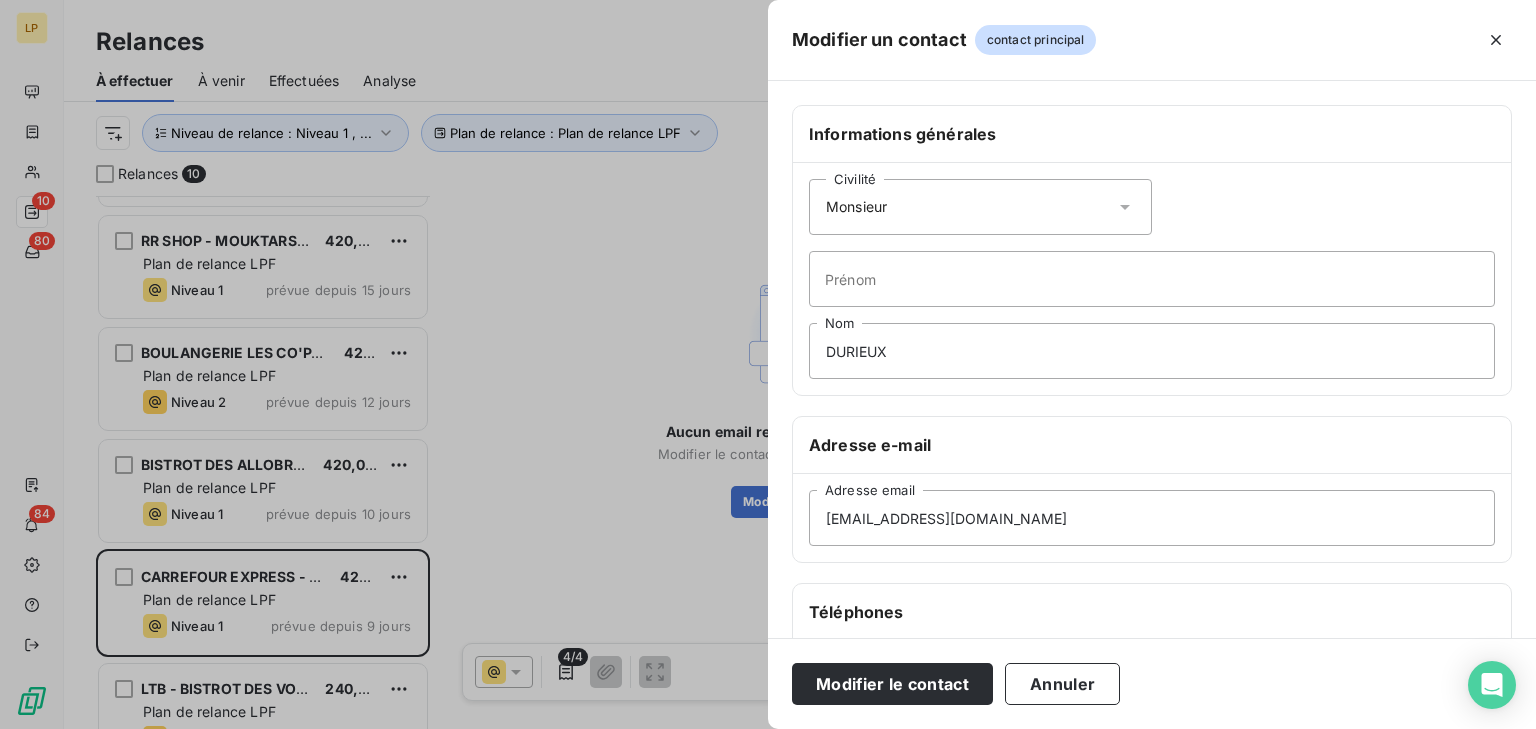 click on "Informations générales Civilité Monsieur [PERSON_NAME] Nom Adresse e-mail [EMAIL_ADDRESS][DOMAIN_NAME] Adresse email Téléphones Téléphone fixe [PHONE_NUMBER] Téléphone mobile Relance - Segmentation de la relance Propriété facture" at bounding box center [1152, 549] 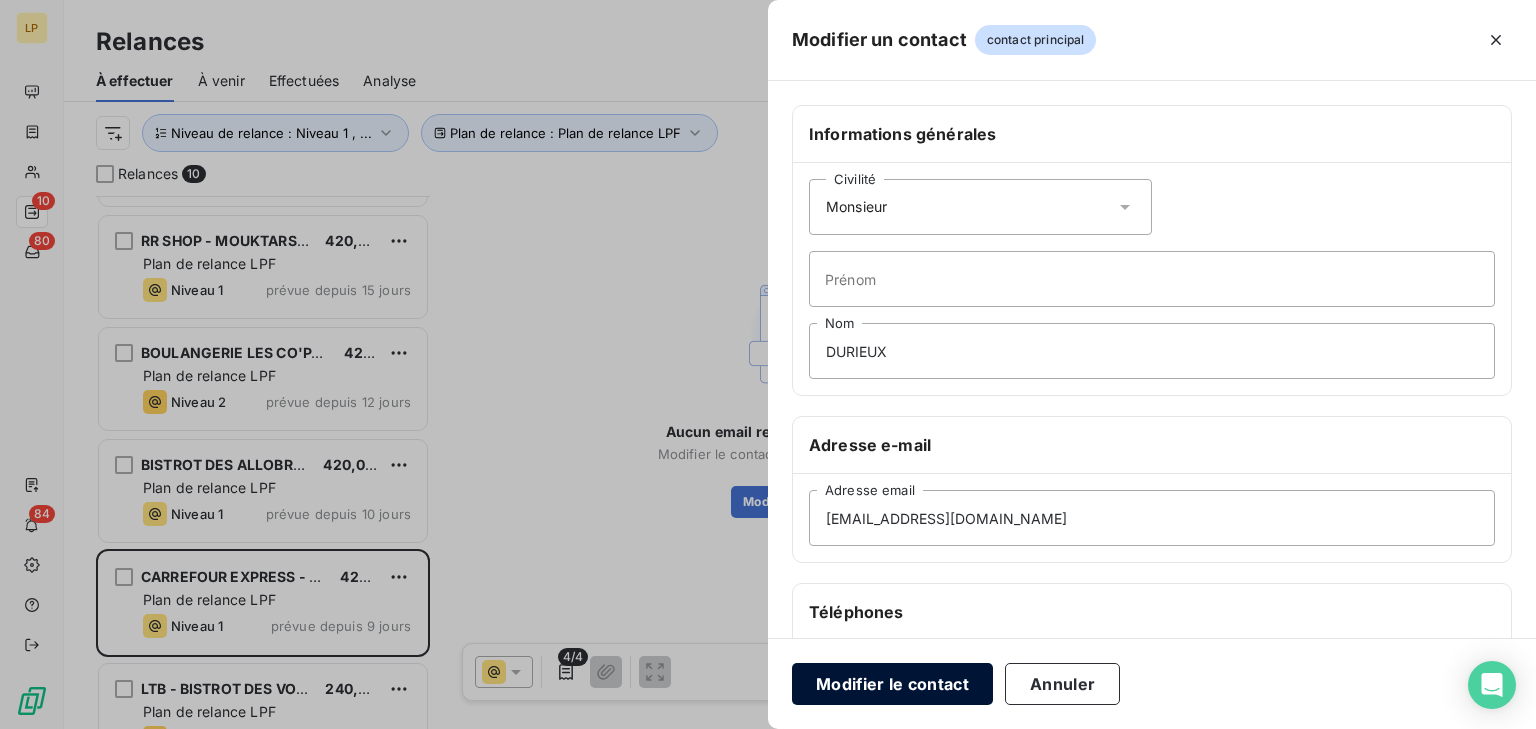 click on "Modifier le contact" at bounding box center [892, 684] 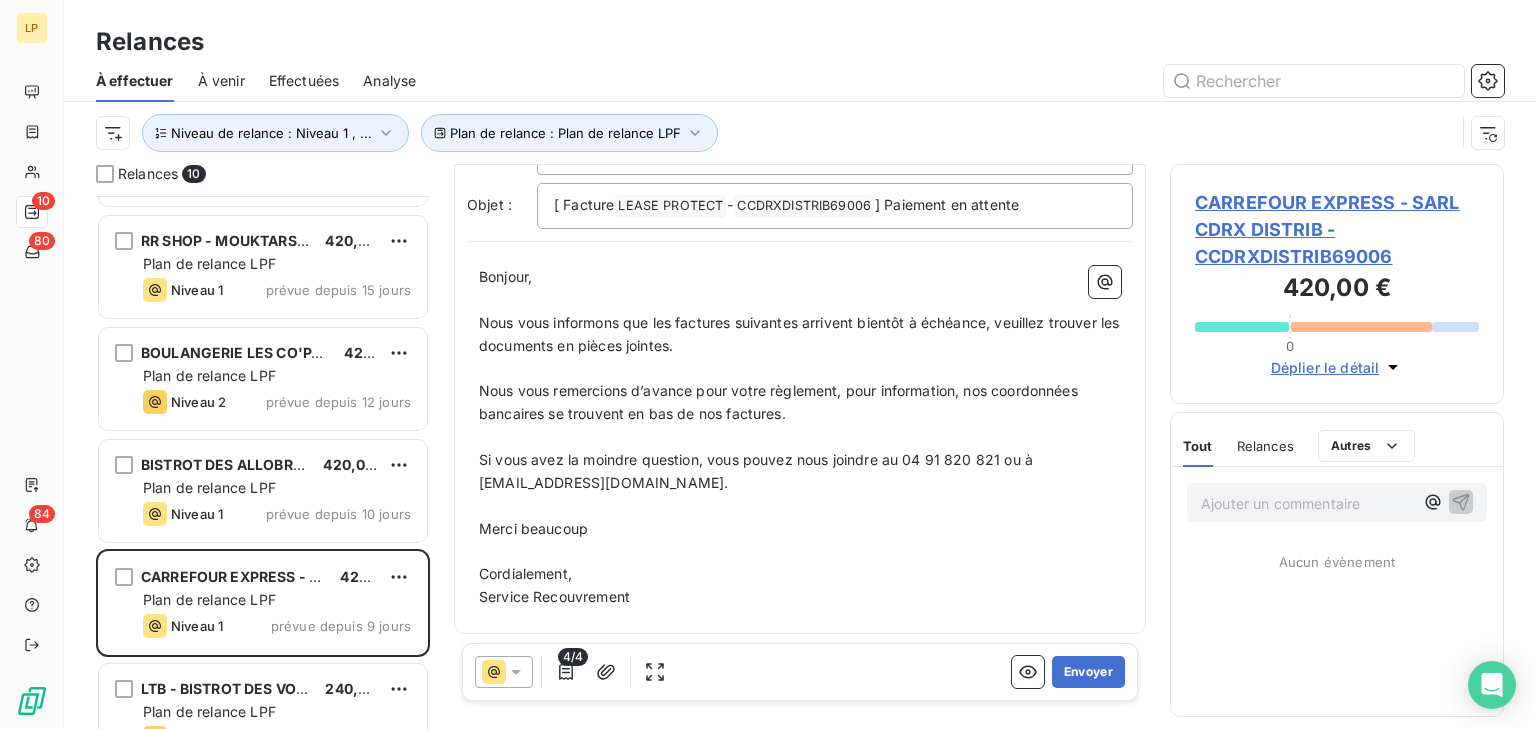 scroll, scrollTop: 126, scrollLeft: 0, axis: vertical 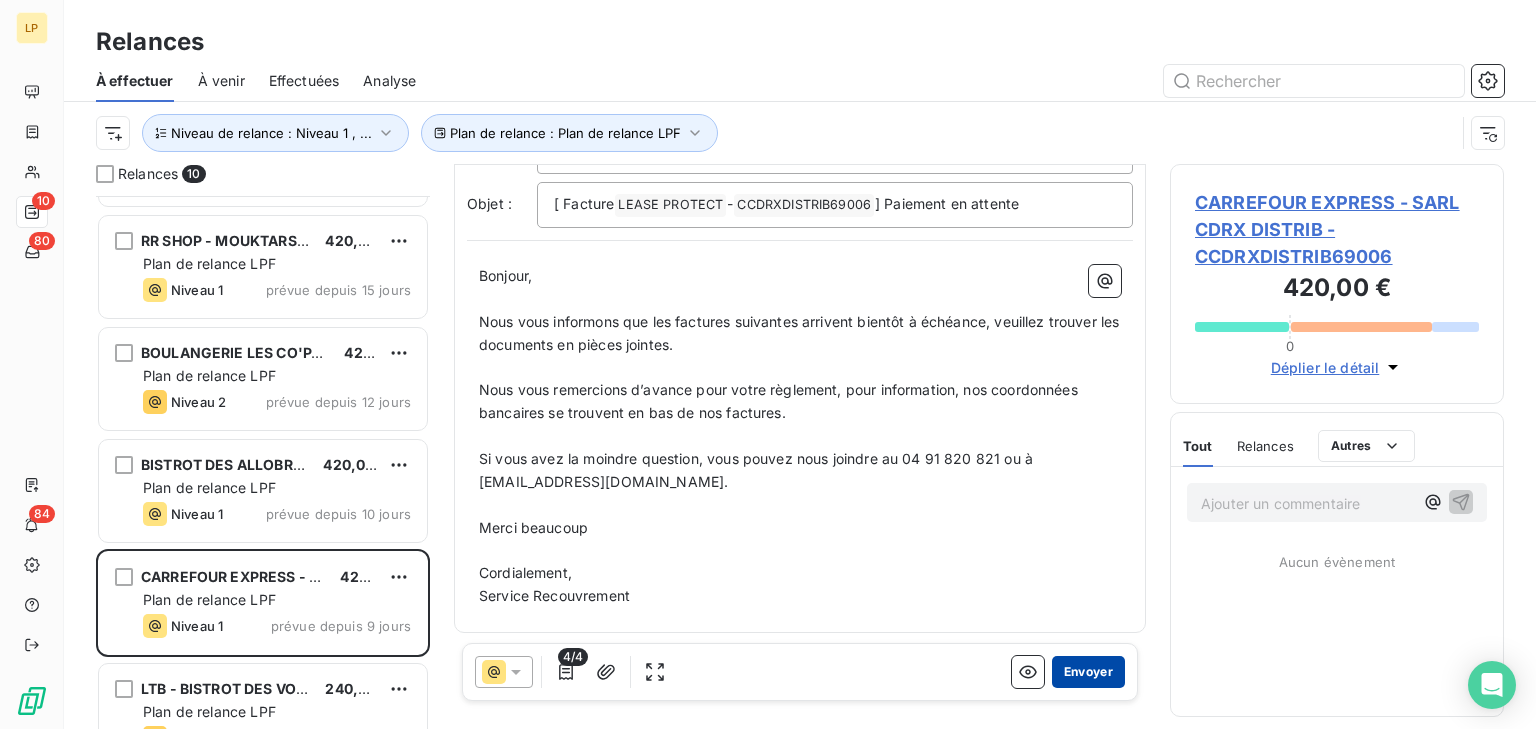 click on "Envoyer" at bounding box center [1088, 672] 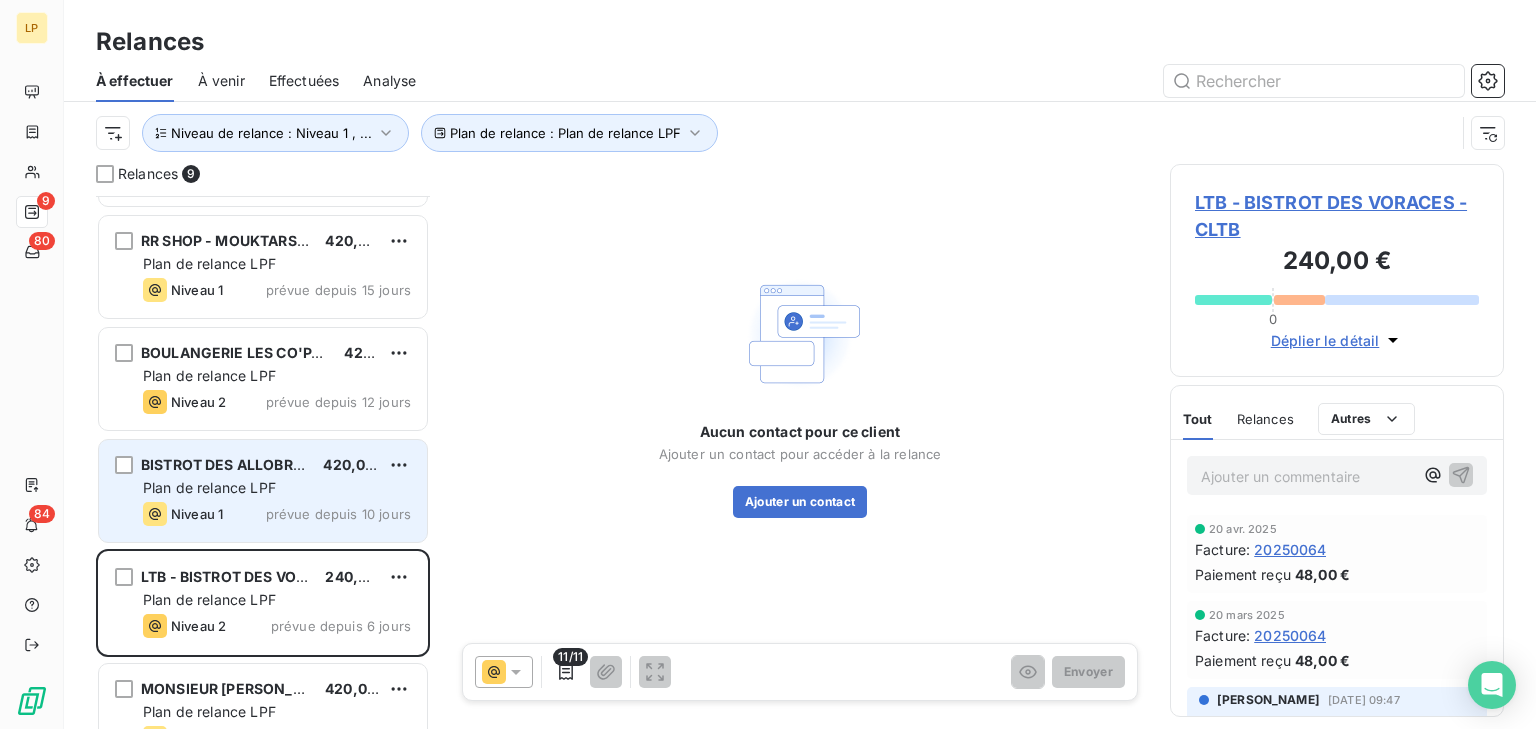 click on "Plan de relance LPF" at bounding box center [209, 487] 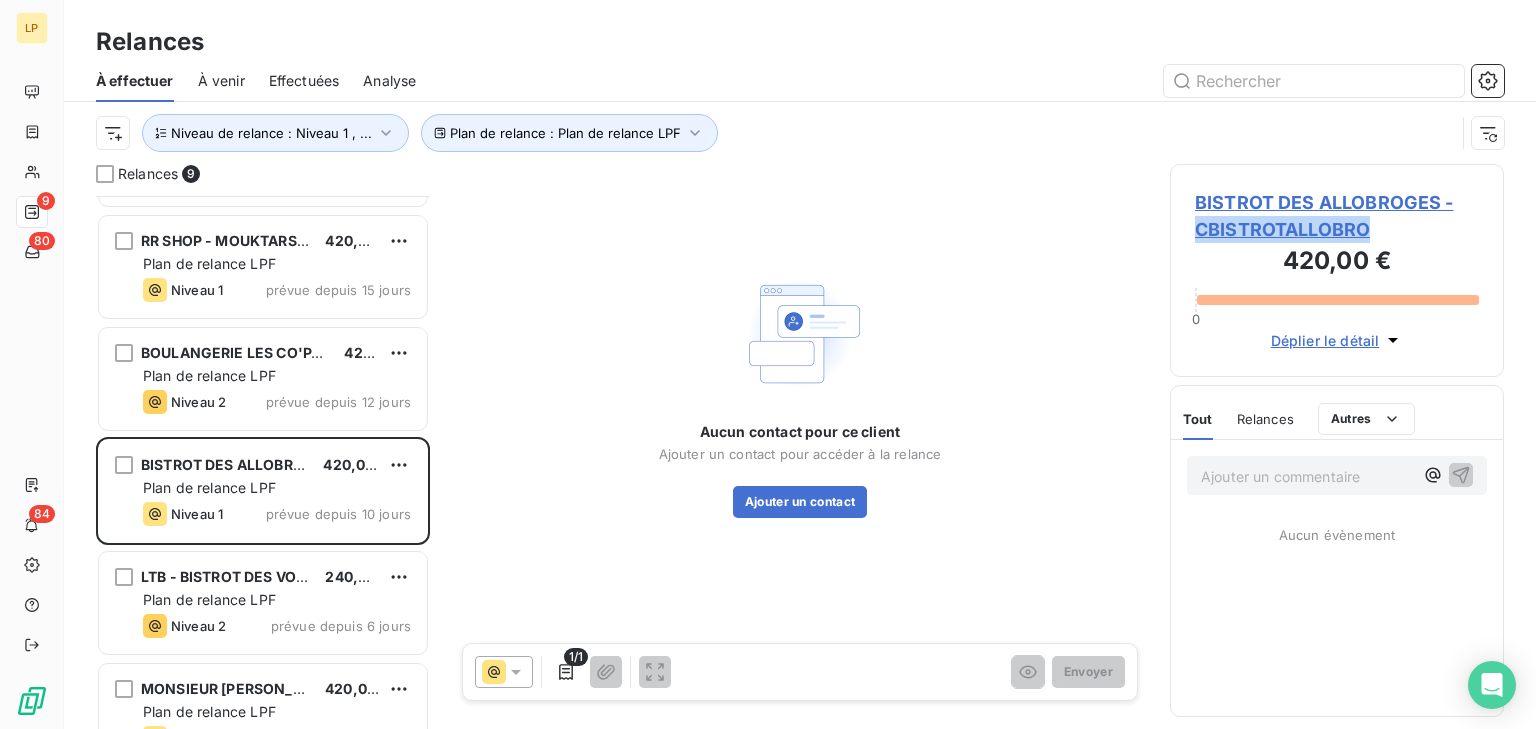 drag, startPoint x: 1417, startPoint y: 230, endPoint x: 1185, endPoint y: 237, distance: 232.10558 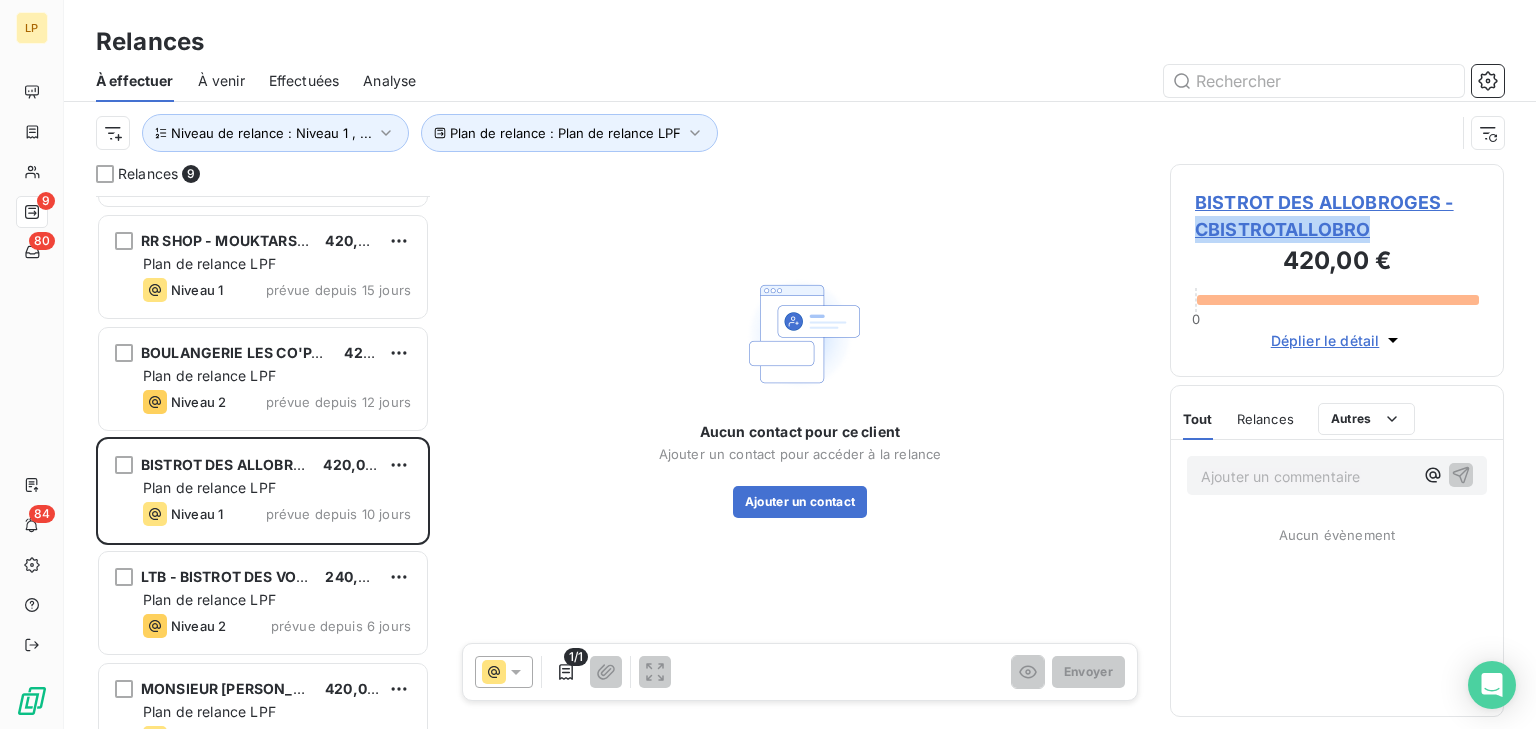 click on "BISTROT DES ALLOBROGES - CBISTROTALLOBRO 420,00 € 0 Déplier le détail" at bounding box center [1337, 270] 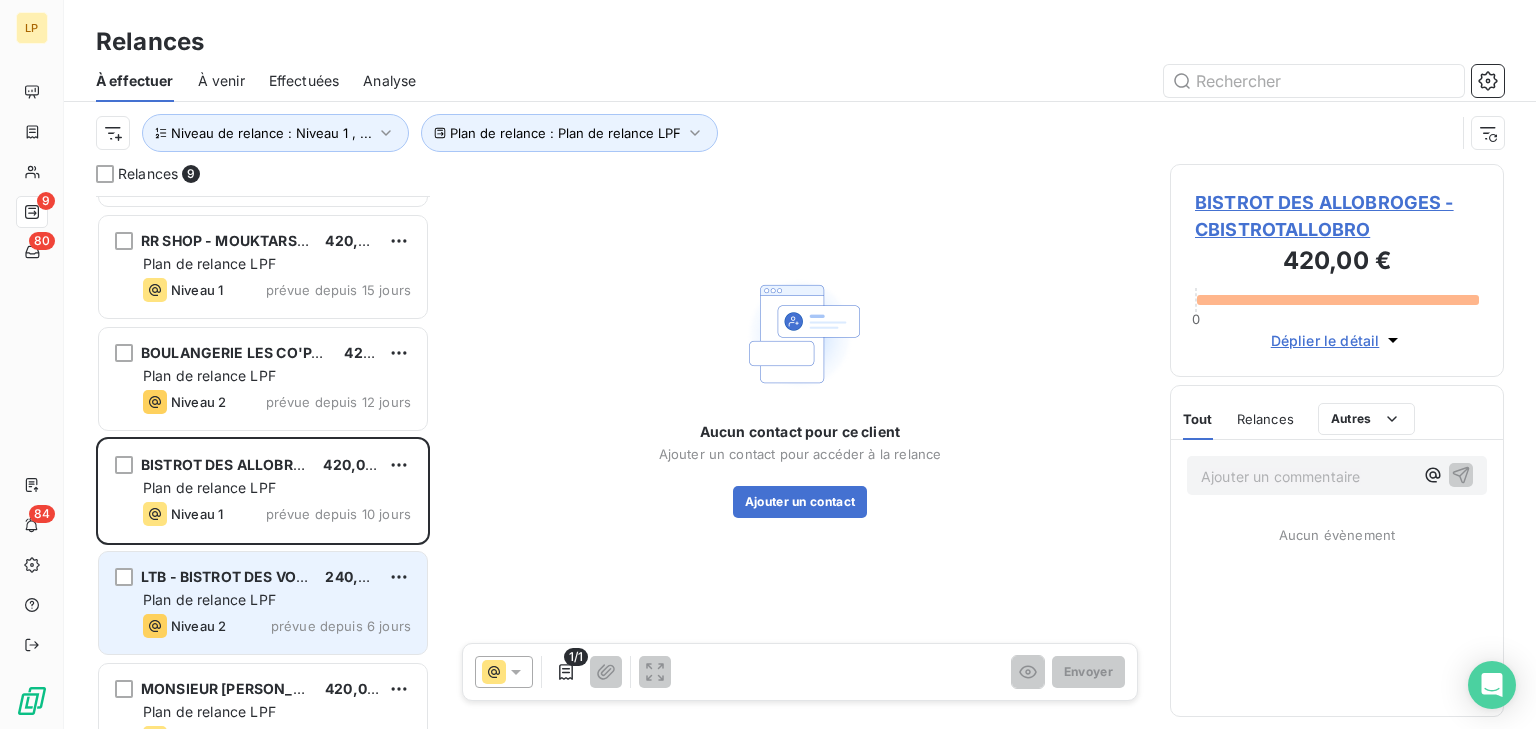 click on "LTB - BISTROT DES VORACES" at bounding box center [225, 577] 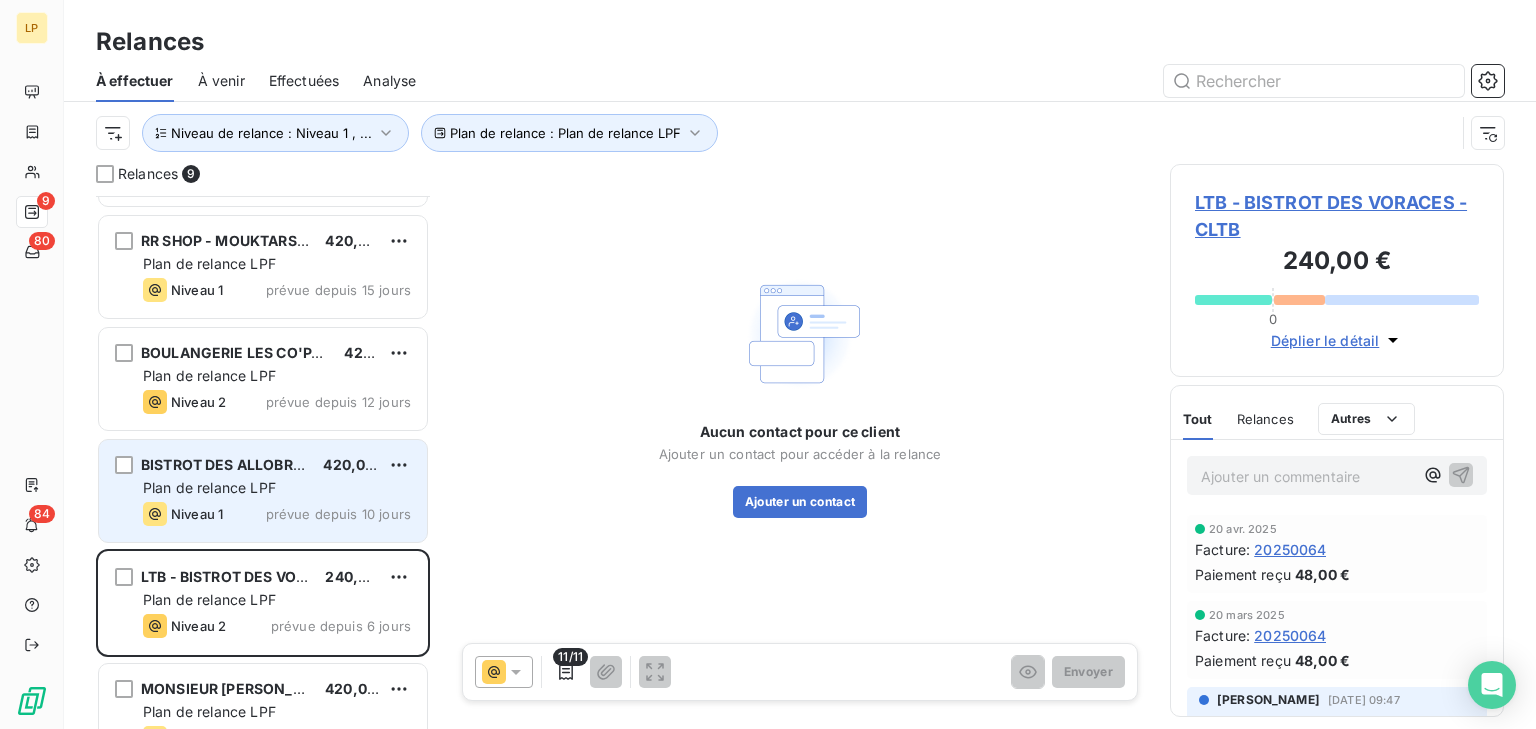 scroll, scrollTop: 400, scrollLeft: 0, axis: vertical 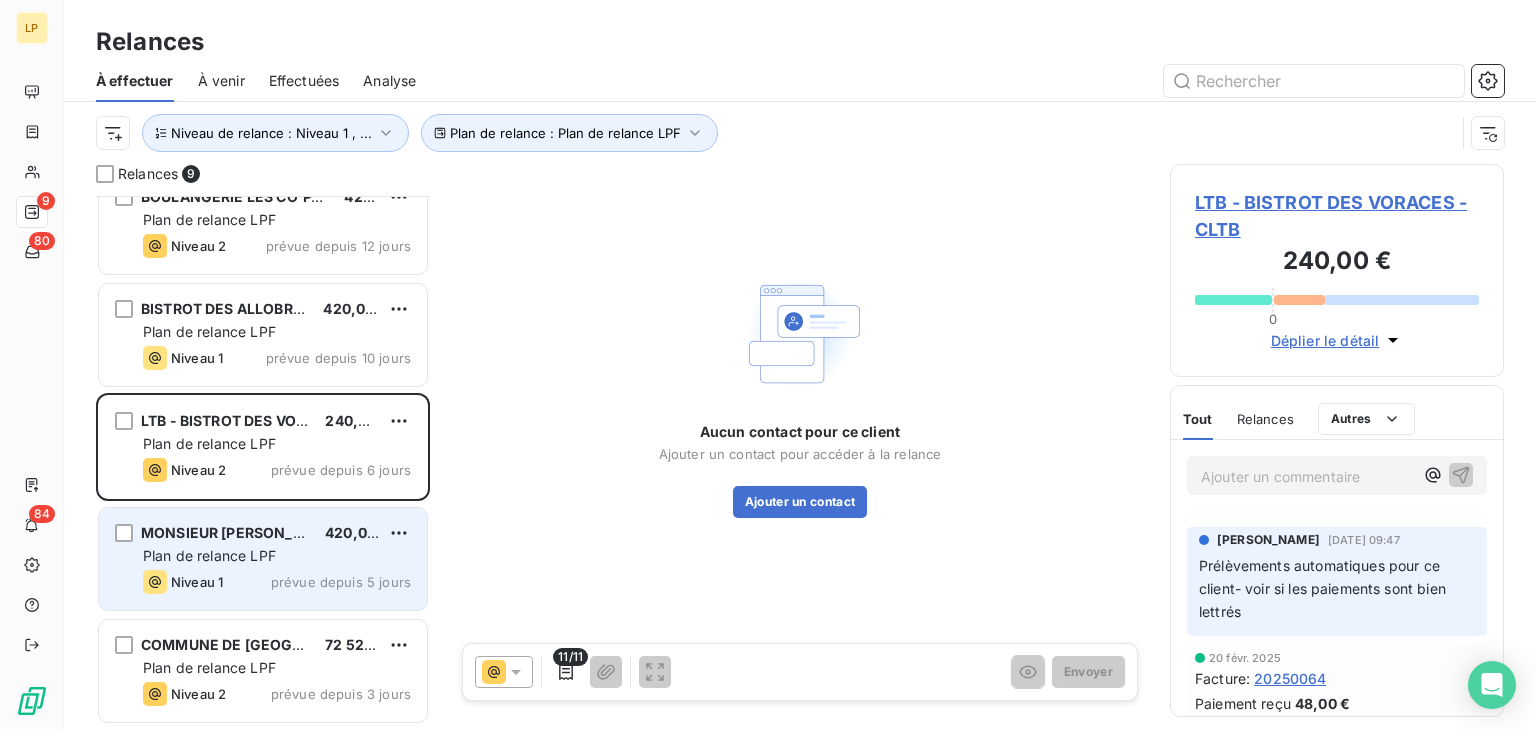click on "Plan de relance LPF" at bounding box center [209, 555] 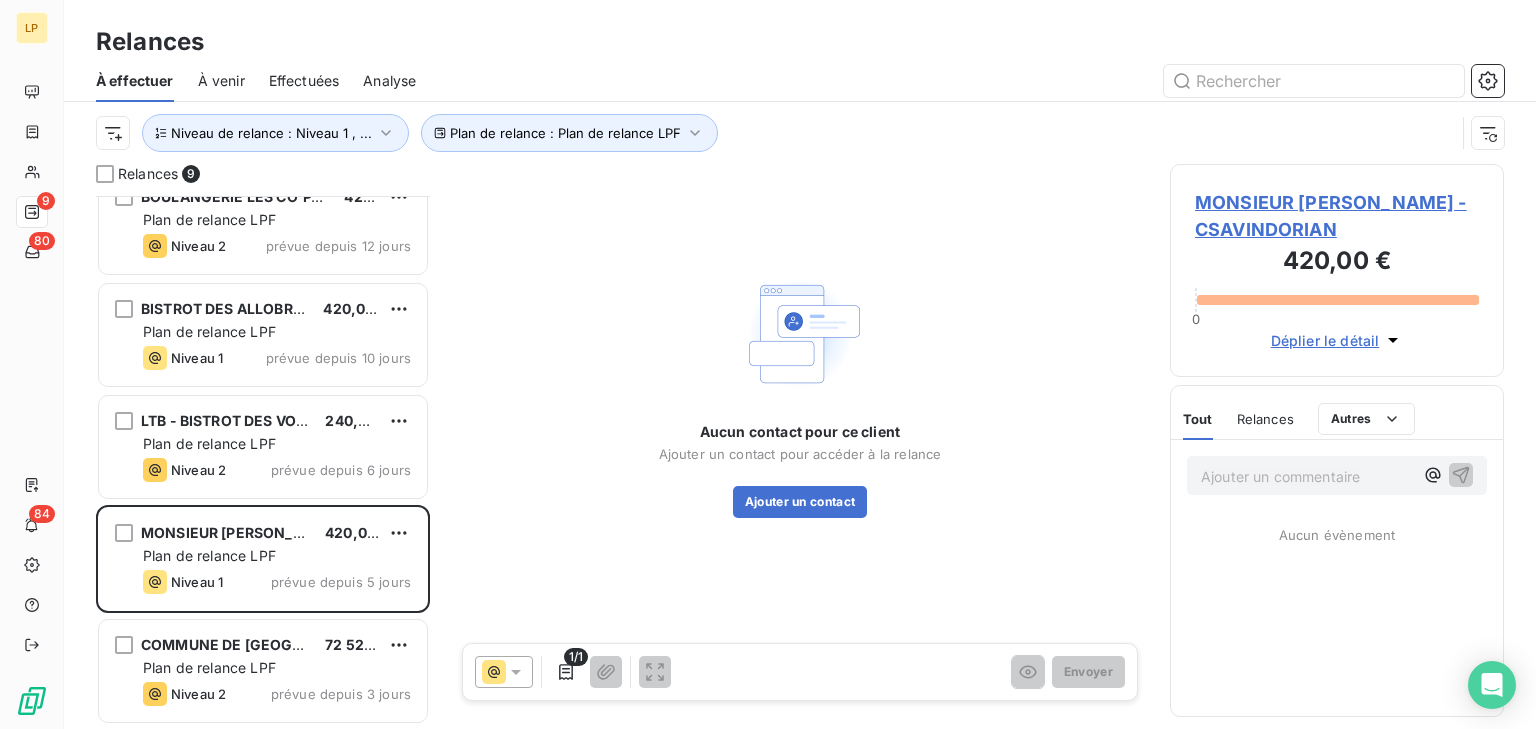 click on "MONSIEUR [PERSON_NAME] - CSAVINDORIAN" at bounding box center [1337, 216] 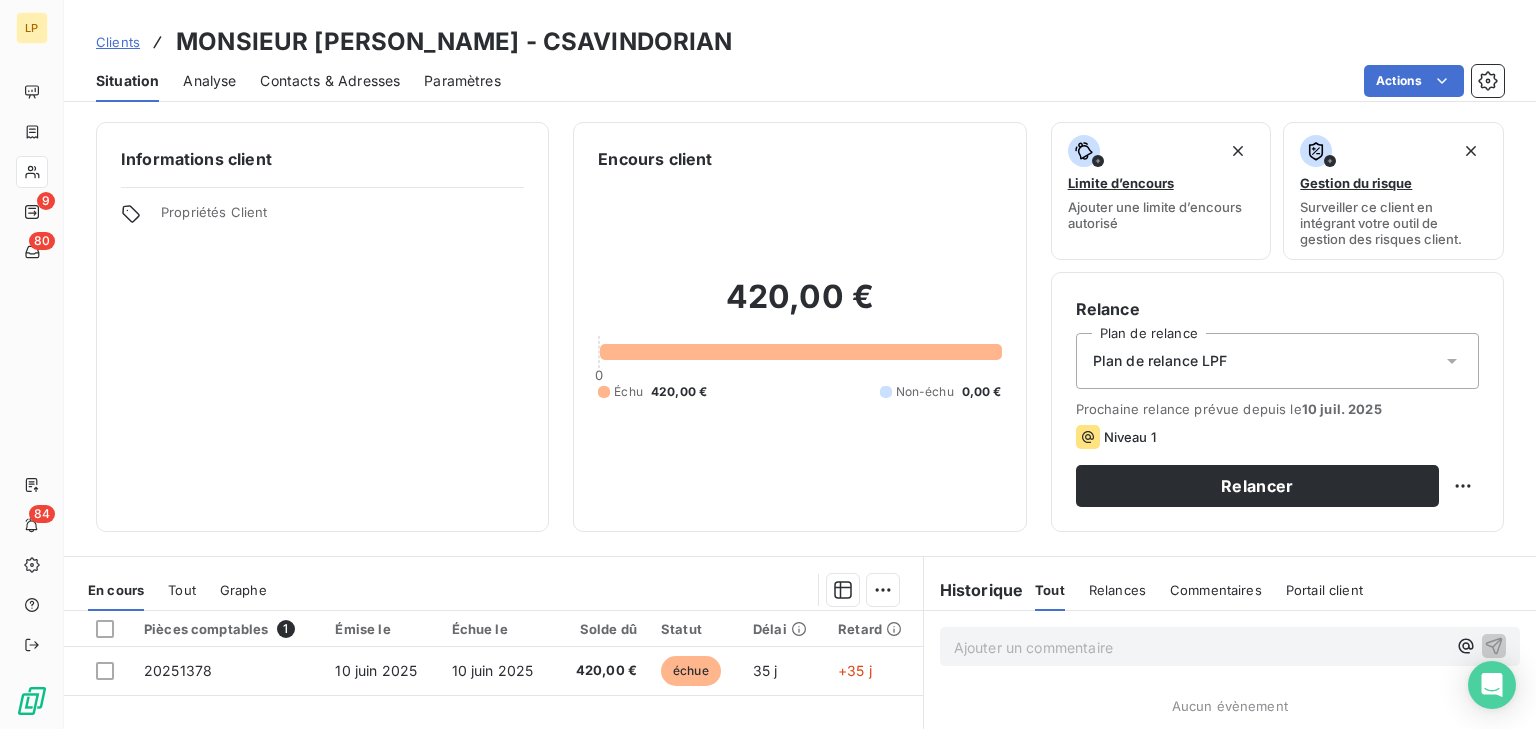 click on "MONSIEUR [PERSON_NAME] - CSAVINDORIAN" at bounding box center (454, 42) 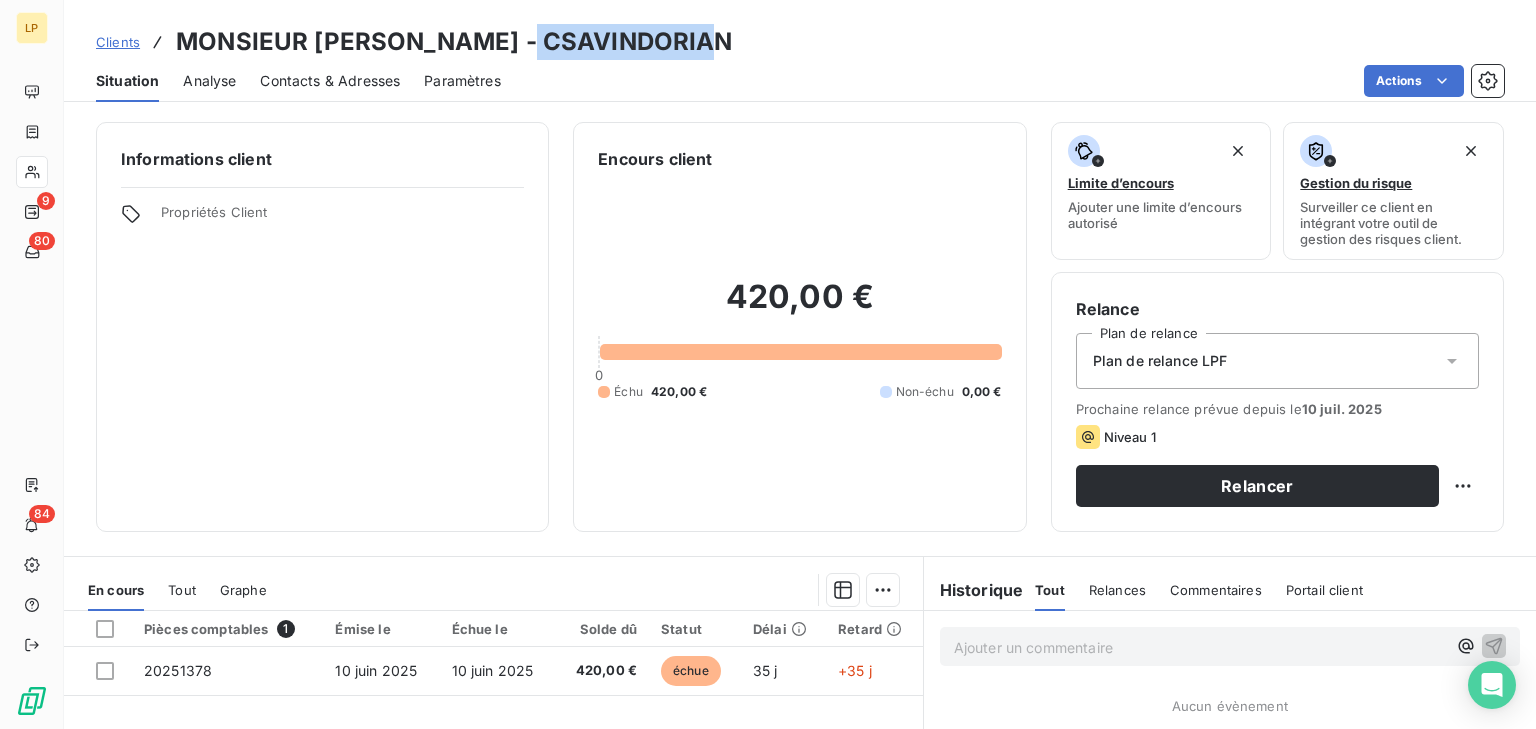 drag, startPoint x: 512, startPoint y: 37, endPoint x: 694, endPoint y: 42, distance: 182.06866 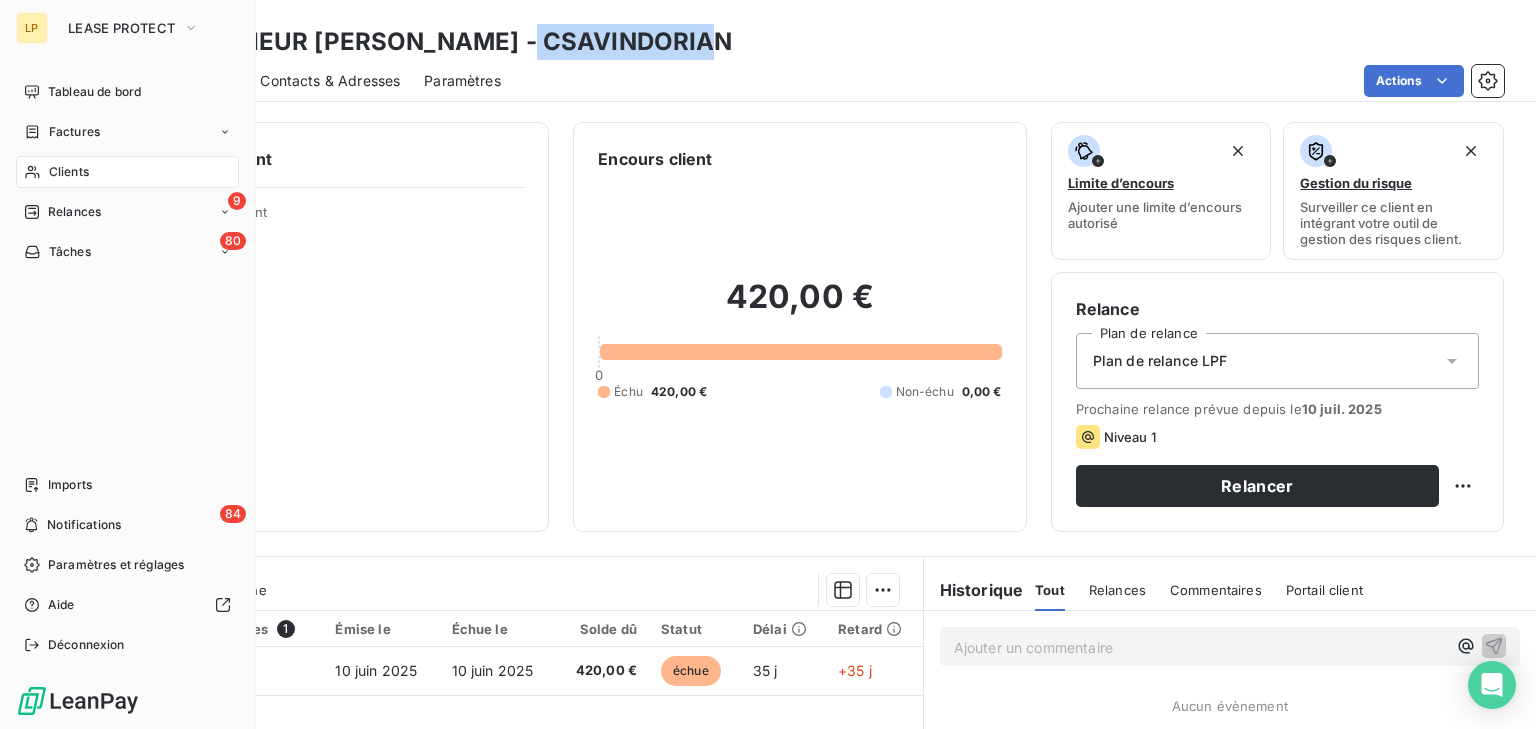 click on "Relances" at bounding box center [74, 212] 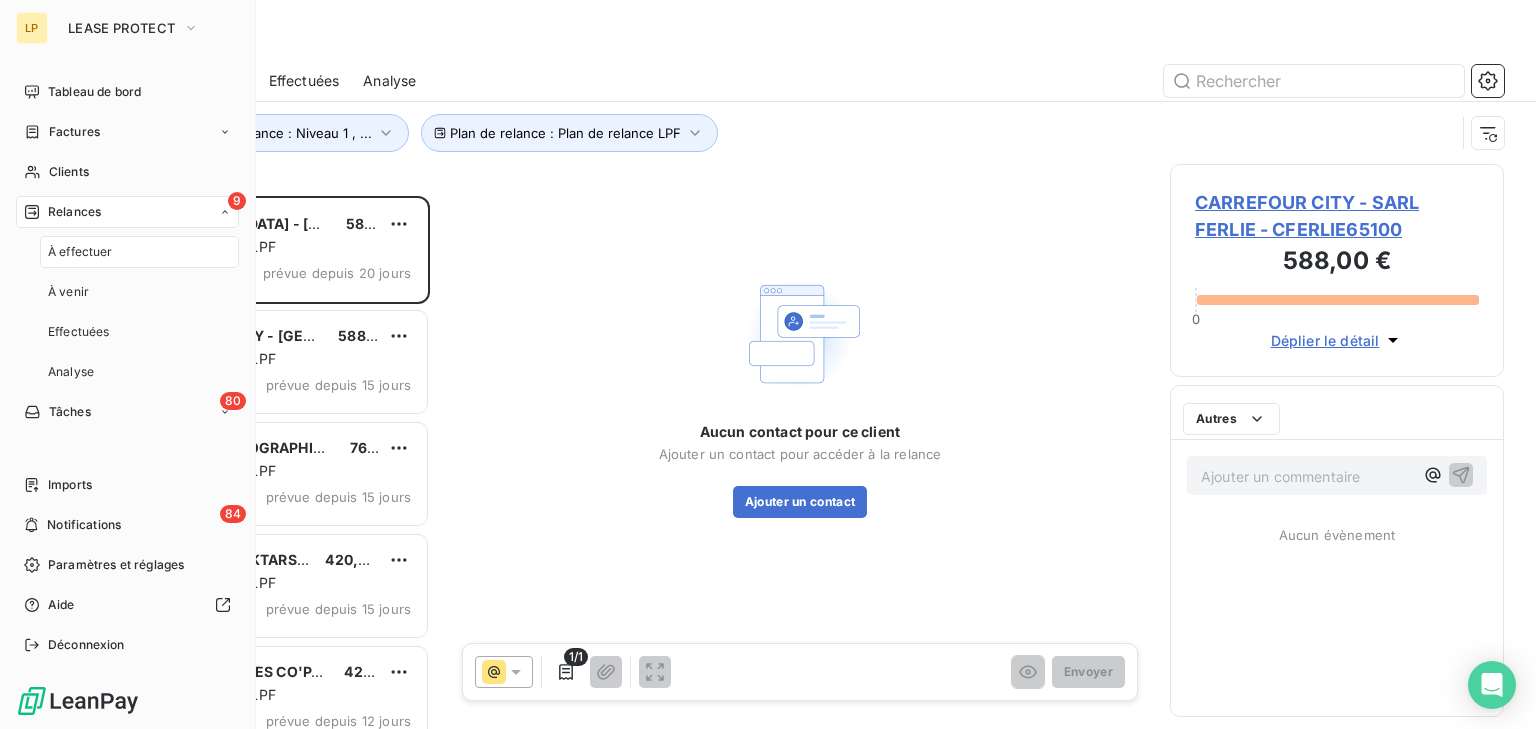 scroll, scrollTop: 15, scrollLeft: 14, axis: both 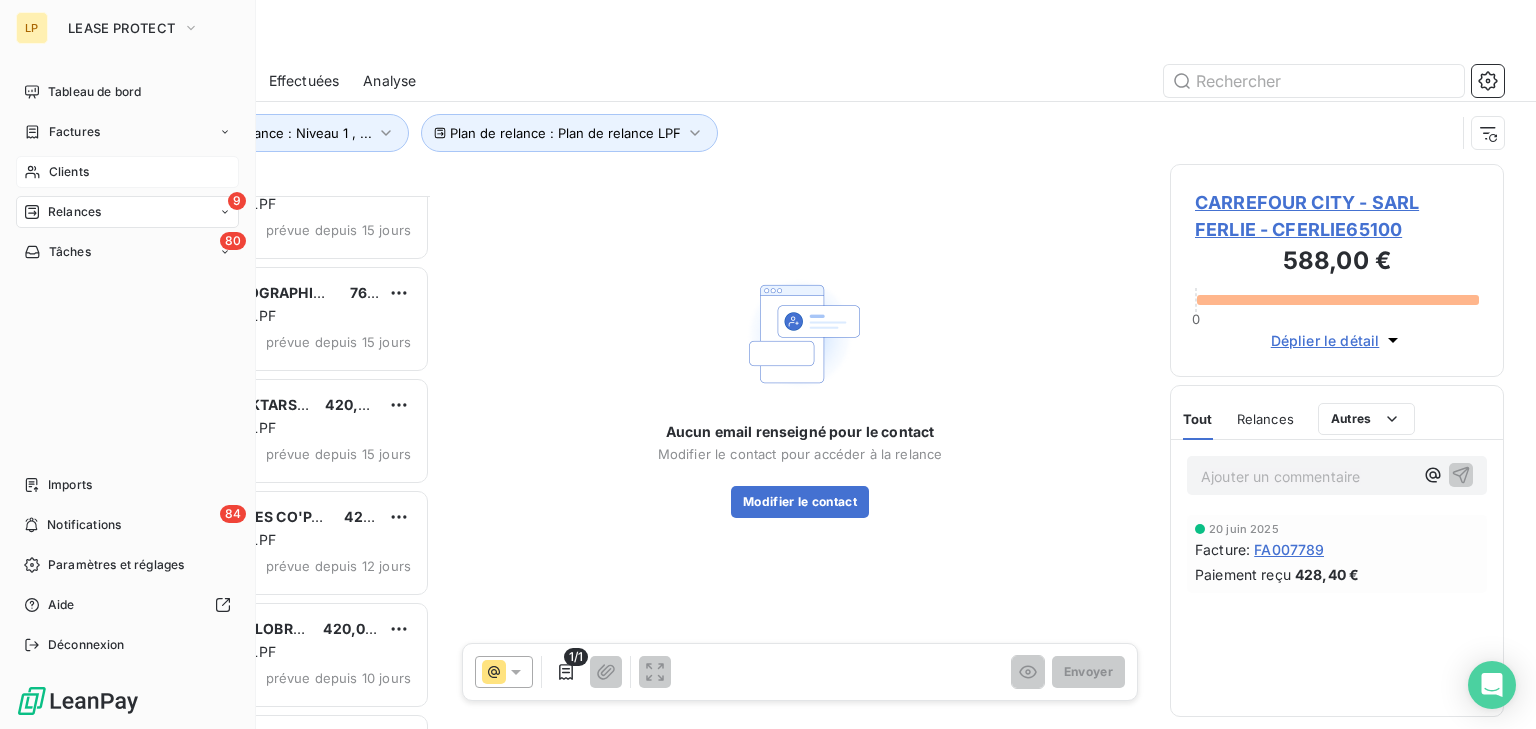 click on "Clients" at bounding box center (69, 172) 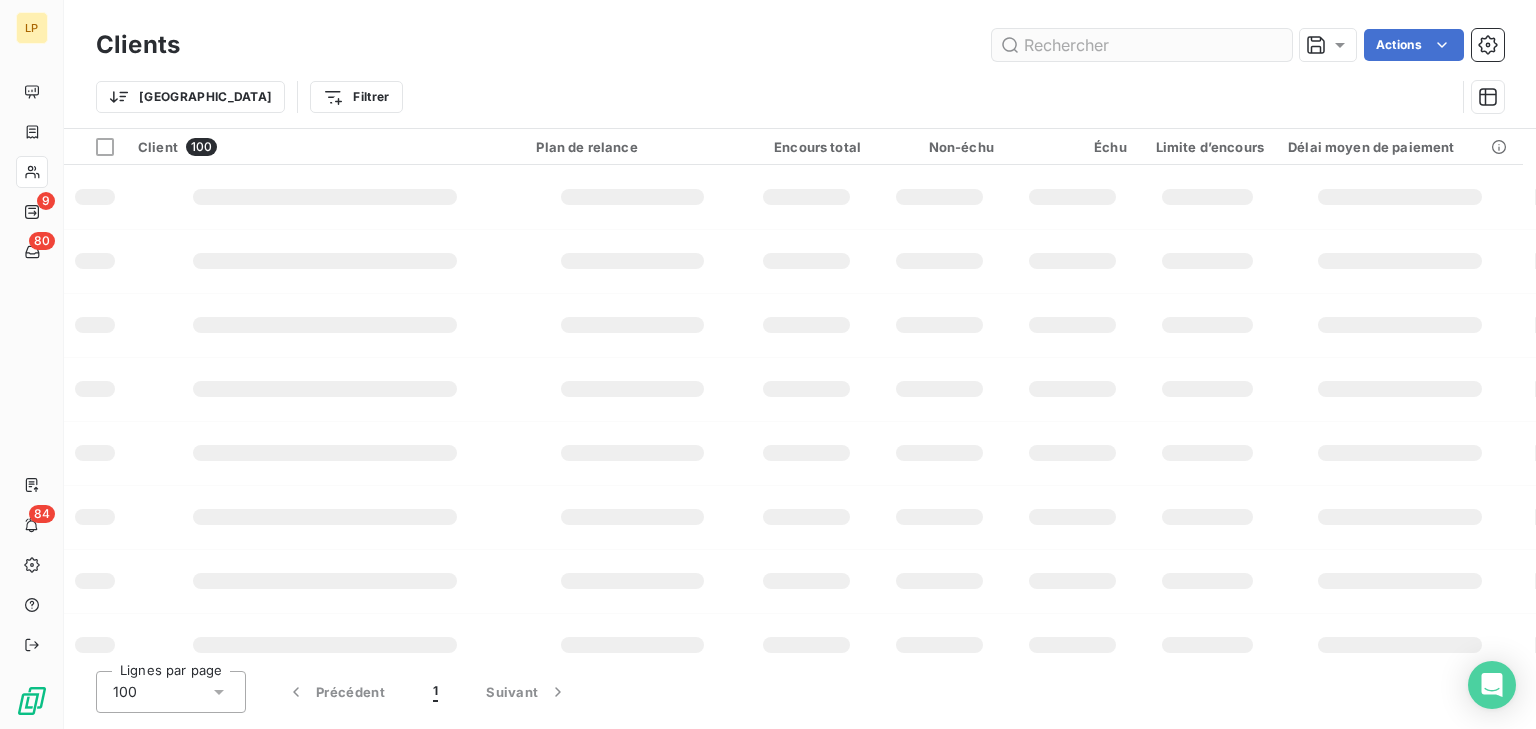 click at bounding box center [1142, 45] 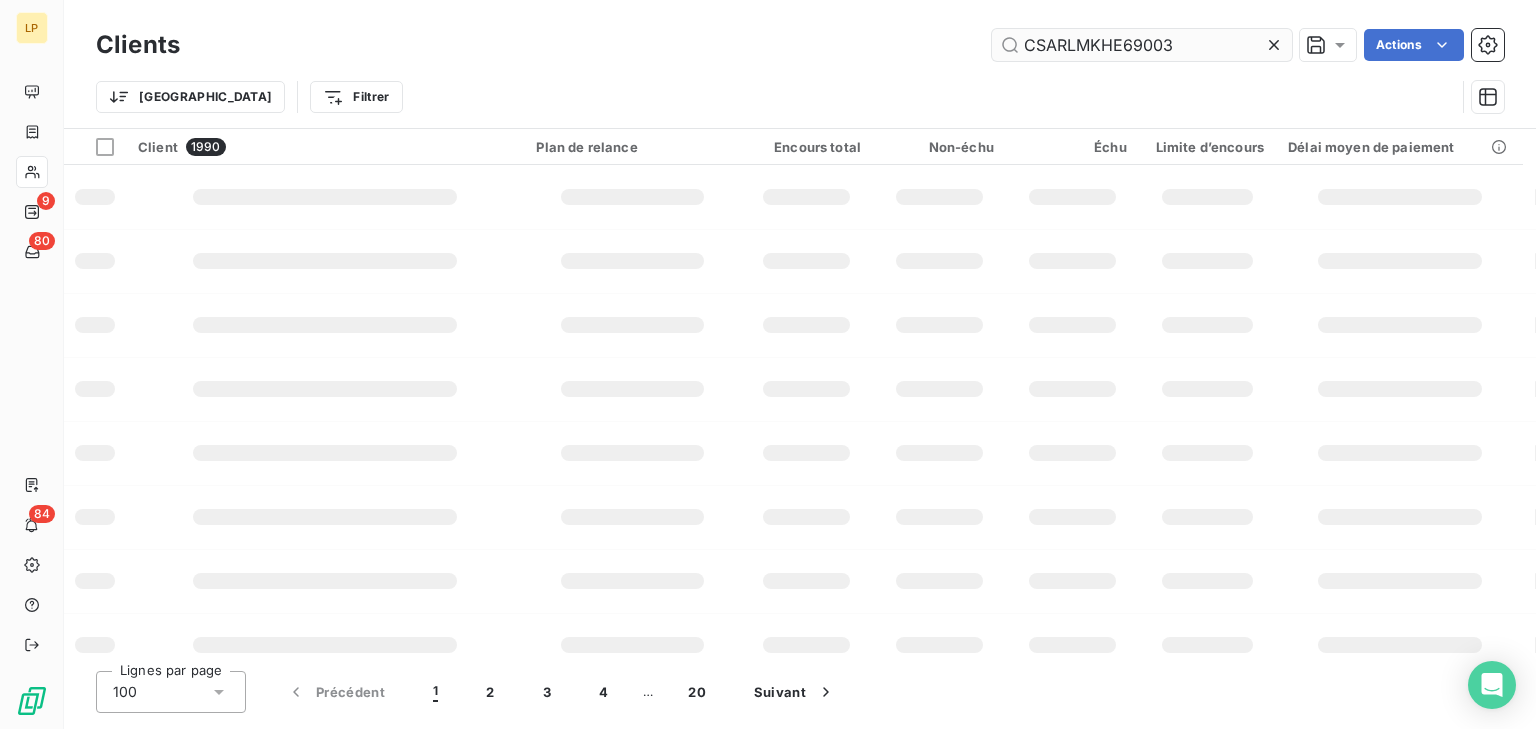 type on "CSARLMKHE69003" 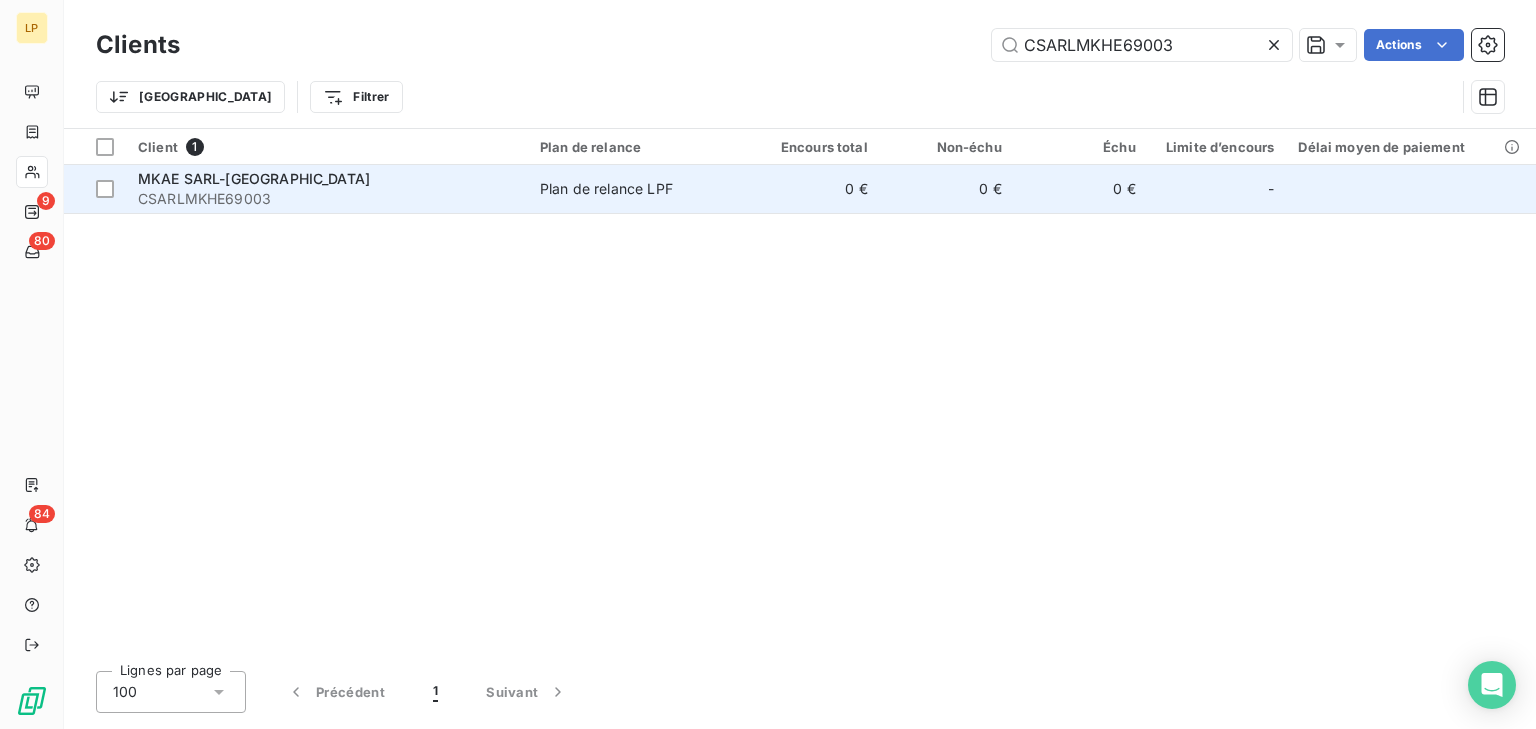 click on "0 €" at bounding box center [1081, 189] 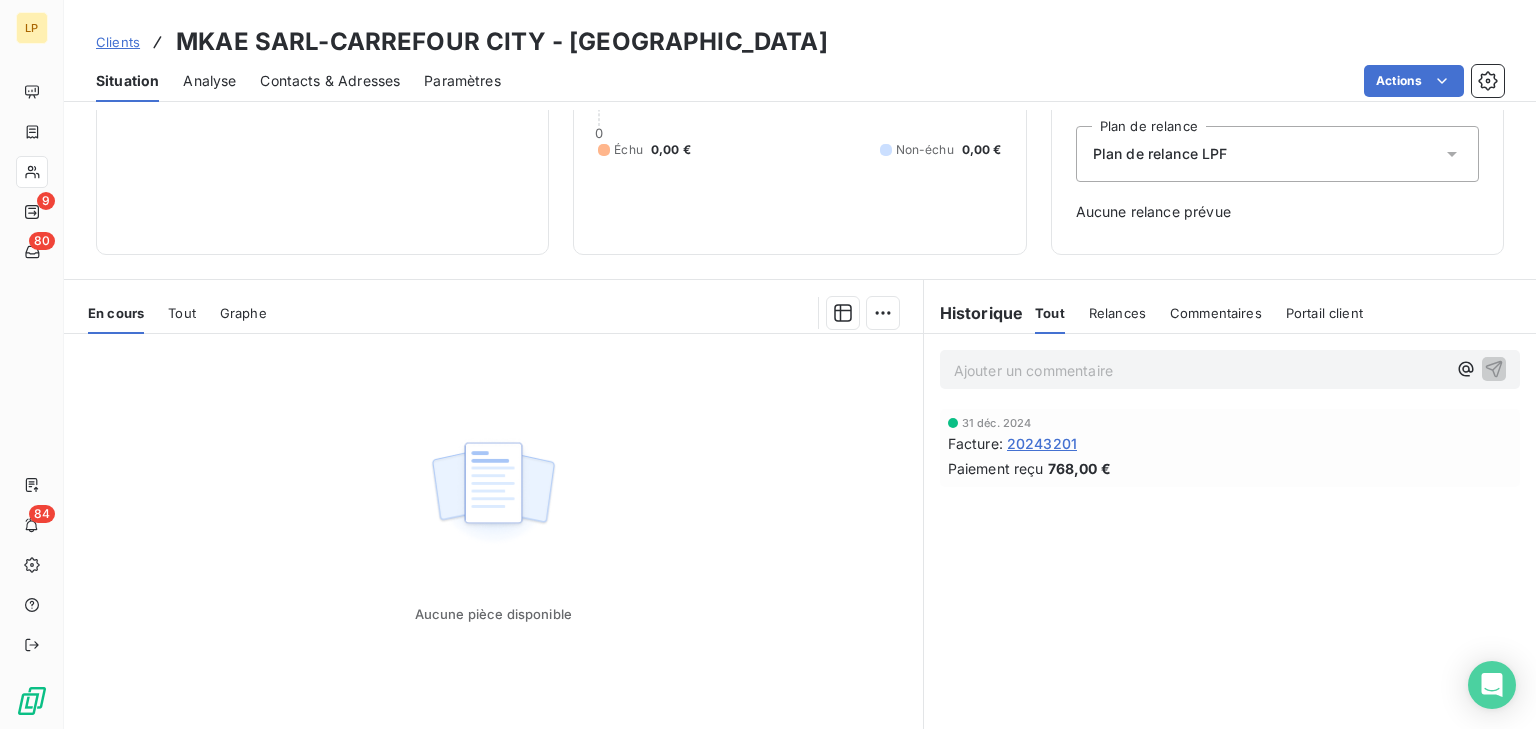 scroll, scrollTop: 240, scrollLeft: 0, axis: vertical 